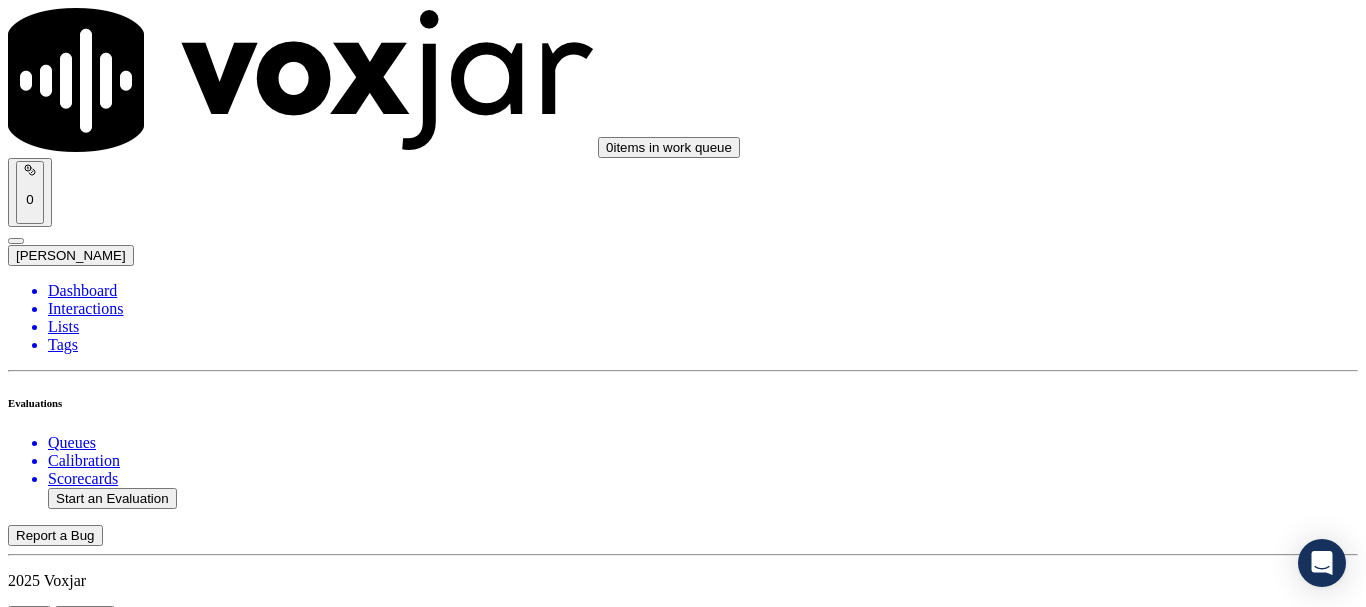 scroll, scrollTop: 0, scrollLeft: 0, axis: both 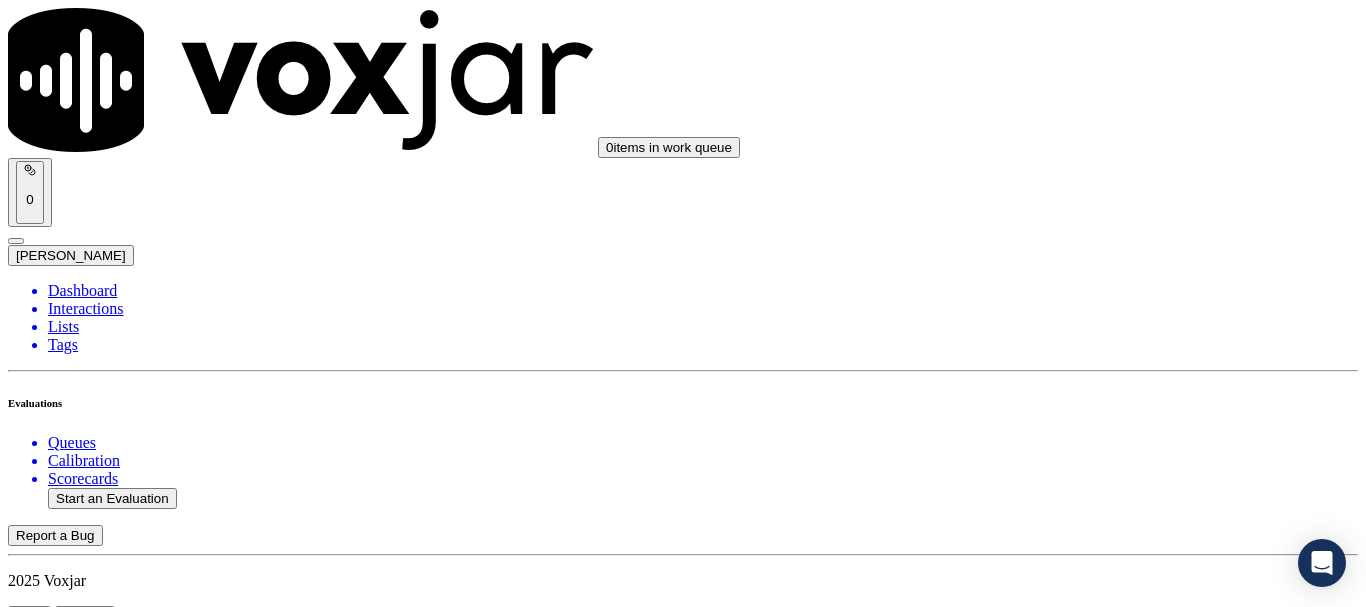 type on "20250729-184038_5169431479-all.mp3" 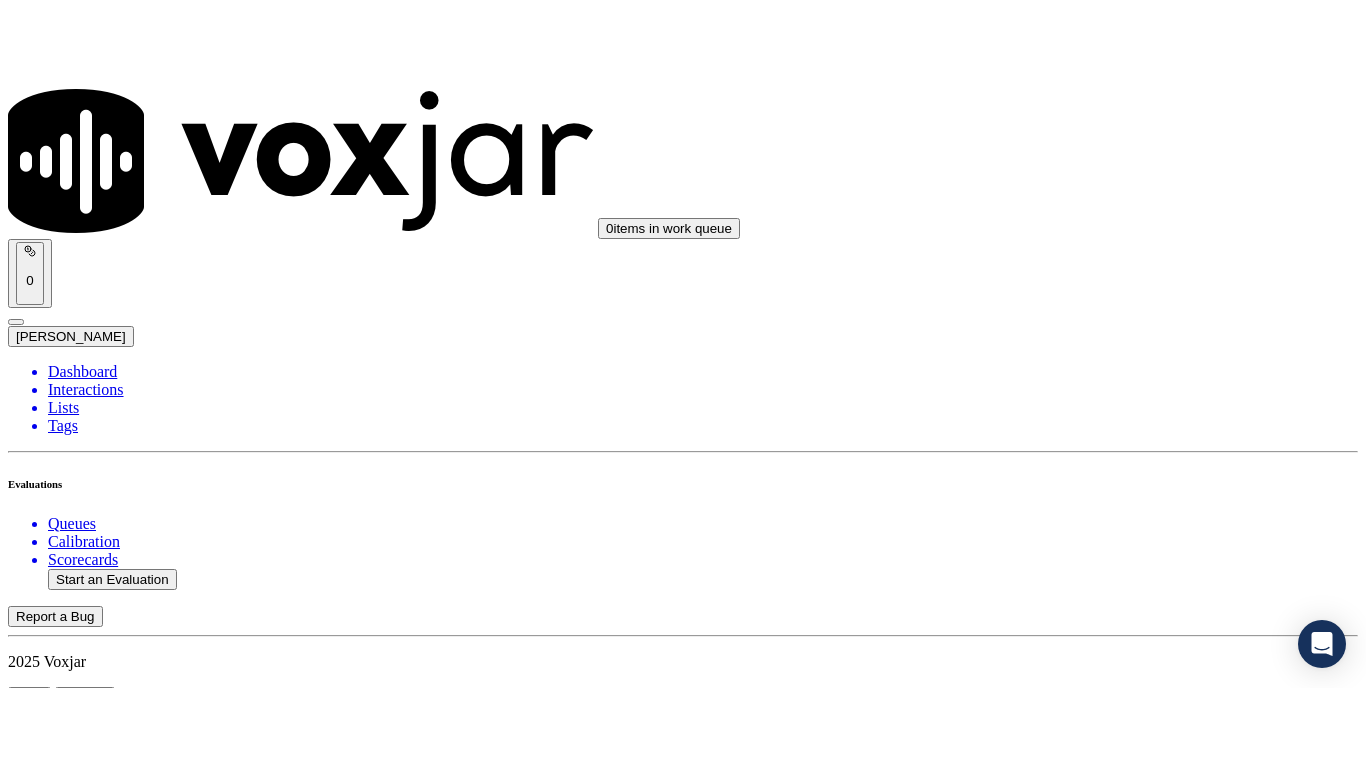 scroll, scrollTop: 175, scrollLeft: 0, axis: vertical 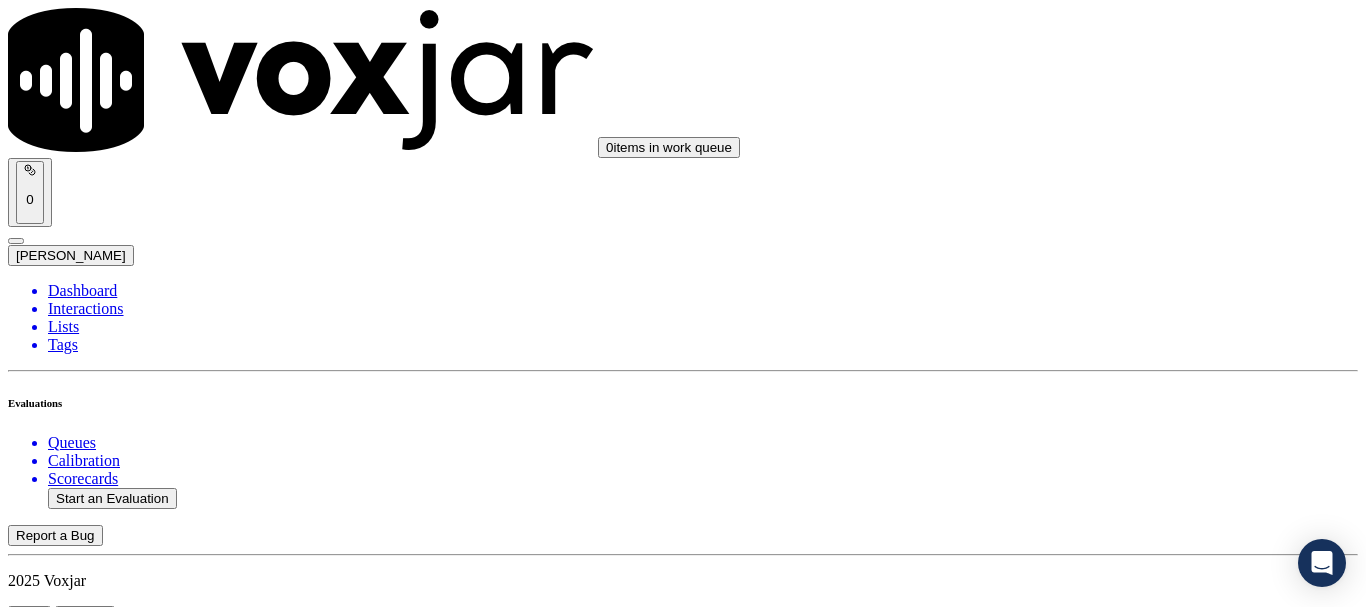 click on "Sale Interaction" 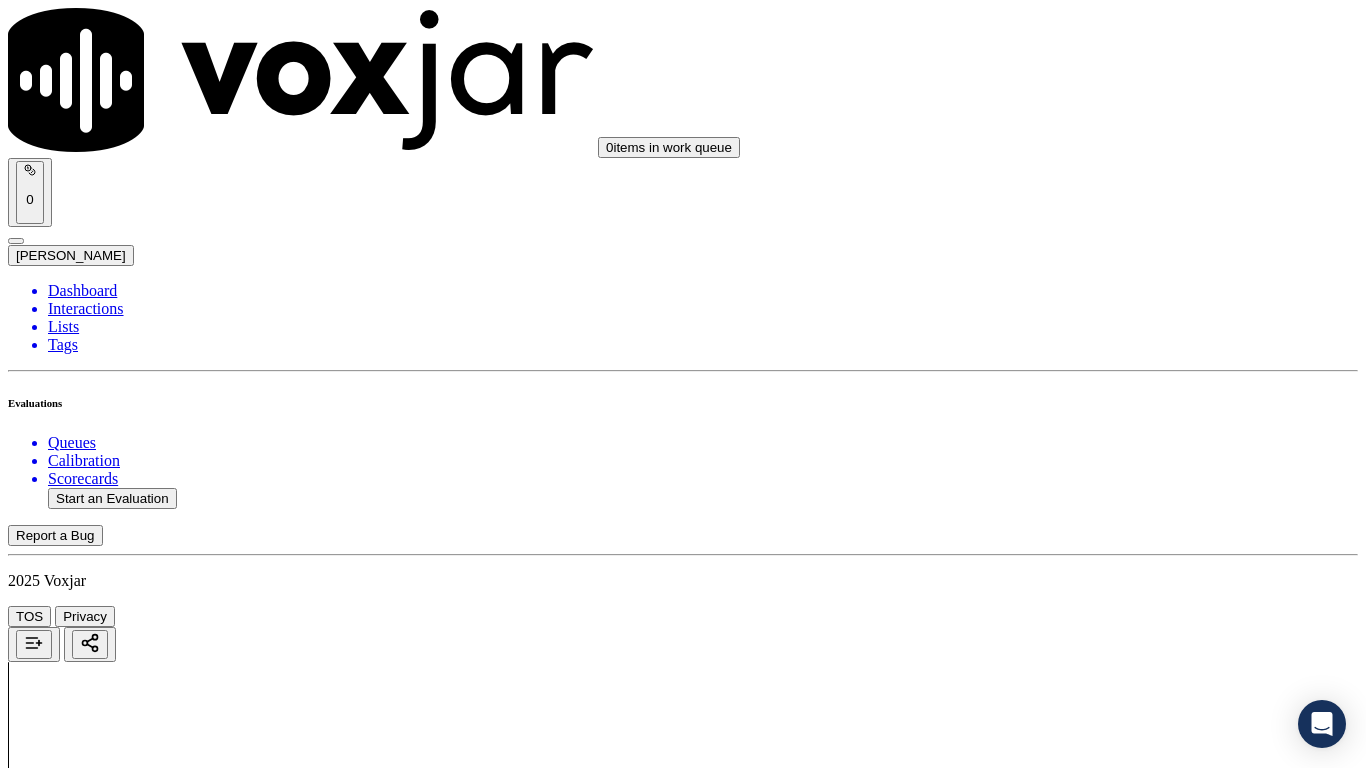 click on "Upload interaction to start evaluation" at bounding box center (124, 2674) 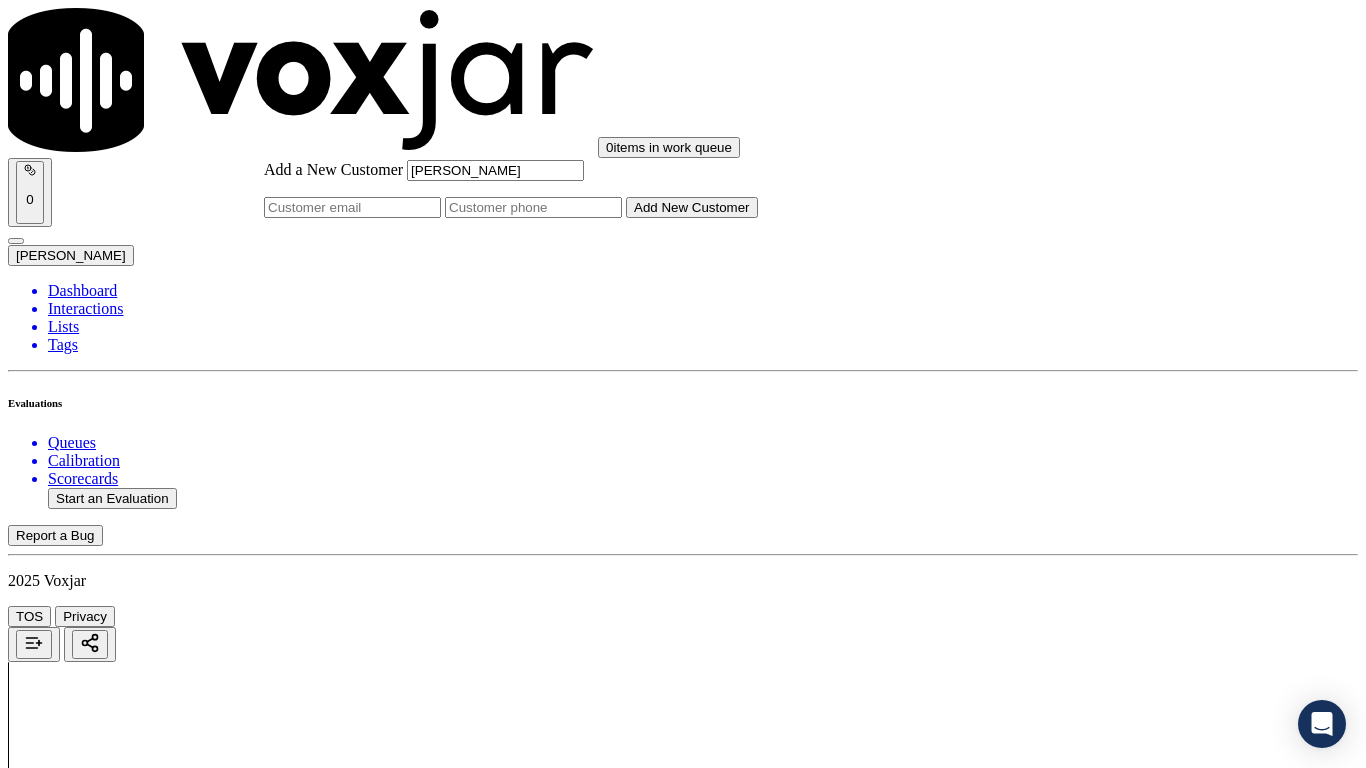 type on "[PERSON_NAME]" 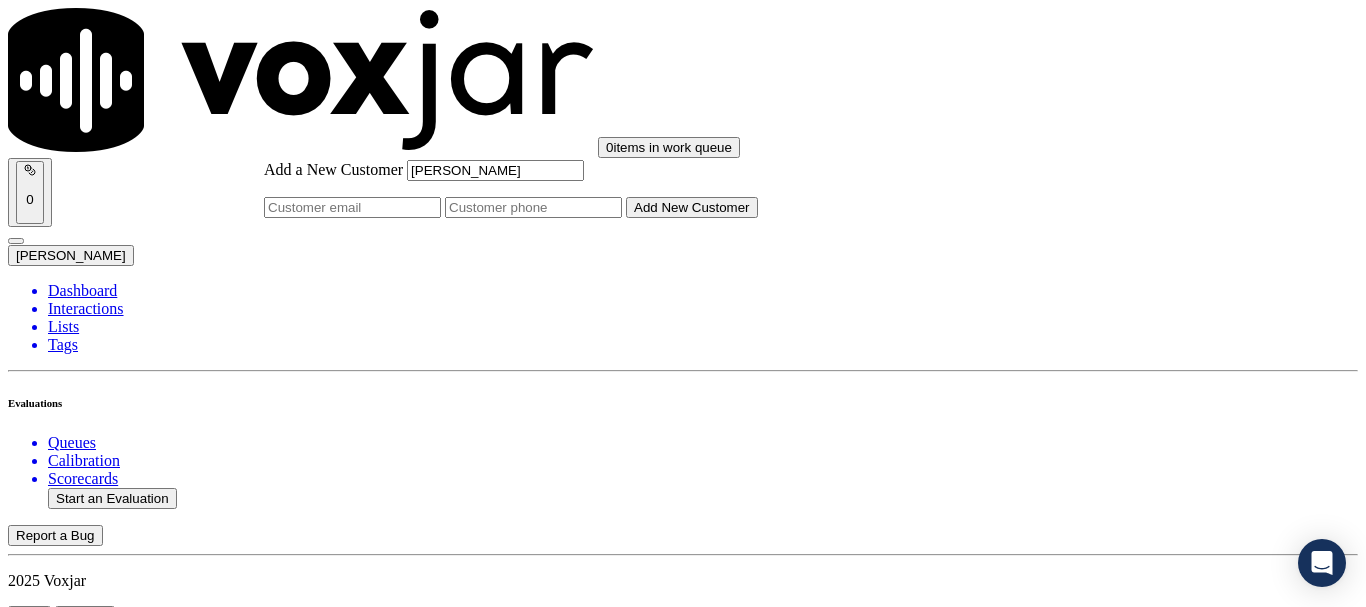 paste on "6143539487" 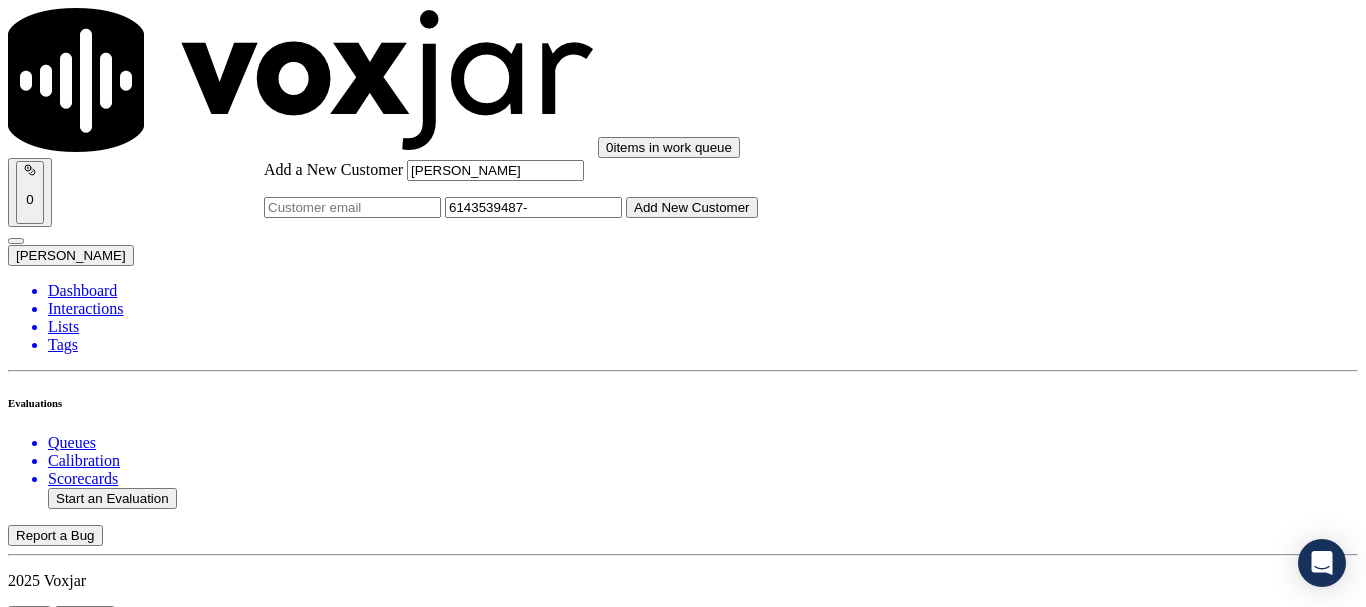 paste on "5169431479" 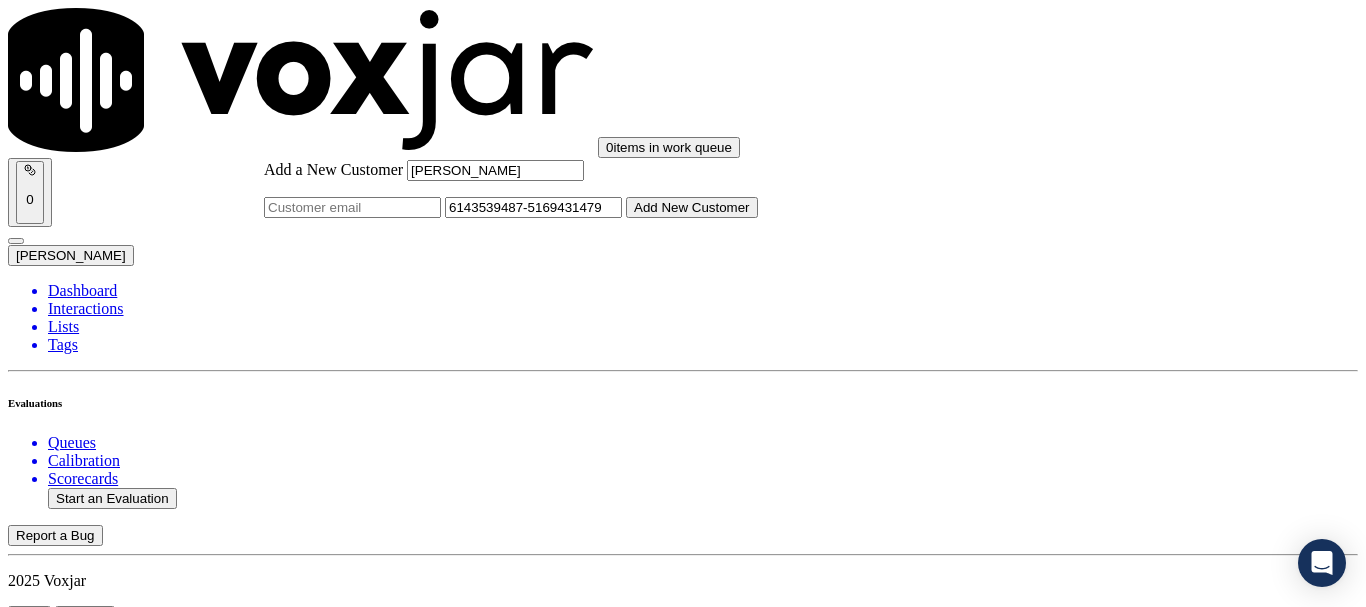 type on "6143539487-5169431479" 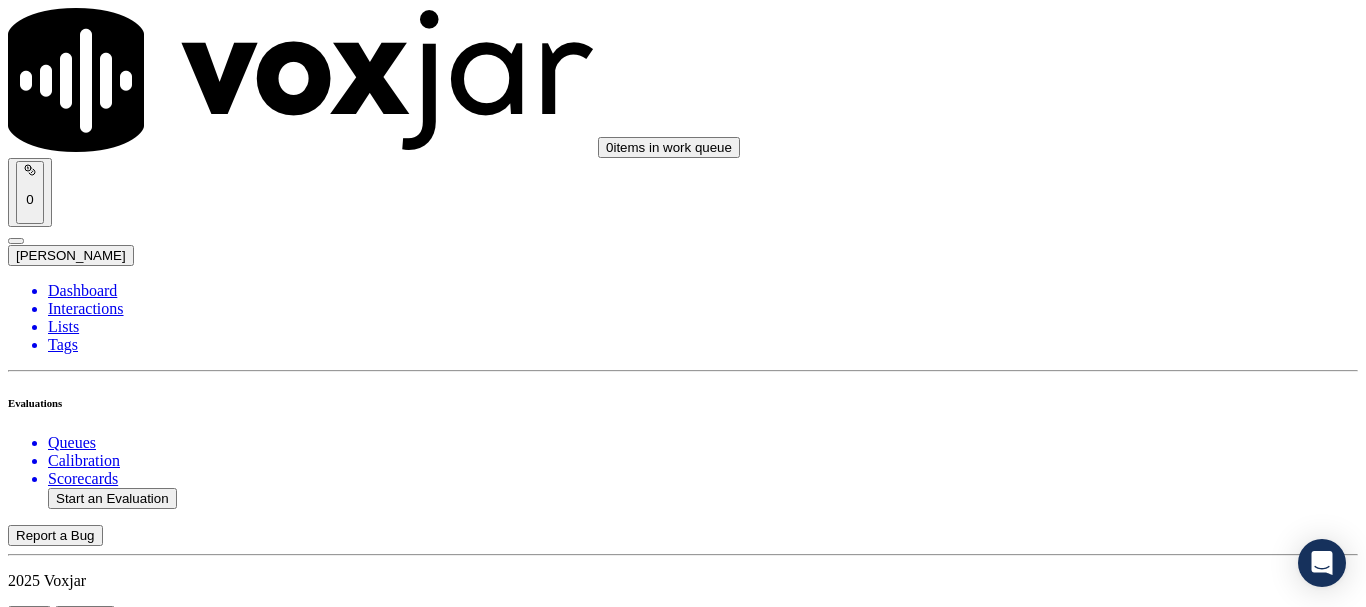 click on "[PERSON_NAME]" at bounding box center (683, 2164) 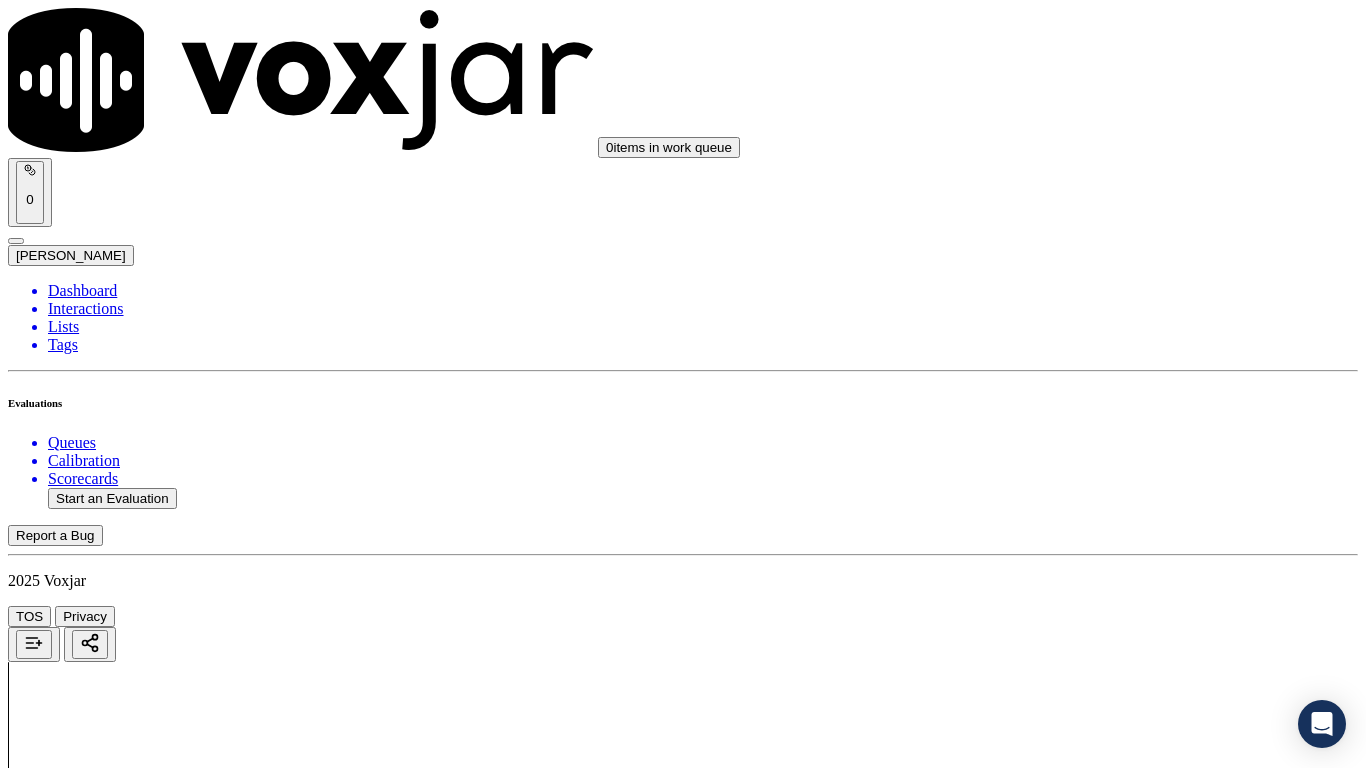 scroll, scrollTop: 282, scrollLeft: 0, axis: vertical 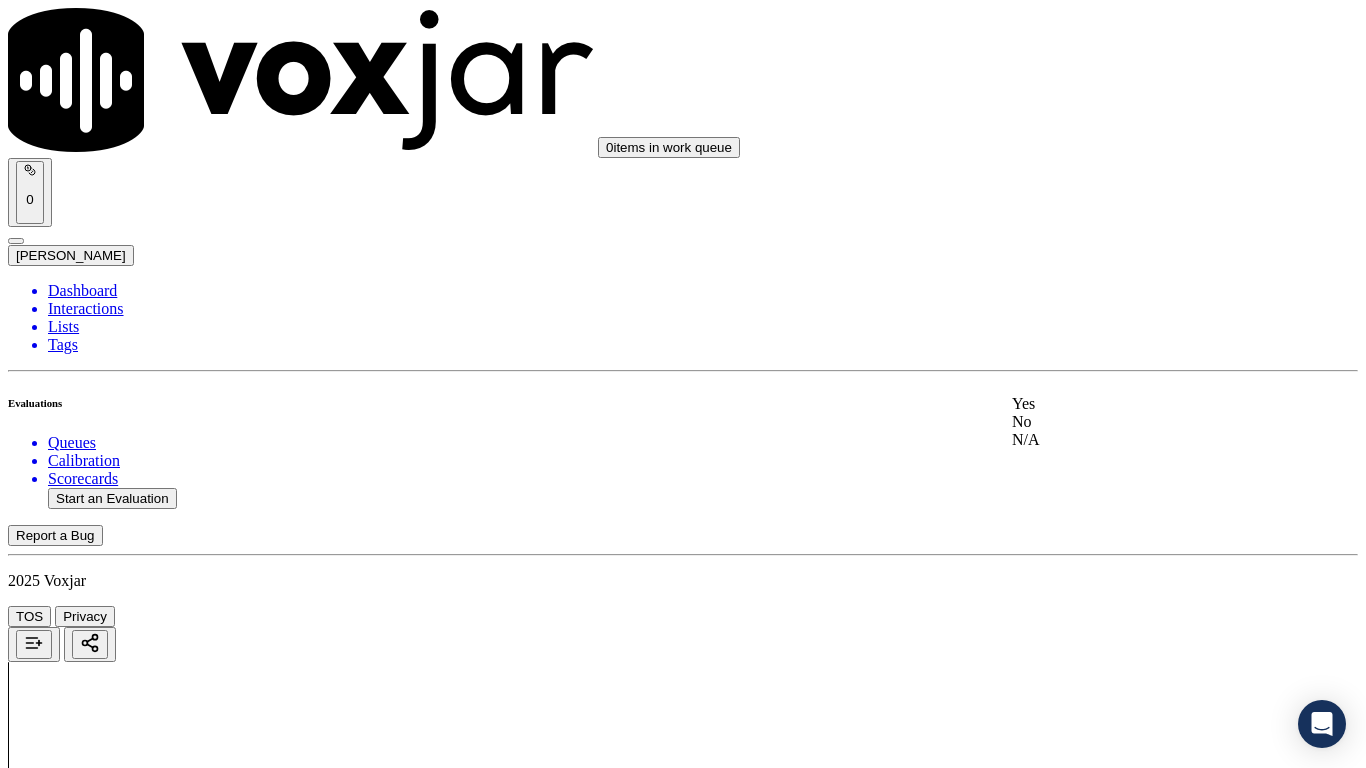 click on "Yes" at bounding box center (1139, 404) 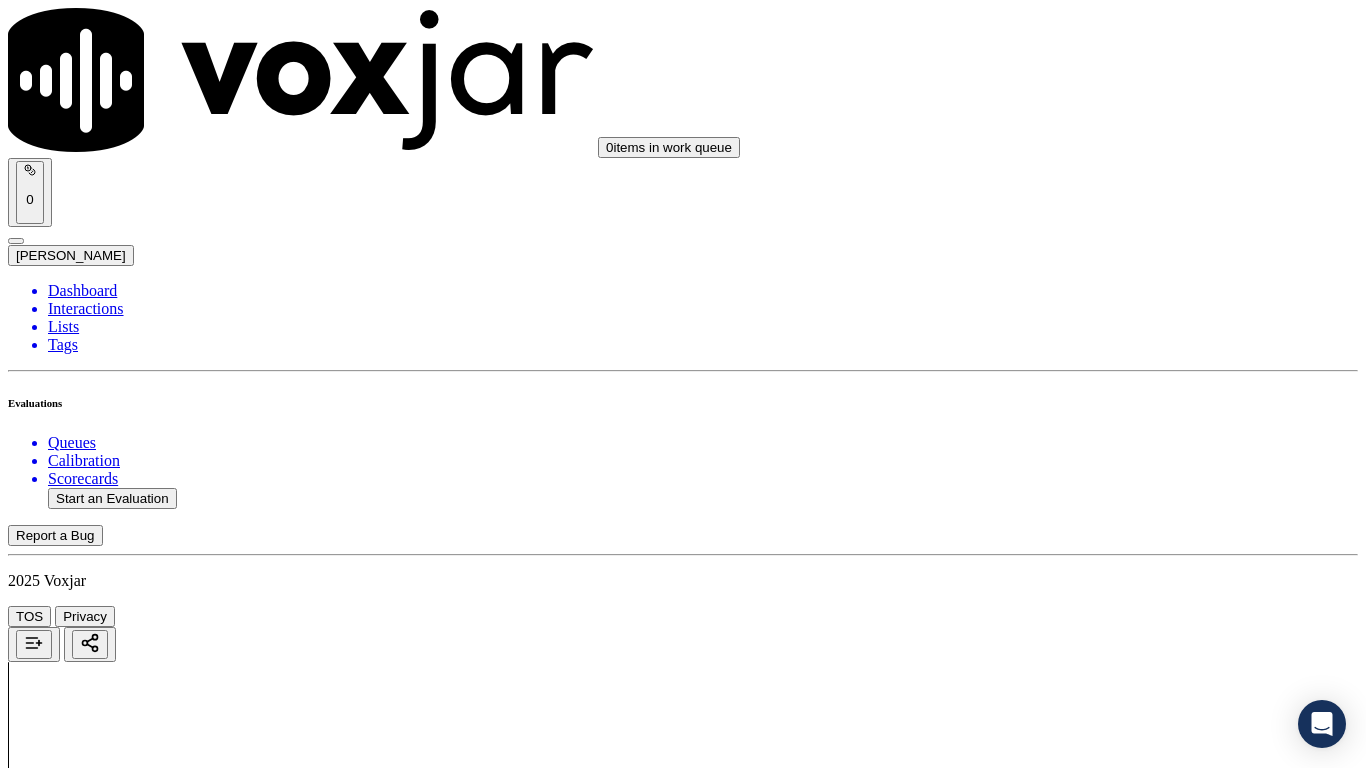 click on "Select an answer" at bounding box center [67, 2639] 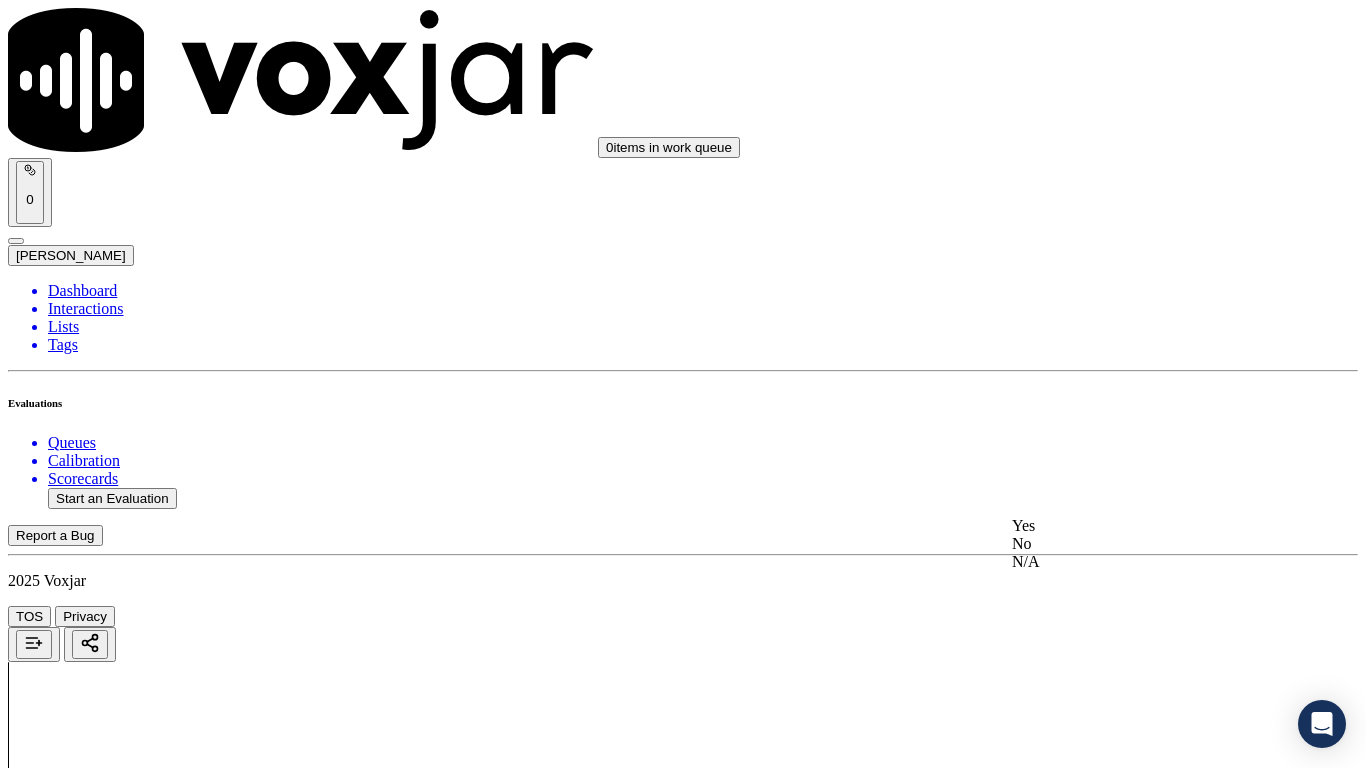 click on "Yes" at bounding box center (1139, 526) 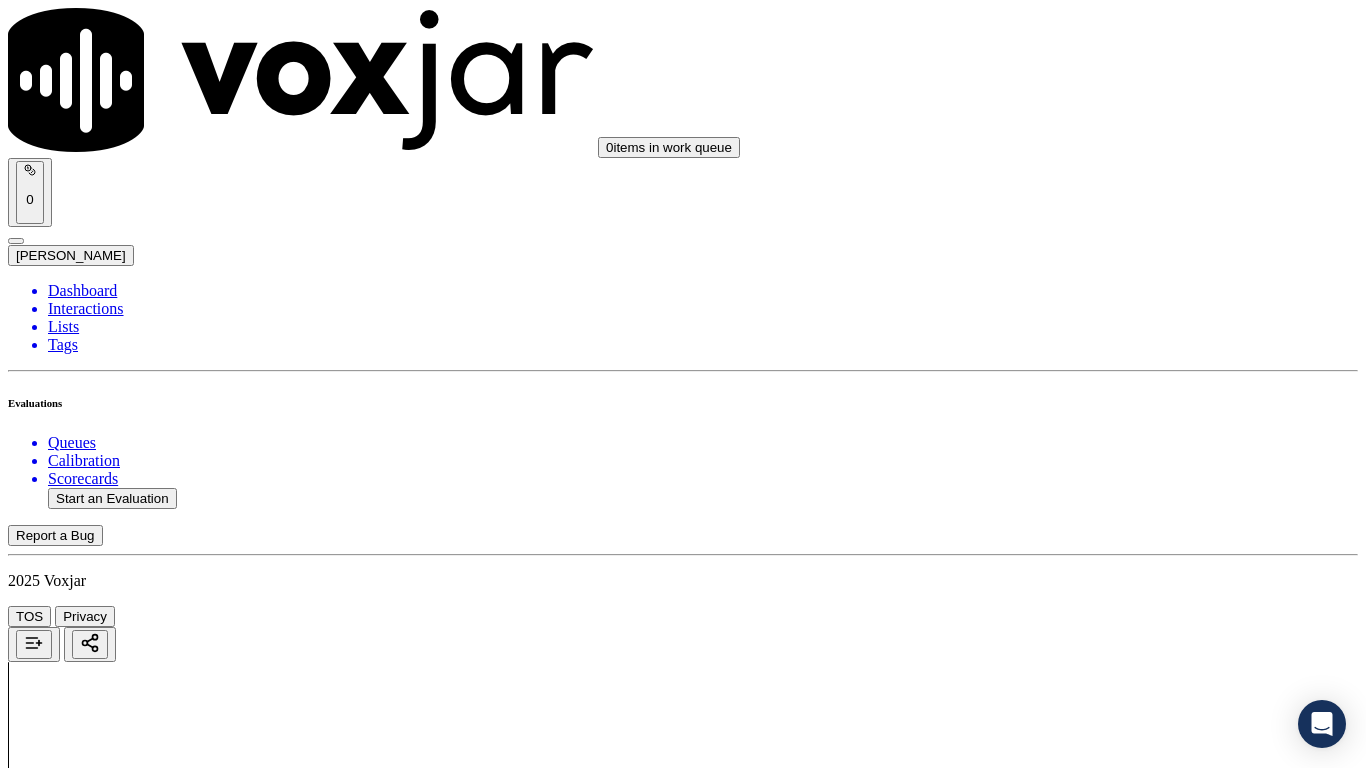 scroll, scrollTop: 700, scrollLeft: 0, axis: vertical 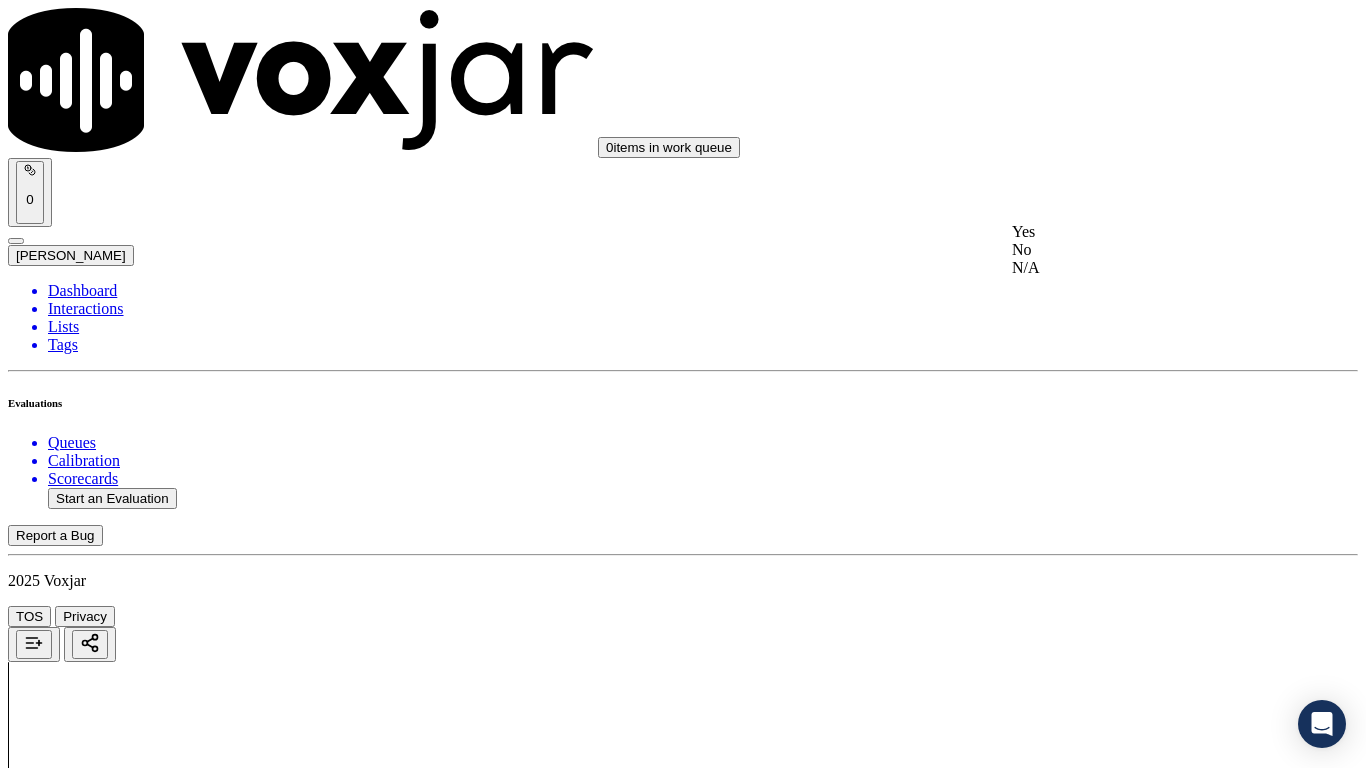 click on "Yes" at bounding box center (1139, 232) 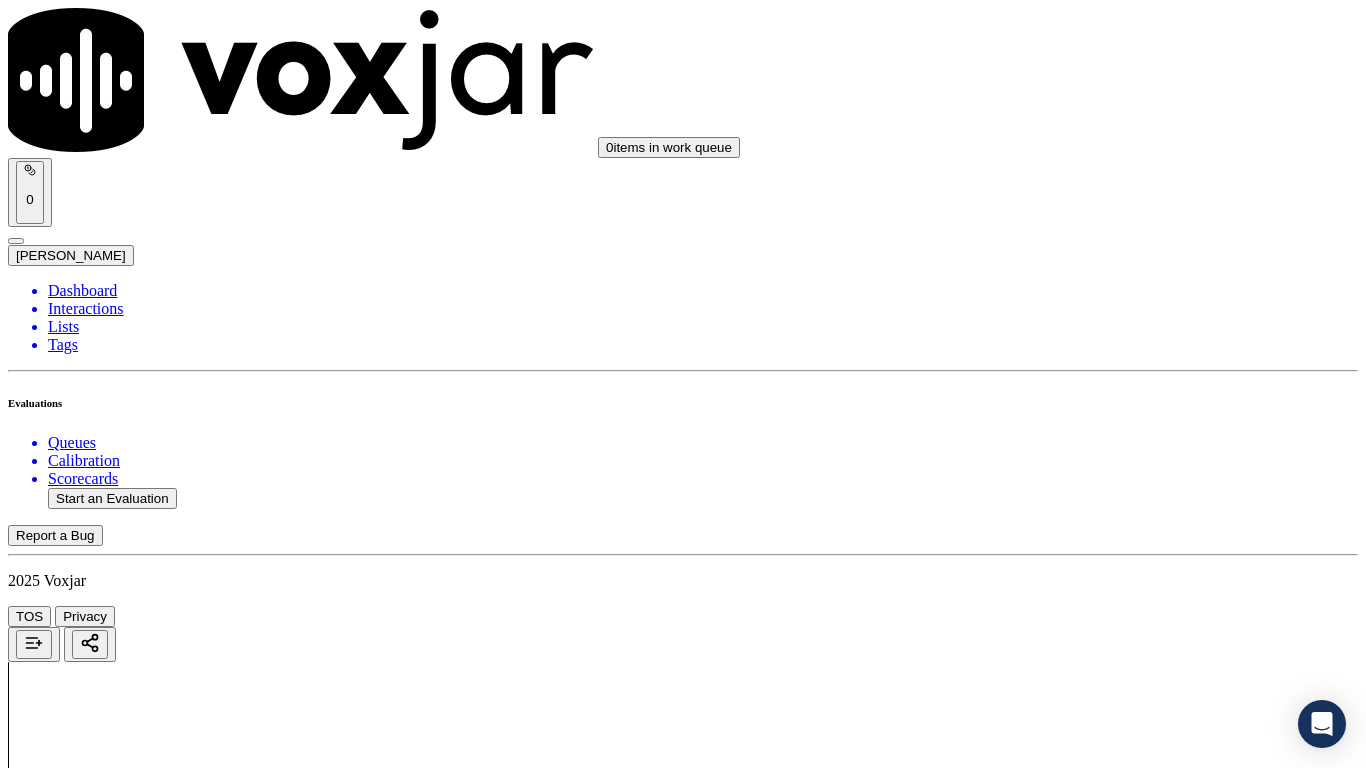 click on "Select an answer" at bounding box center [67, 3098] 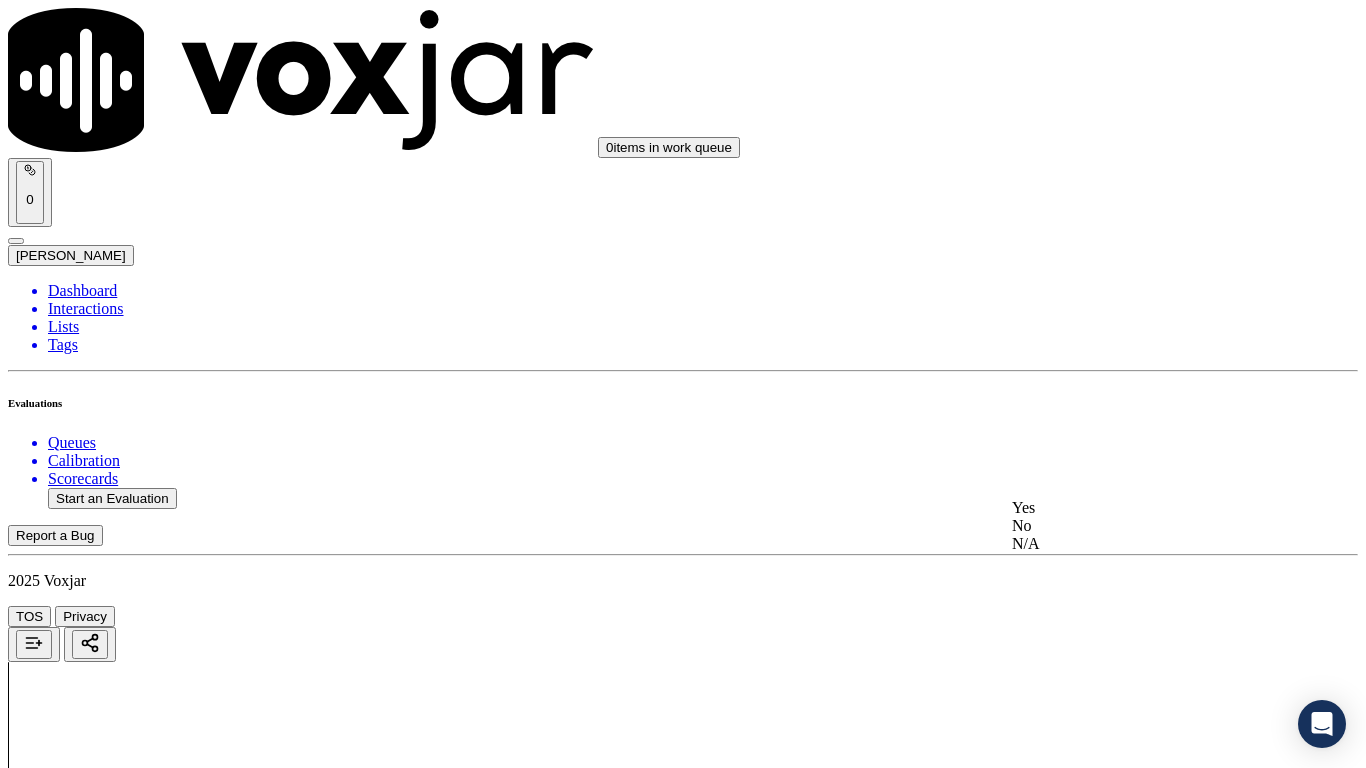 click on "N/A" 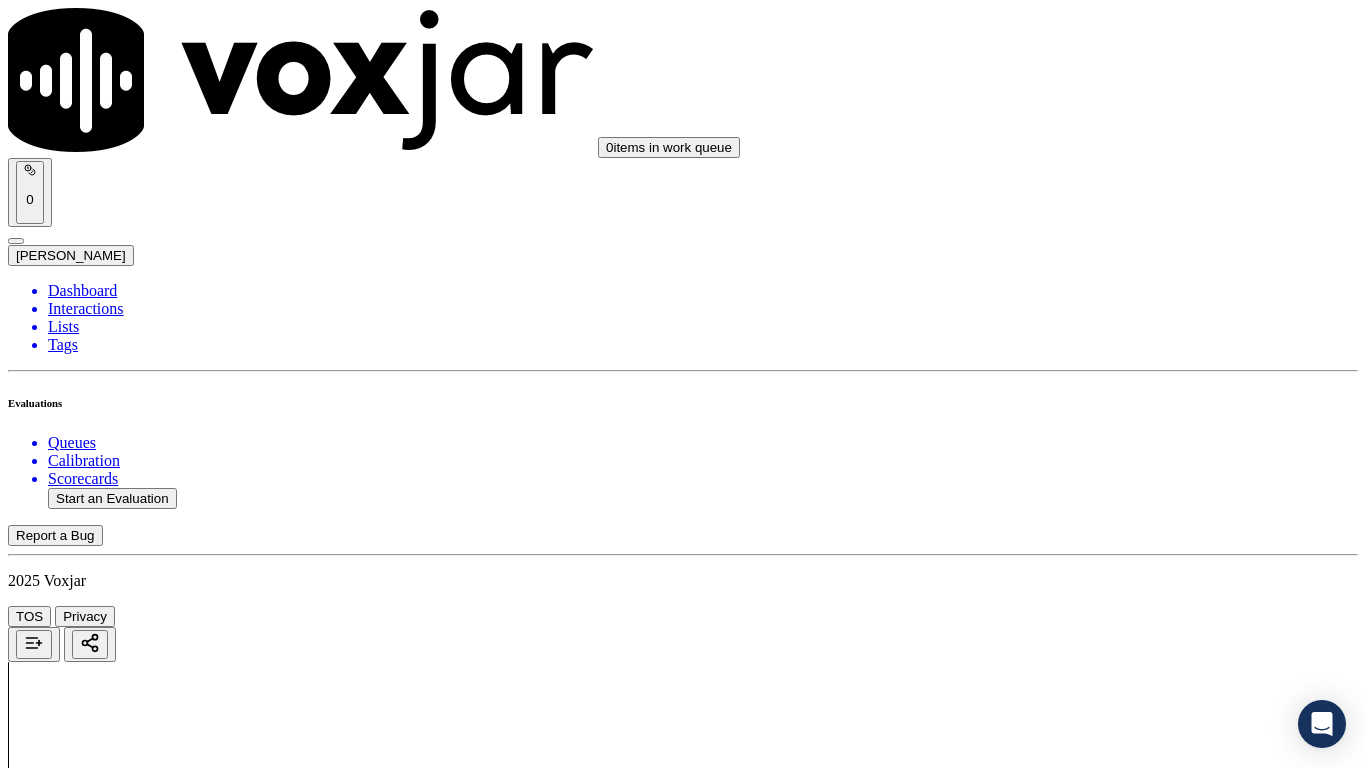 scroll, scrollTop: 1300, scrollLeft: 0, axis: vertical 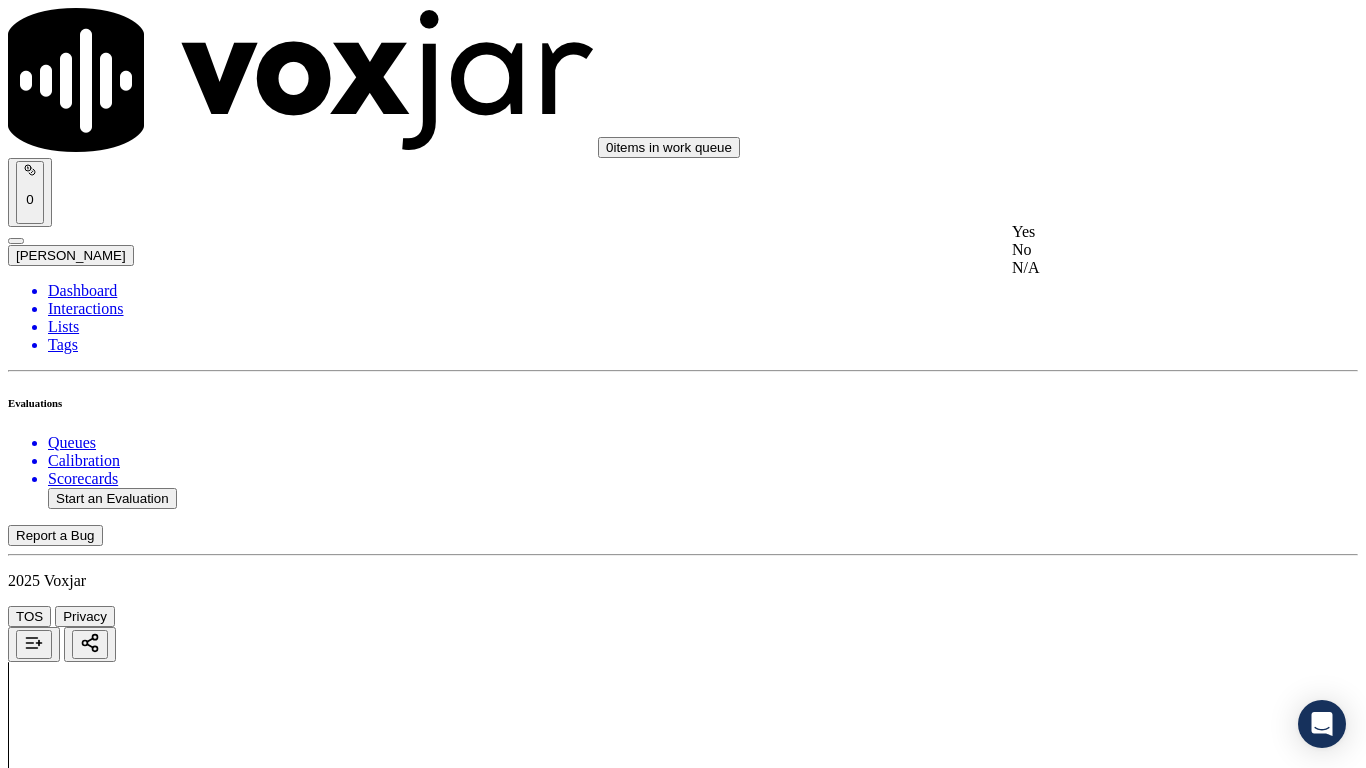 click on "N/A" 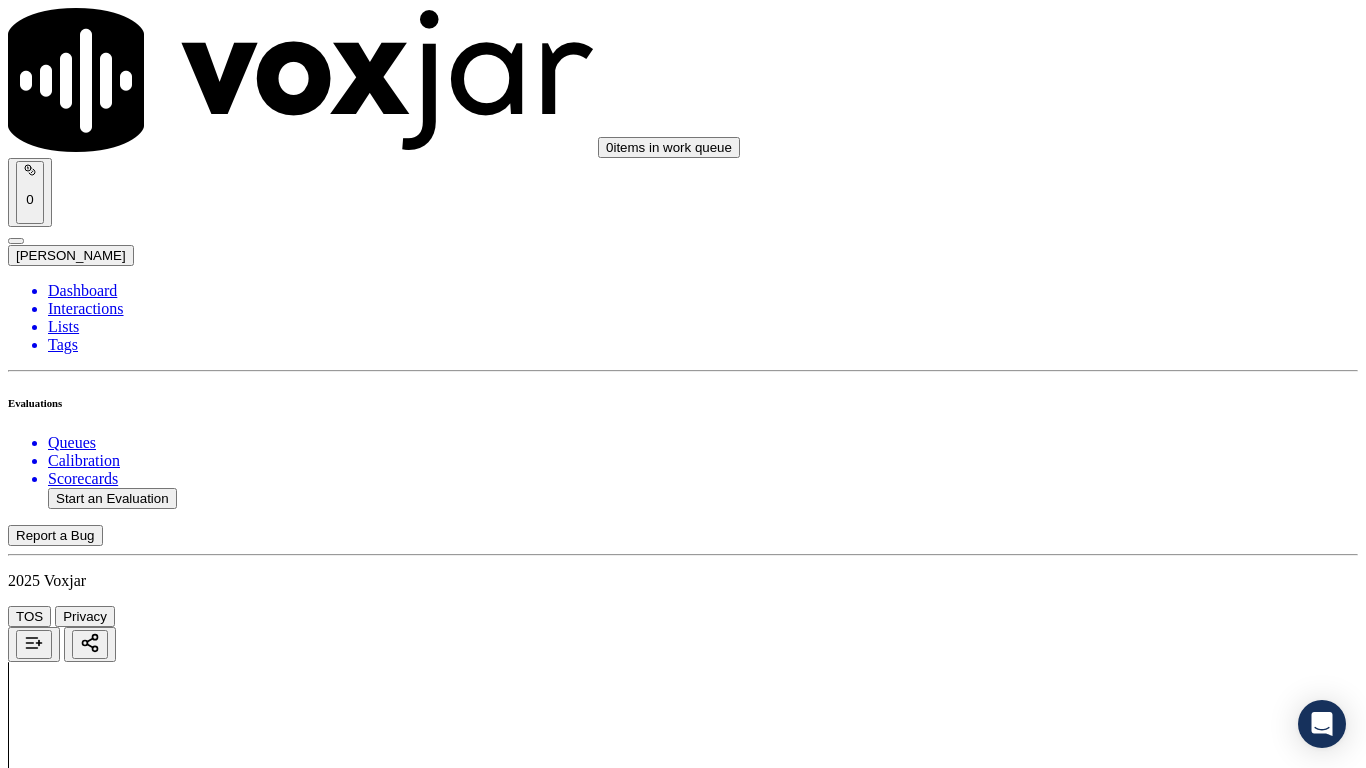 click on "Select an answer" at bounding box center (67, 3571) 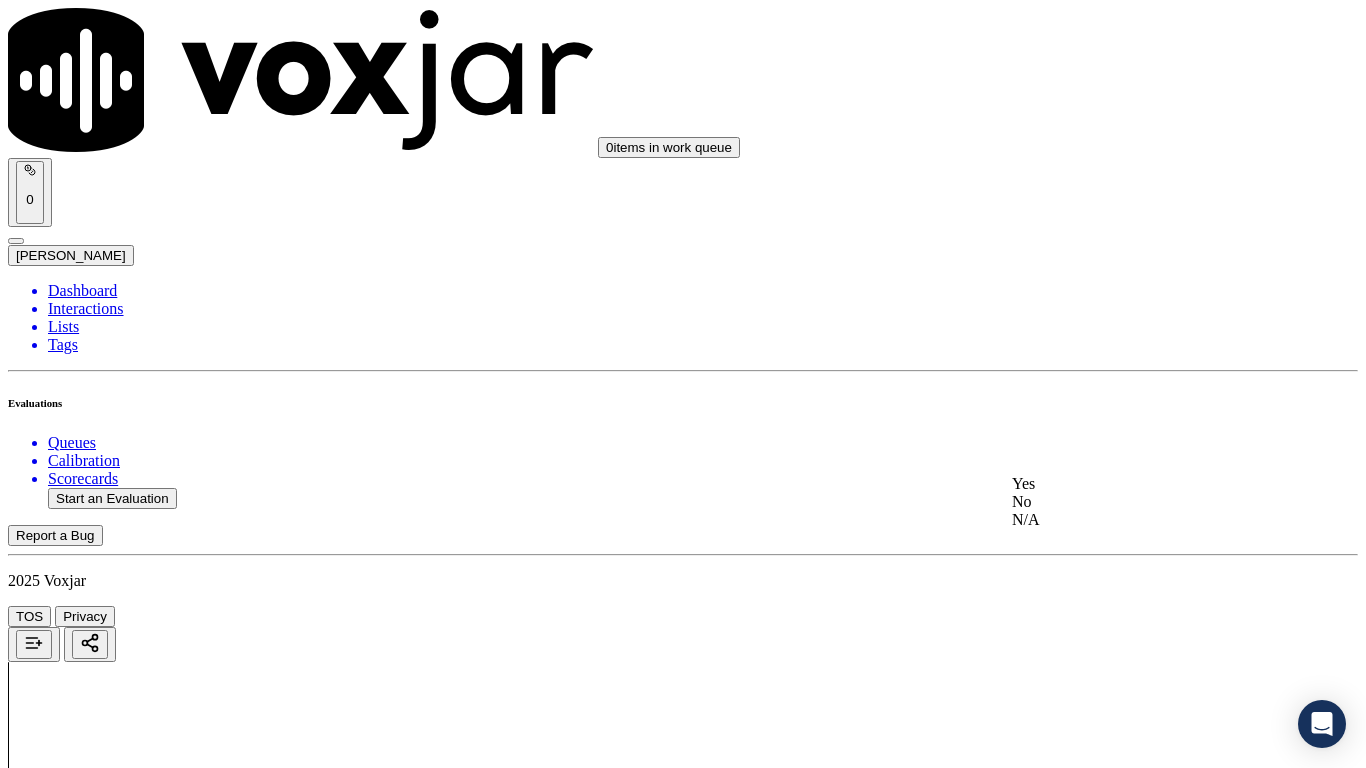 click on "Yes" at bounding box center [1139, 484] 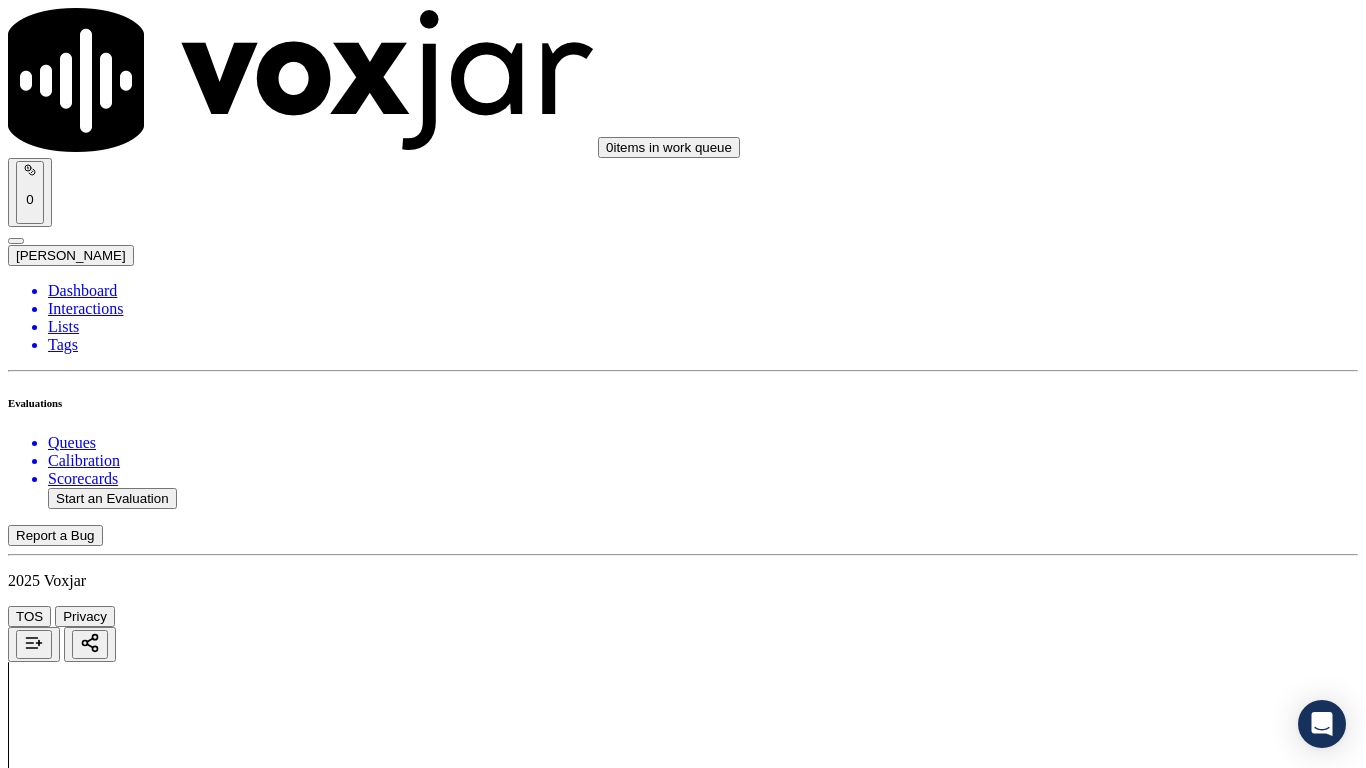 scroll, scrollTop: 1700, scrollLeft: 0, axis: vertical 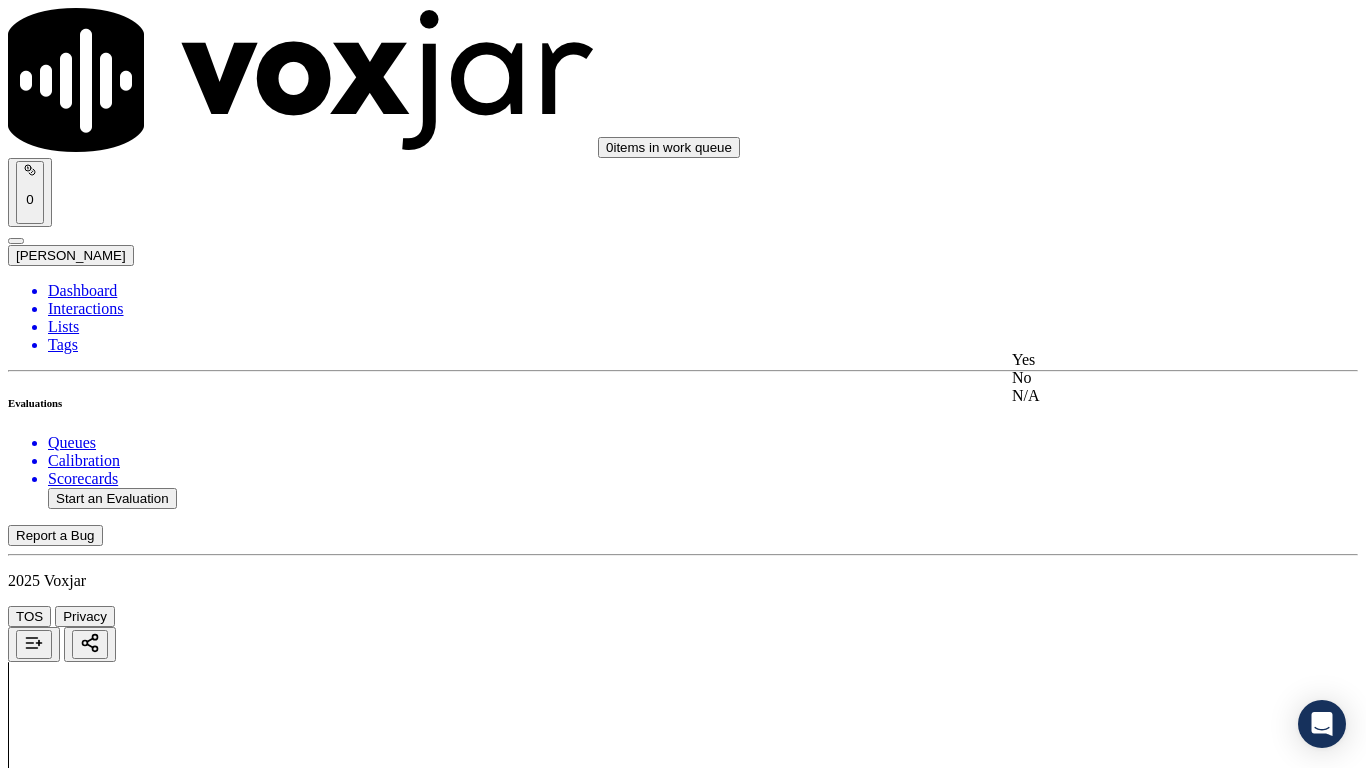 click on "Yes" at bounding box center (1139, 360) 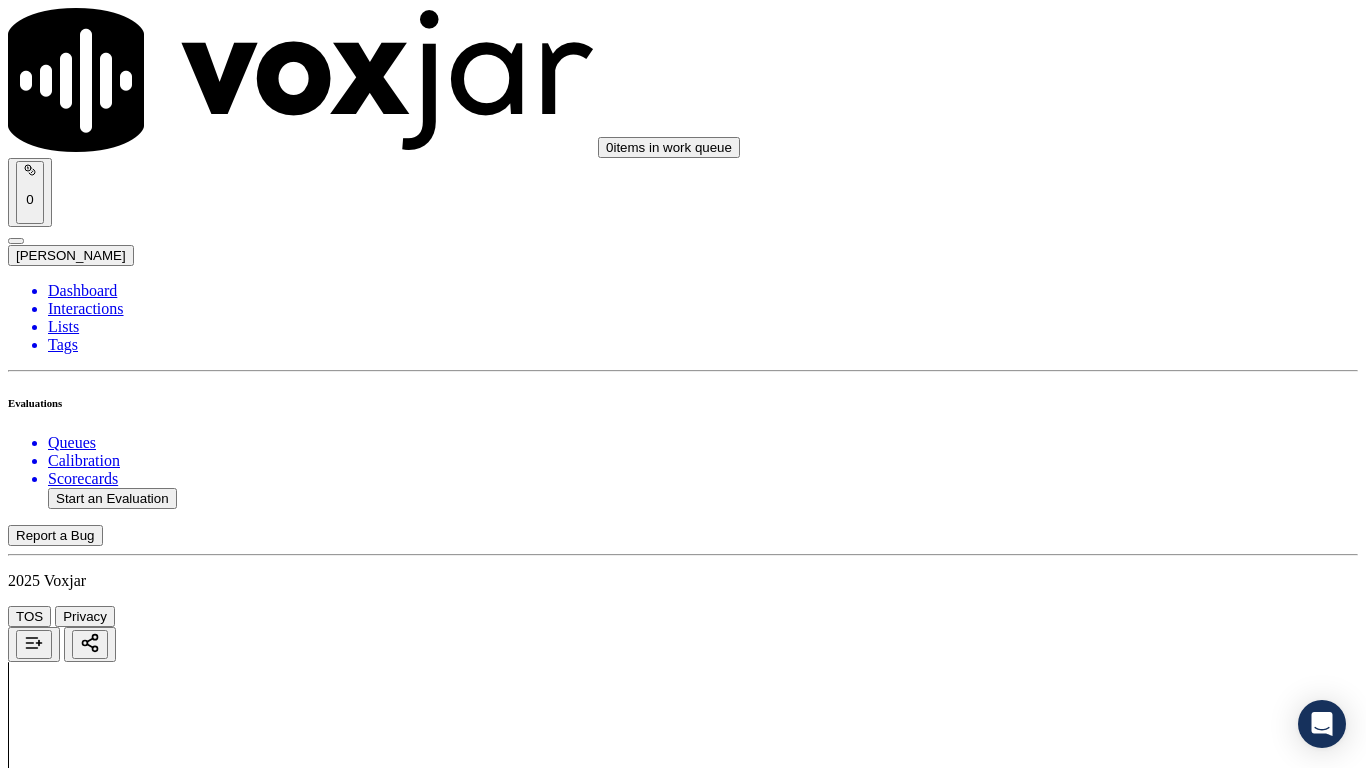 click on "Select an answer" at bounding box center (67, 4058) 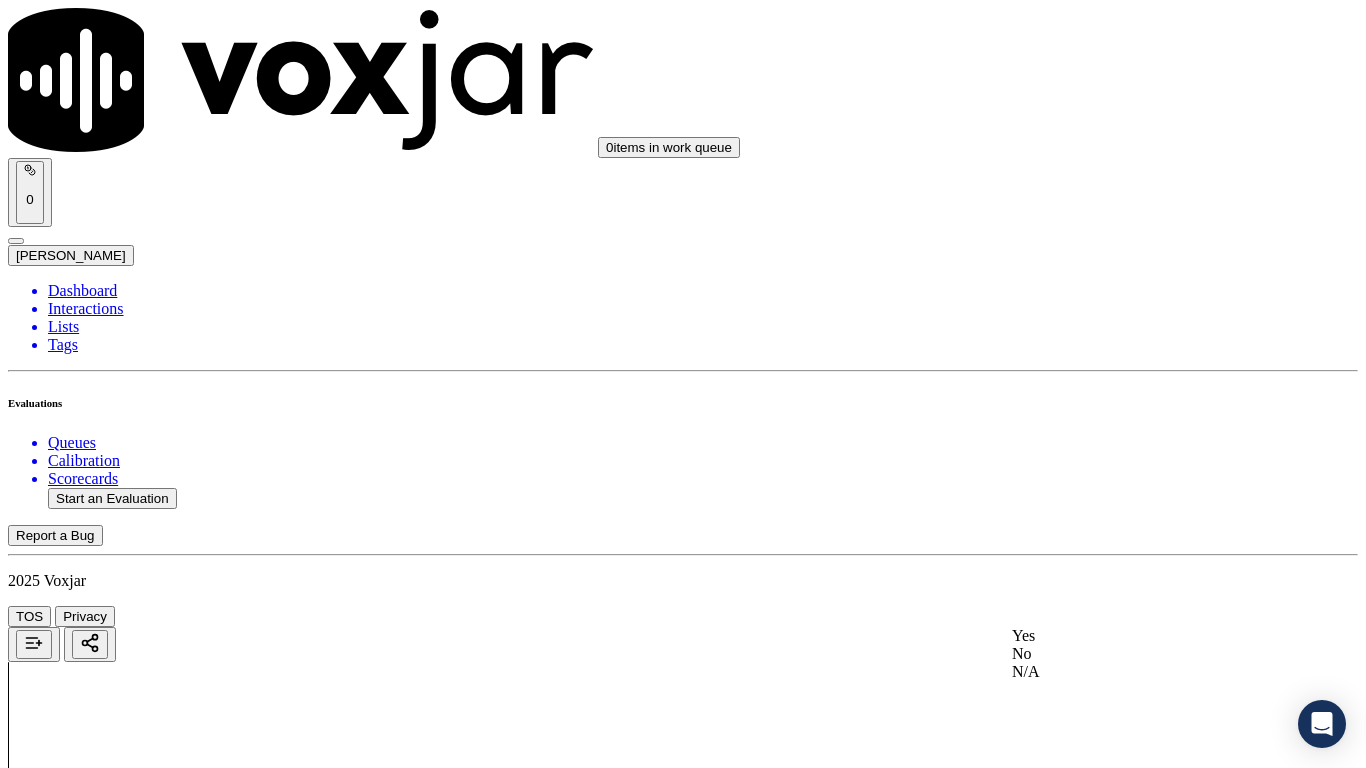 click on "Yes" at bounding box center (1139, 636) 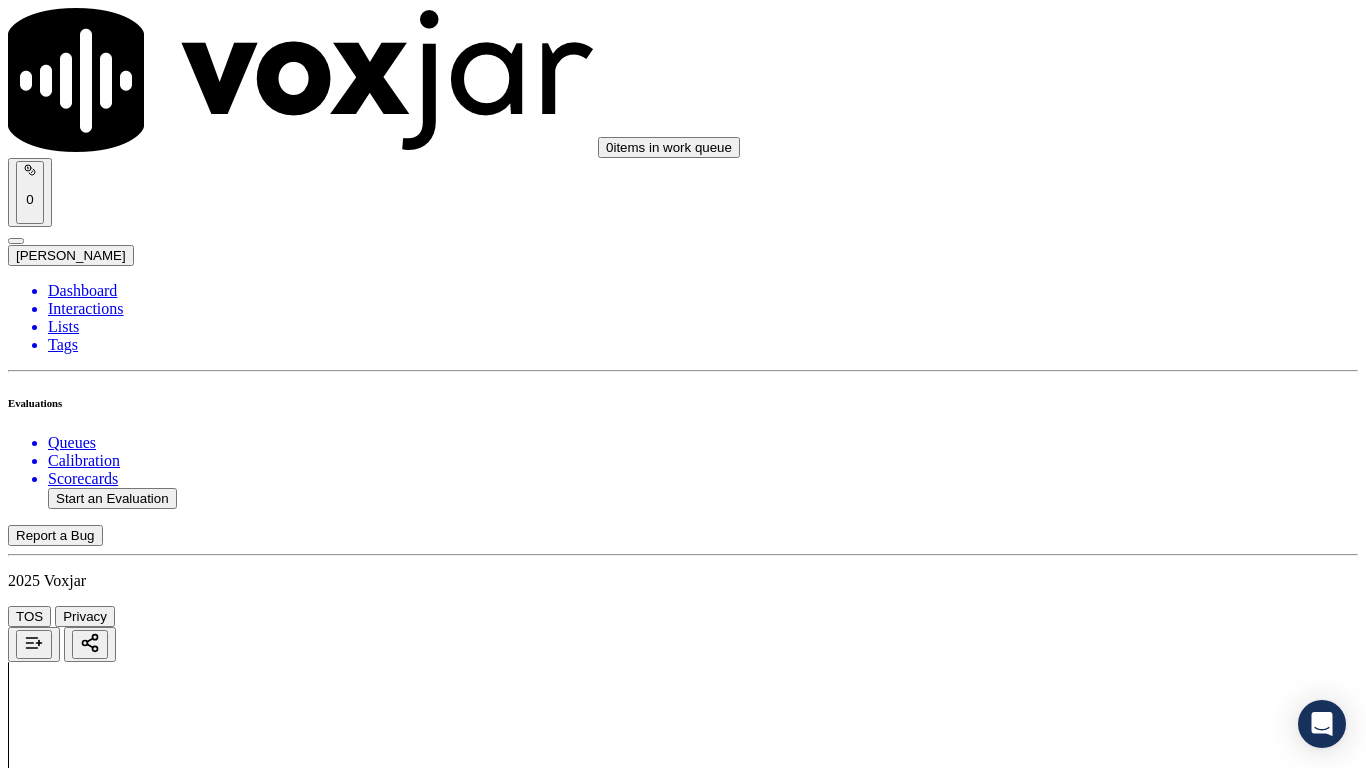 scroll, scrollTop: 2400, scrollLeft: 0, axis: vertical 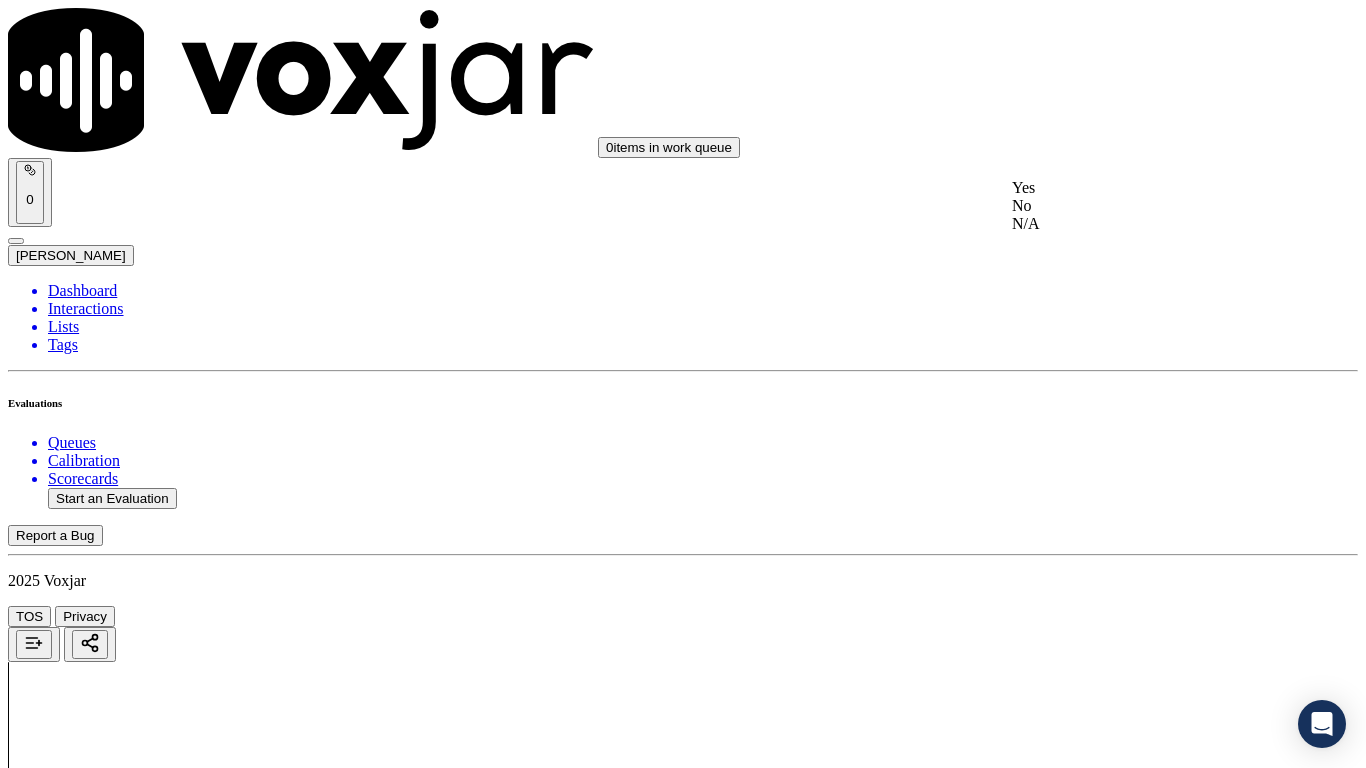 click on "Yes" at bounding box center [1139, 188] 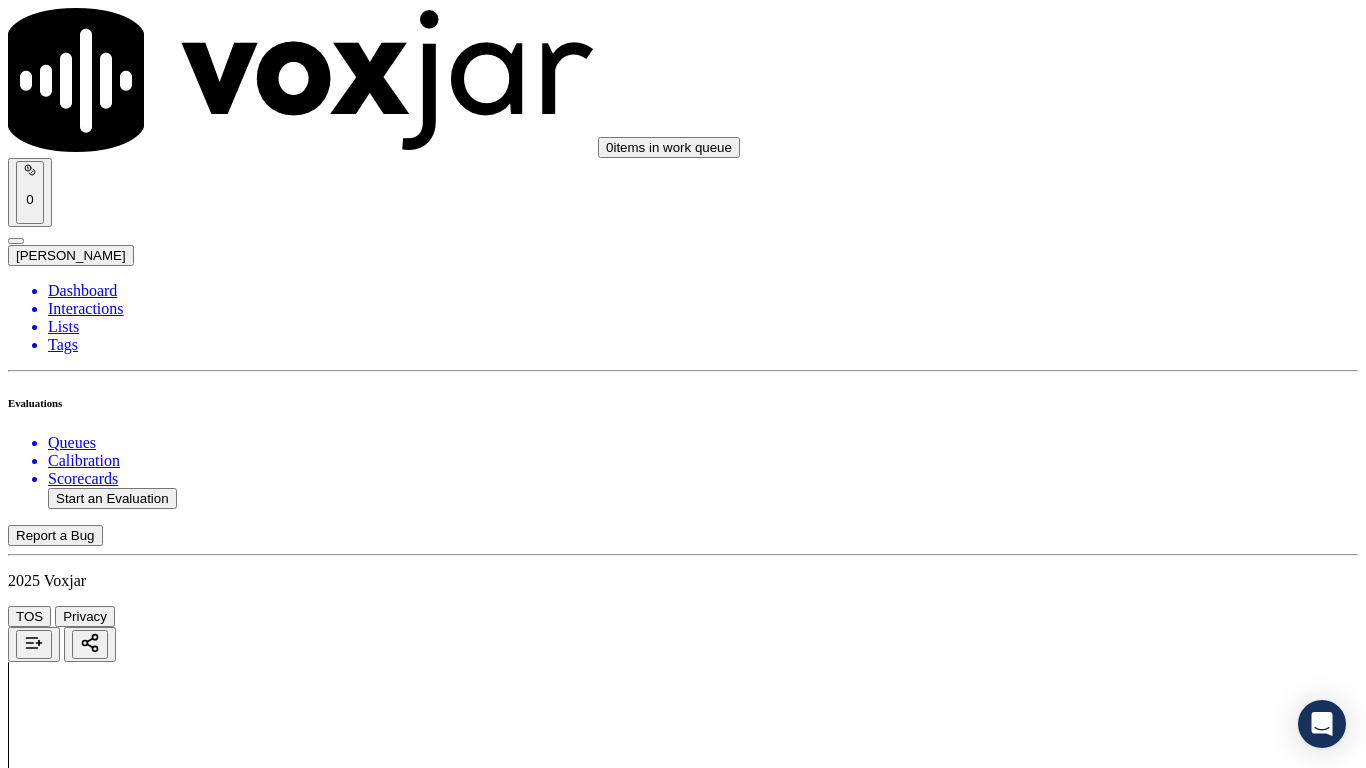 scroll, scrollTop: 2600, scrollLeft: 0, axis: vertical 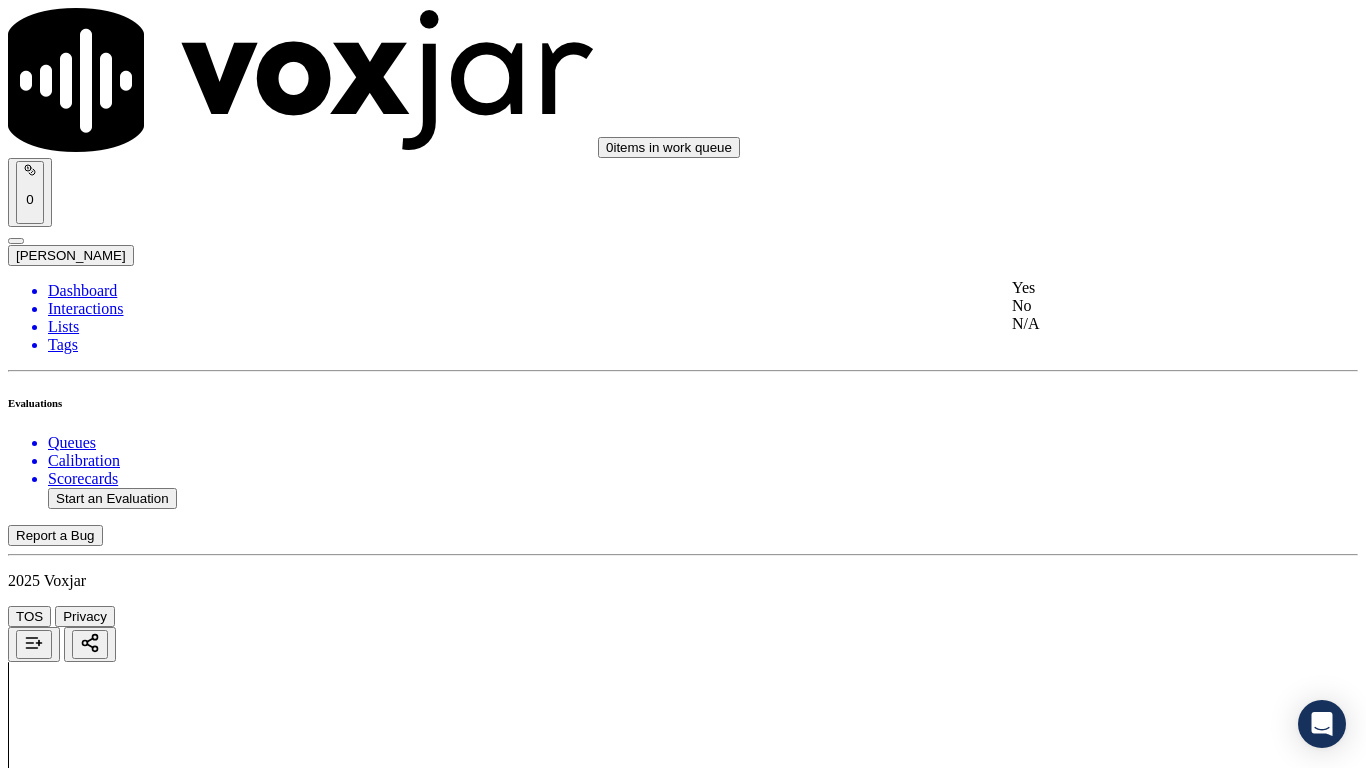 click on "Yes" at bounding box center [1139, 288] 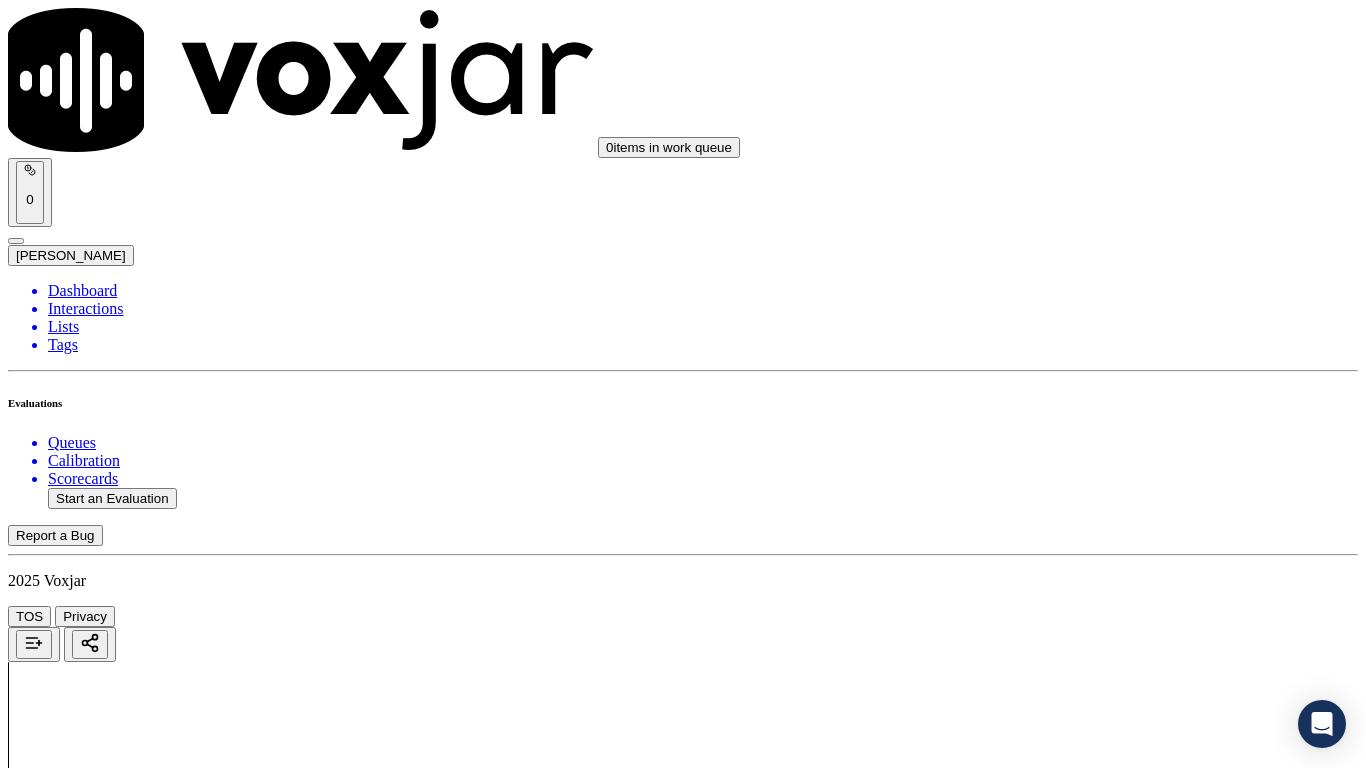 click on "Select an answer" at bounding box center (67, 4844) 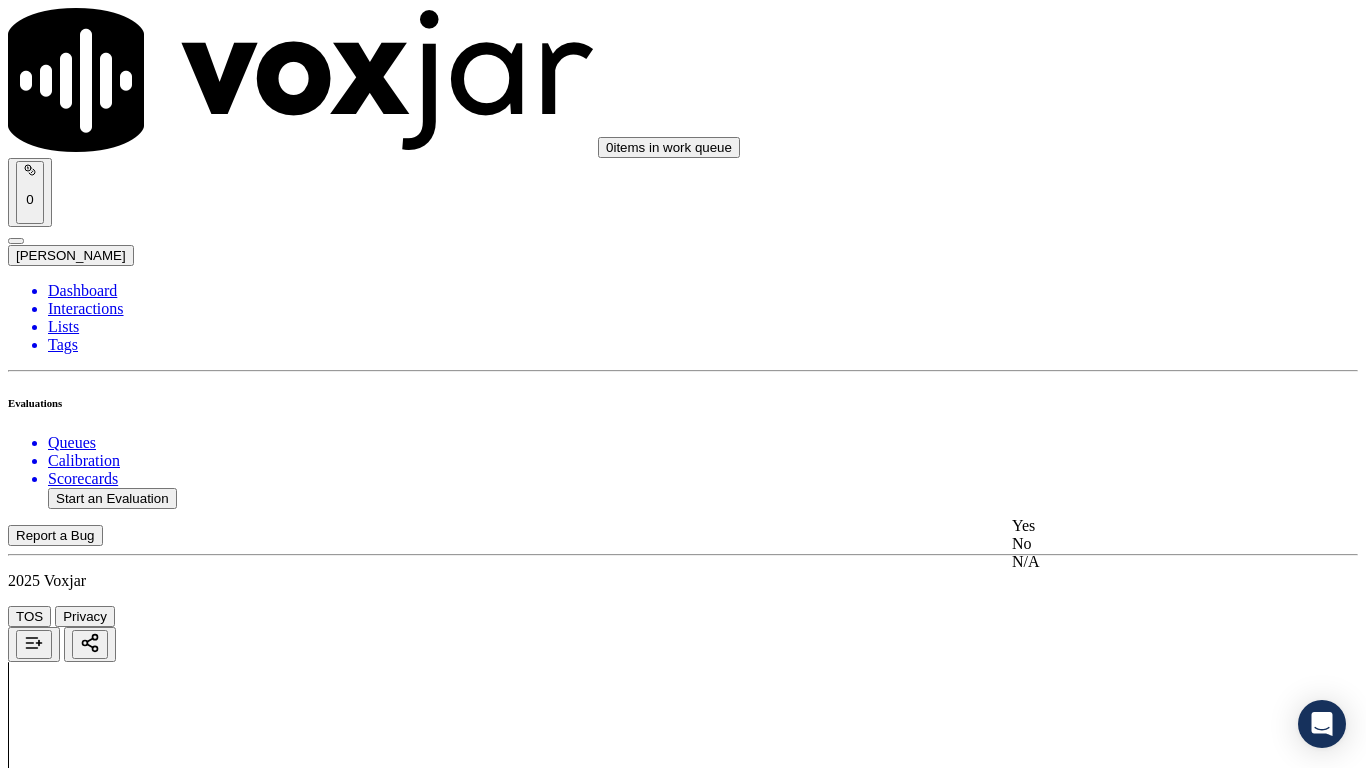 click on "Yes" at bounding box center [1139, 526] 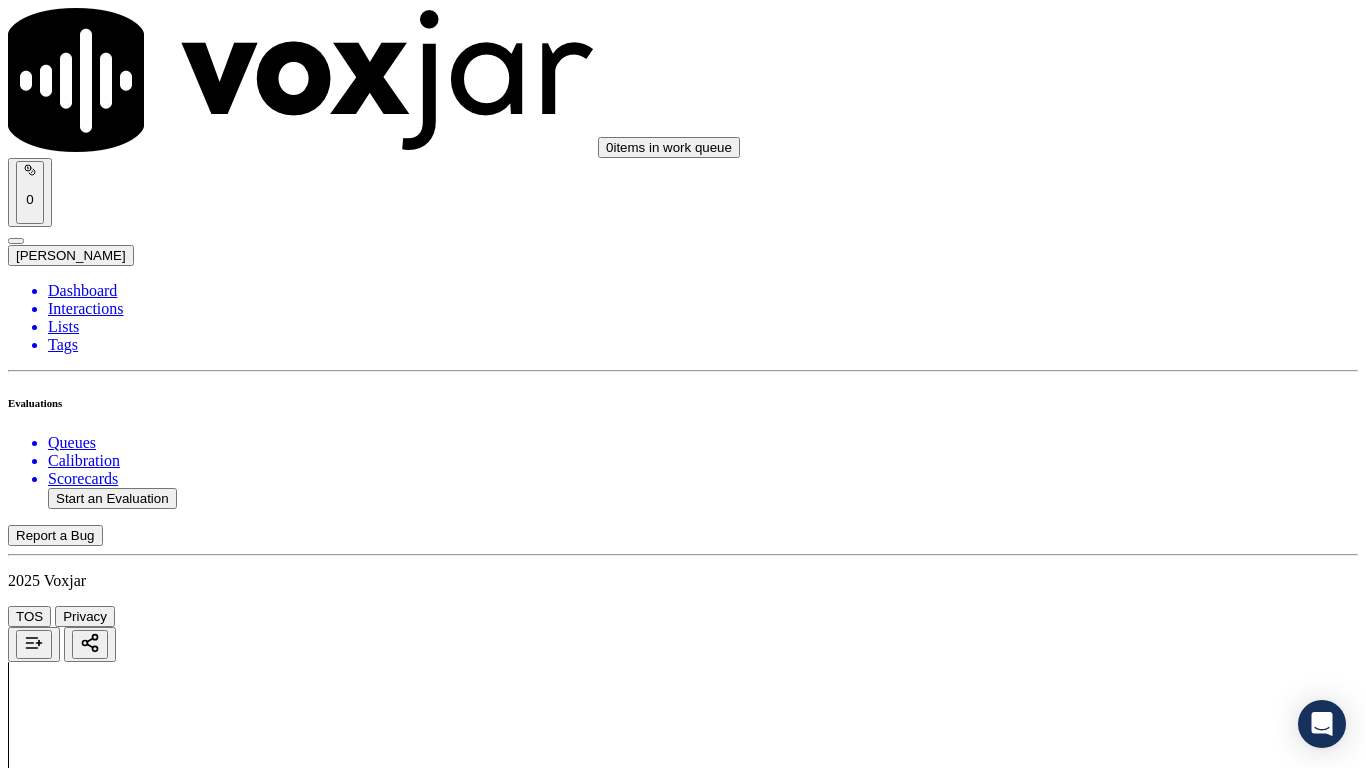 scroll, scrollTop: 3400, scrollLeft: 0, axis: vertical 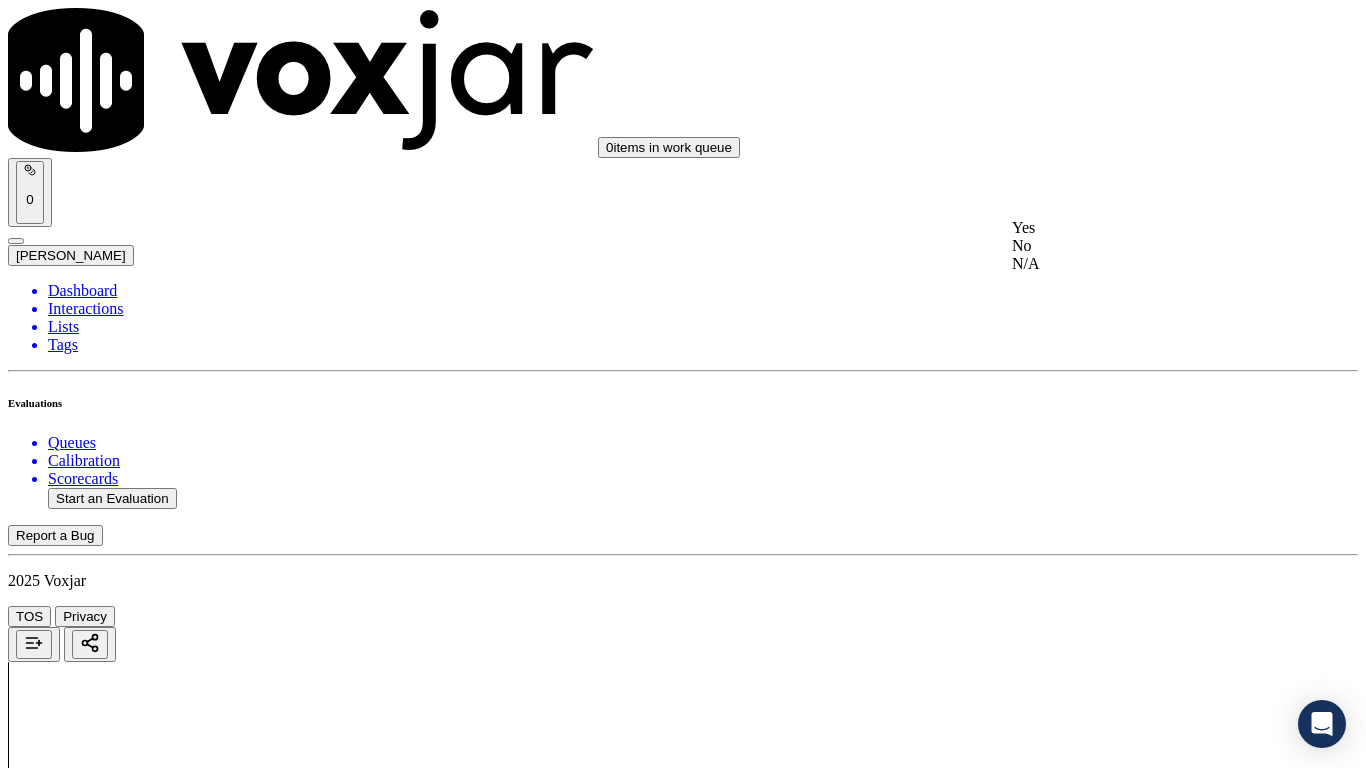click on "Yes" at bounding box center (1139, 228) 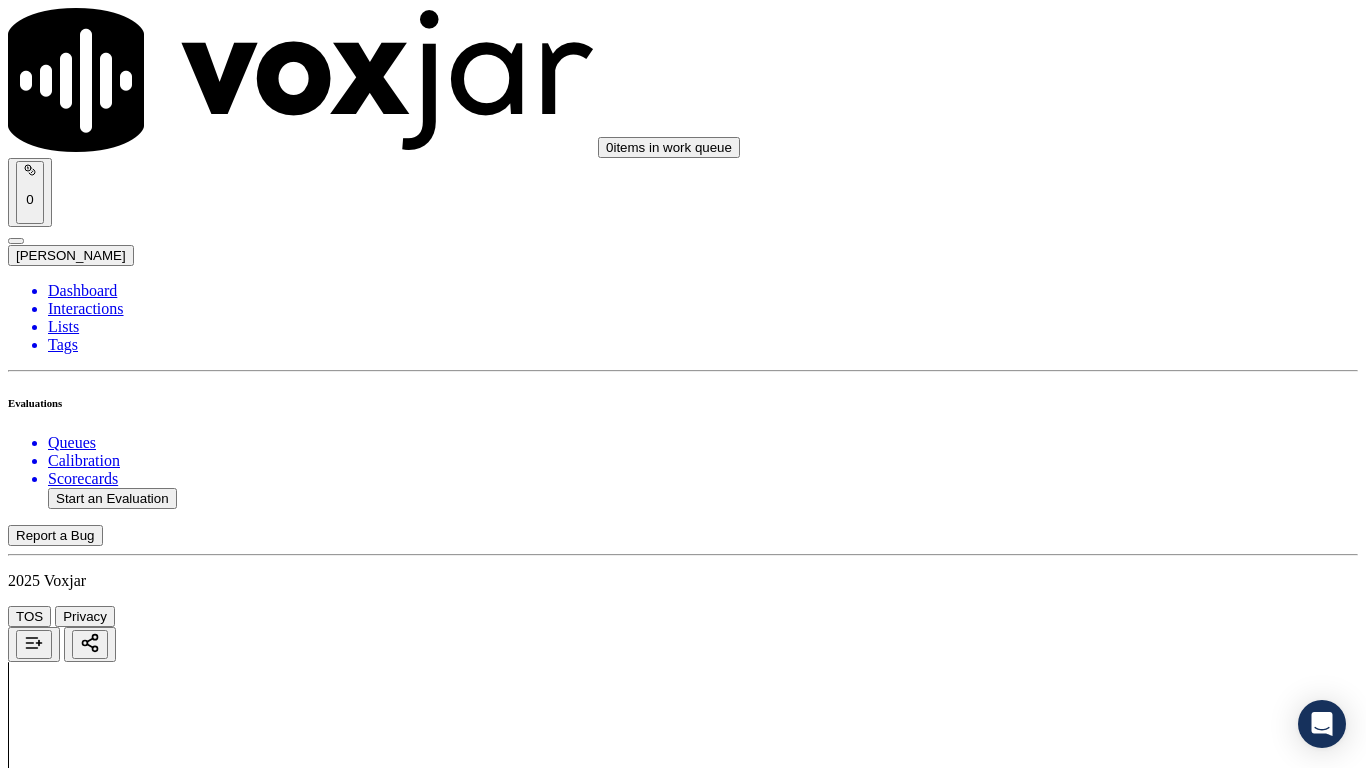 click on "Select an answer" at bounding box center [67, 5303] 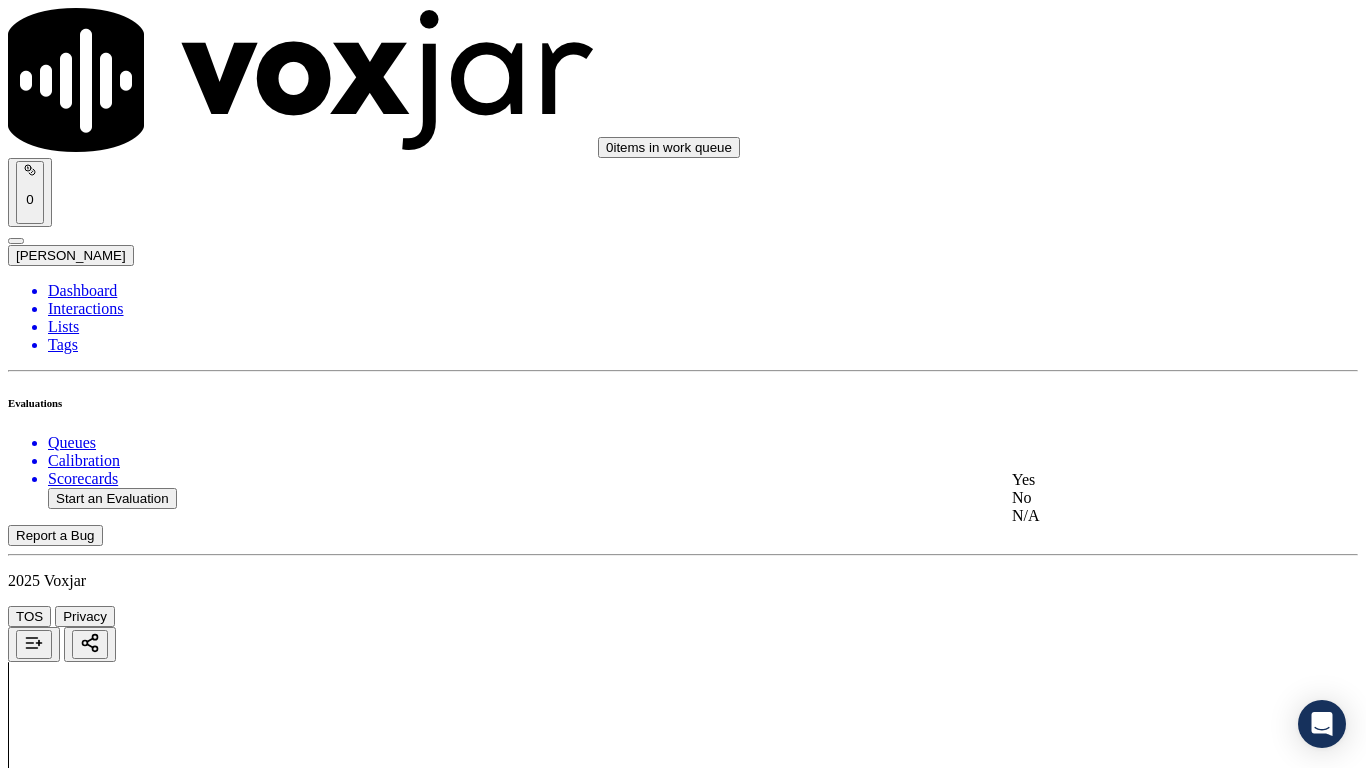 click on "Yes" at bounding box center [1139, 480] 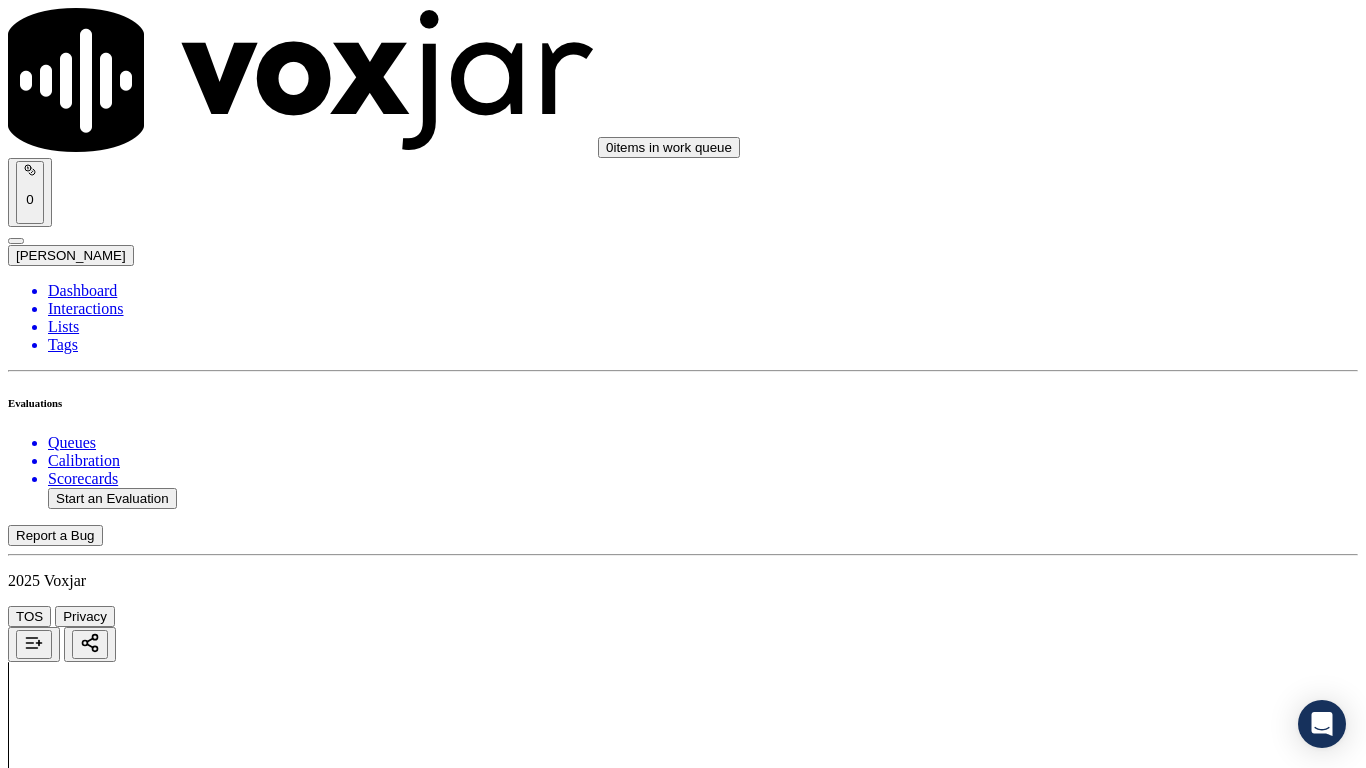 scroll, scrollTop: 4200, scrollLeft: 0, axis: vertical 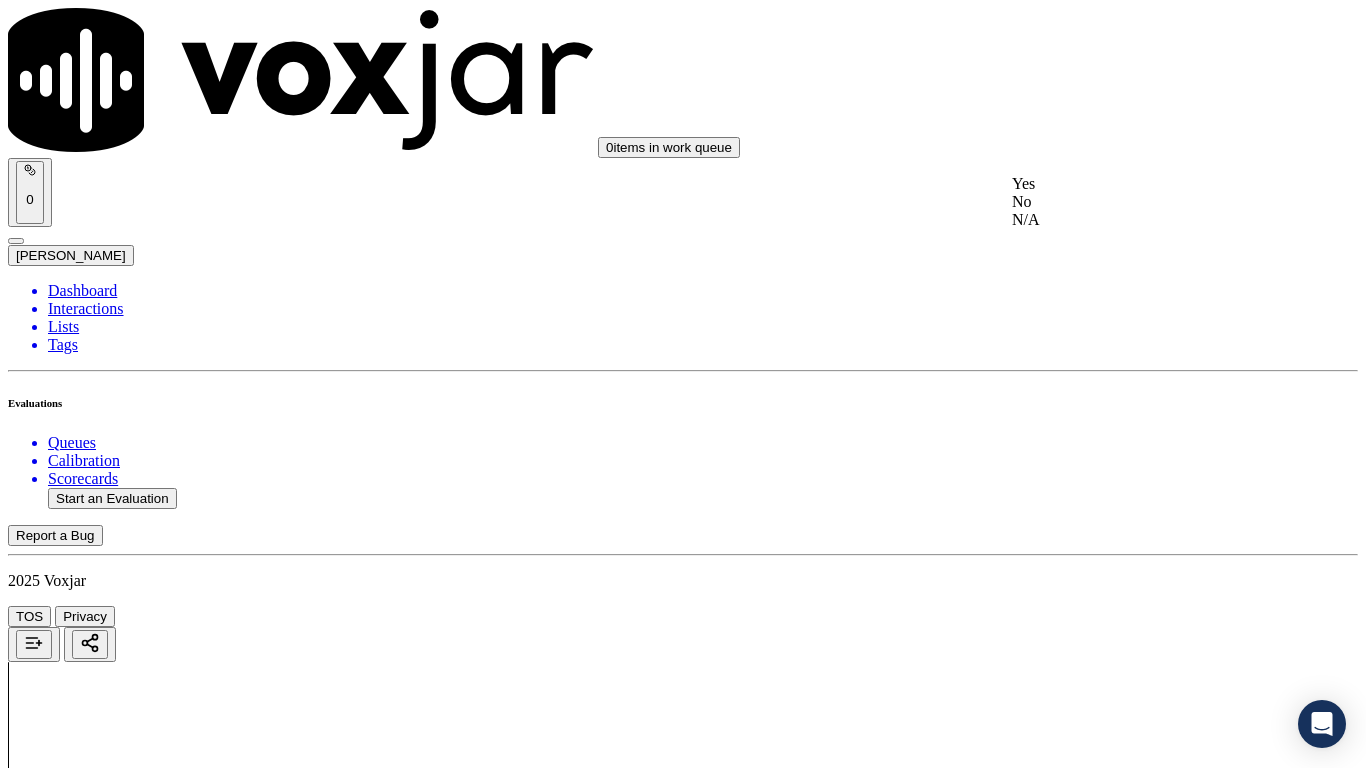 click on "Yes" at bounding box center [1139, 184] 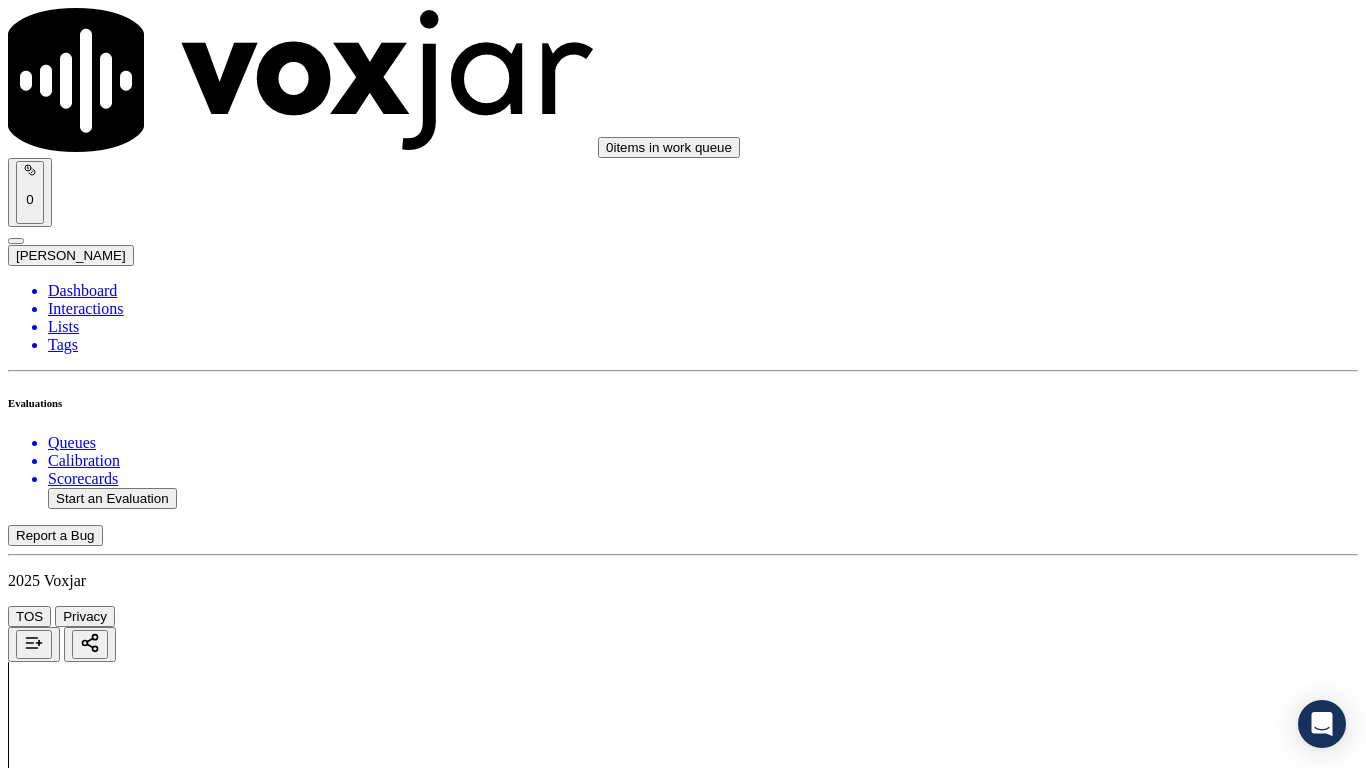 scroll, scrollTop: 3900, scrollLeft: 0, axis: vertical 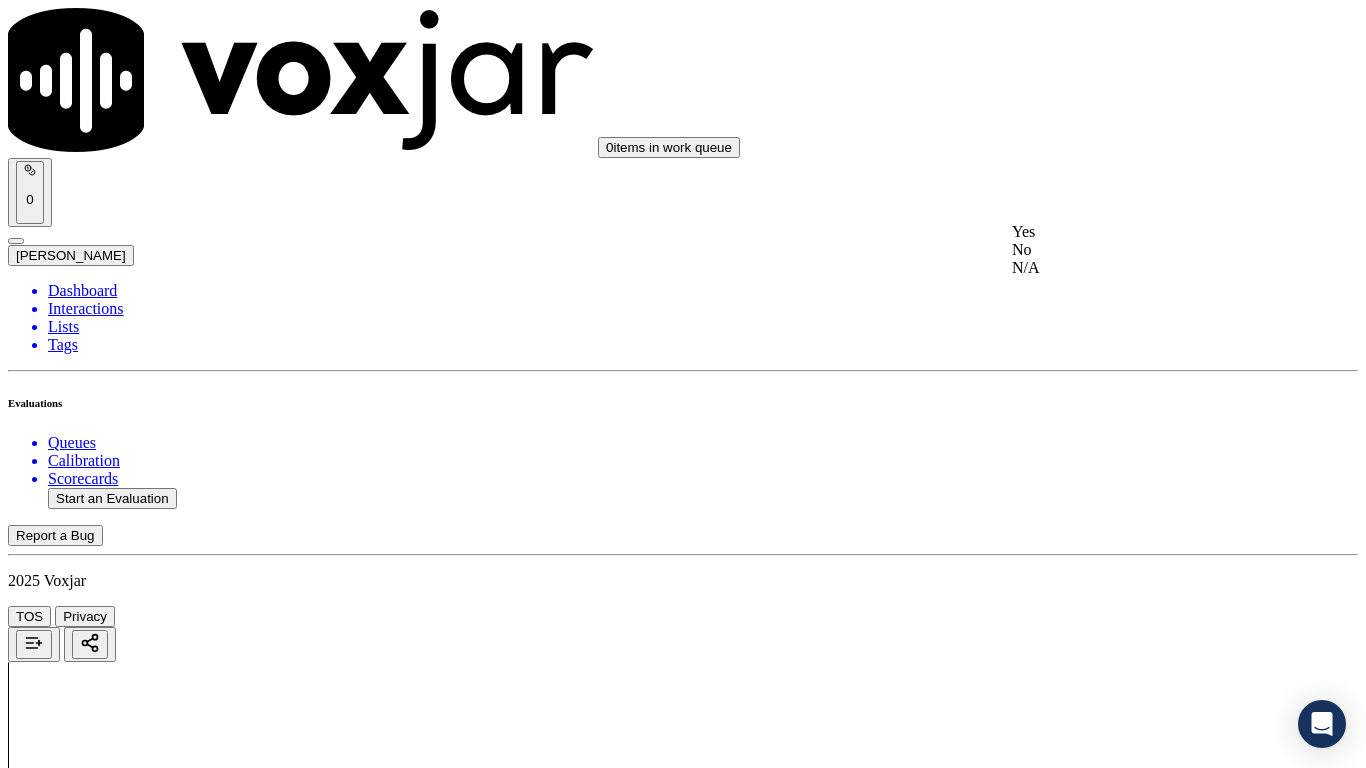 click on "Yes" at bounding box center (1139, 232) 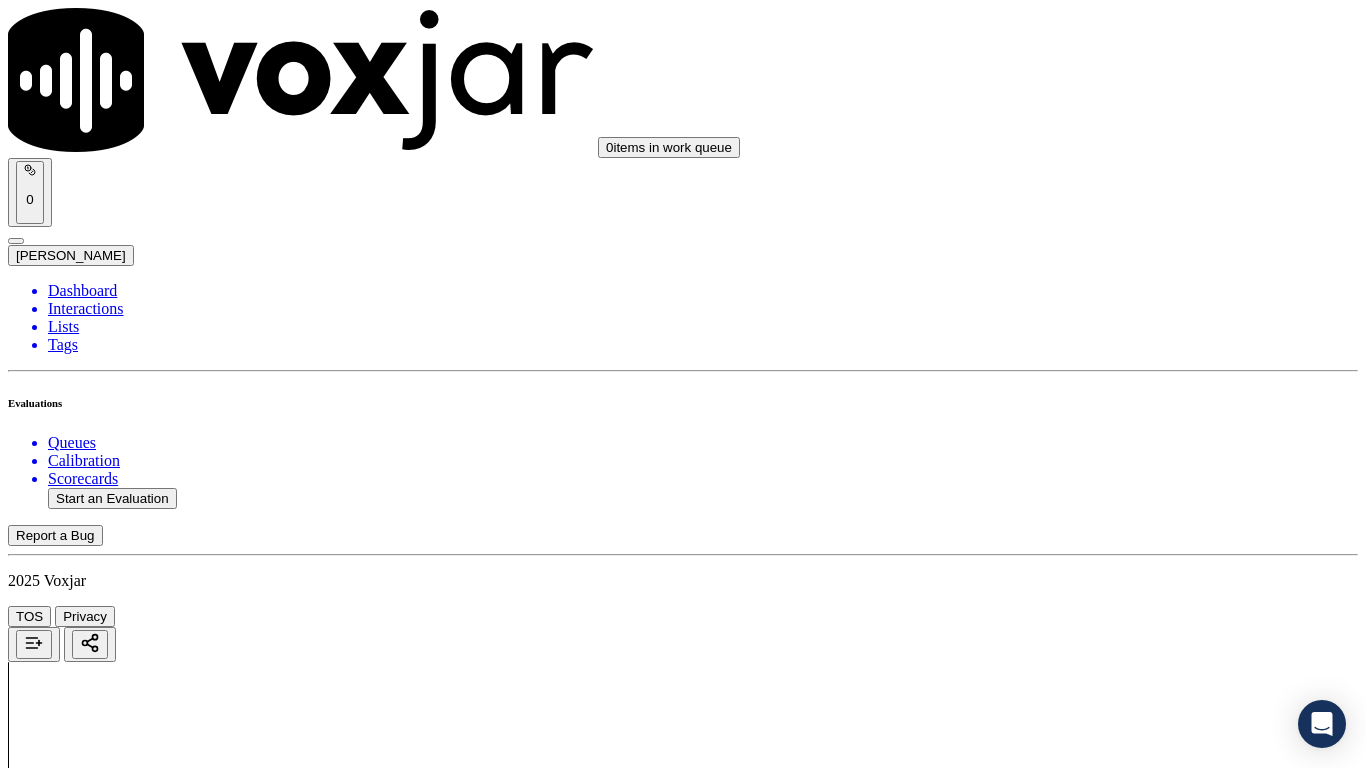 scroll, scrollTop: 4500, scrollLeft: 0, axis: vertical 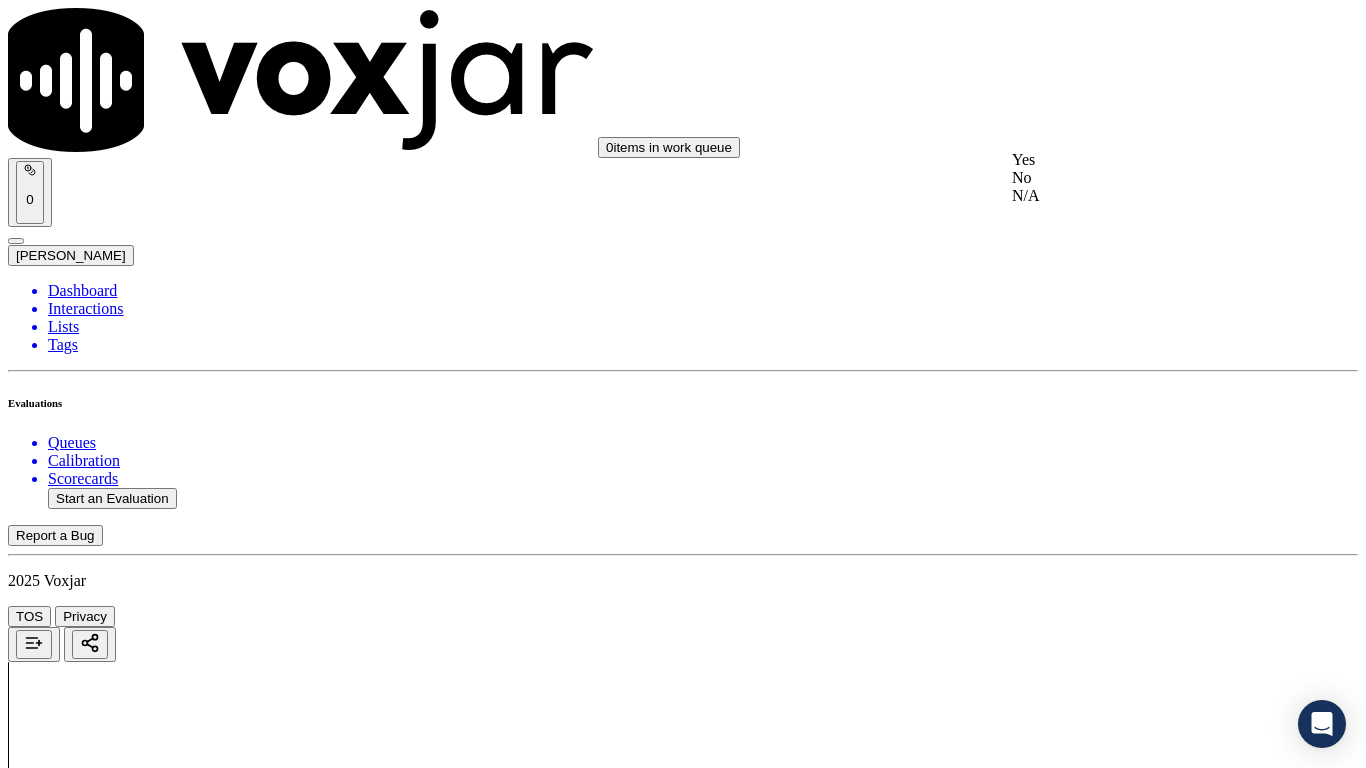 click on "Yes" at bounding box center (1139, 160) 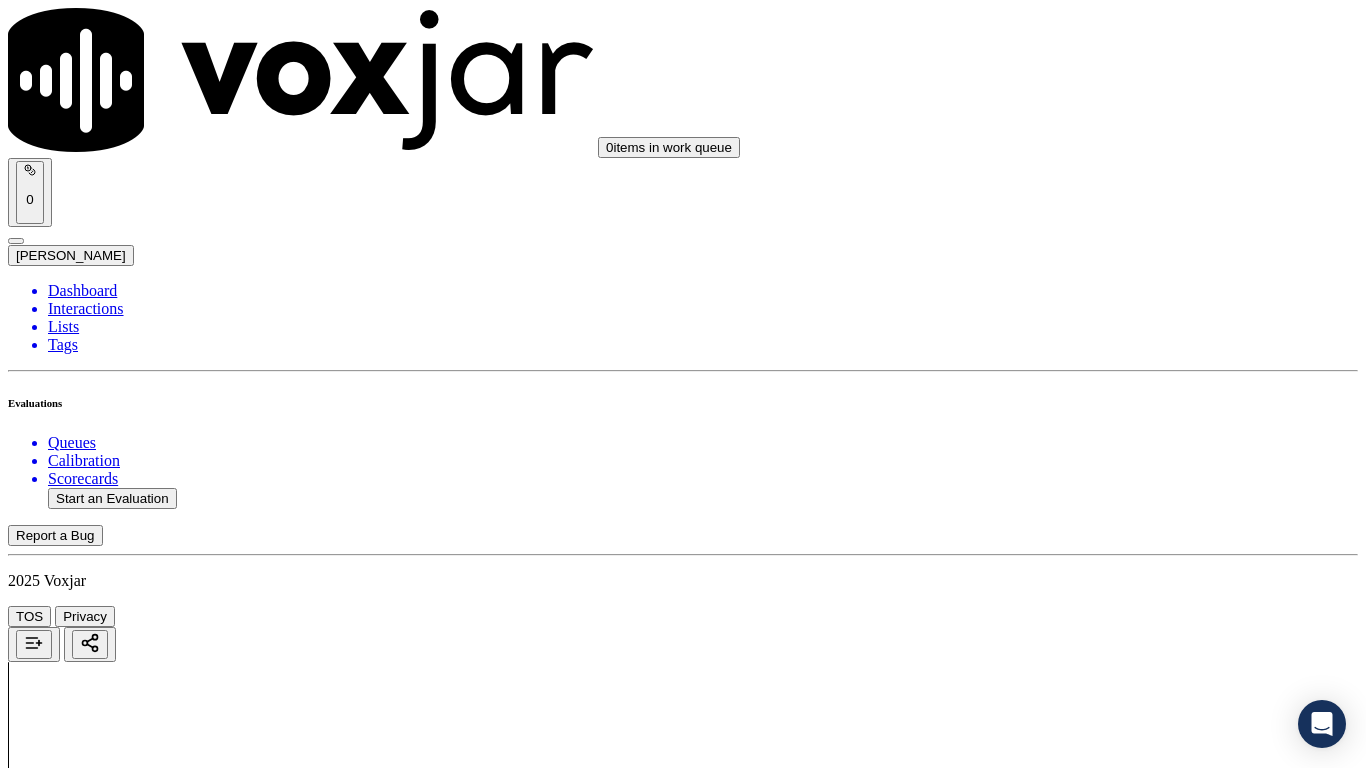 click on "Select an answer" at bounding box center [67, 6263] 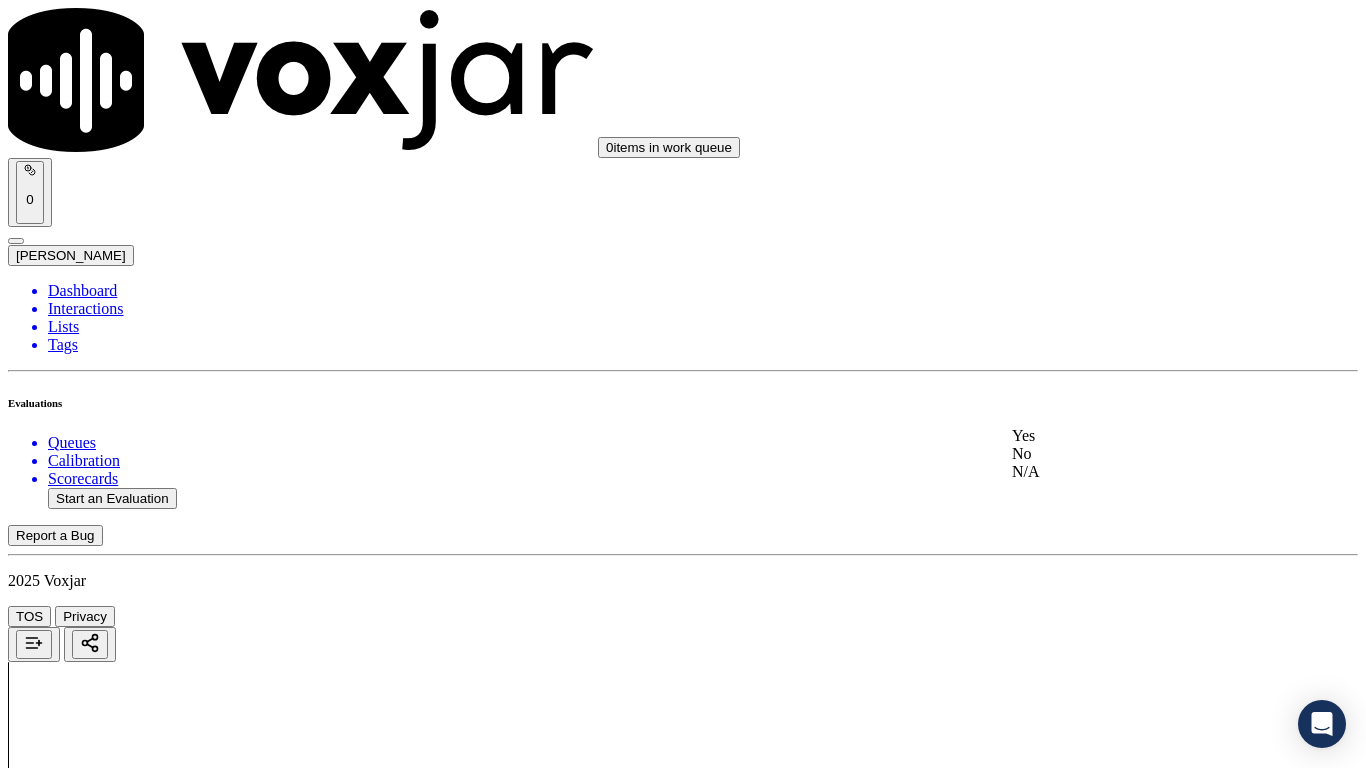 click on "Yes" at bounding box center (1139, 436) 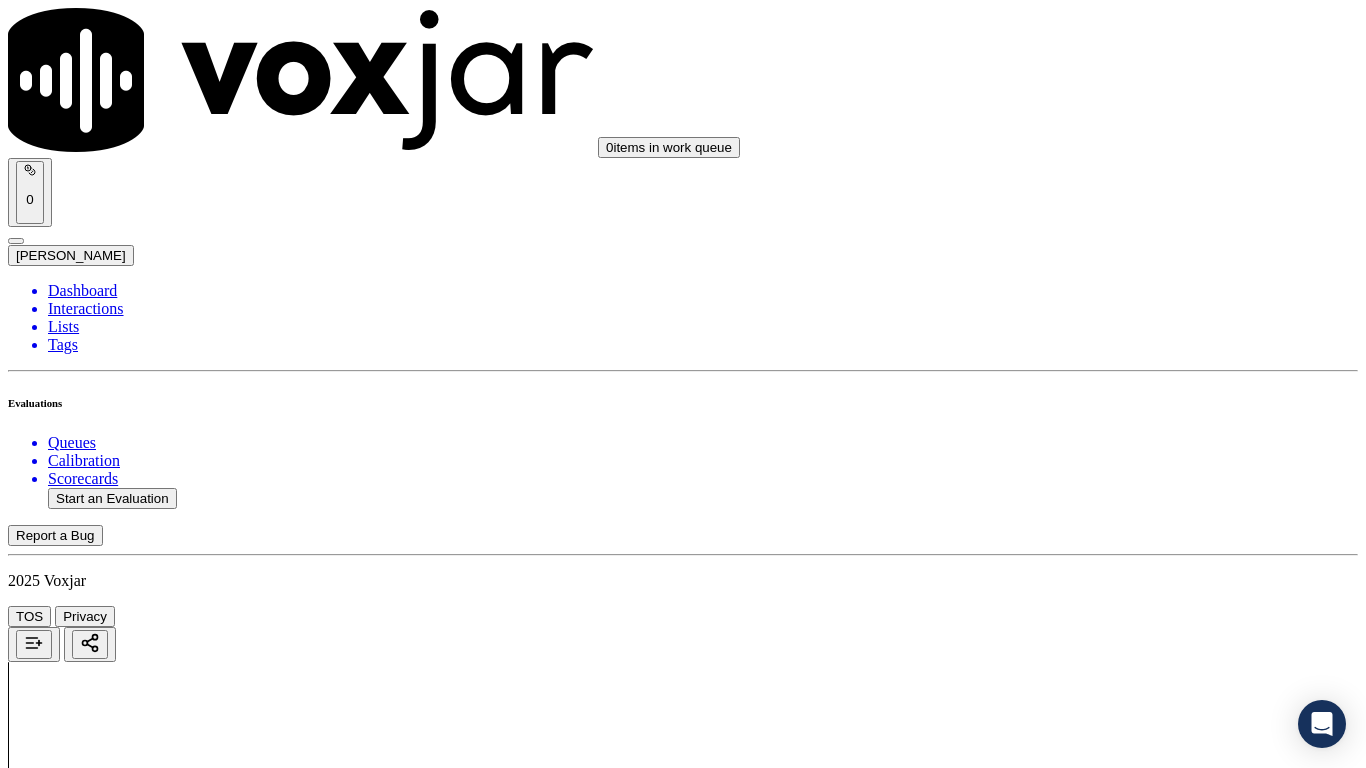 scroll, scrollTop: 5000, scrollLeft: 0, axis: vertical 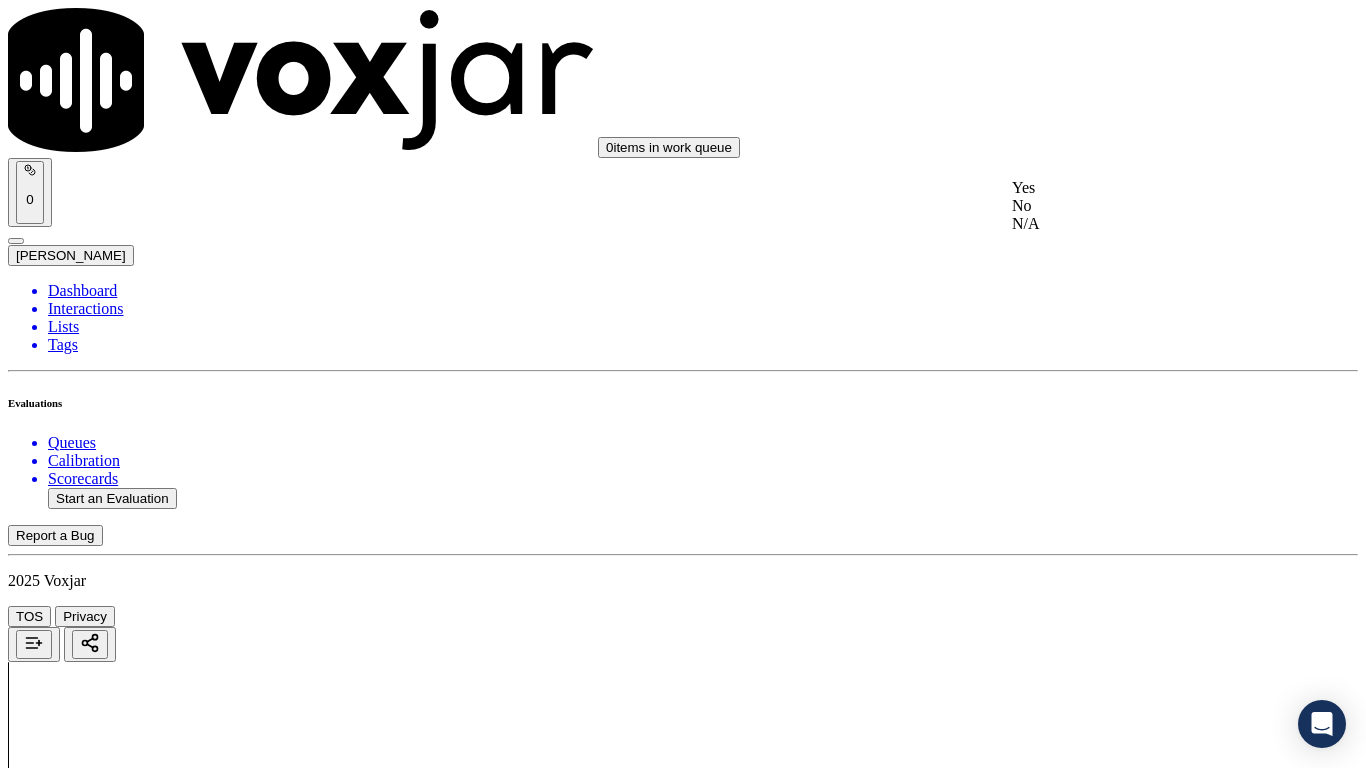drag, startPoint x: 1078, startPoint y: 192, endPoint x: 1103, endPoint y: 327, distance: 137.2953 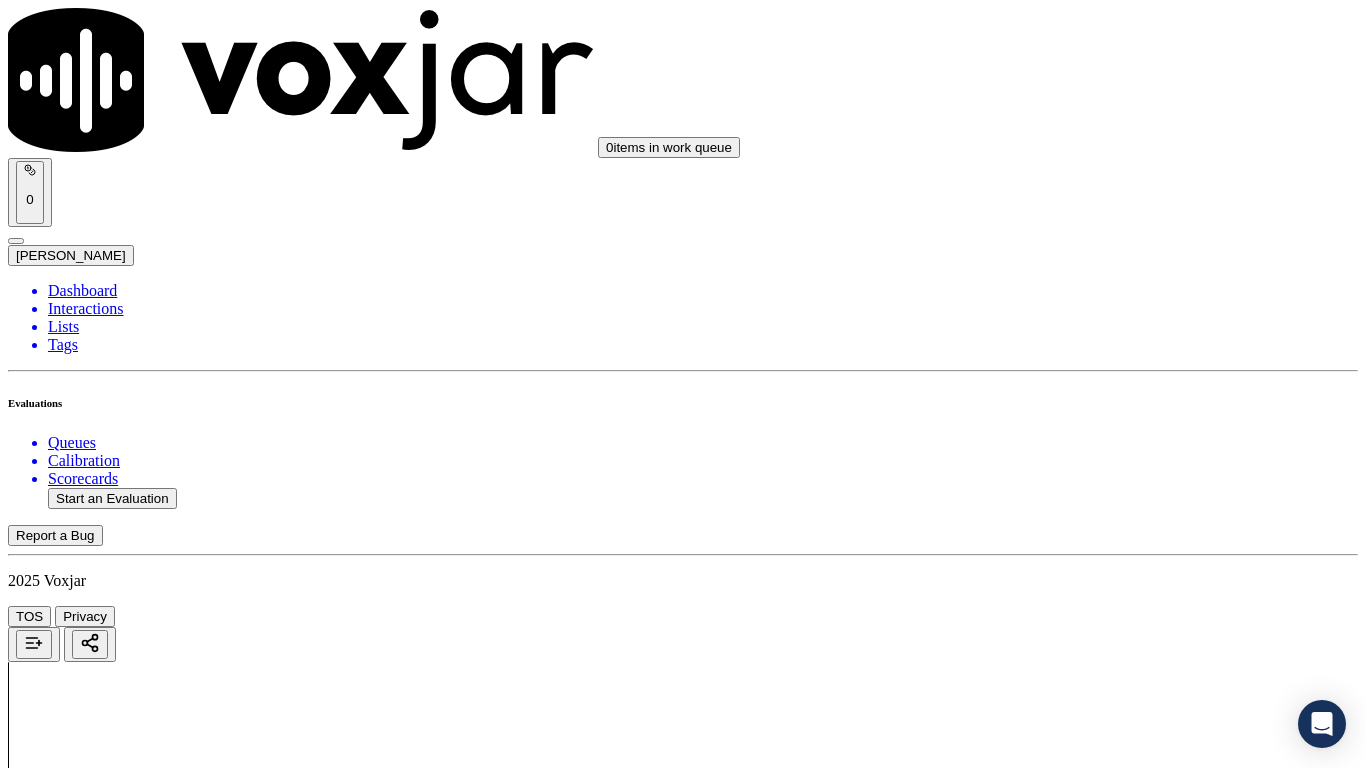 click on "Select an answer" at bounding box center (67, 6813) 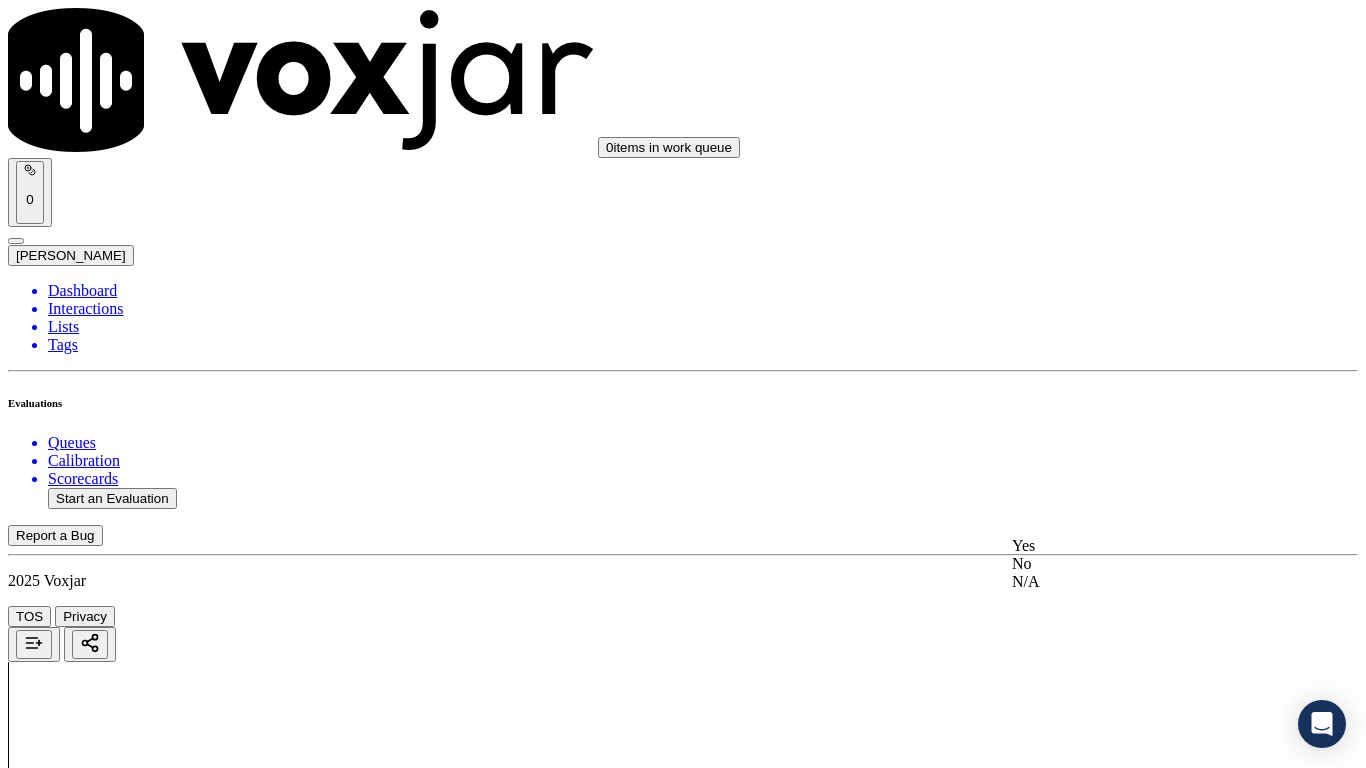 click on "Yes" at bounding box center [1139, 546] 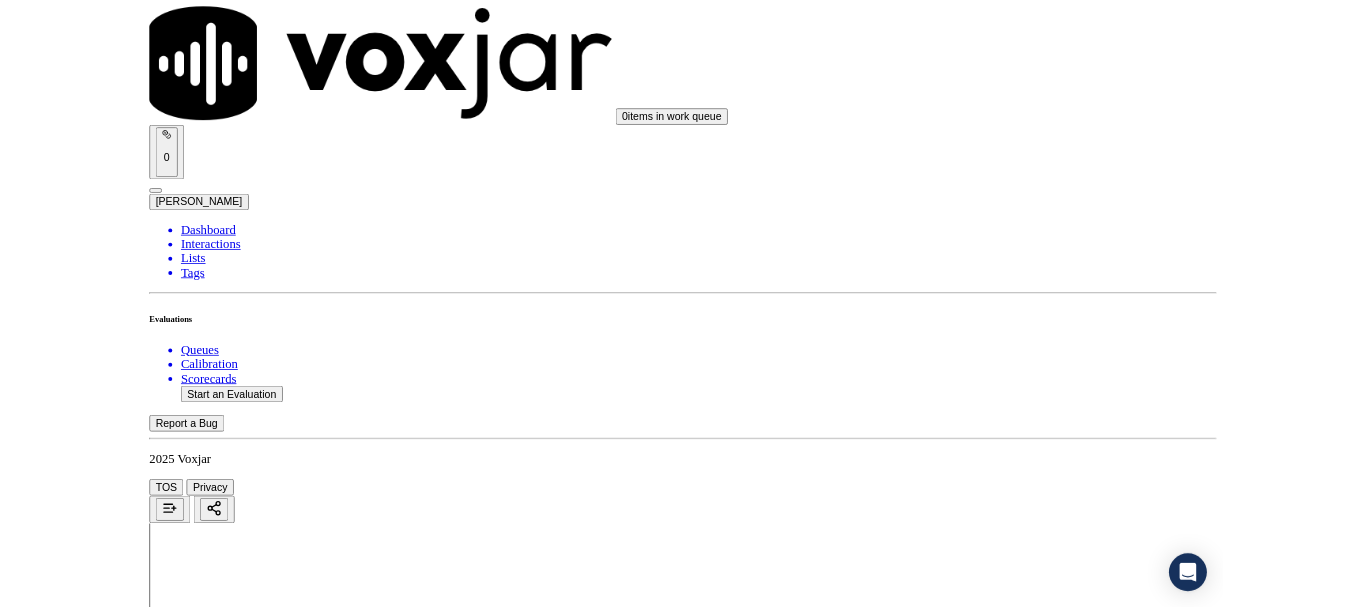 scroll, scrollTop: 5533, scrollLeft: 0, axis: vertical 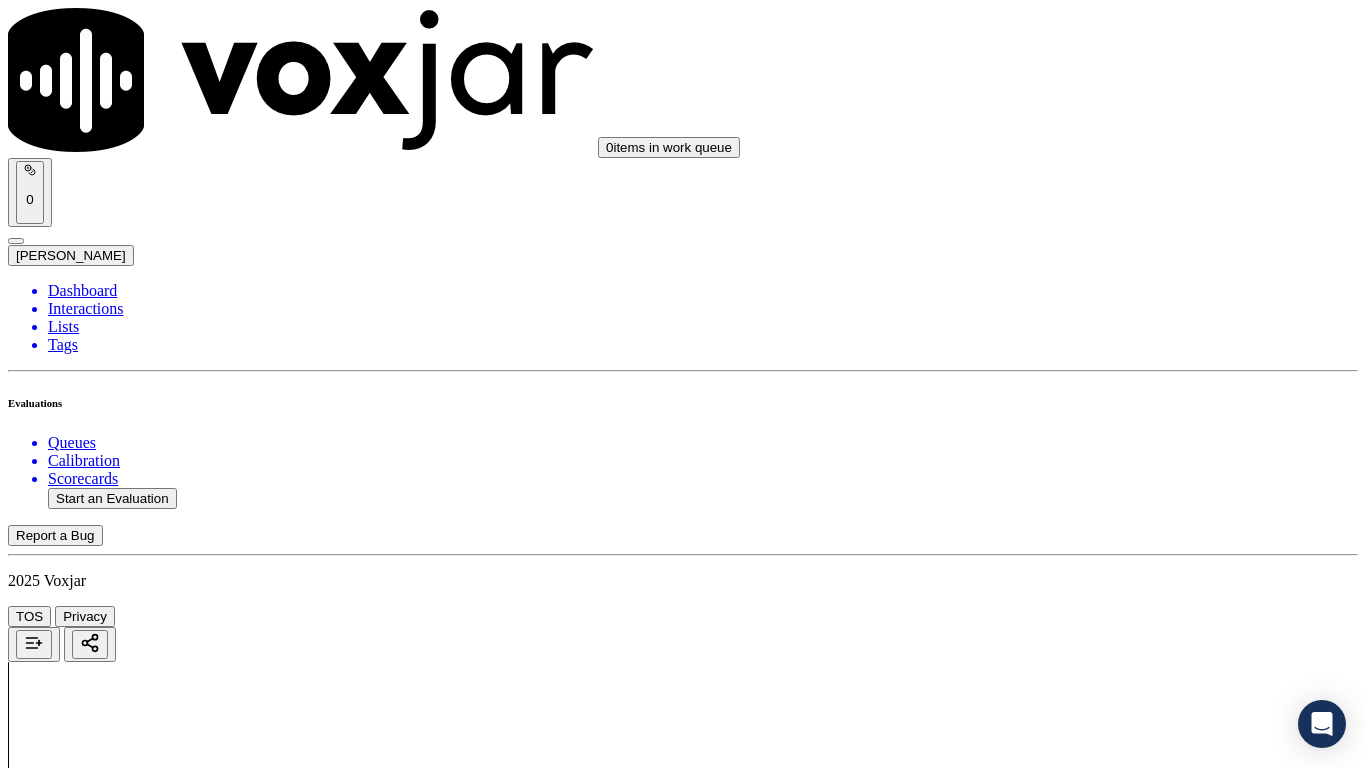 click on "Select an answer" at bounding box center [67, 7036] 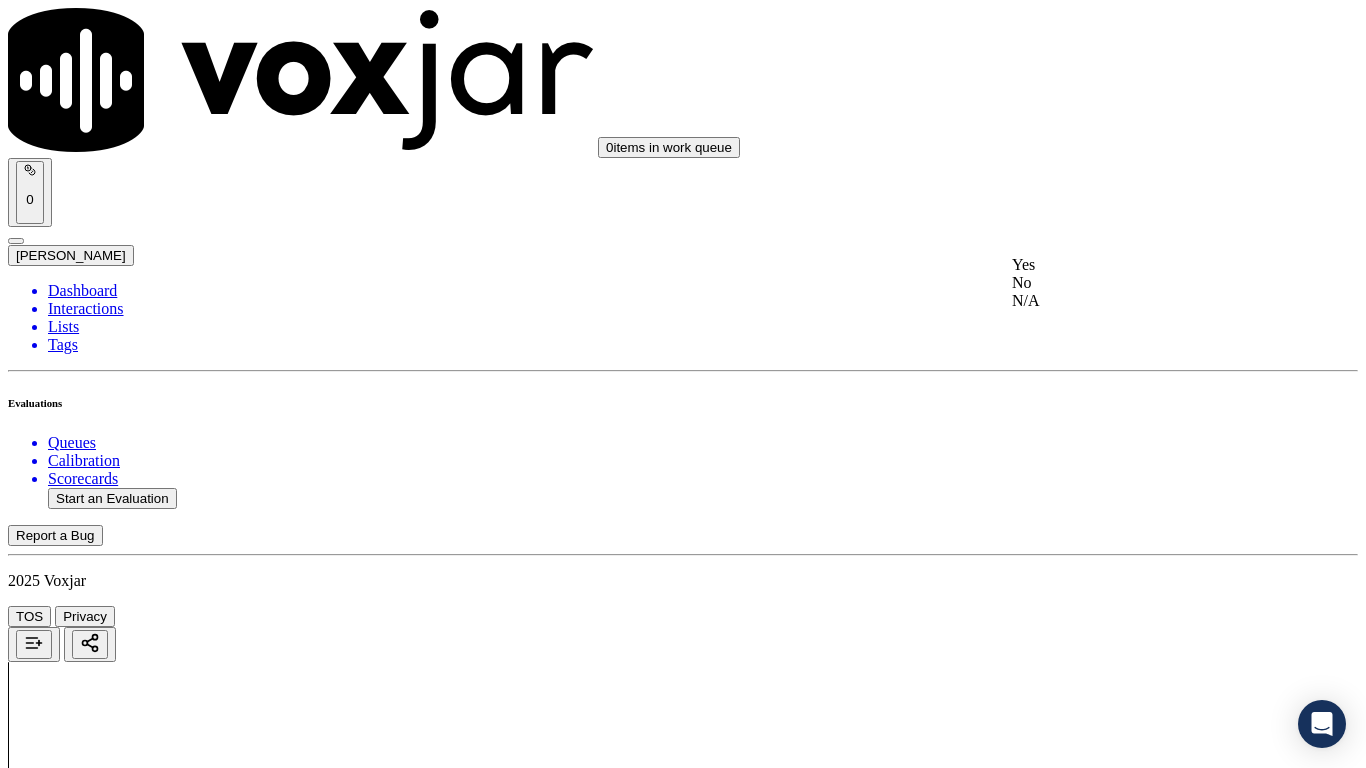 click on "Yes" at bounding box center [1139, 265] 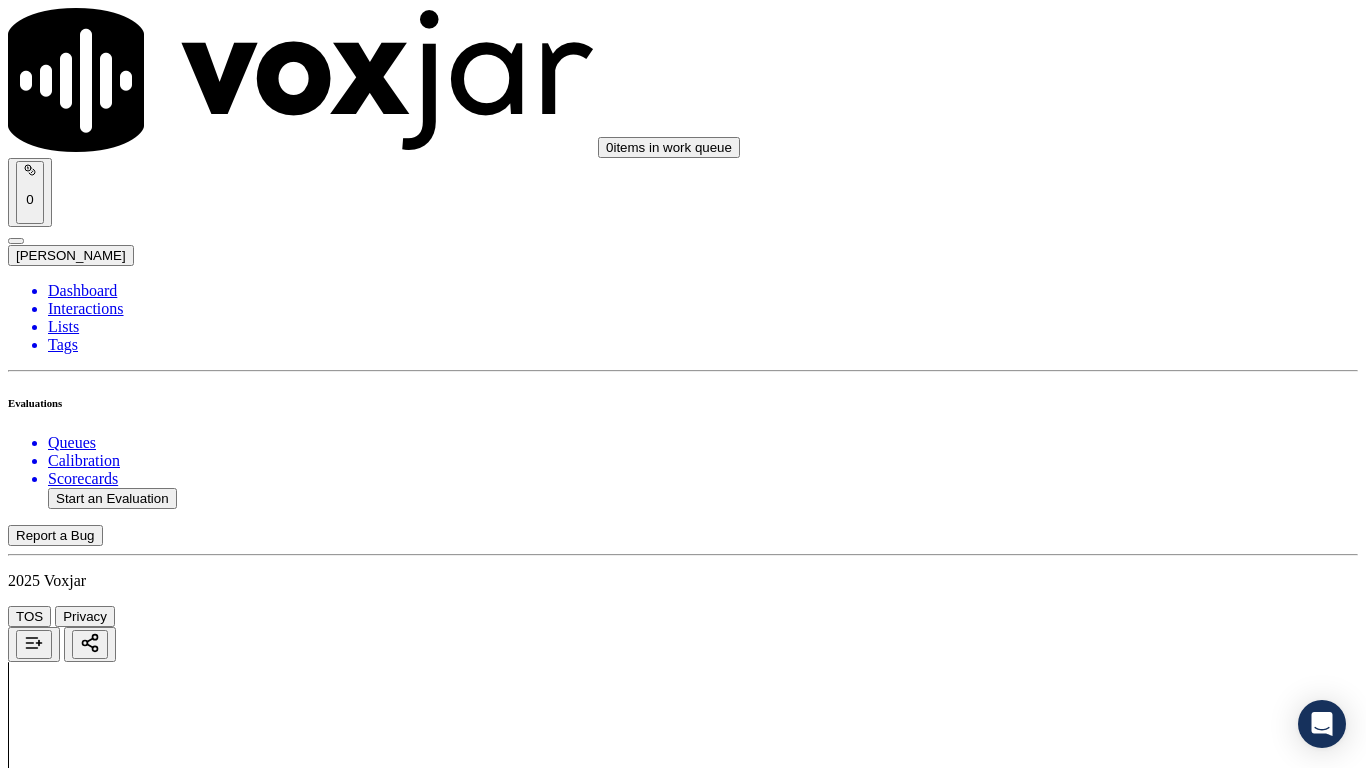 click on "Select an answer" at bounding box center [67, 7286] 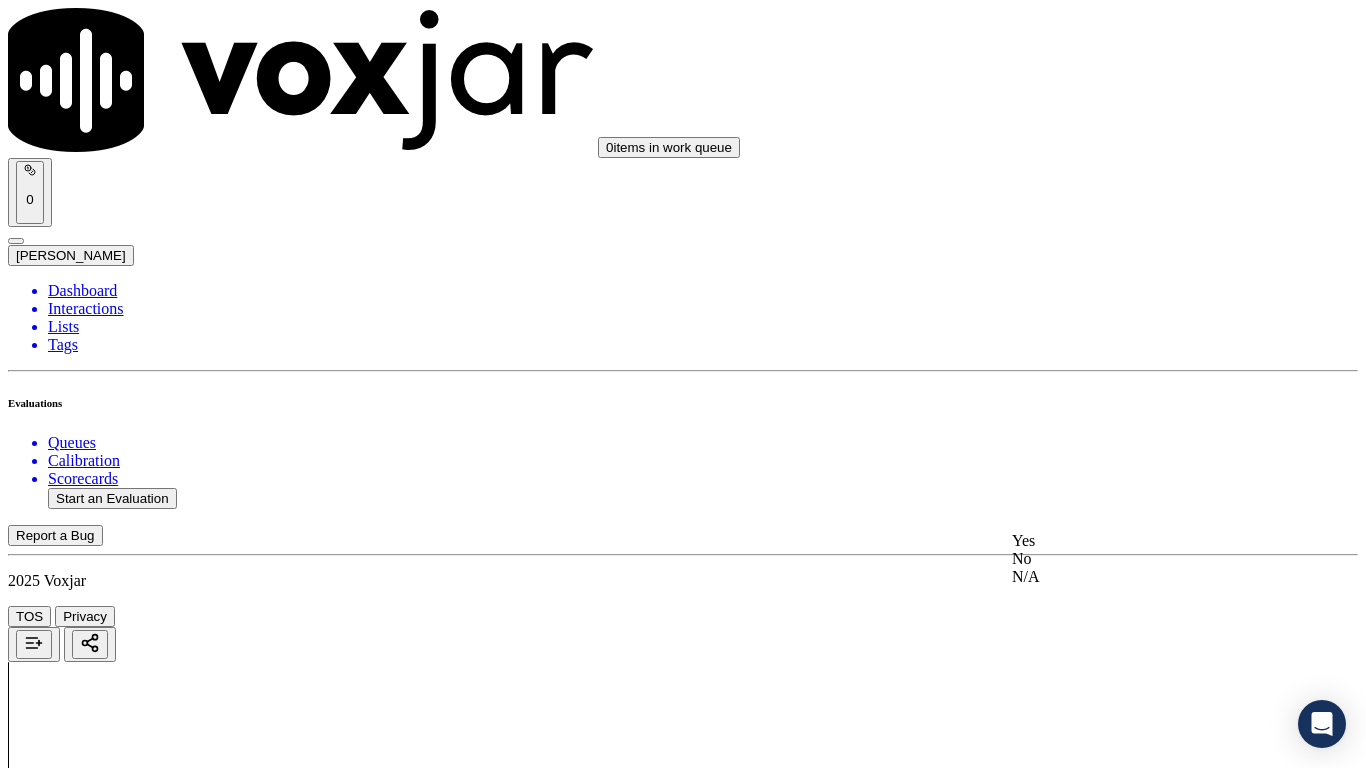 click on "Yes" at bounding box center (1139, 541) 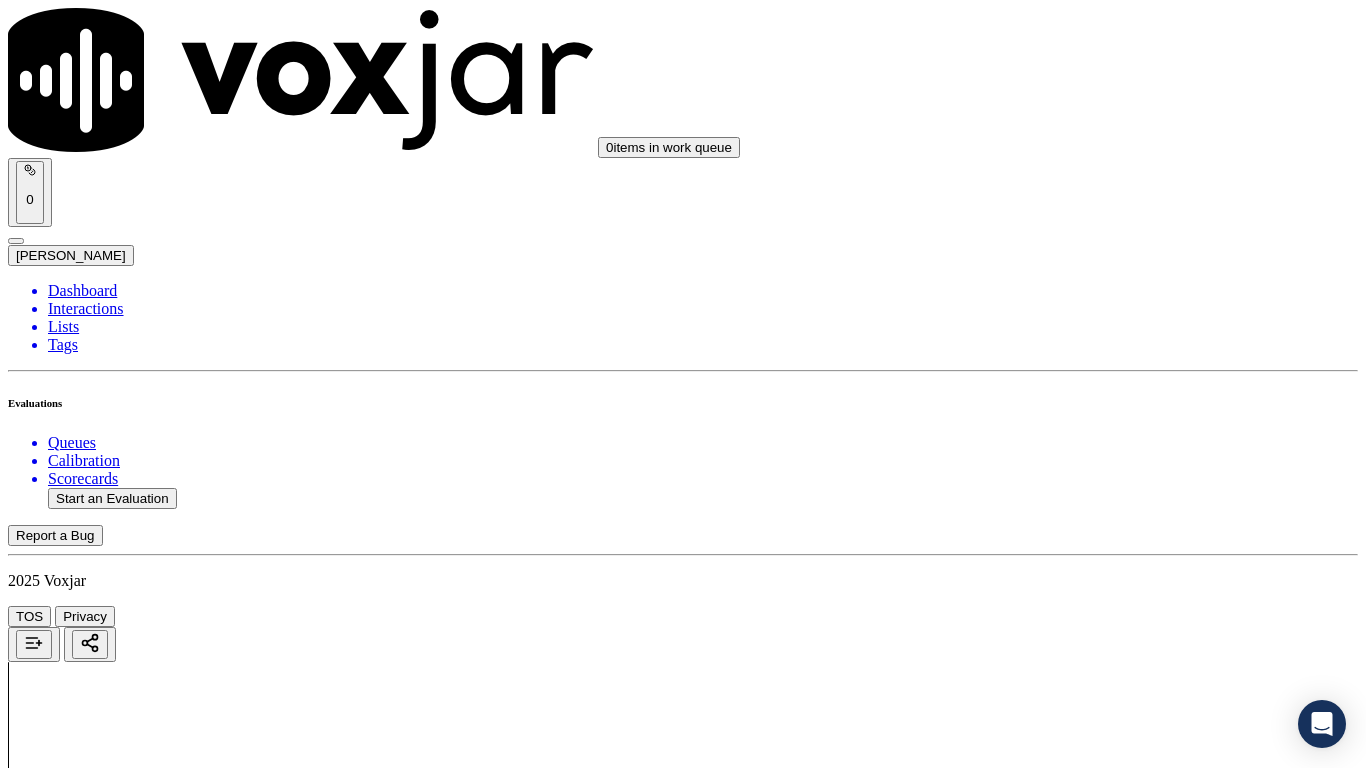 click on "Submit Scores" at bounding box center [59, 7345] 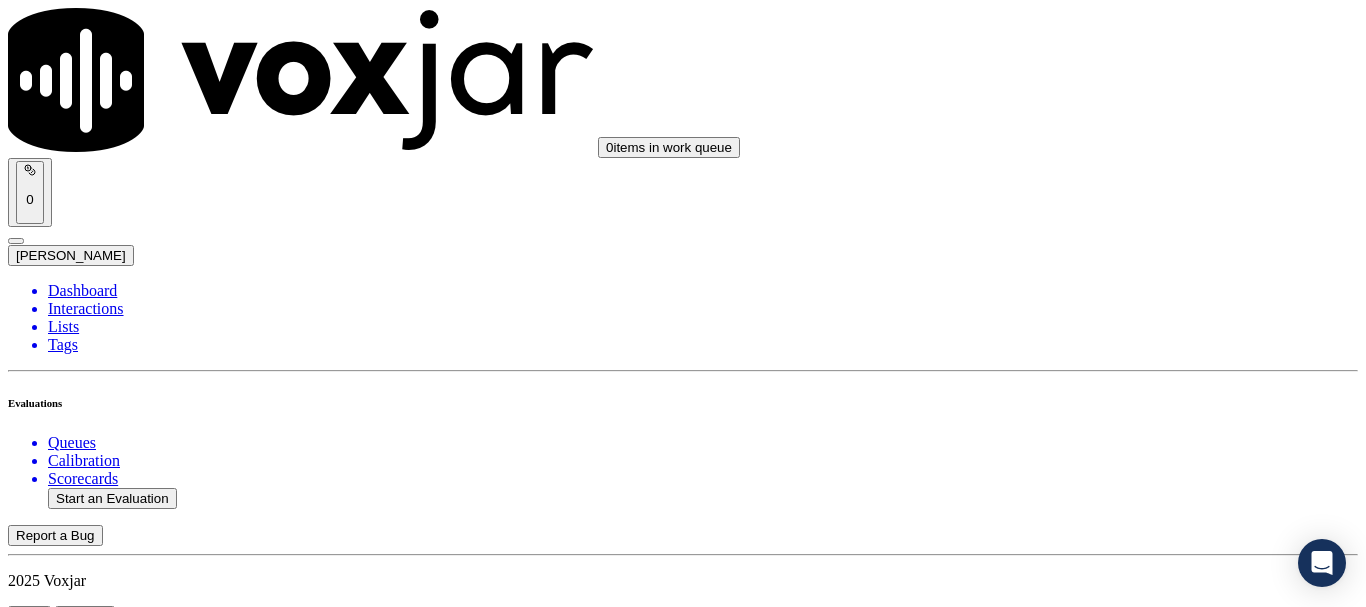 click on "Start an Evaluation" 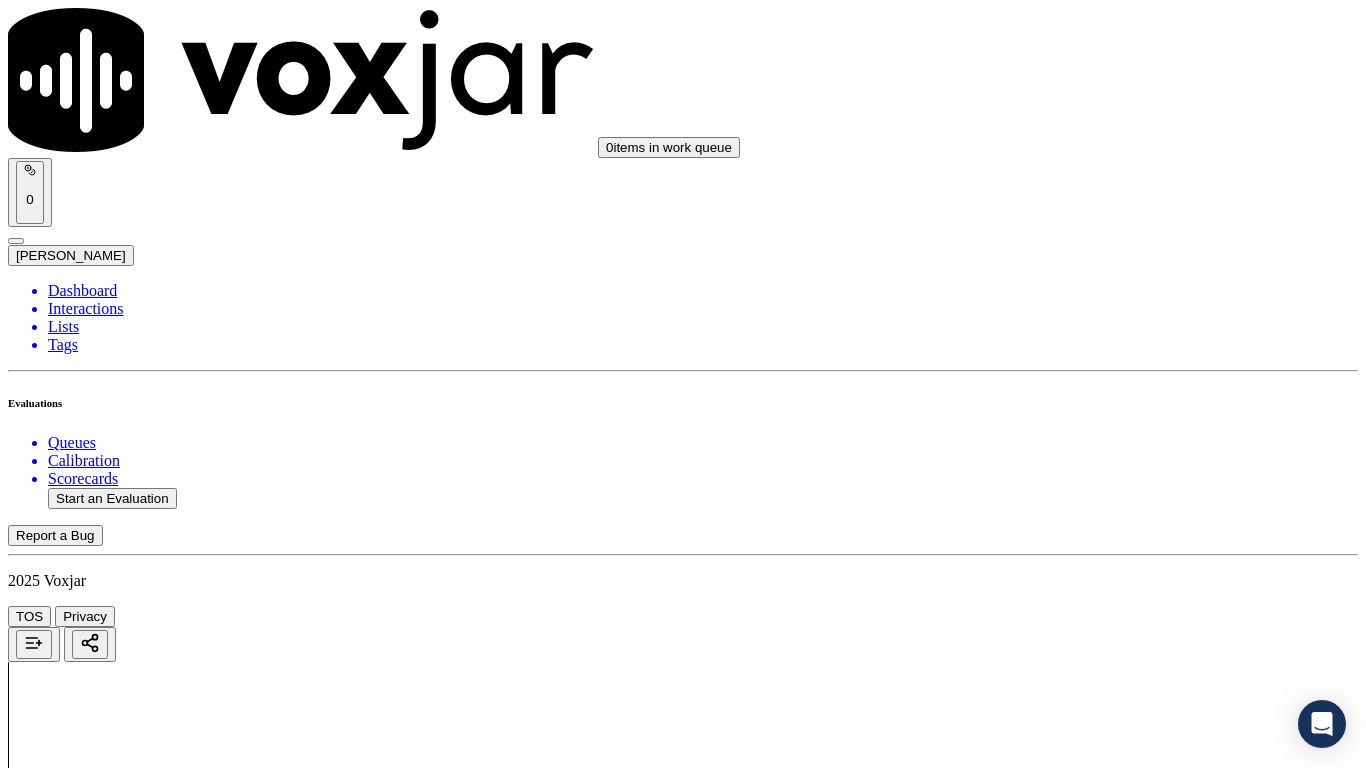 click on "Upload interaction to start evaluation" at bounding box center [124, 2674] 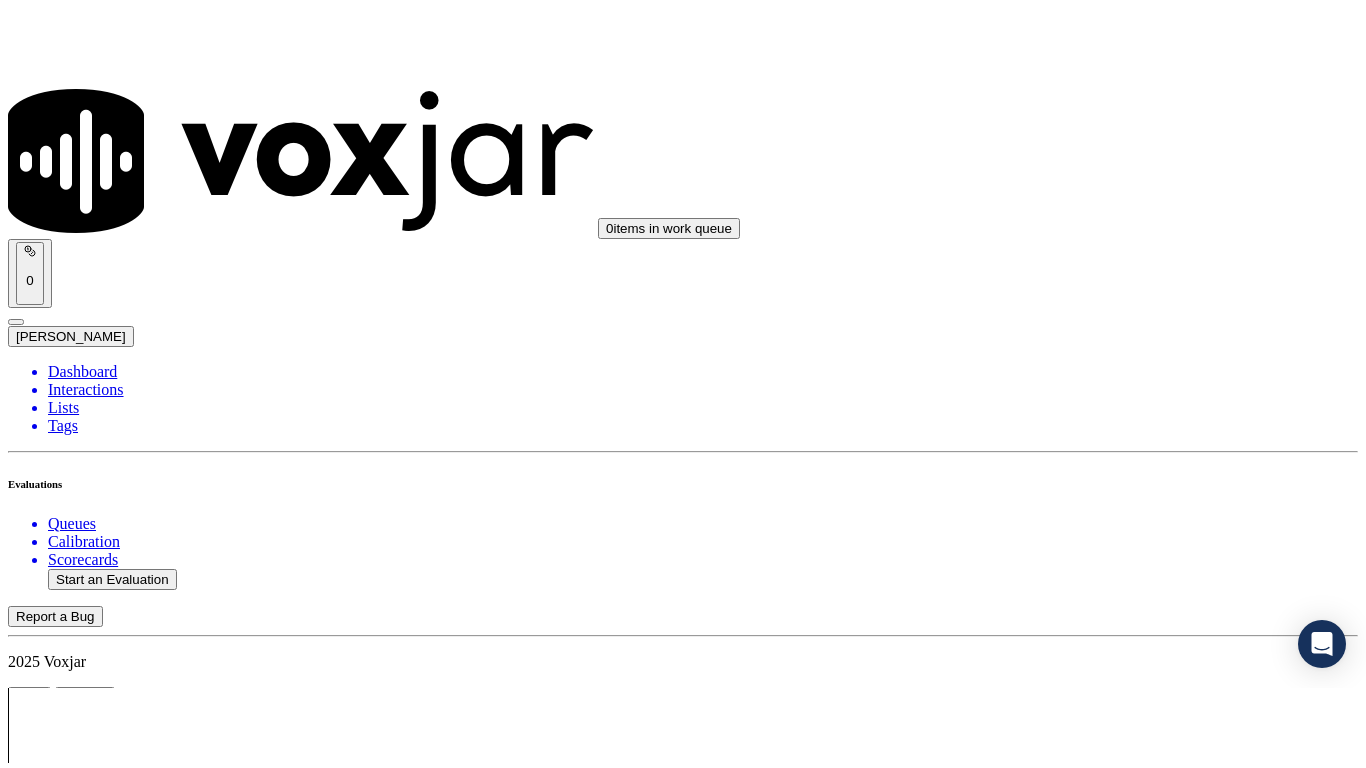 scroll, scrollTop: 200, scrollLeft: 0, axis: vertical 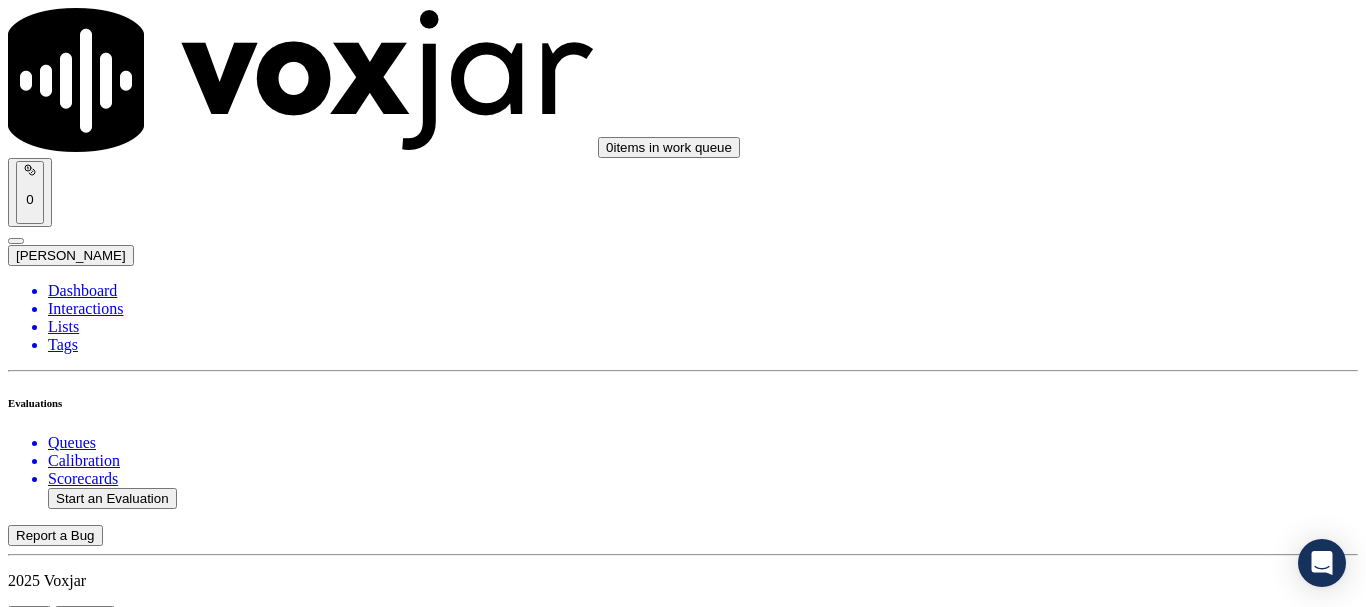 click 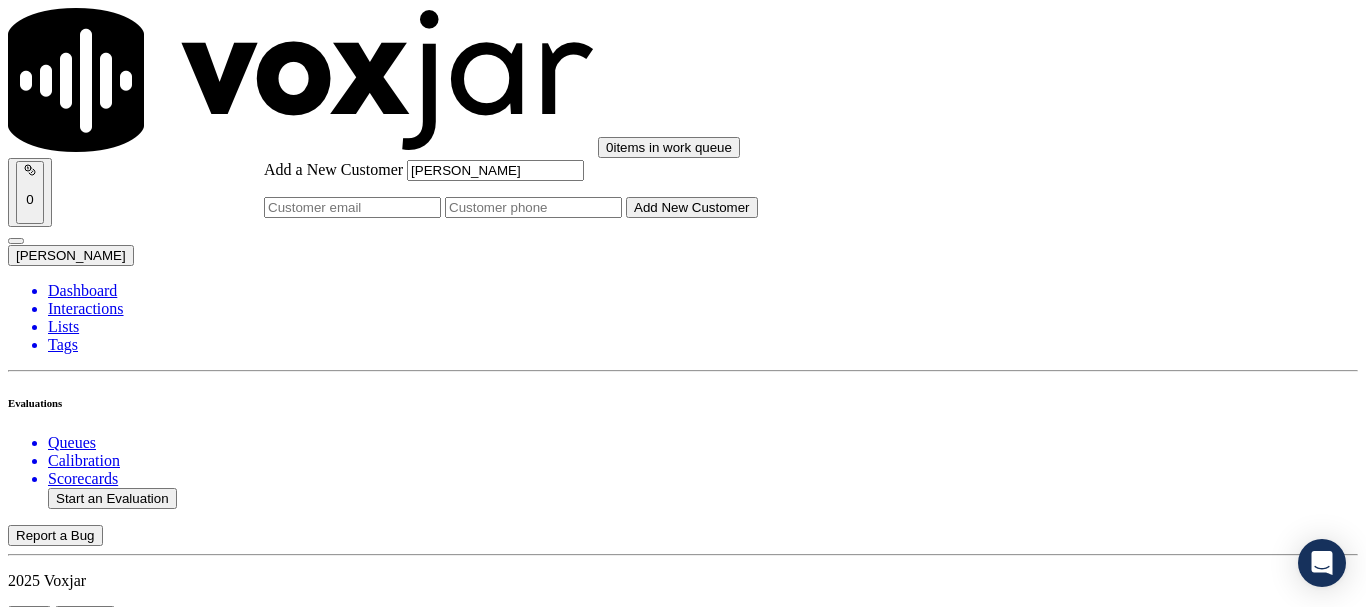 type on "[PERSON_NAME]" 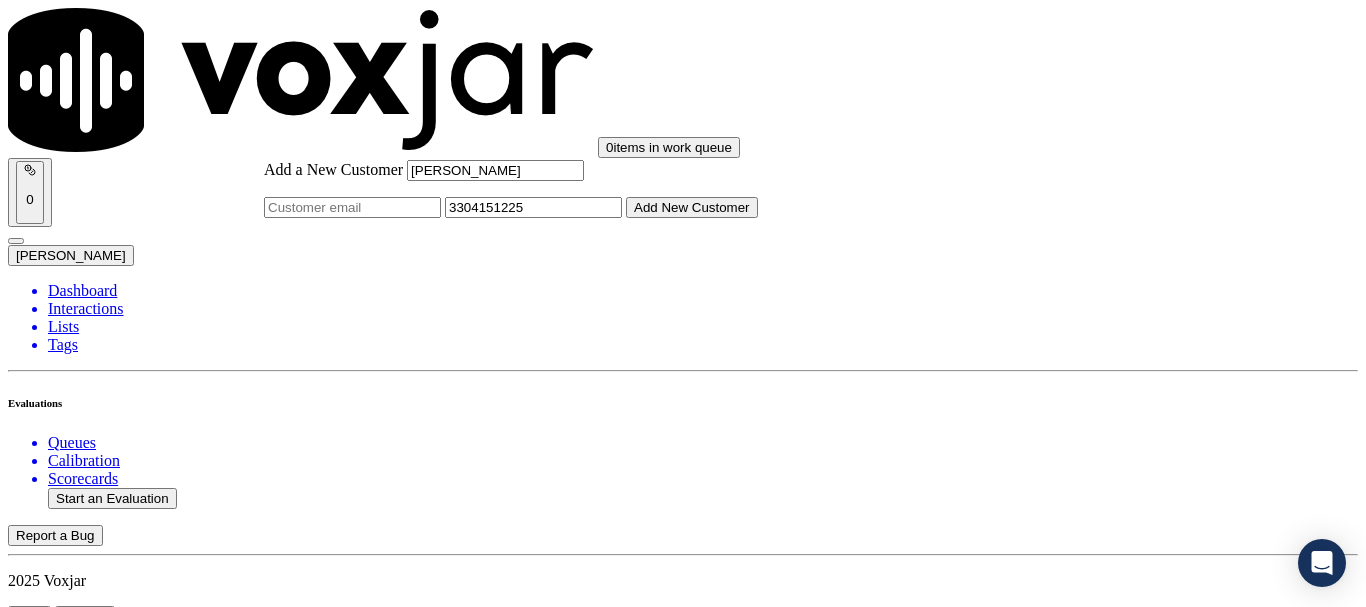 type on "3304151225" 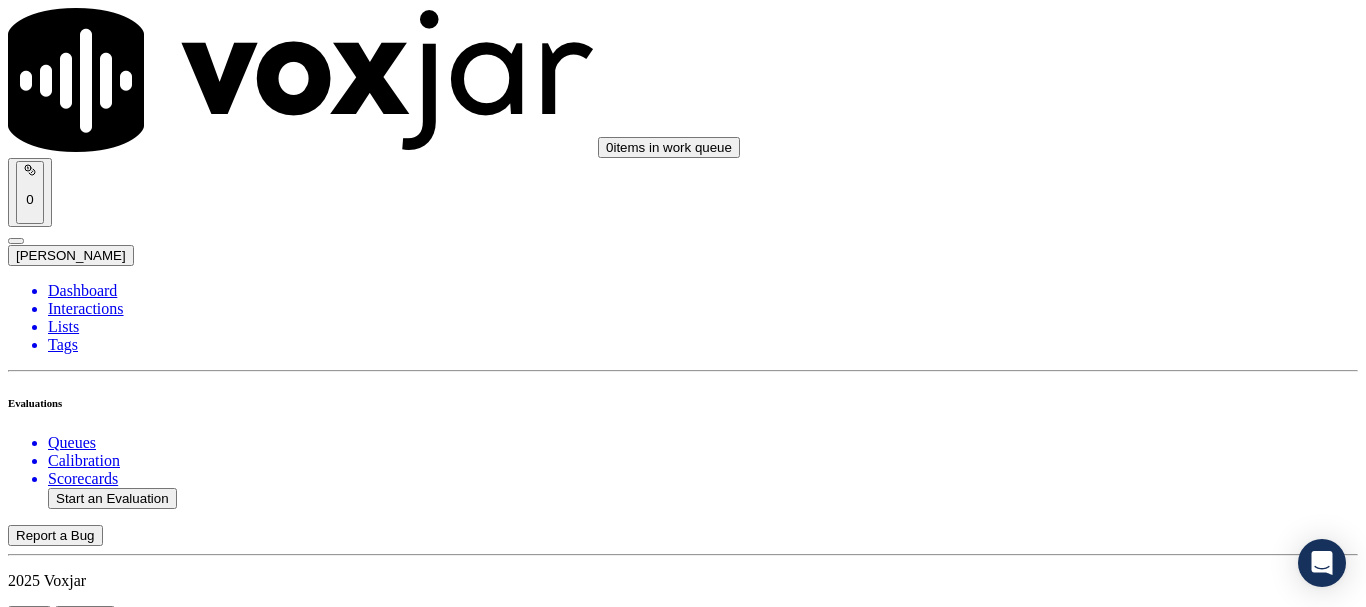 drag, startPoint x: 512, startPoint y: 204, endPoint x: 918, endPoint y: 432, distance: 465.63934 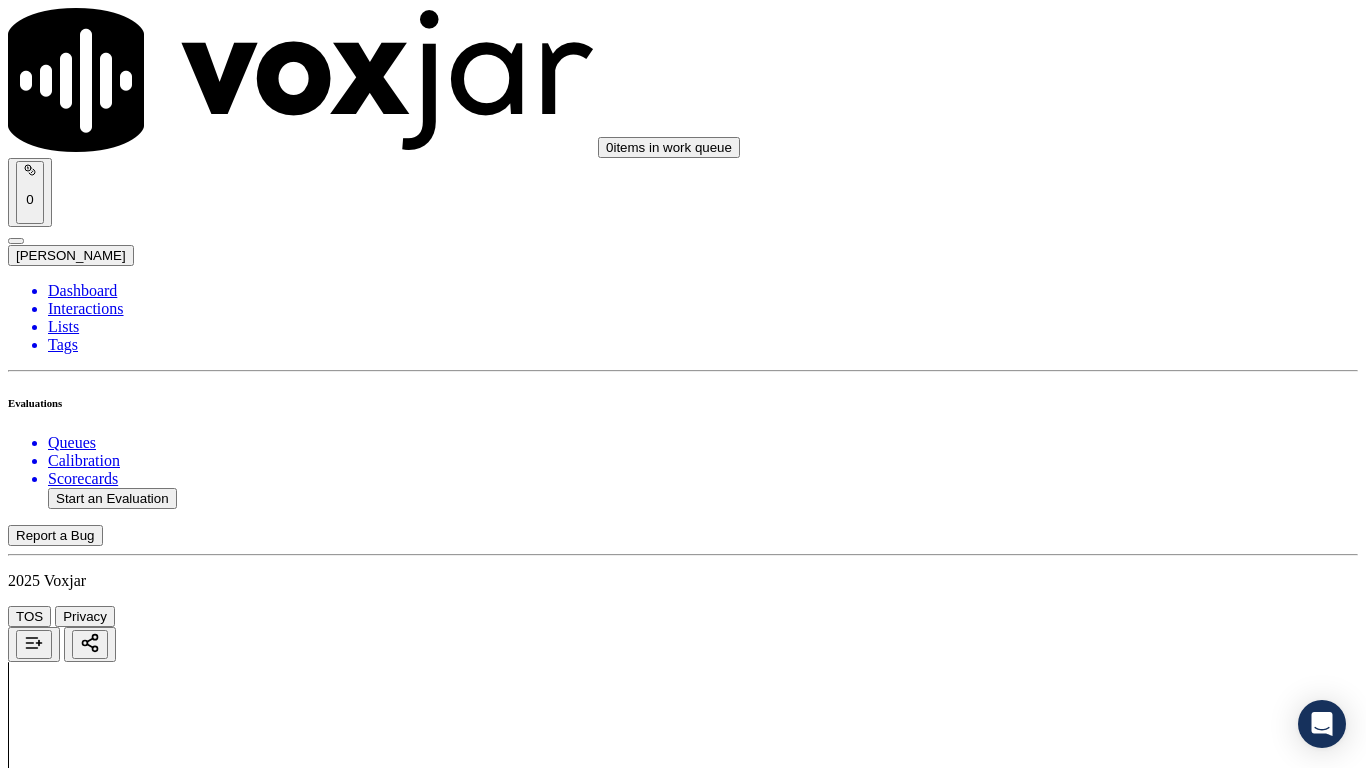 drag, startPoint x: 1136, startPoint y: 637, endPoint x: 1091, endPoint y: 577, distance: 75 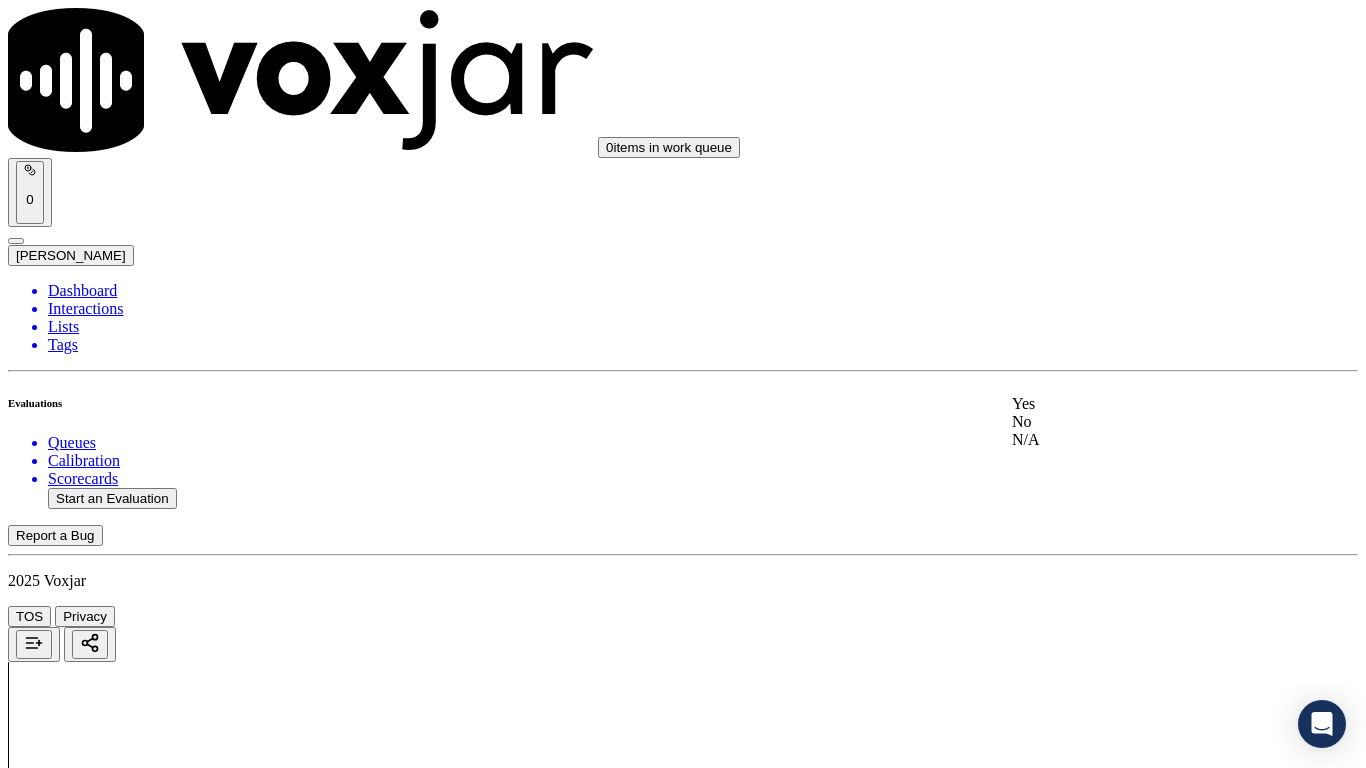 click on "Yes" at bounding box center [1139, 404] 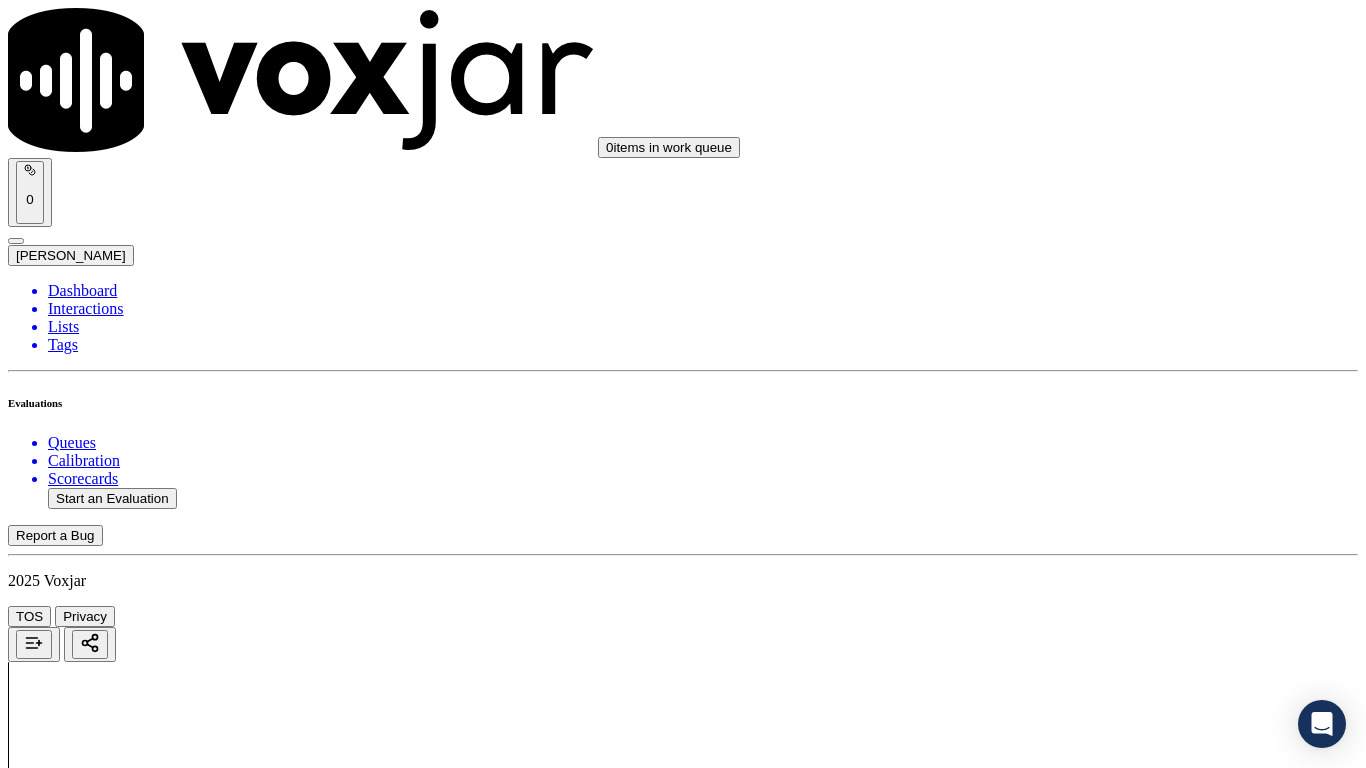 scroll, scrollTop: 600, scrollLeft: 0, axis: vertical 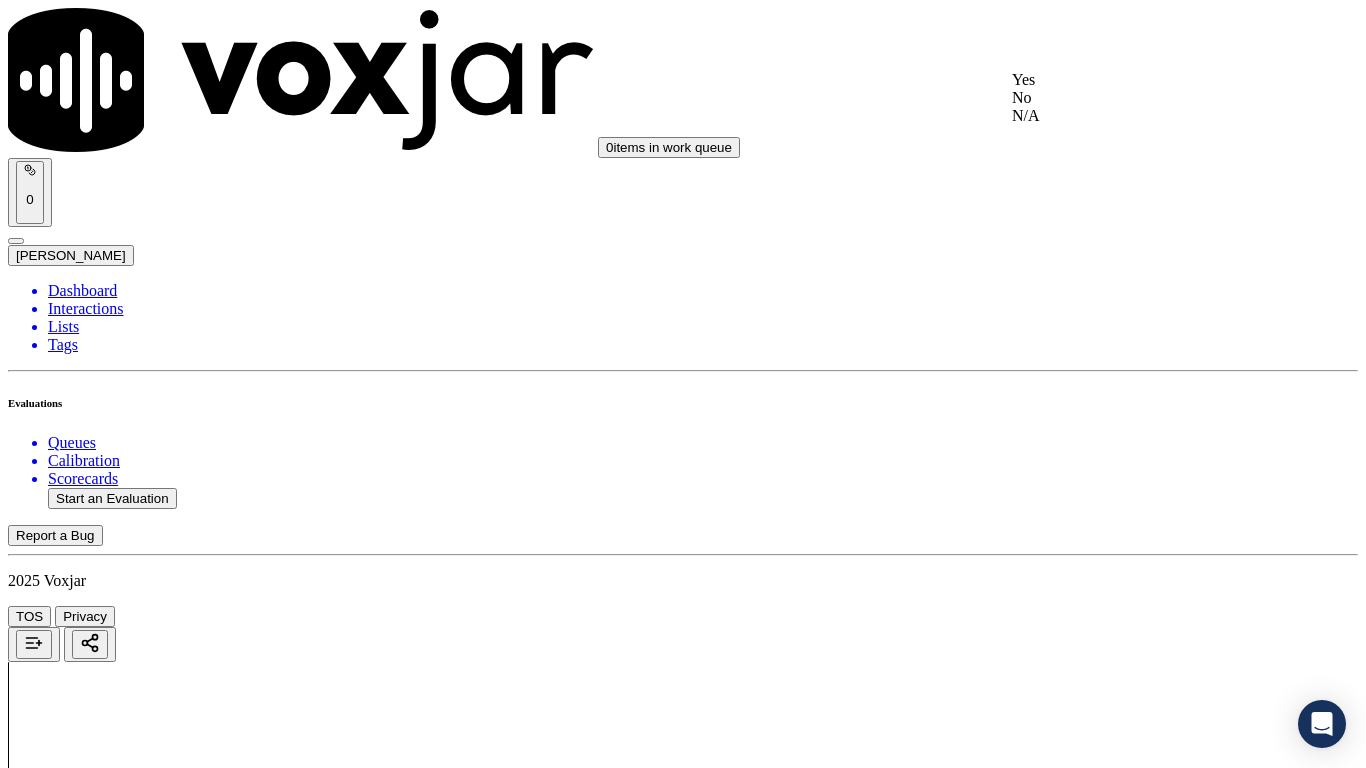 click on "Yes" at bounding box center (1139, 80) 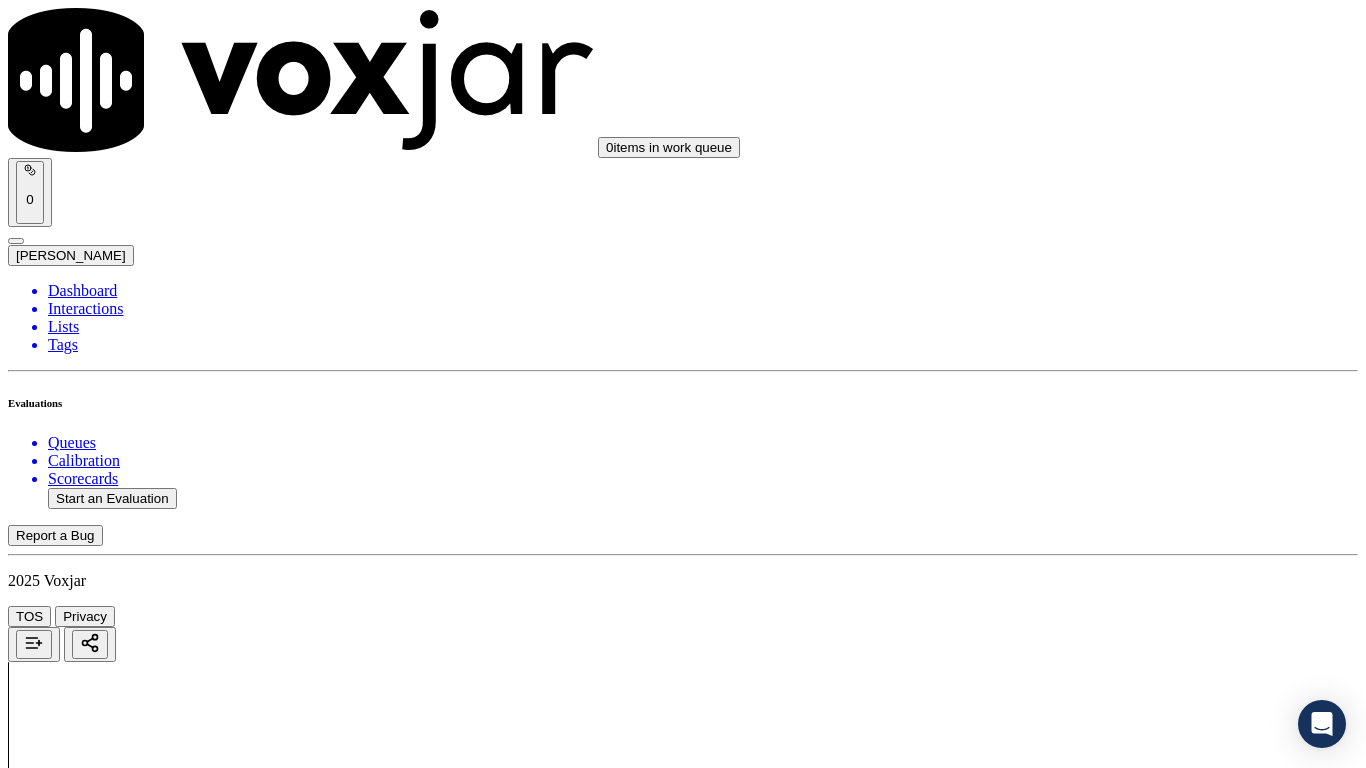 click on "Select an answer" at bounding box center (67, 2861) 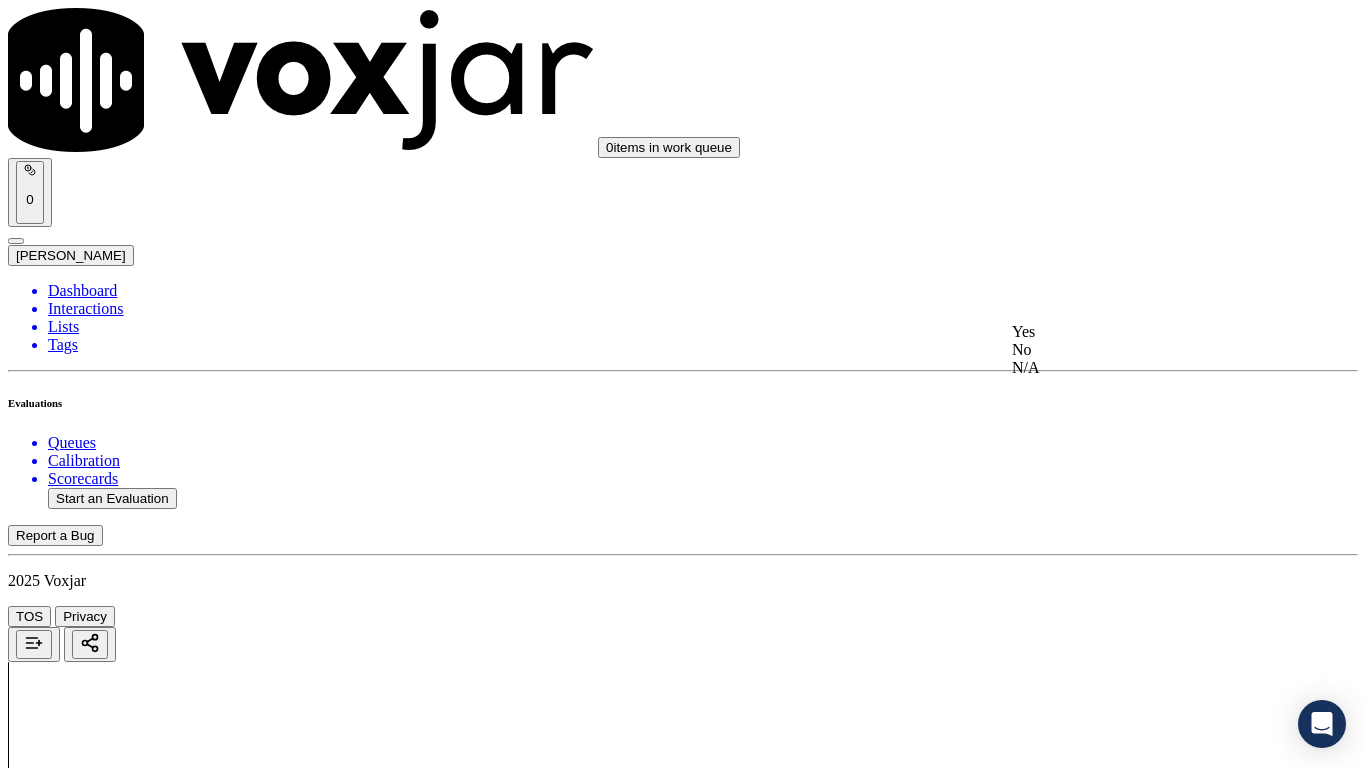 click on "Yes" at bounding box center (1139, 332) 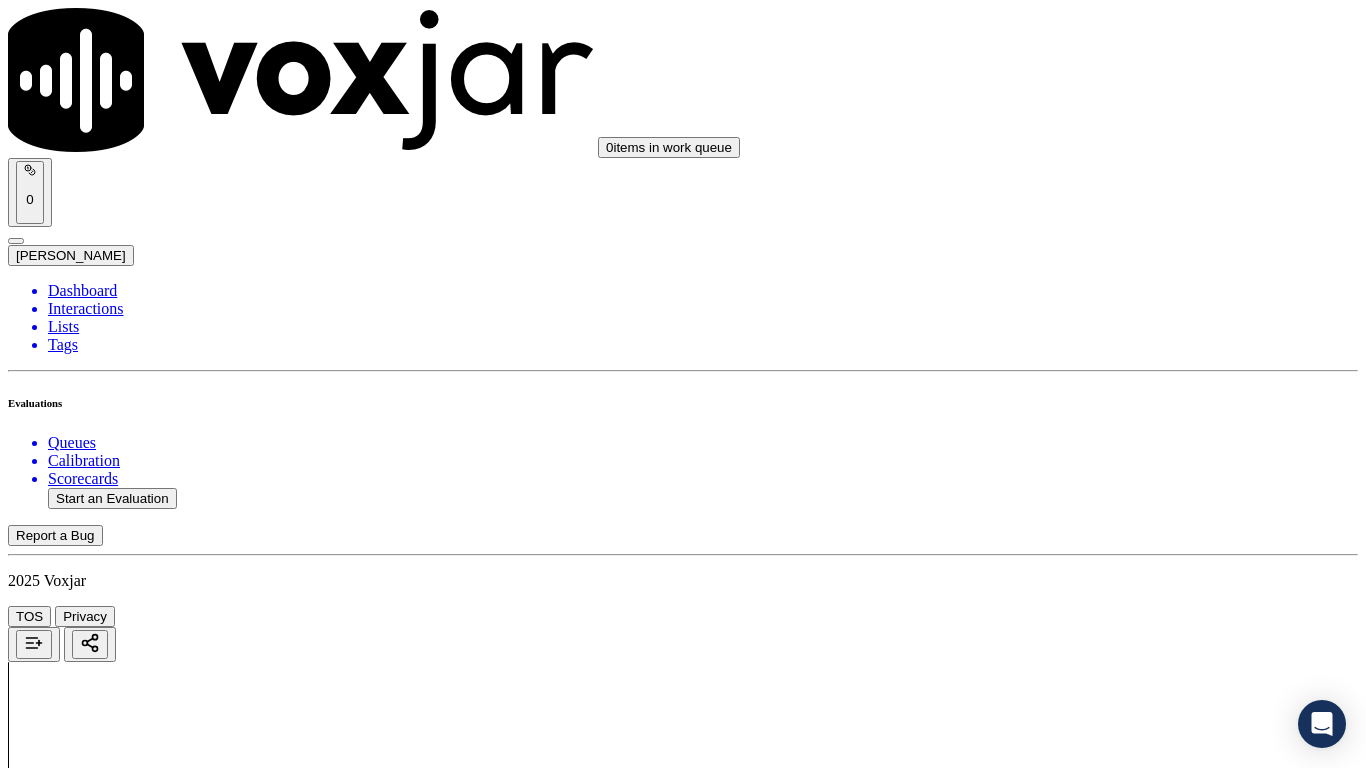 click on "Select an answer" at bounding box center [67, 3098] 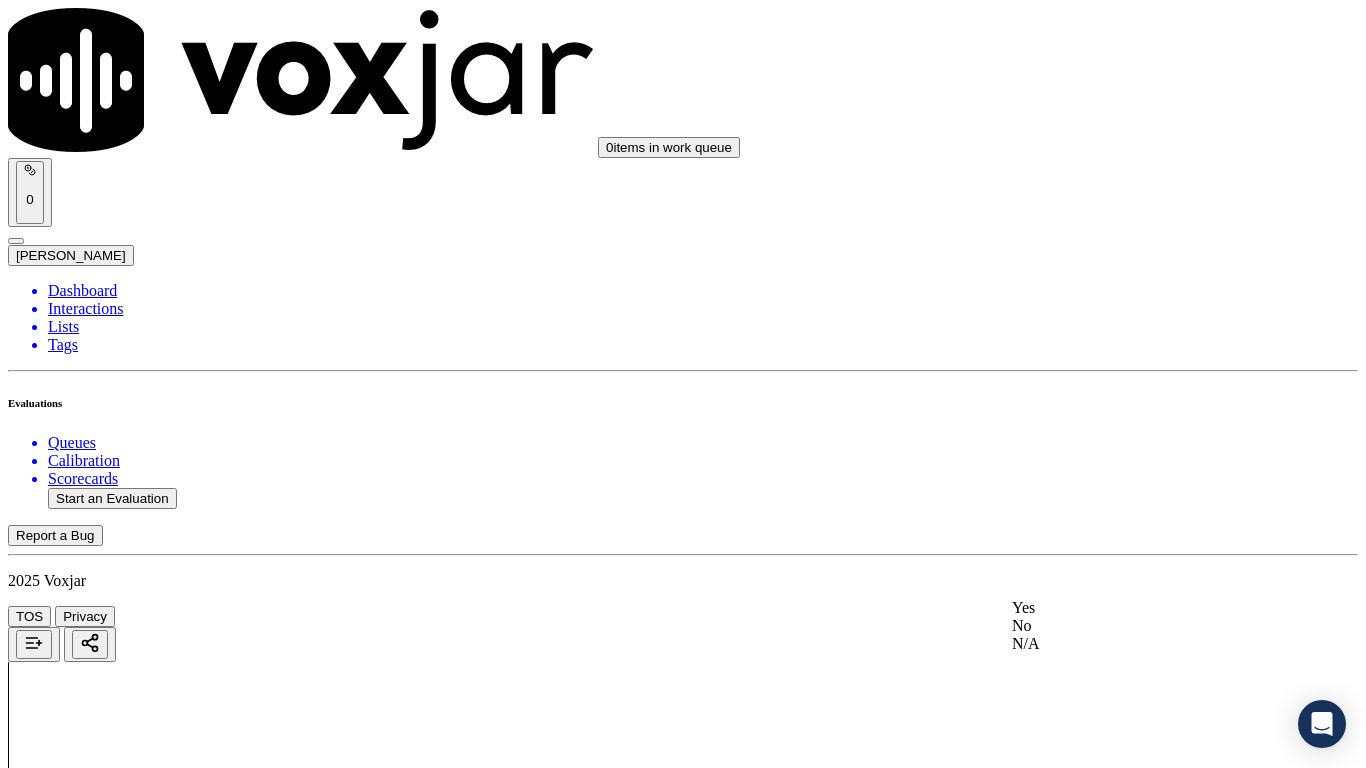 click on "N/A" 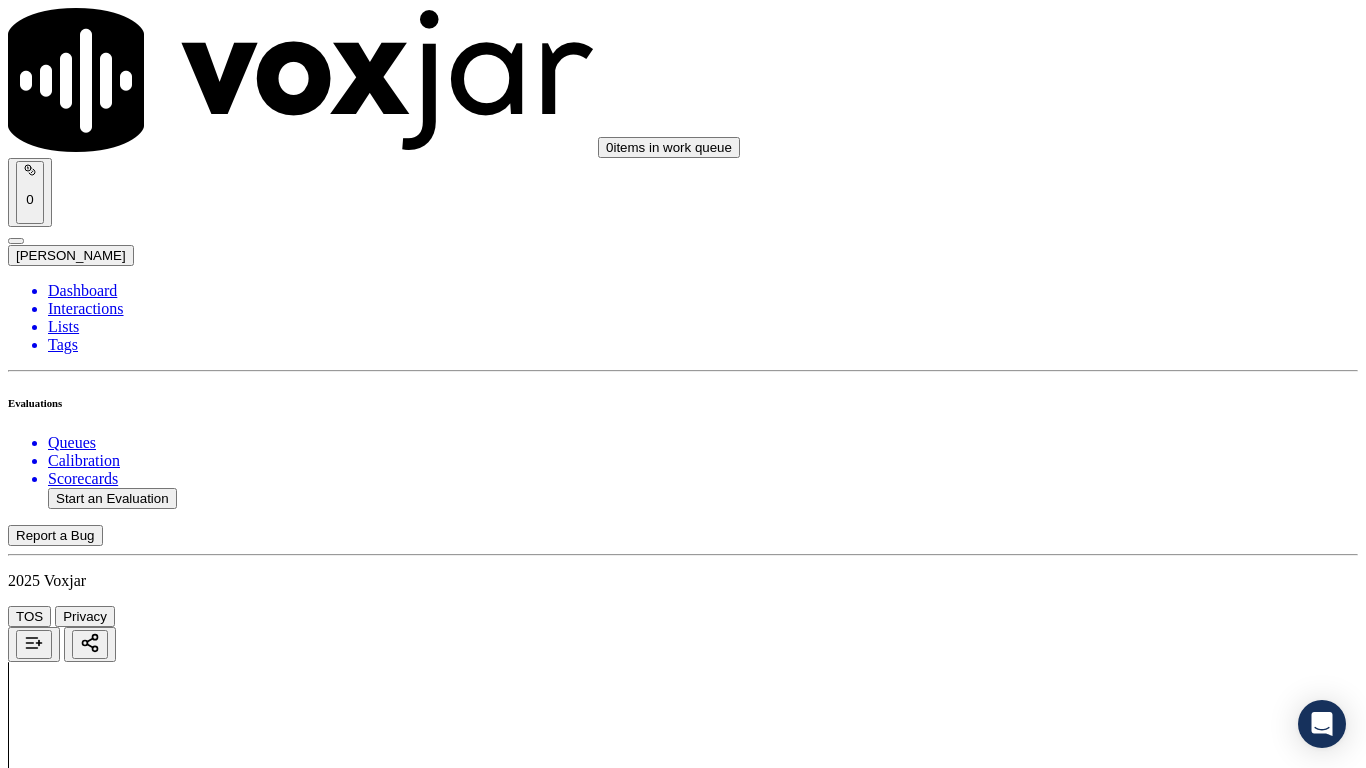 scroll, scrollTop: 1300, scrollLeft: 0, axis: vertical 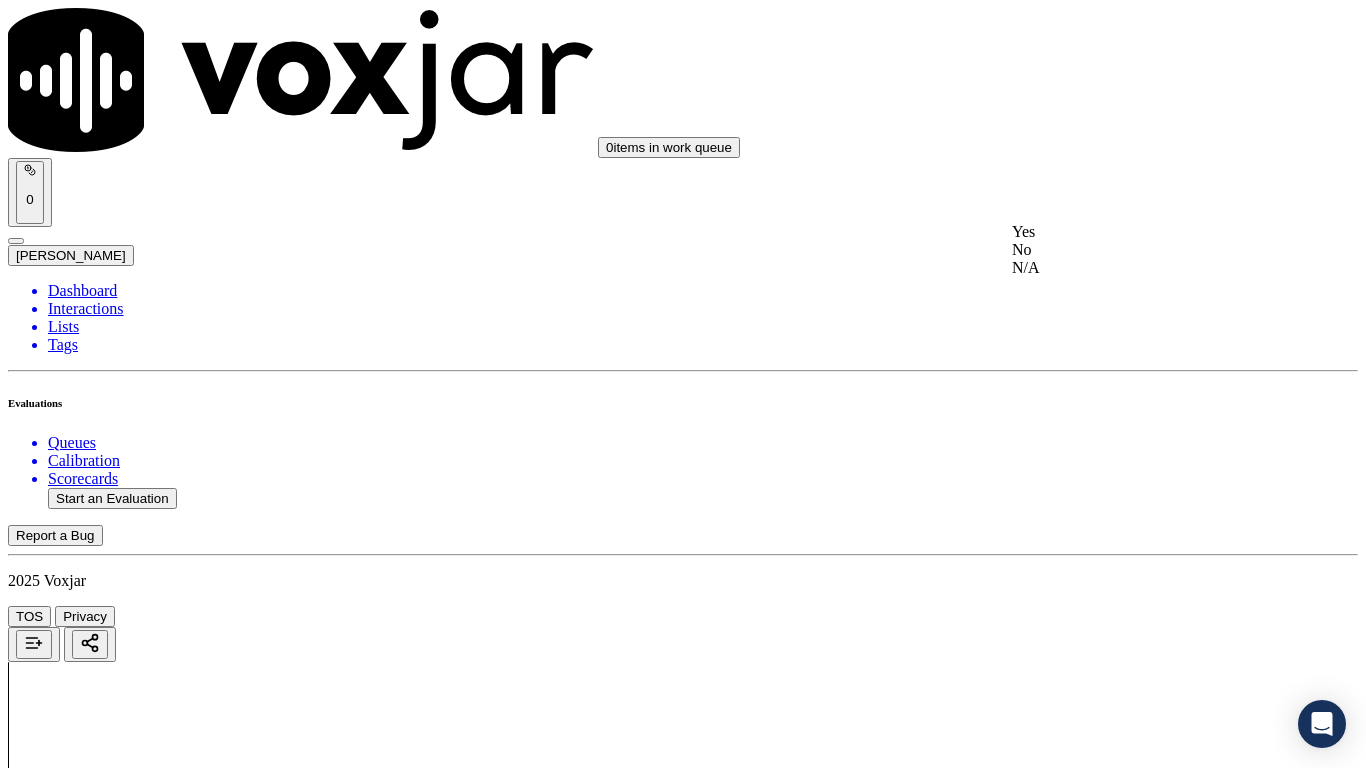 click on "N/A" 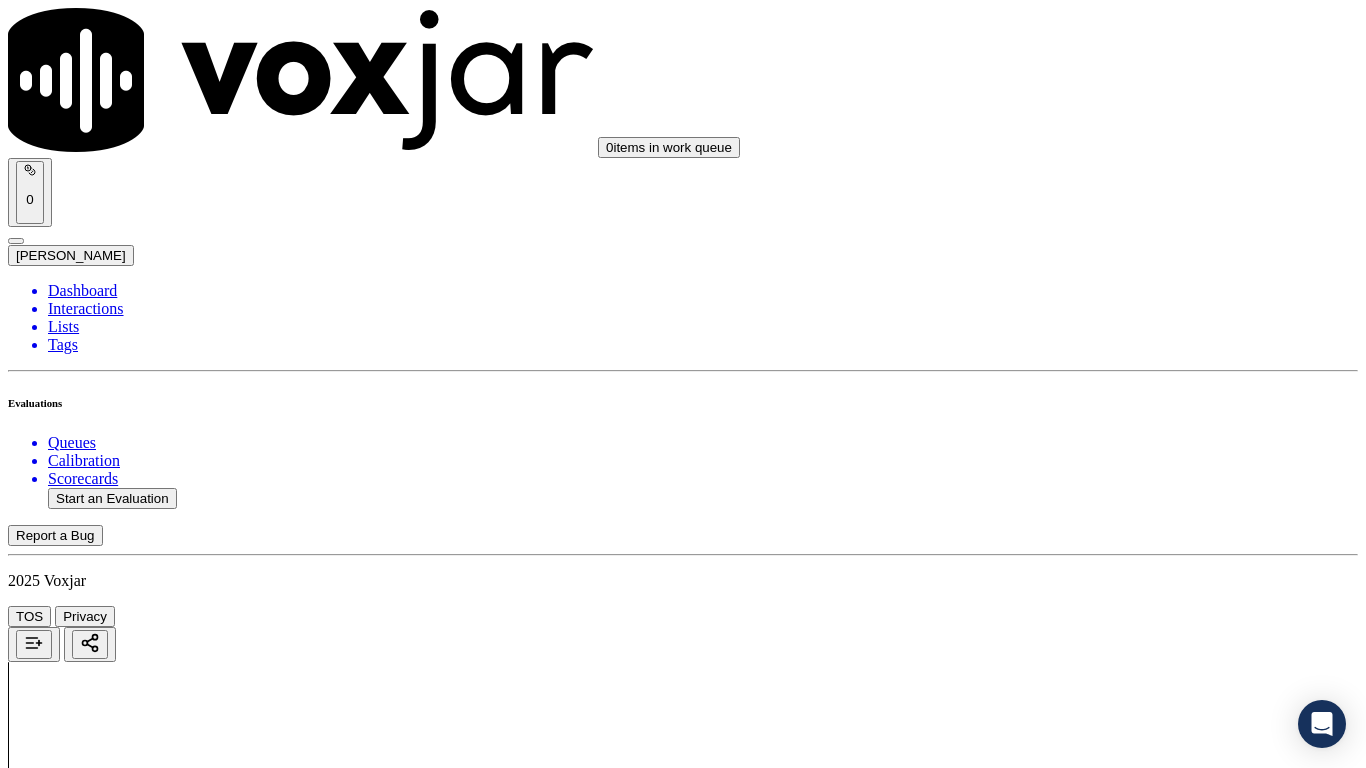 click on "Select an answer" at bounding box center (67, 3585) 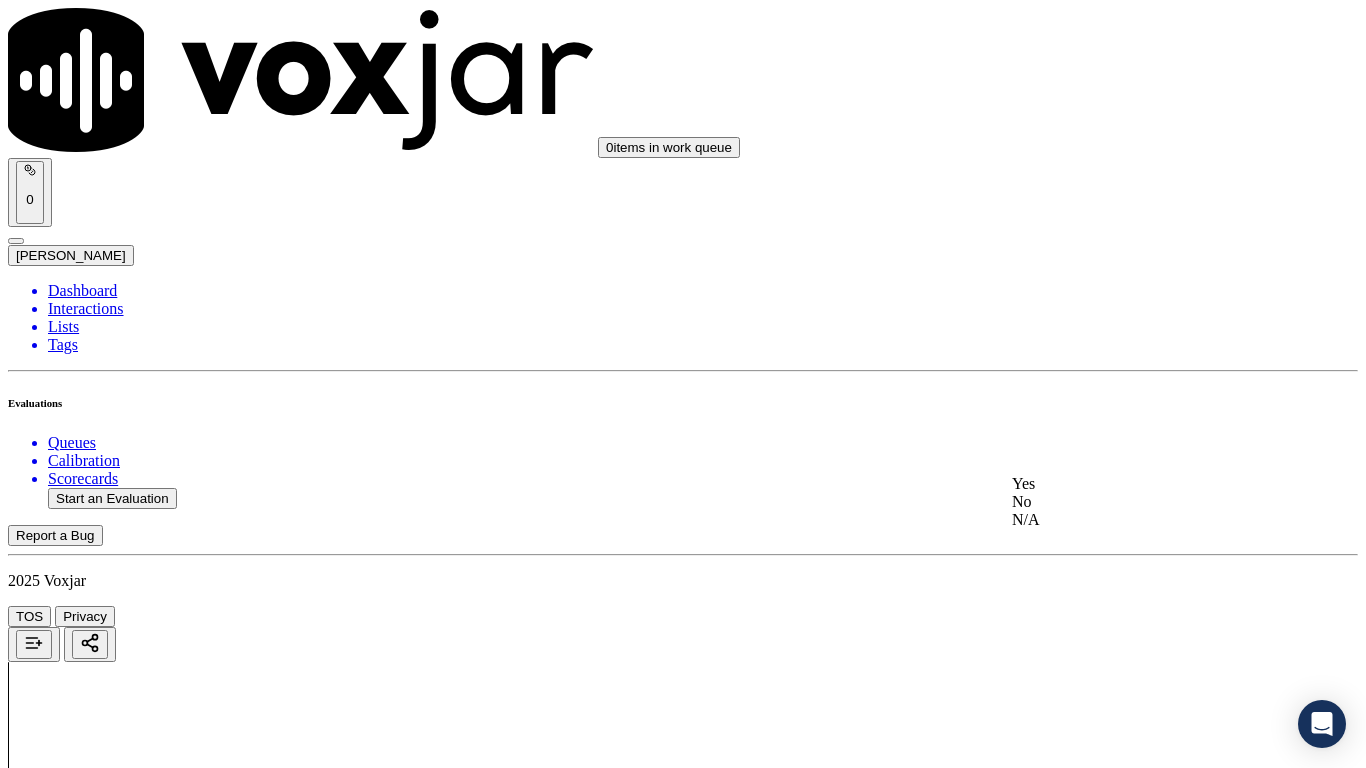 click on "Yes" at bounding box center (1139, 484) 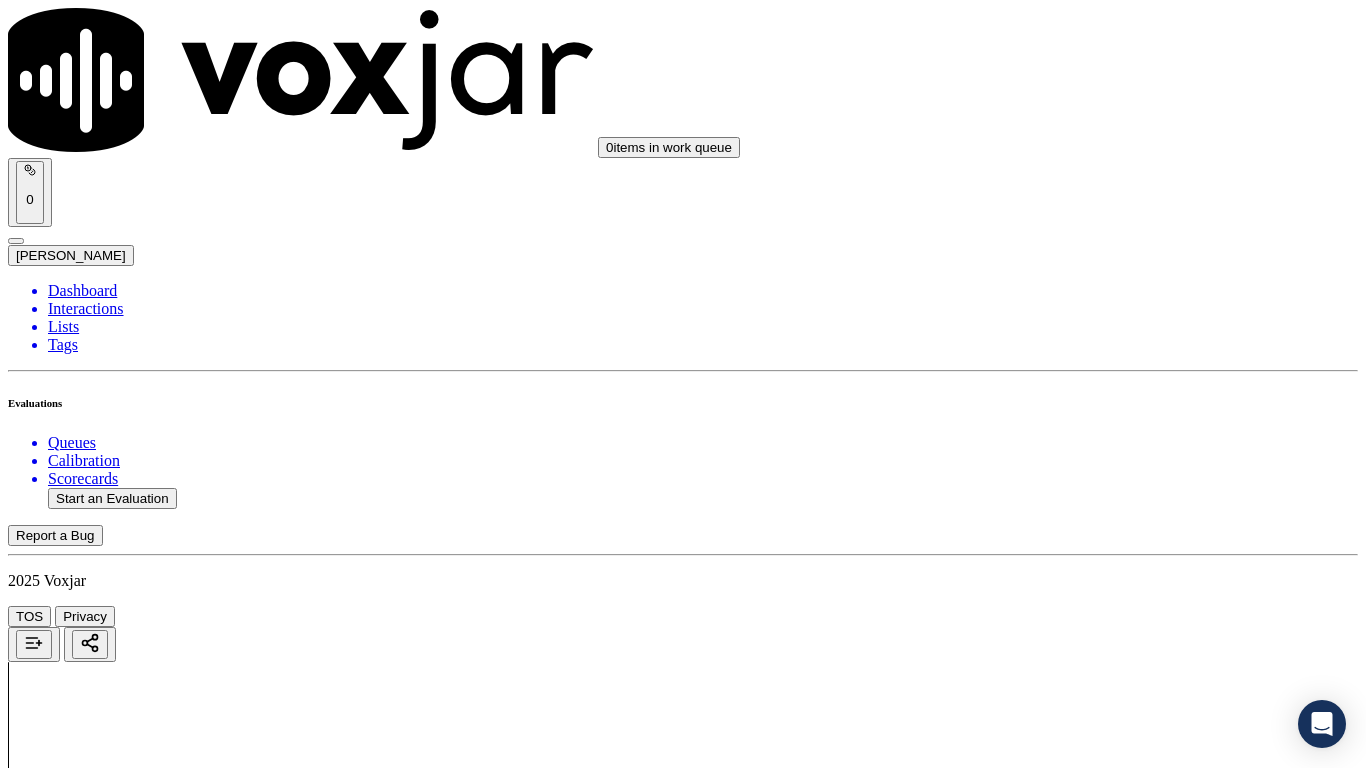 scroll, scrollTop: 1900, scrollLeft: 0, axis: vertical 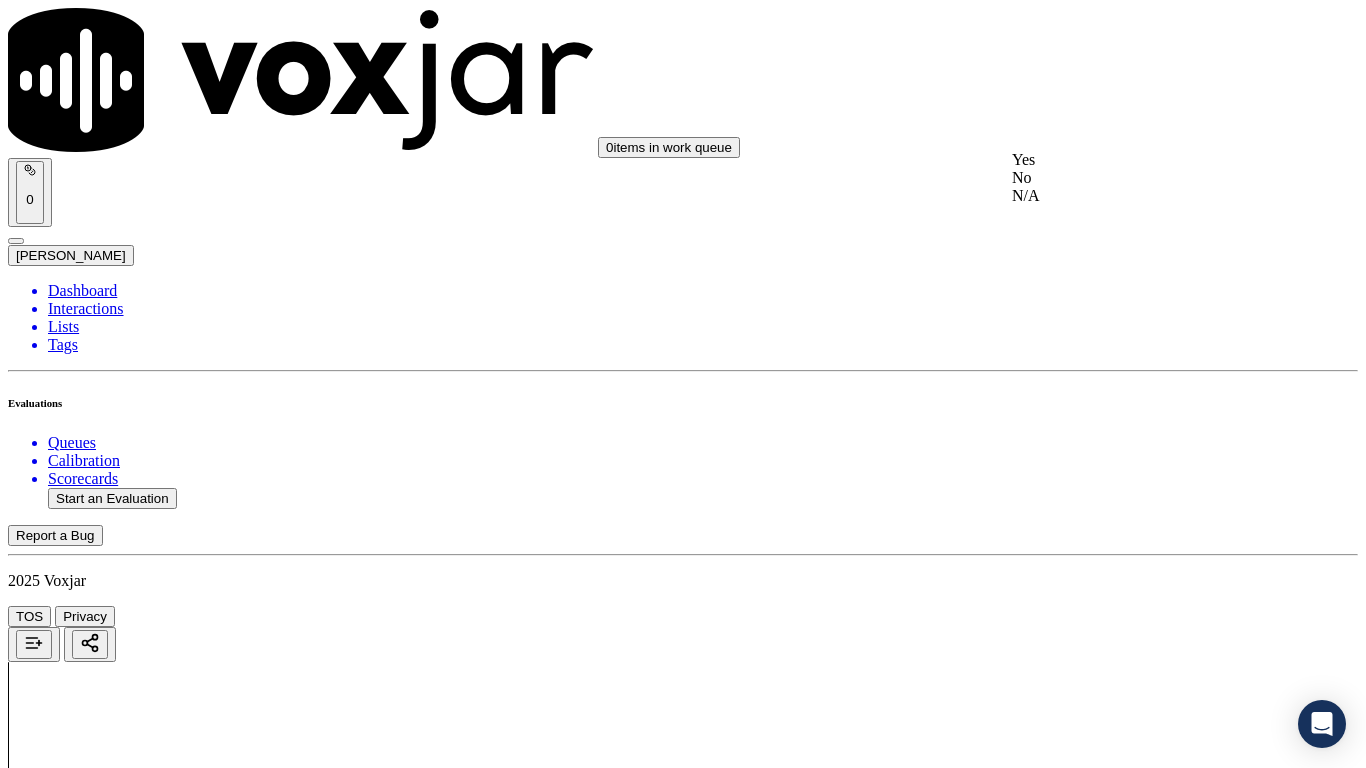 click on "No" 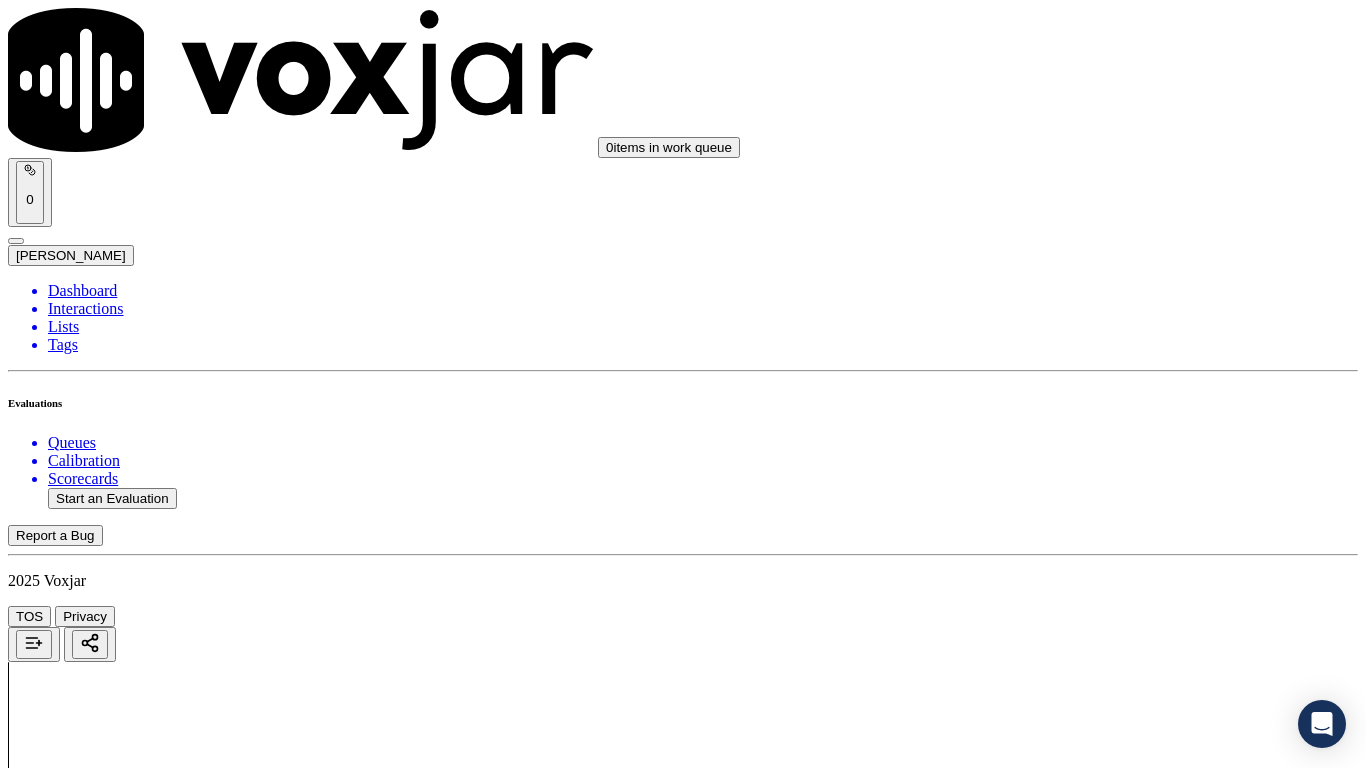 click on "No" at bounding box center [28, 3821] 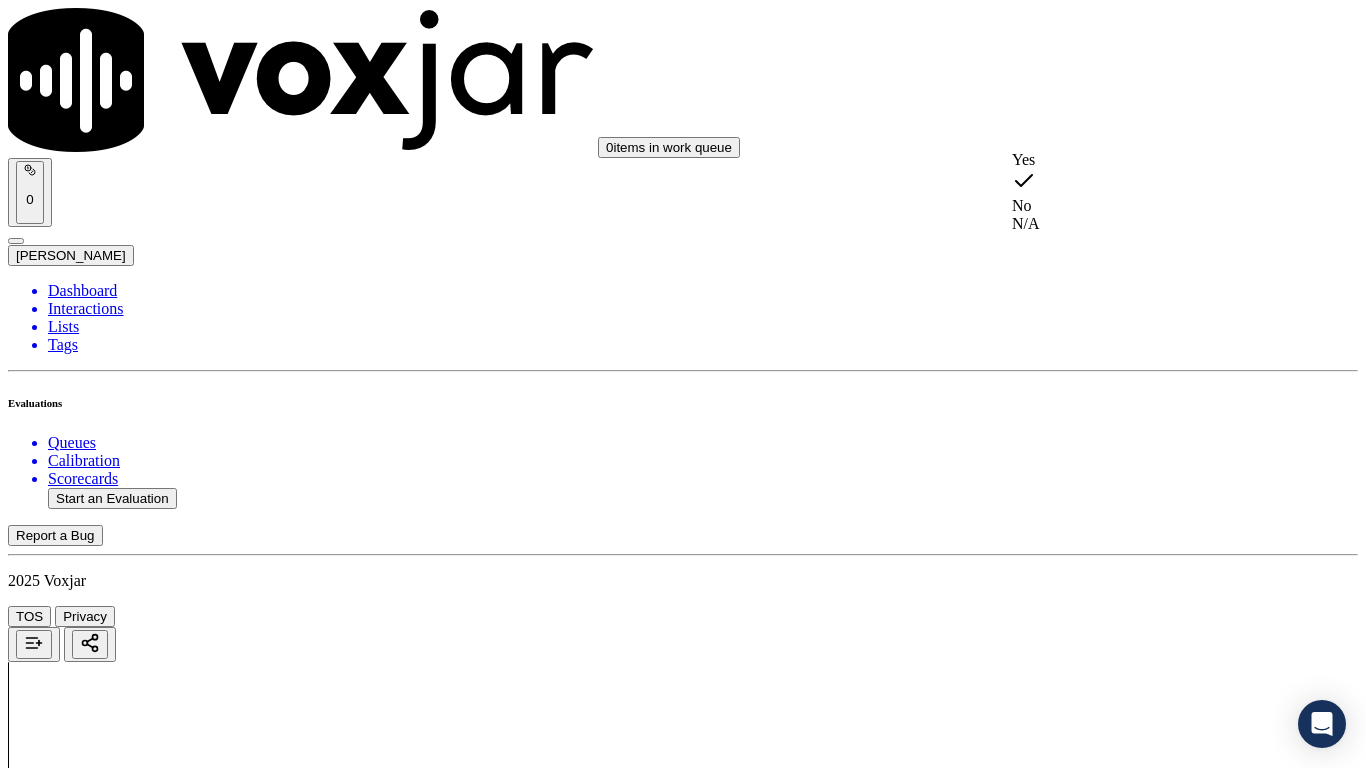 click on "Yes" at bounding box center [1139, 160] 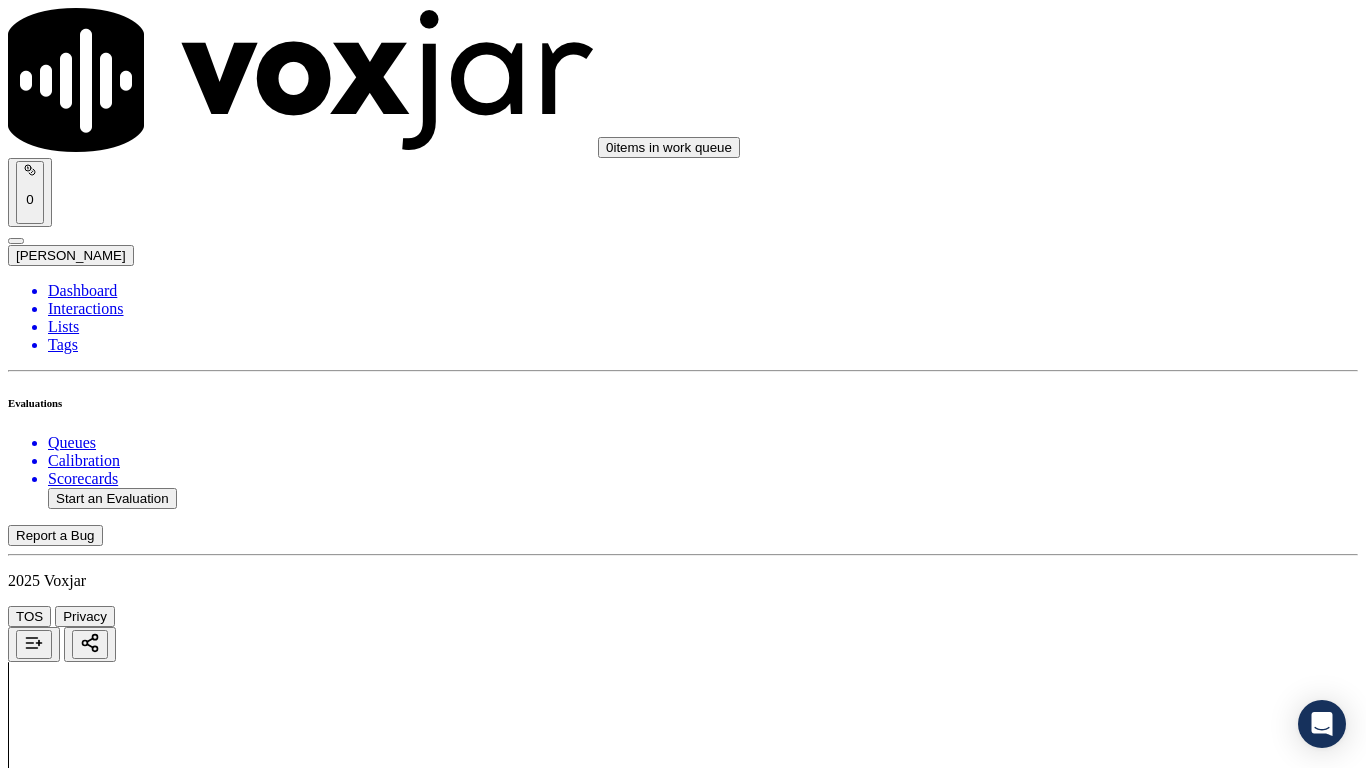 click on "Select an answer" at bounding box center [67, 4058] 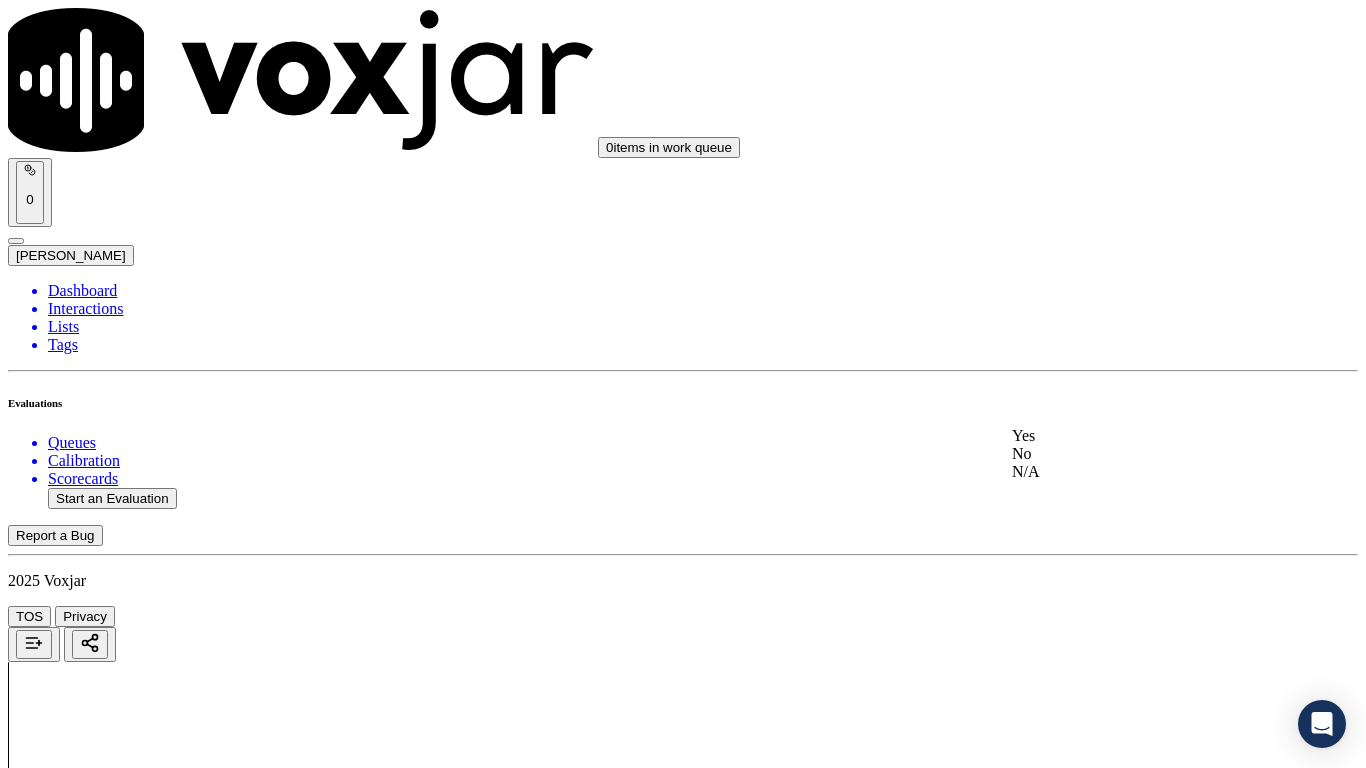 drag, startPoint x: 1111, startPoint y: 444, endPoint x: 1112, endPoint y: 476, distance: 32.01562 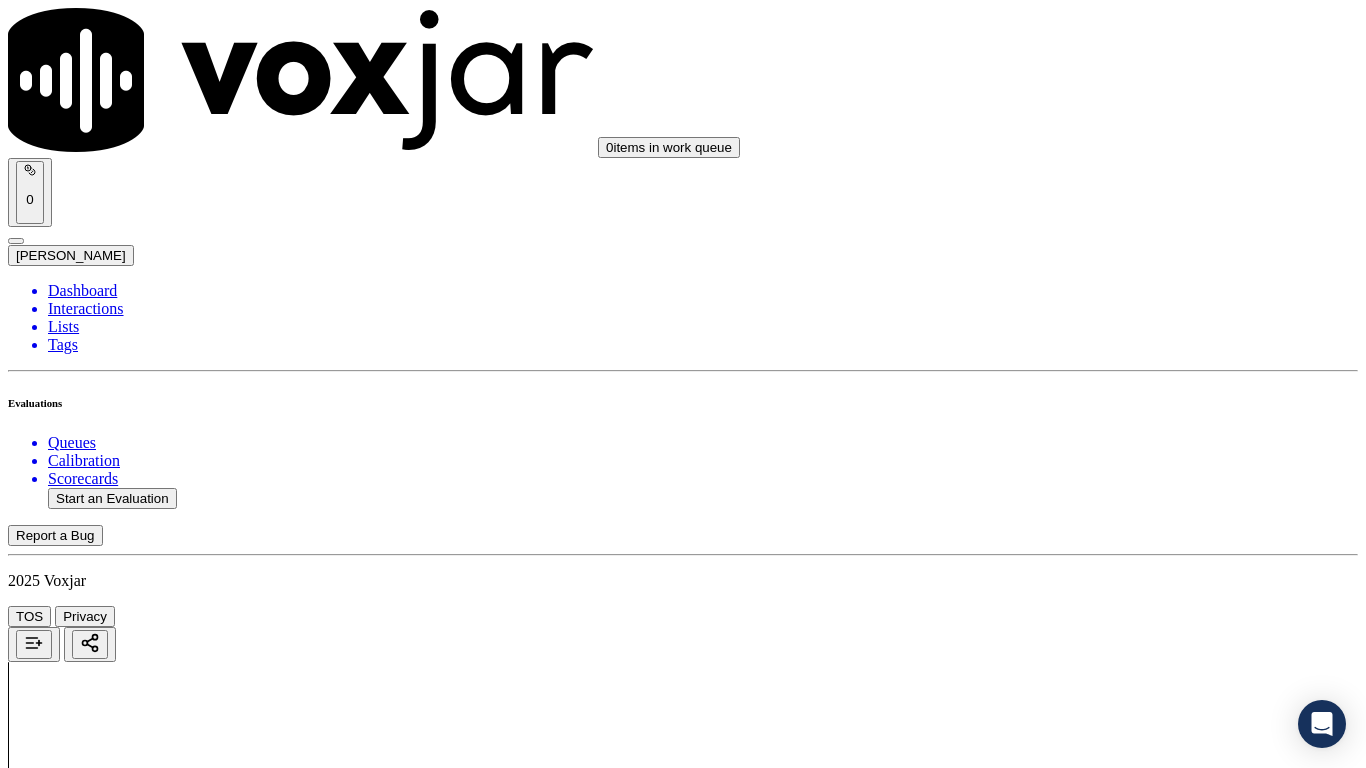 drag, startPoint x: 1139, startPoint y: 651, endPoint x: 1132, endPoint y: 684, distance: 33.734257 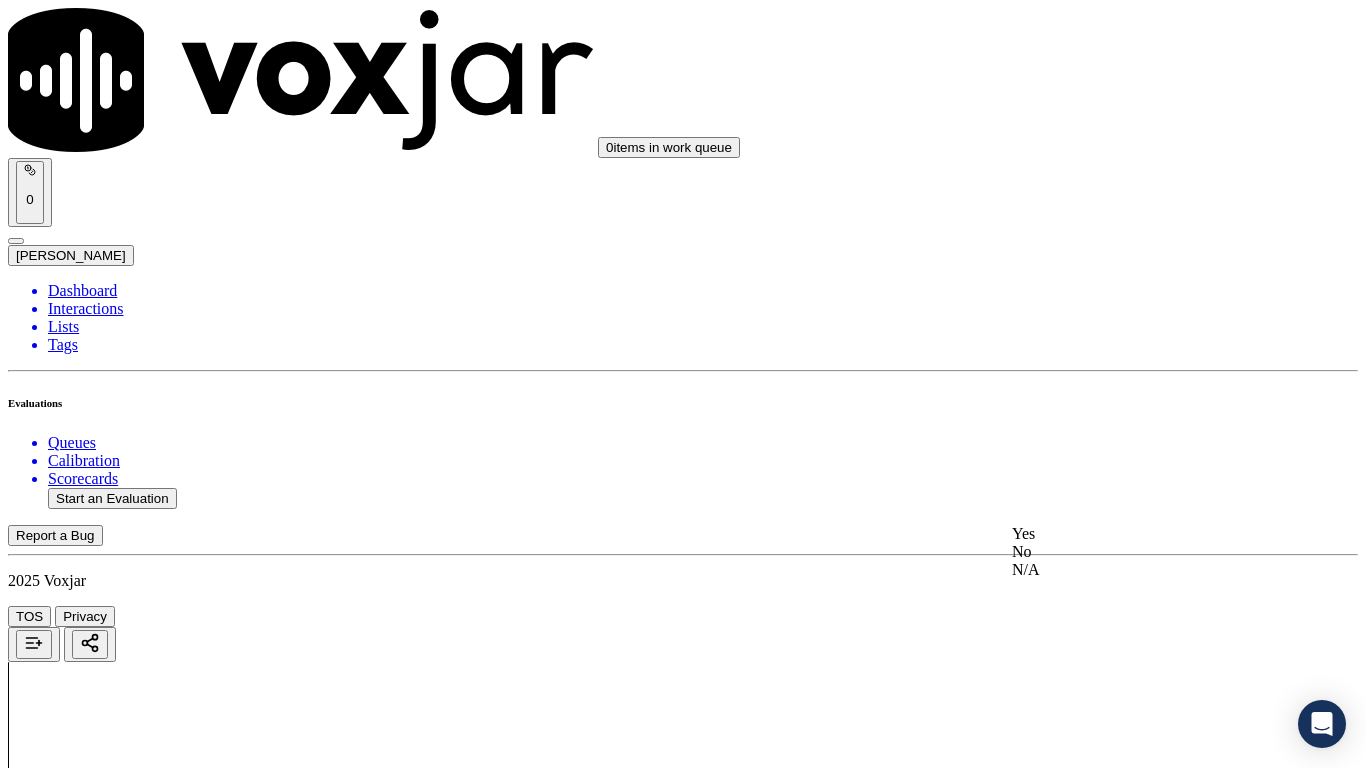 click on "Yes" at bounding box center (1139, 534) 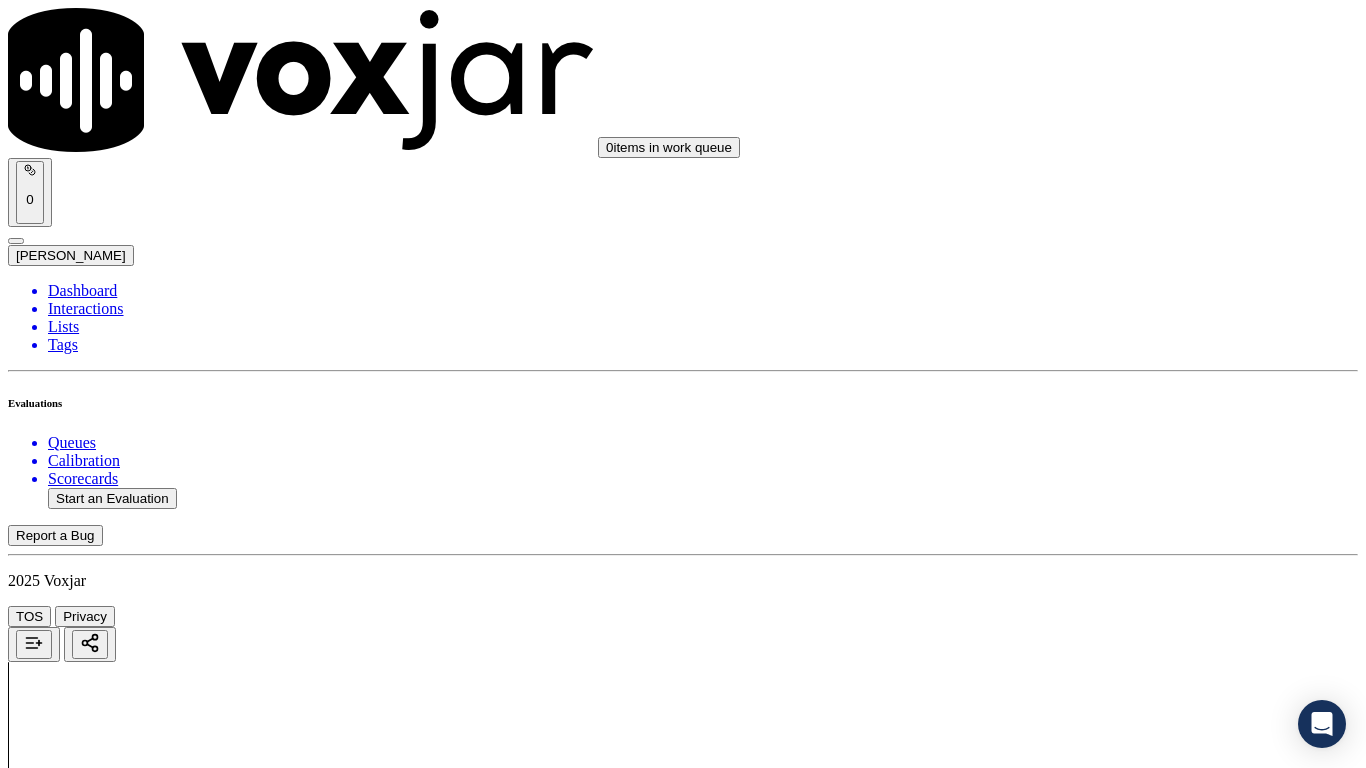 scroll, scrollTop: 2800, scrollLeft: 0, axis: vertical 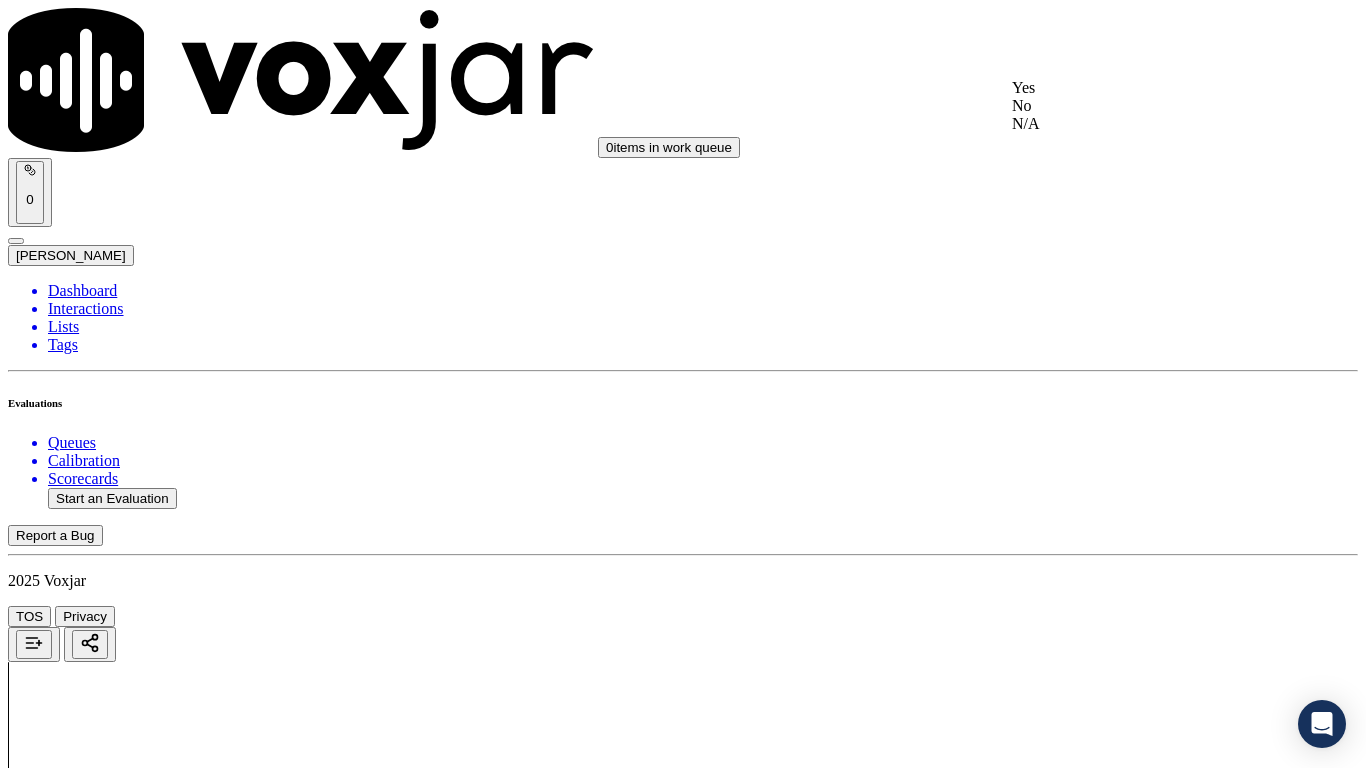 click on "Yes" at bounding box center [1139, 88] 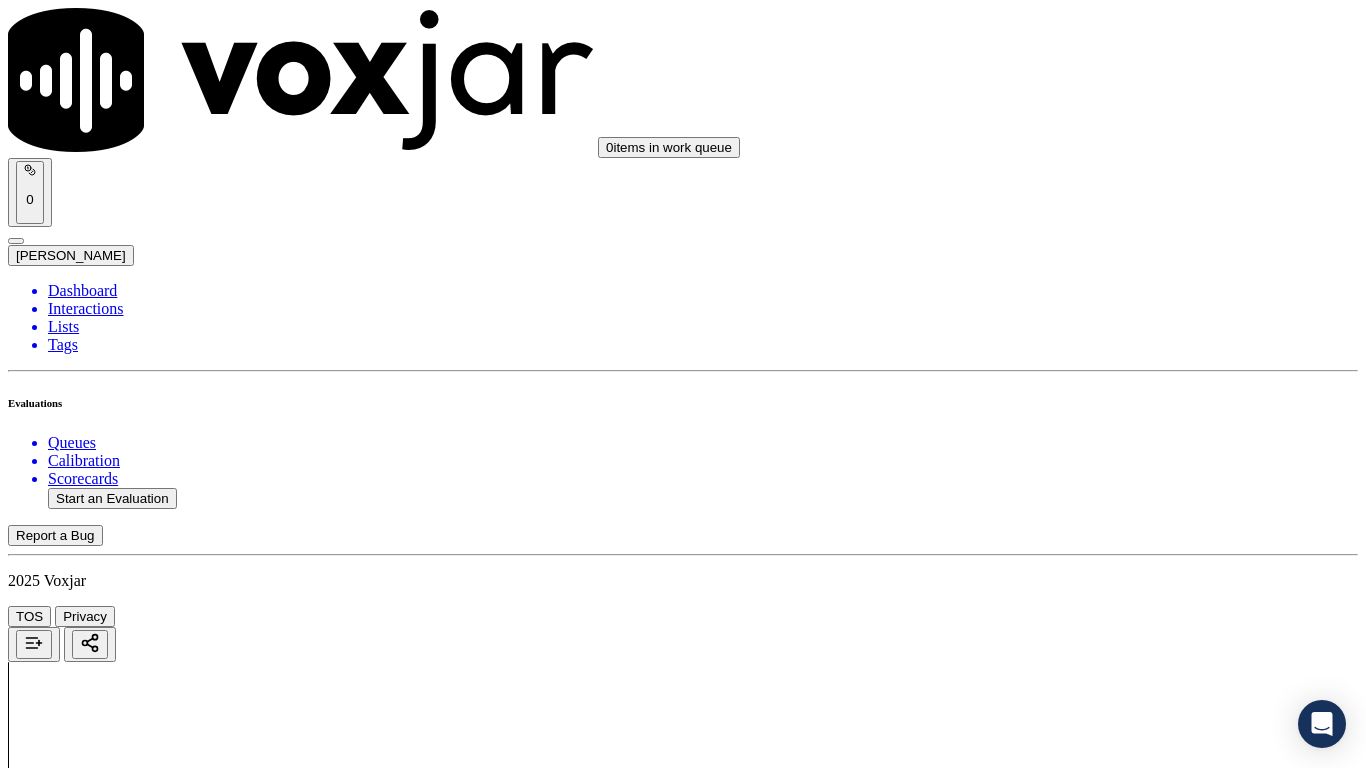 click on "Select an answer" at bounding box center [67, 4830] 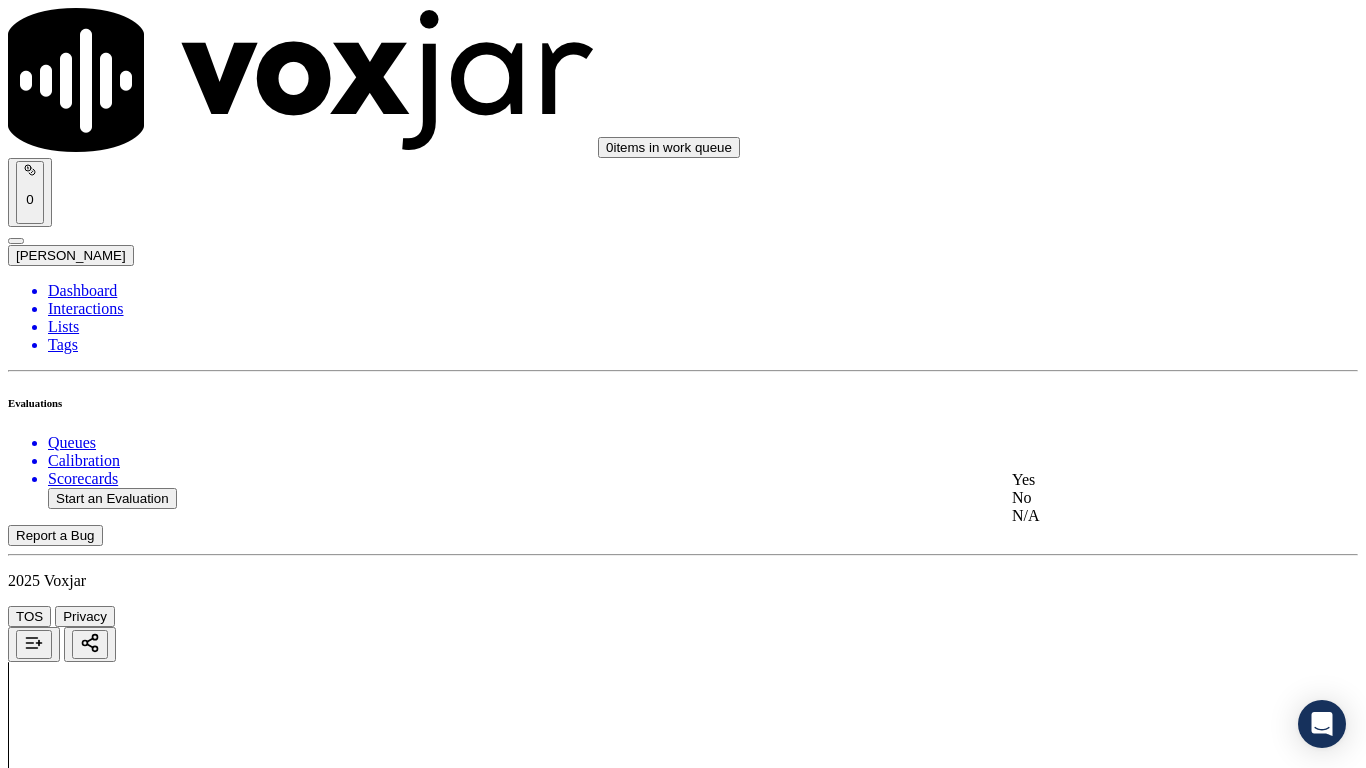 click on "Yes" at bounding box center (1139, 480) 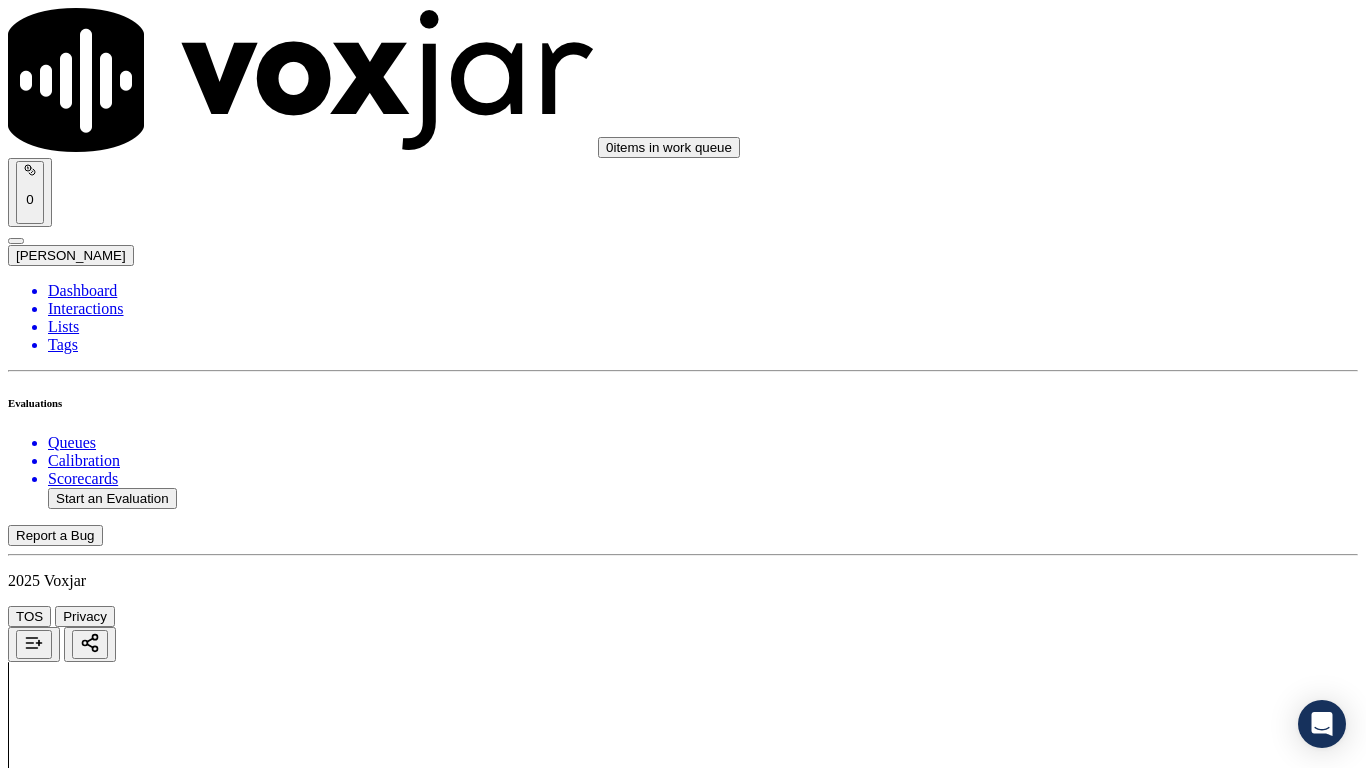 scroll, scrollTop: 3500, scrollLeft: 0, axis: vertical 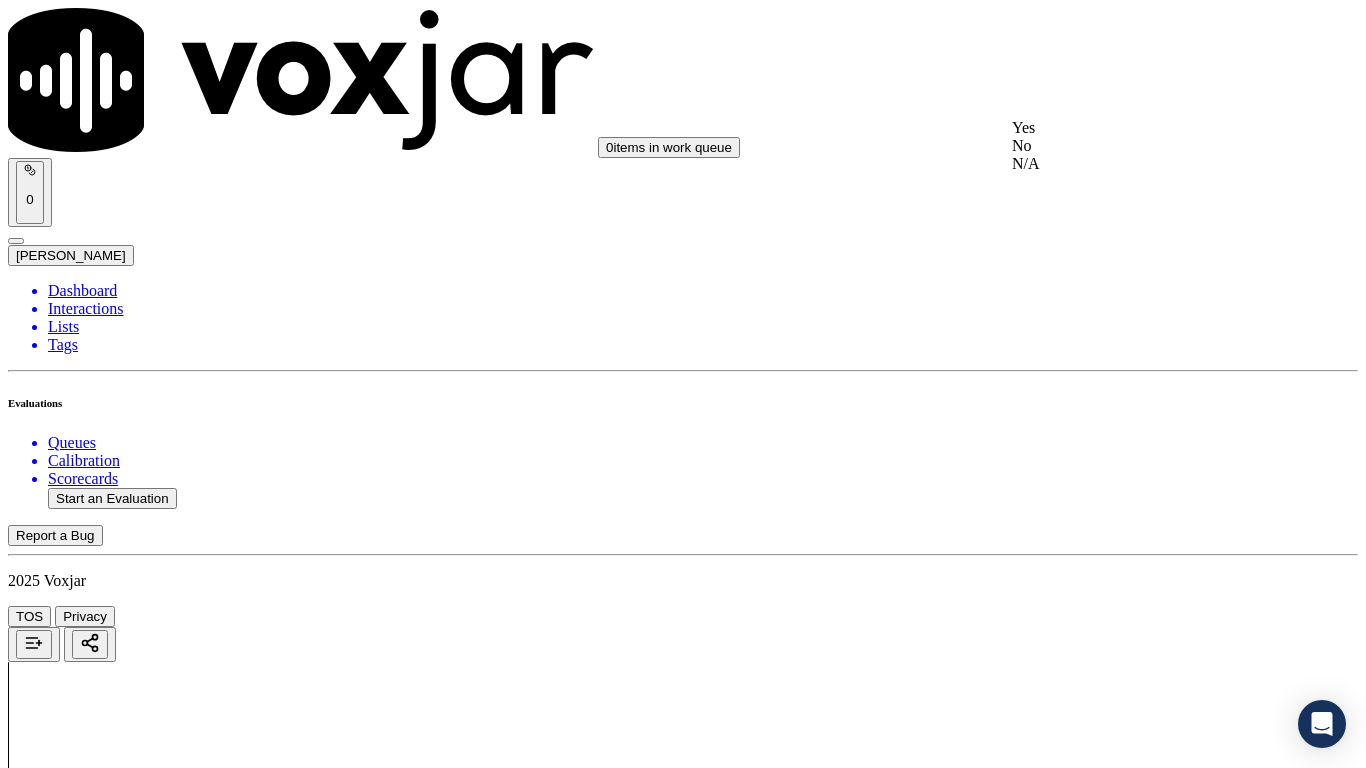 drag, startPoint x: 1085, startPoint y: 113, endPoint x: 1128, endPoint y: 264, distance: 157.00319 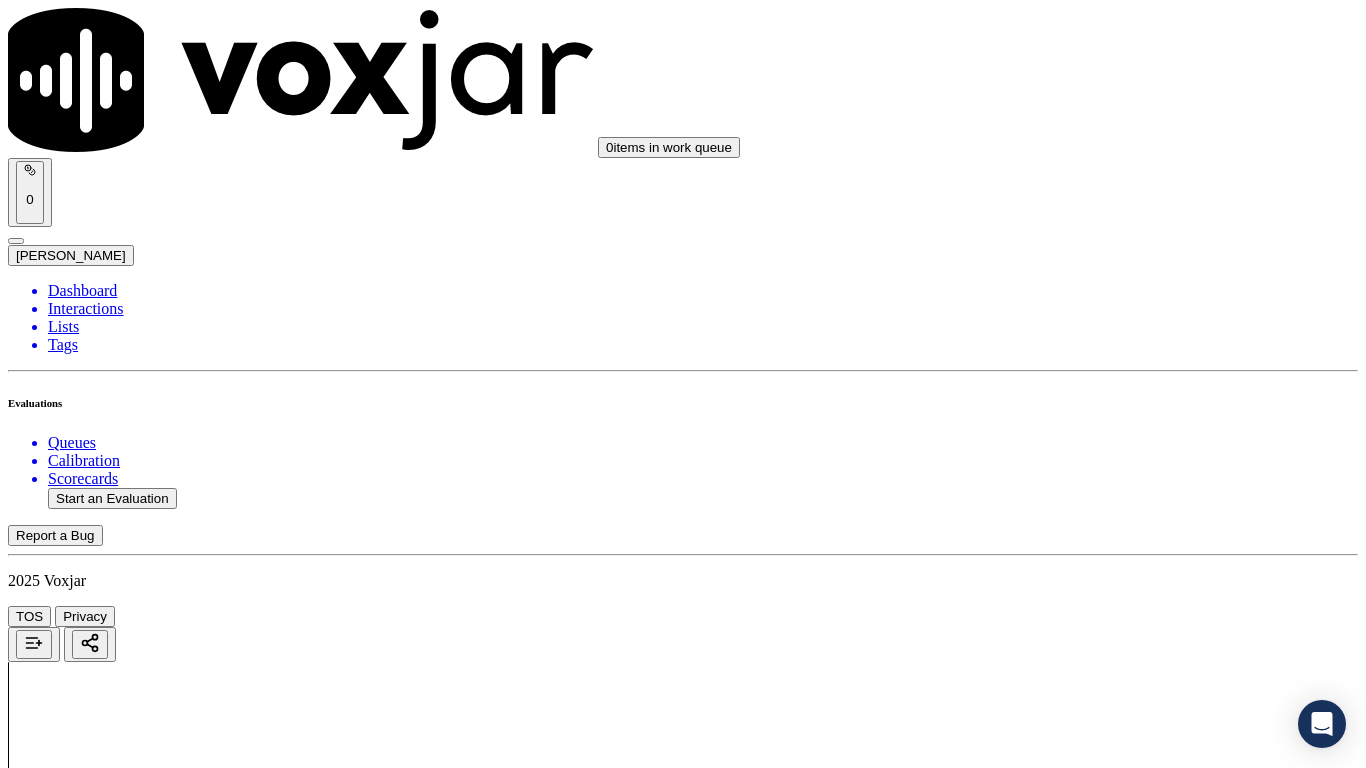 click on "Select an answer" at bounding box center [67, 5317] 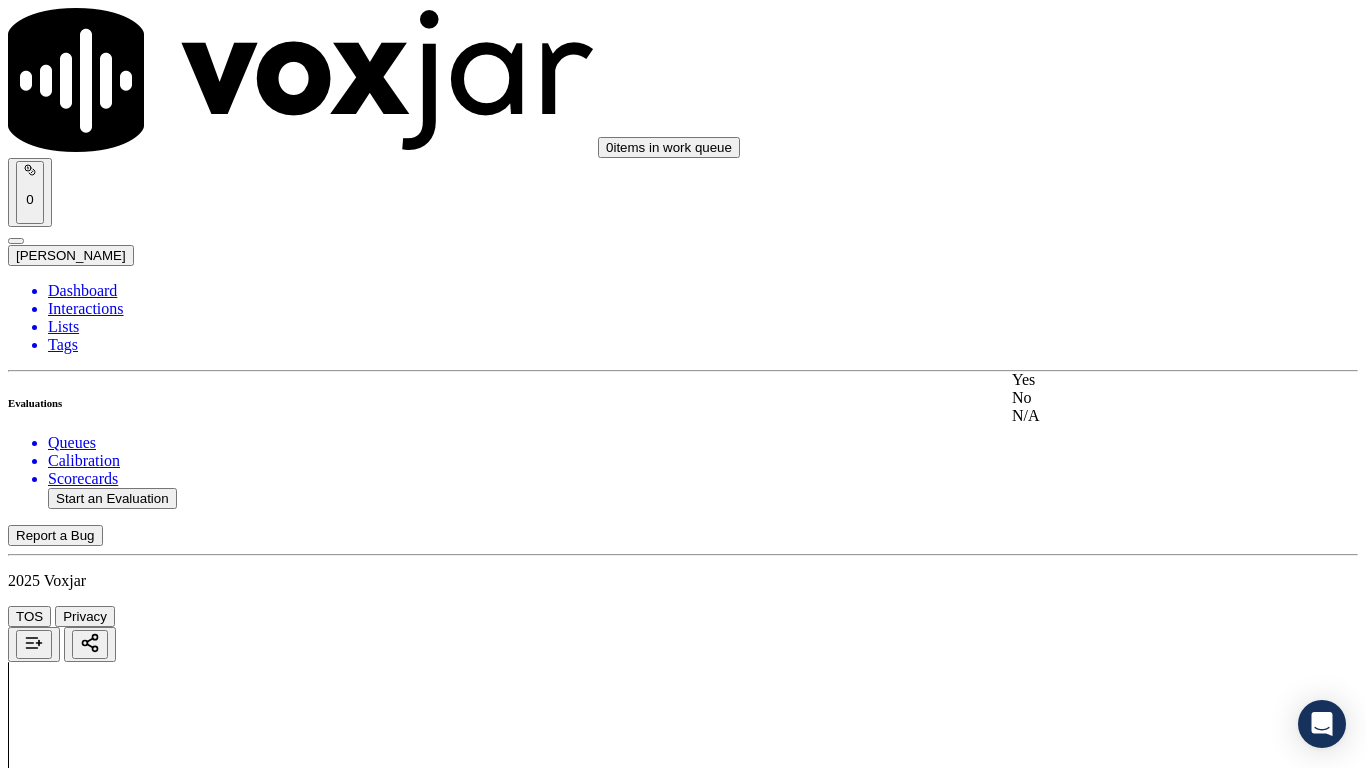 click on "Yes" at bounding box center [1139, 380] 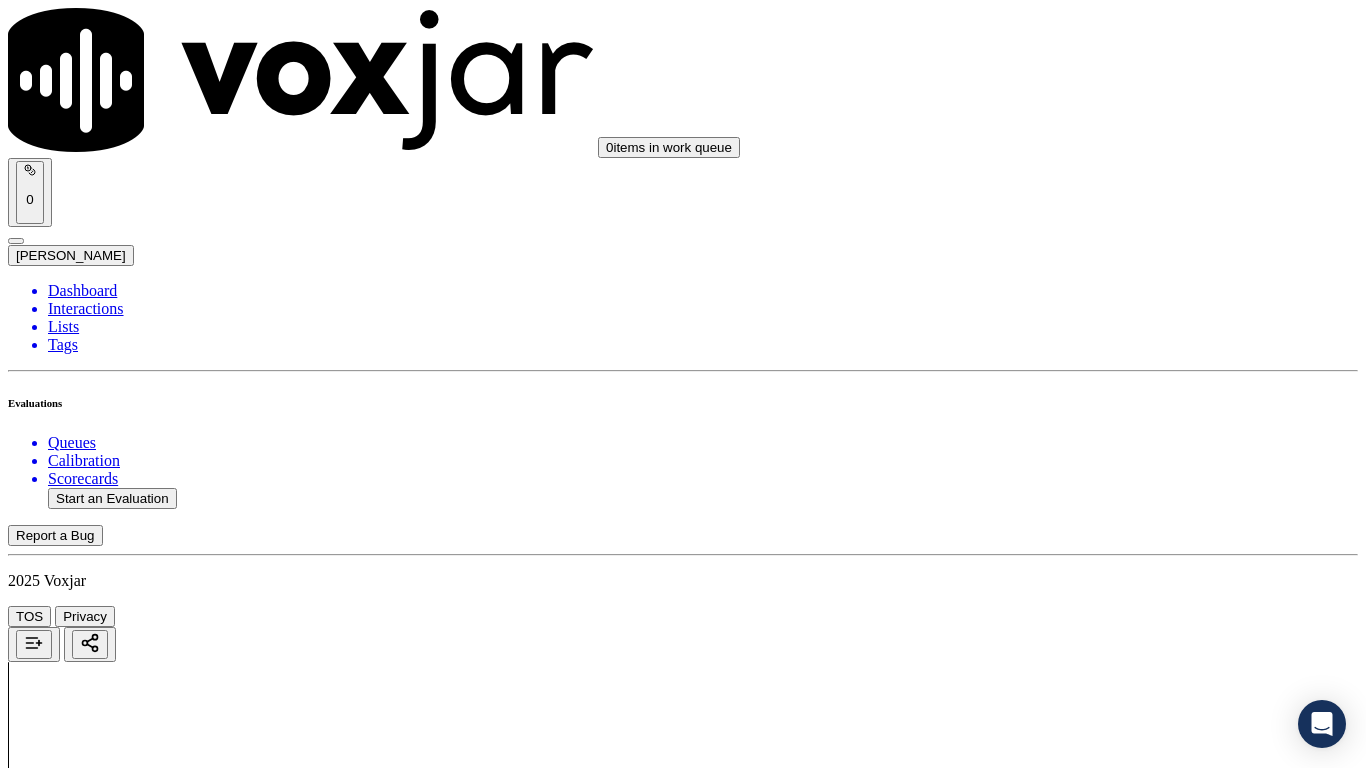 click on "Select an answer" at bounding box center [67, 5554] 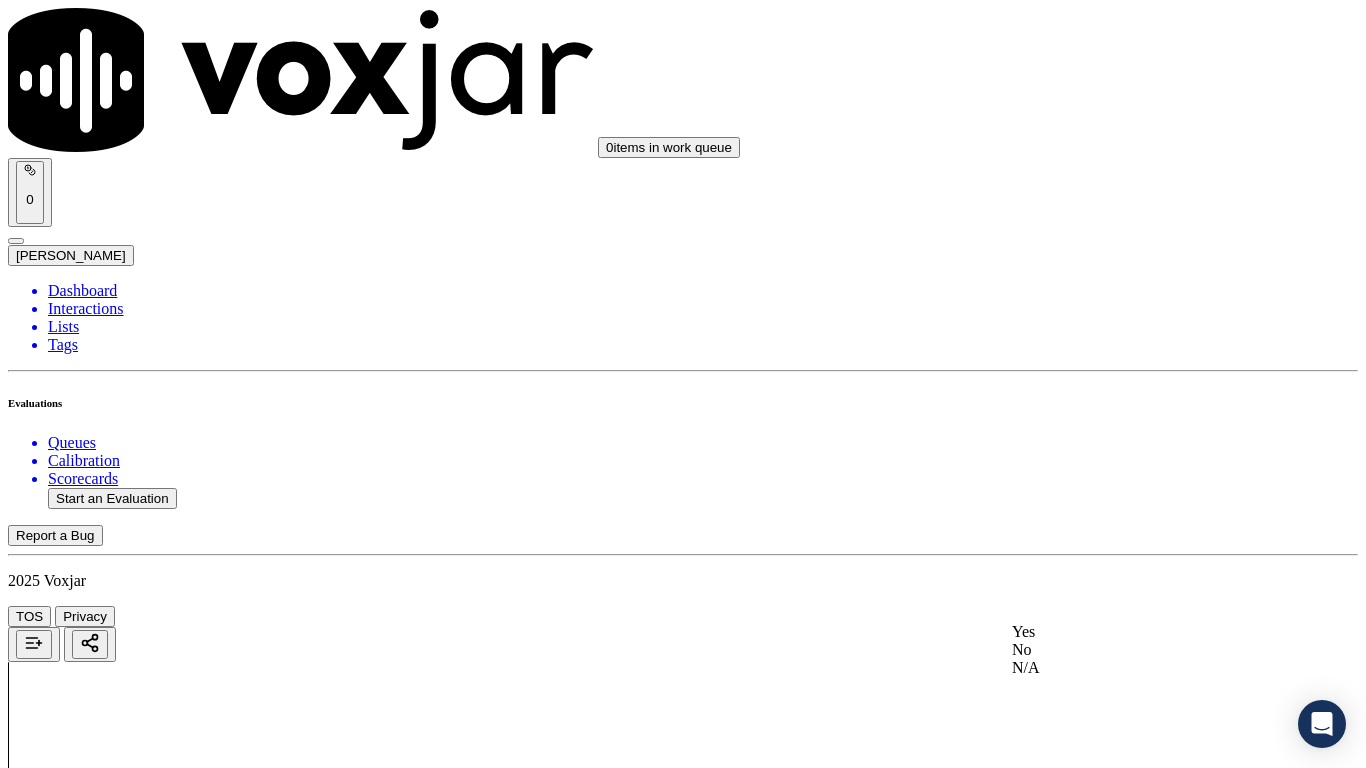 click on "Yes" at bounding box center [1139, 632] 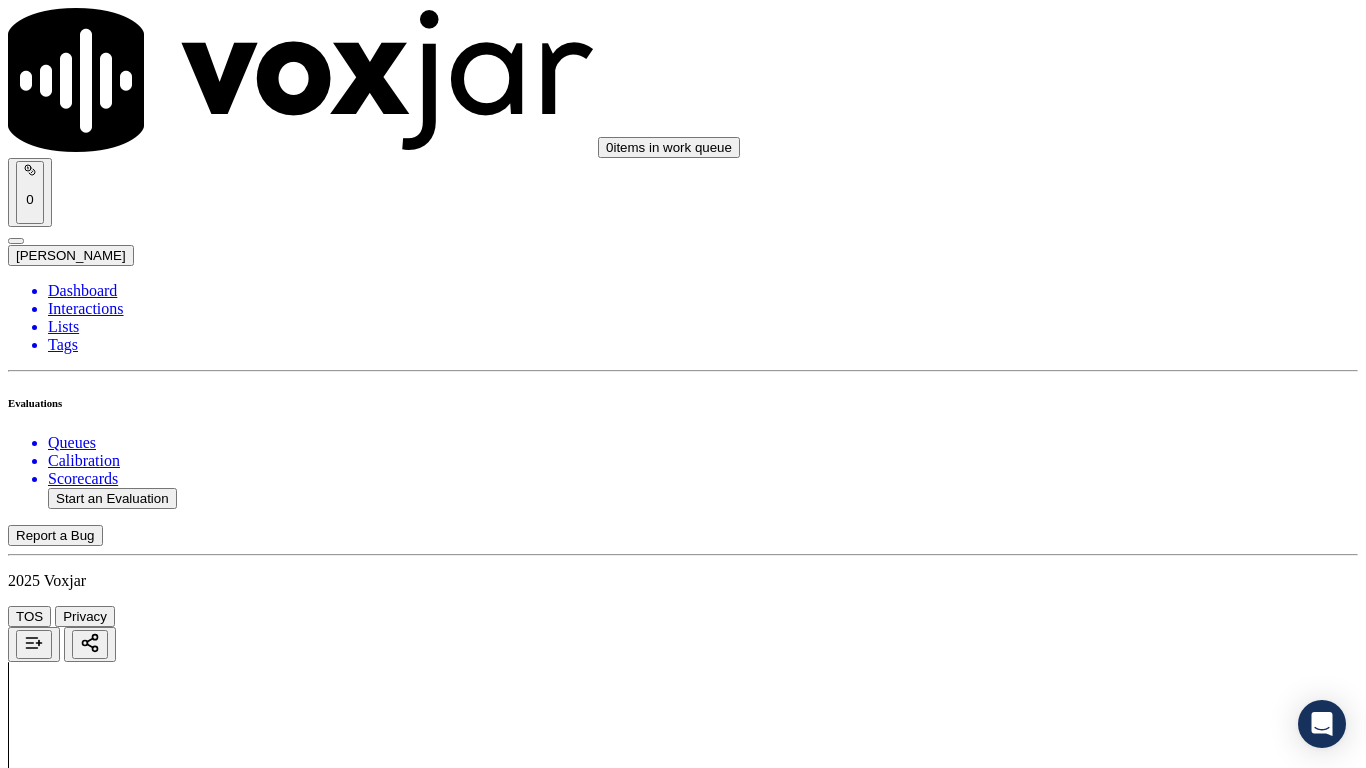 drag, startPoint x: 1130, startPoint y: 661, endPoint x: 1139, endPoint y: 673, distance: 15 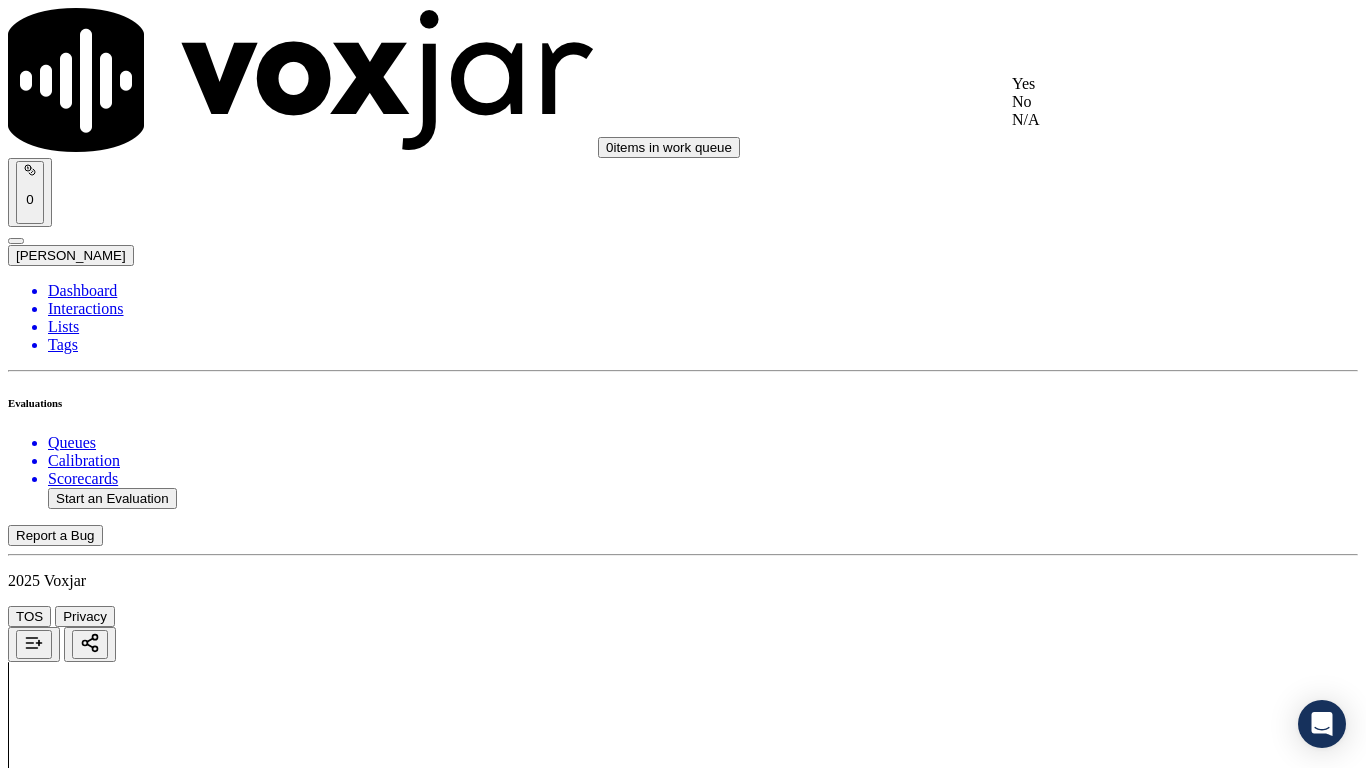 click on "Yes" at bounding box center [1139, 84] 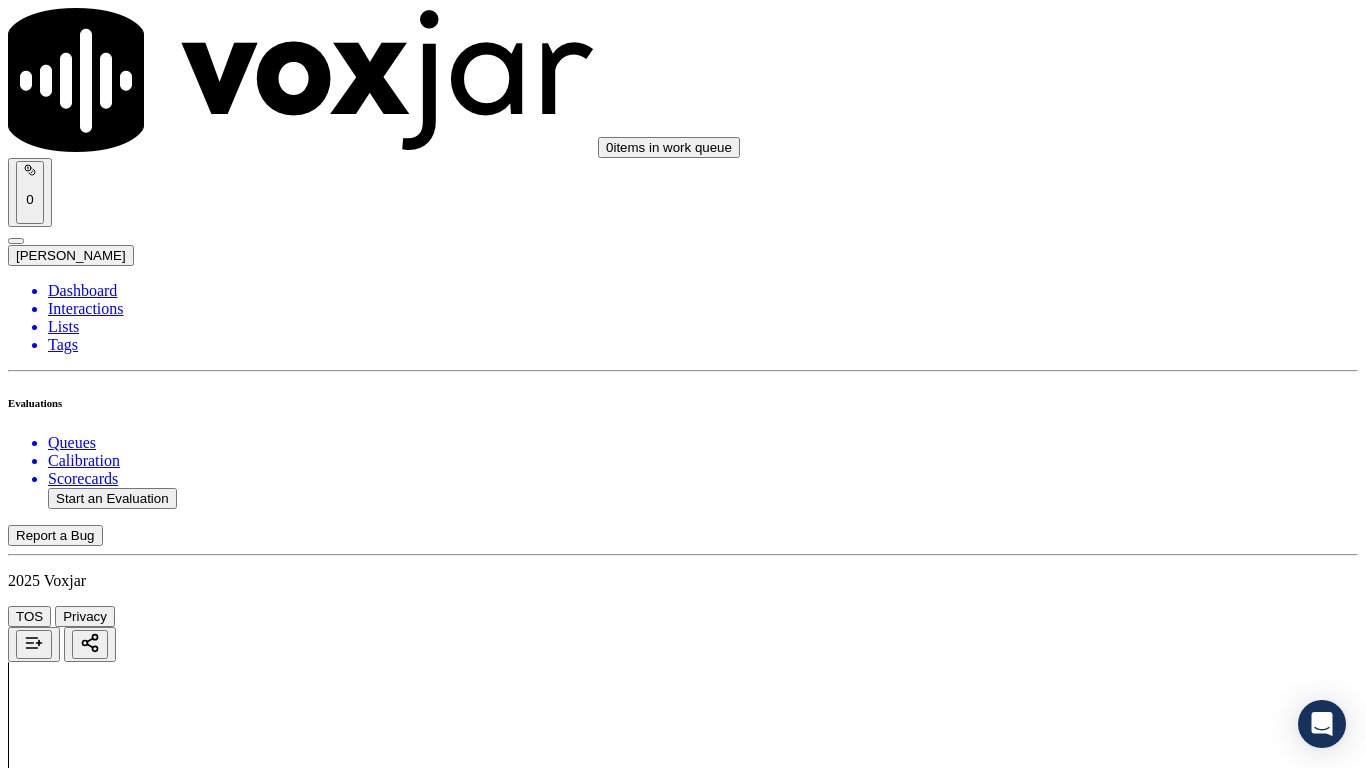 drag, startPoint x: 1138, startPoint y: 323, endPoint x: 1138, endPoint y: 341, distance: 18 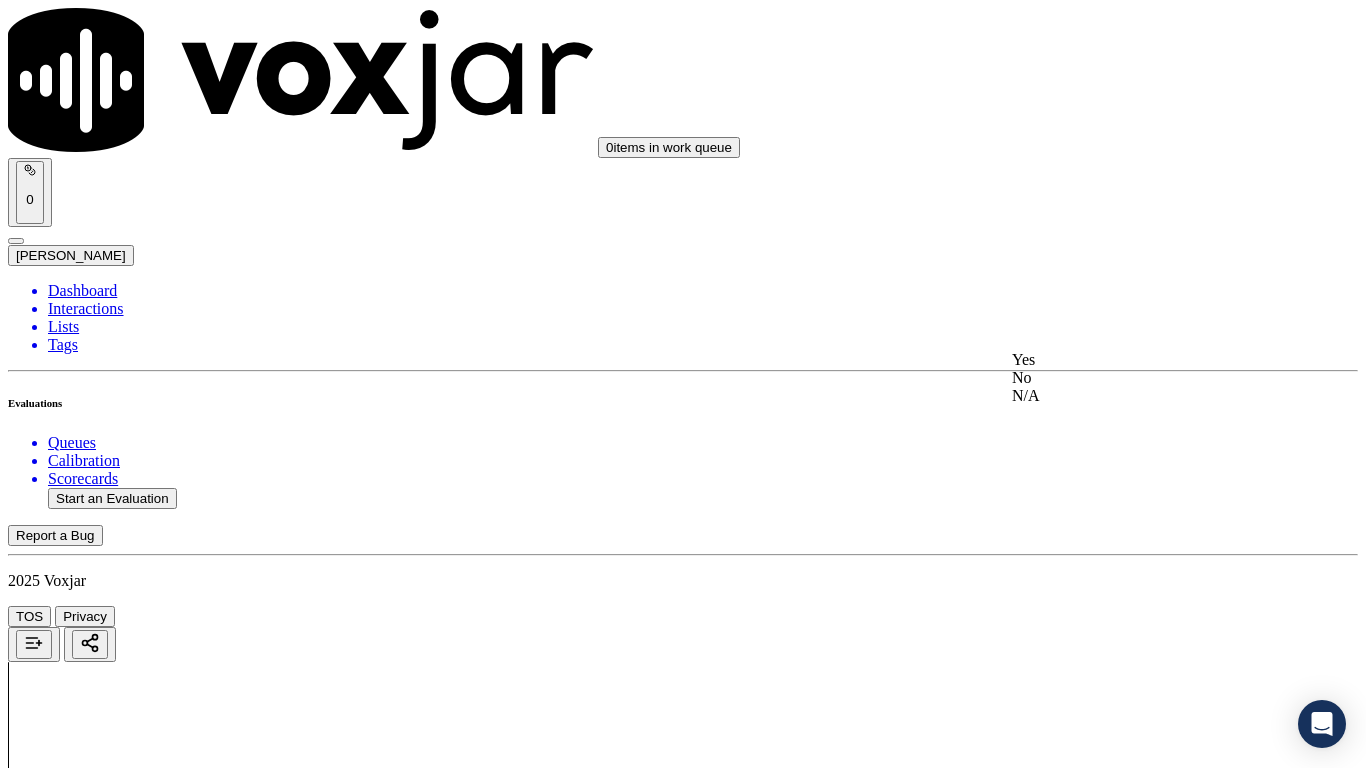 click on "Yes   No     N/A" at bounding box center [1139, 378] 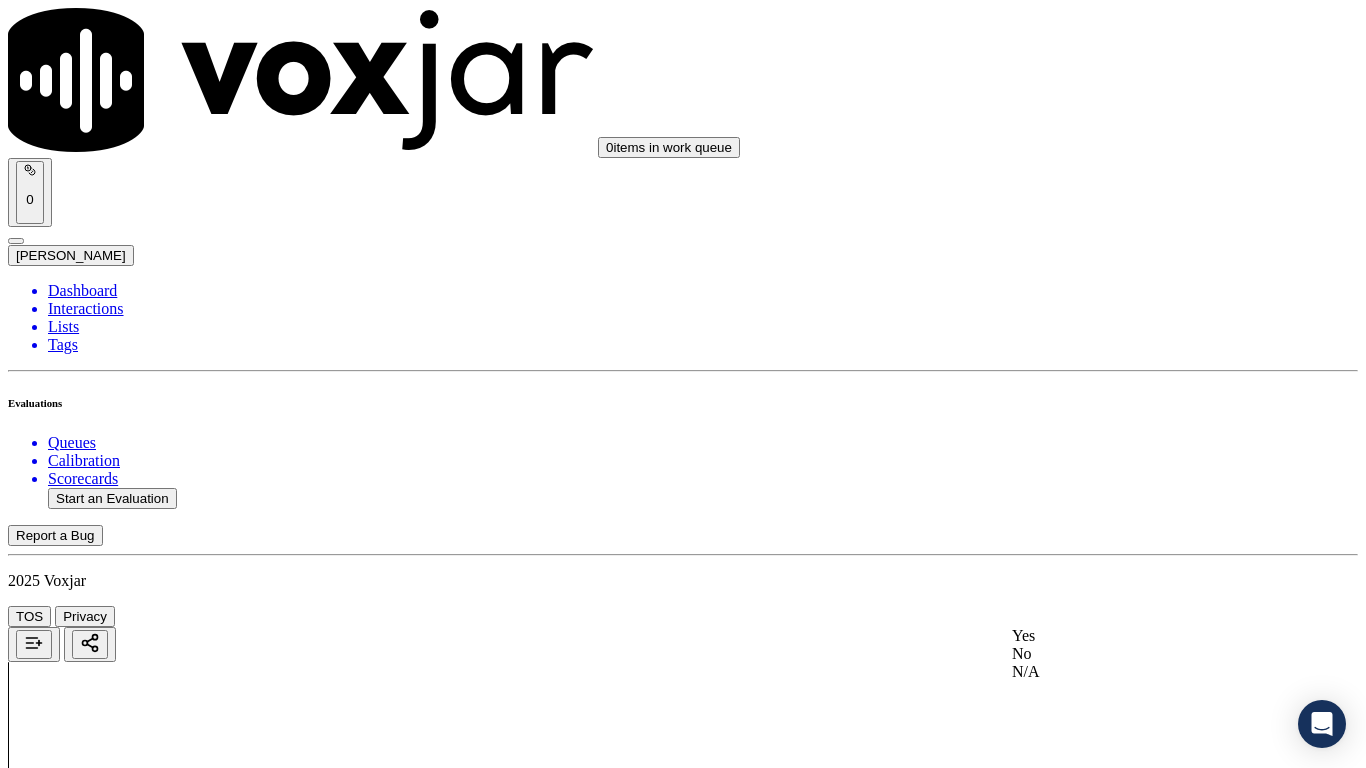 click on "Yes" at bounding box center (1139, 636) 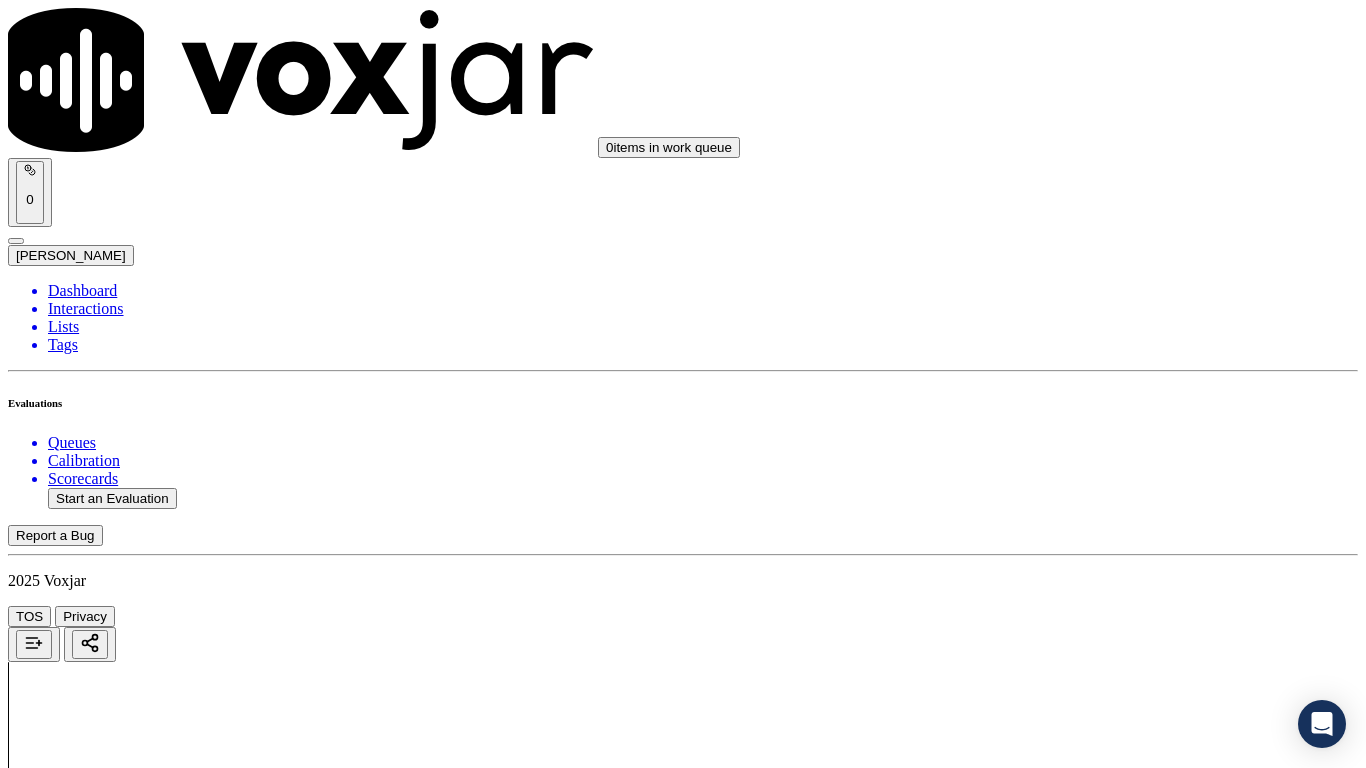click on "Select an answer" at bounding box center [67, 6012] 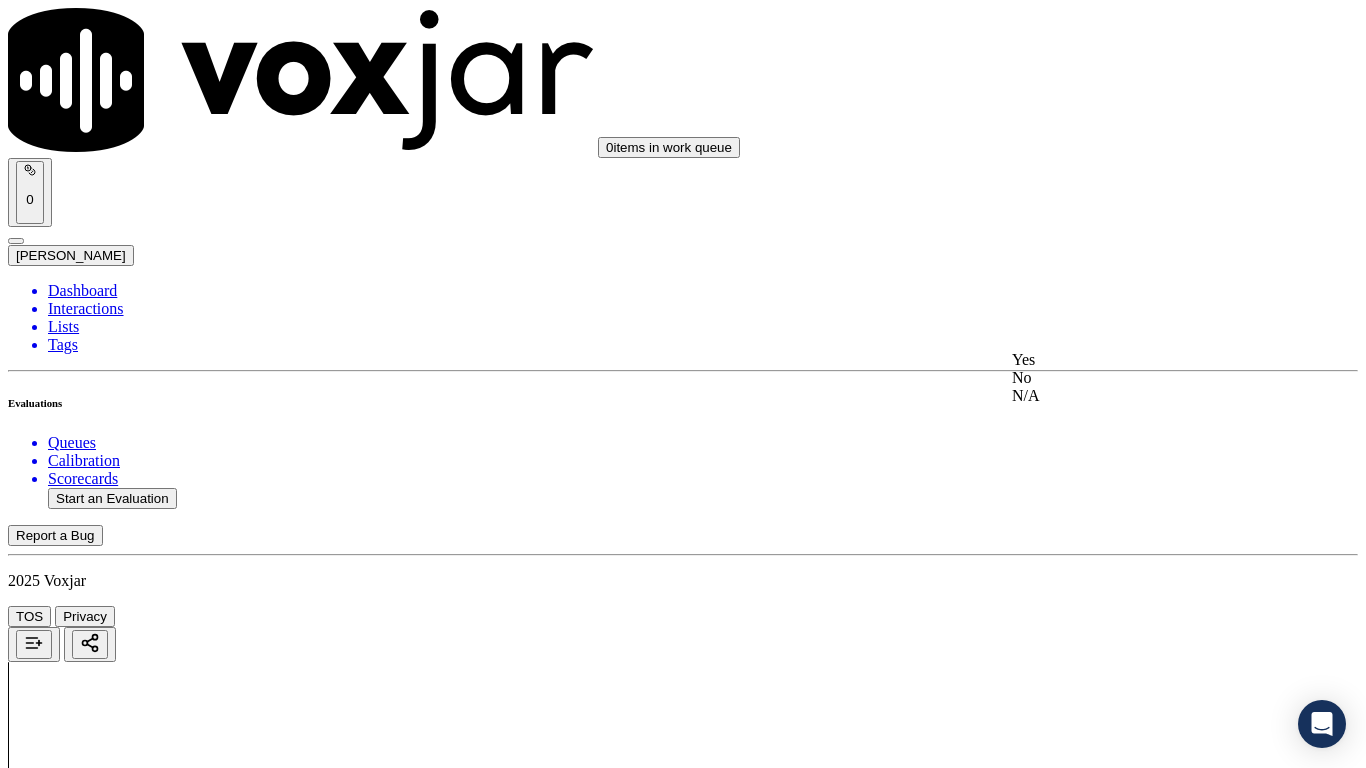 drag, startPoint x: 1072, startPoint y: 370, endPoint x: 1104, endPoint y: 461, distance: 96.462425 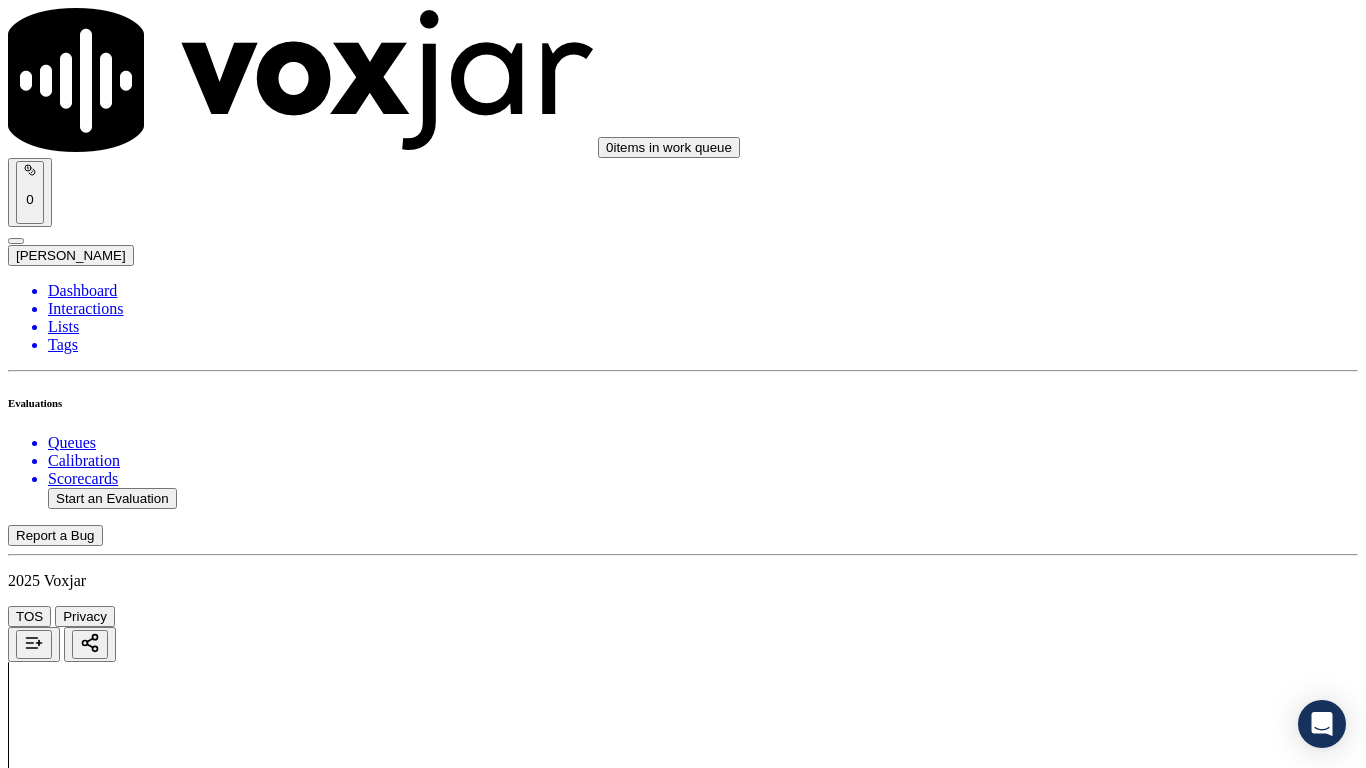 scroll, scrollTop: 4900, scrollLeft: 0, axis: vertical 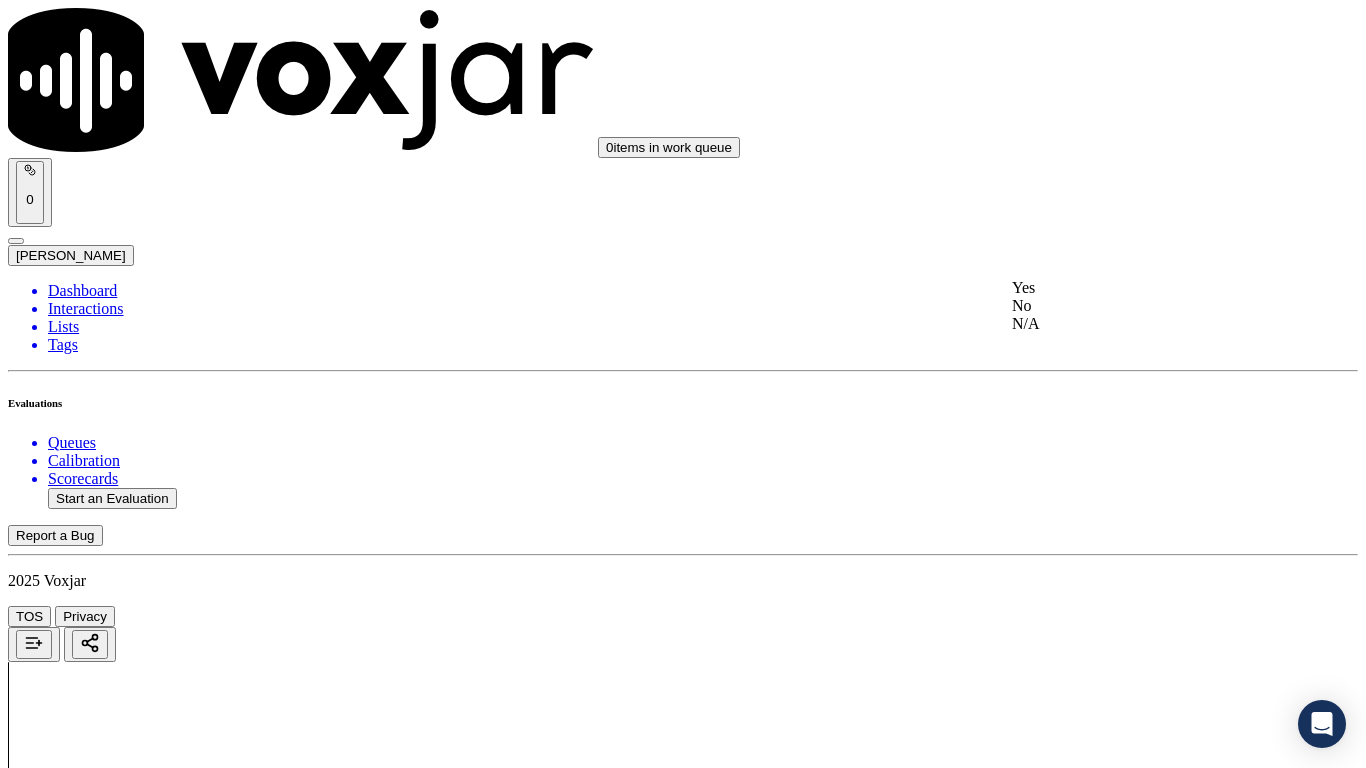click on "Yes" at bounding box center [1139, 288] 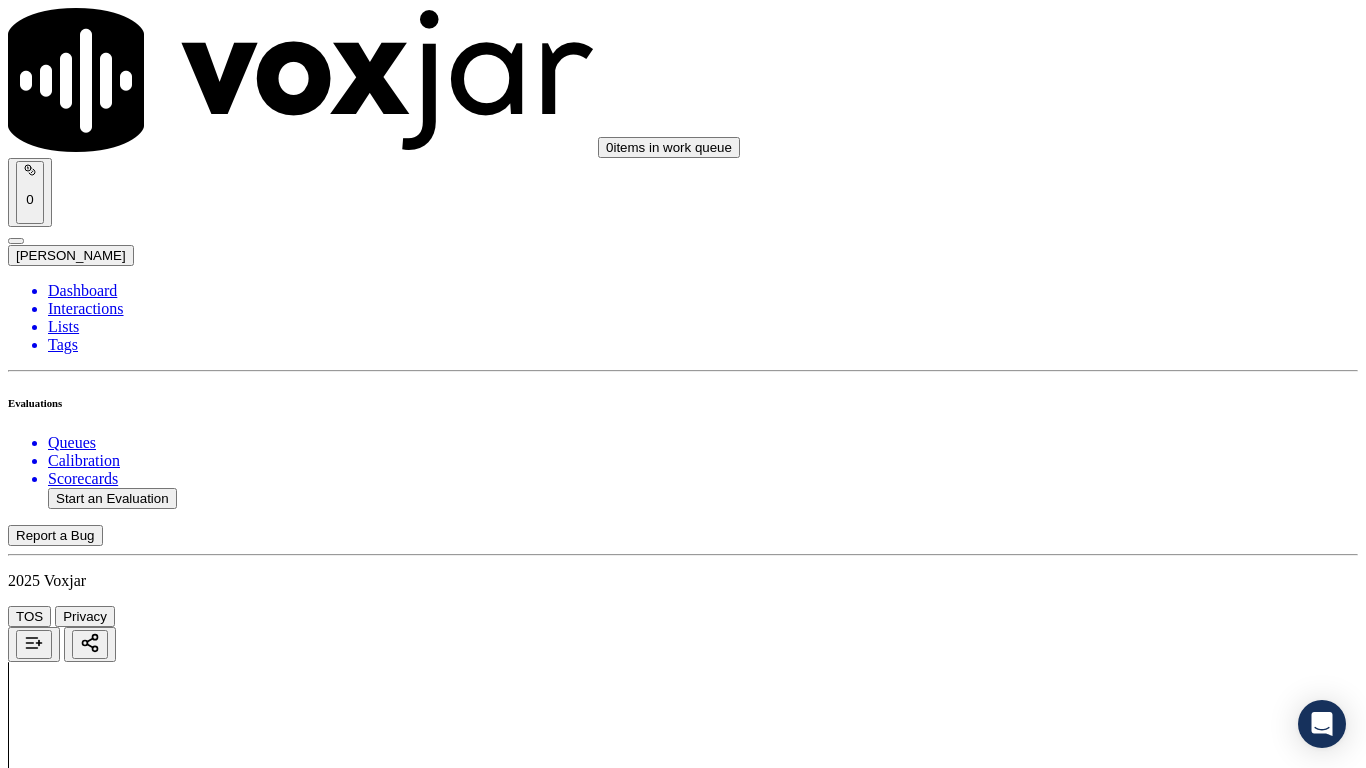 click on "Select an answer" at bounding box center [67, 6813] 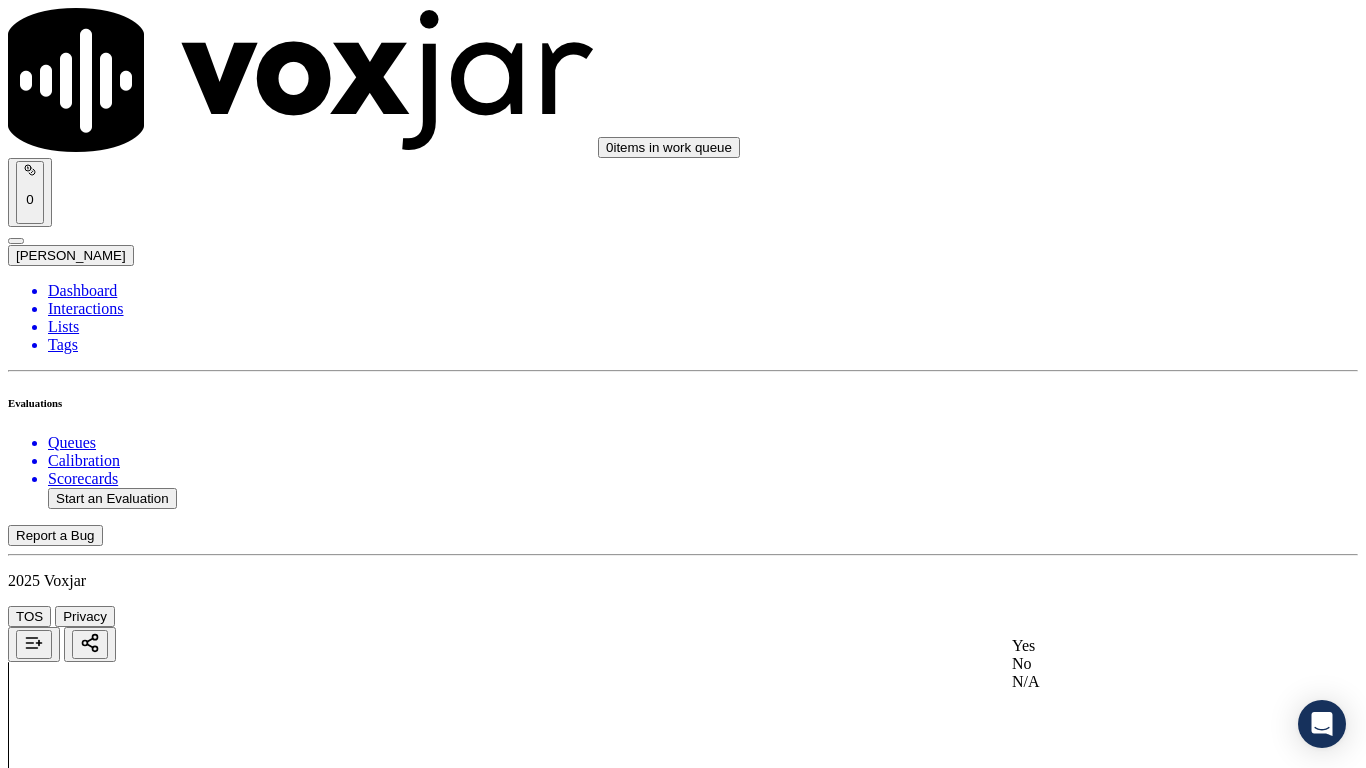click on "Yes" at bounding box center [1139, 646] 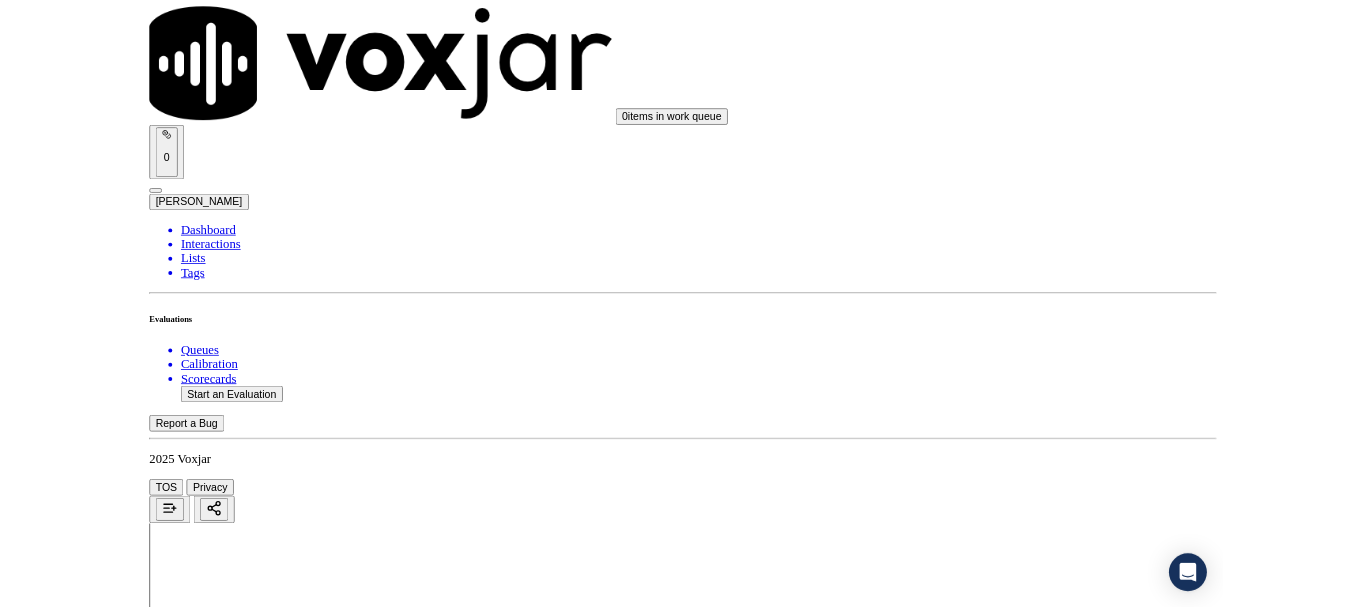 scroll, scrollTop: 5533, scrollLeft: 0, axis: vertical 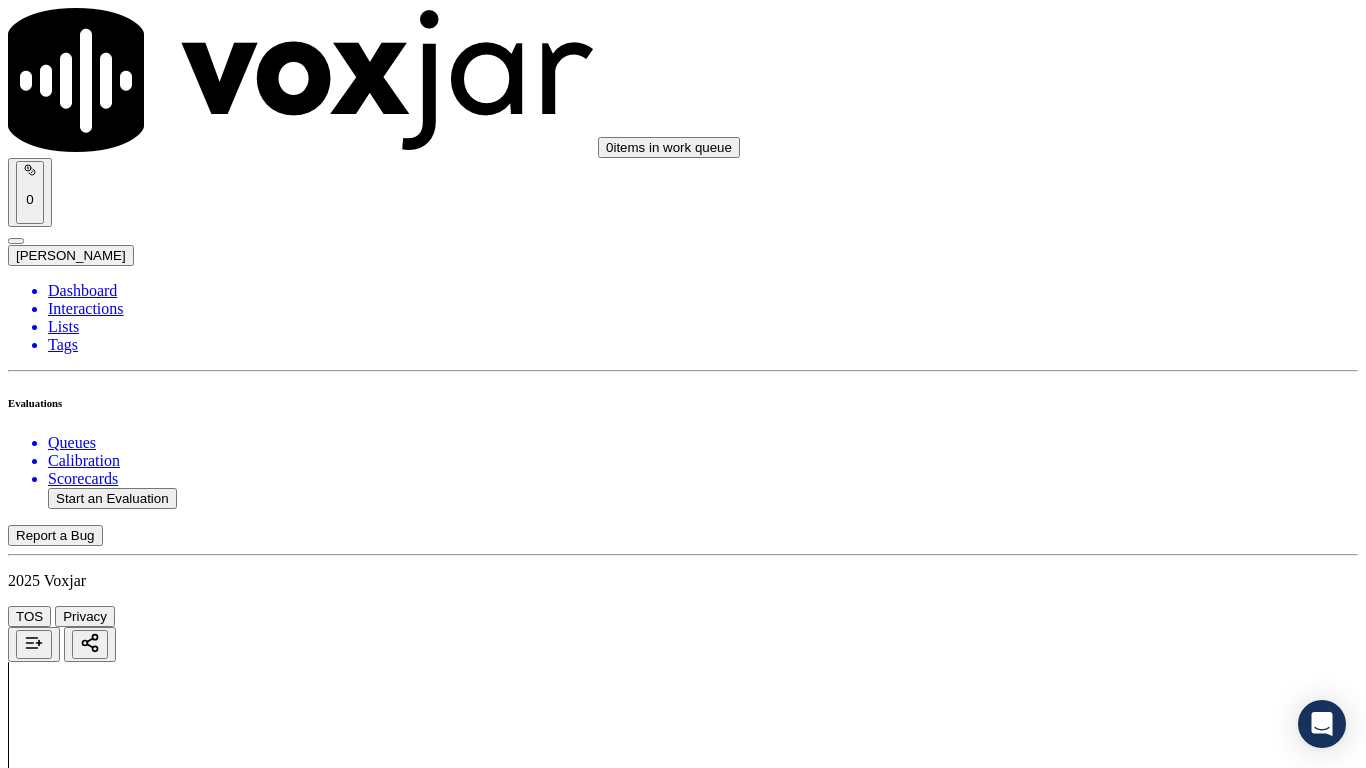 click on "Select an answer" at bounding box center [67, 7050] 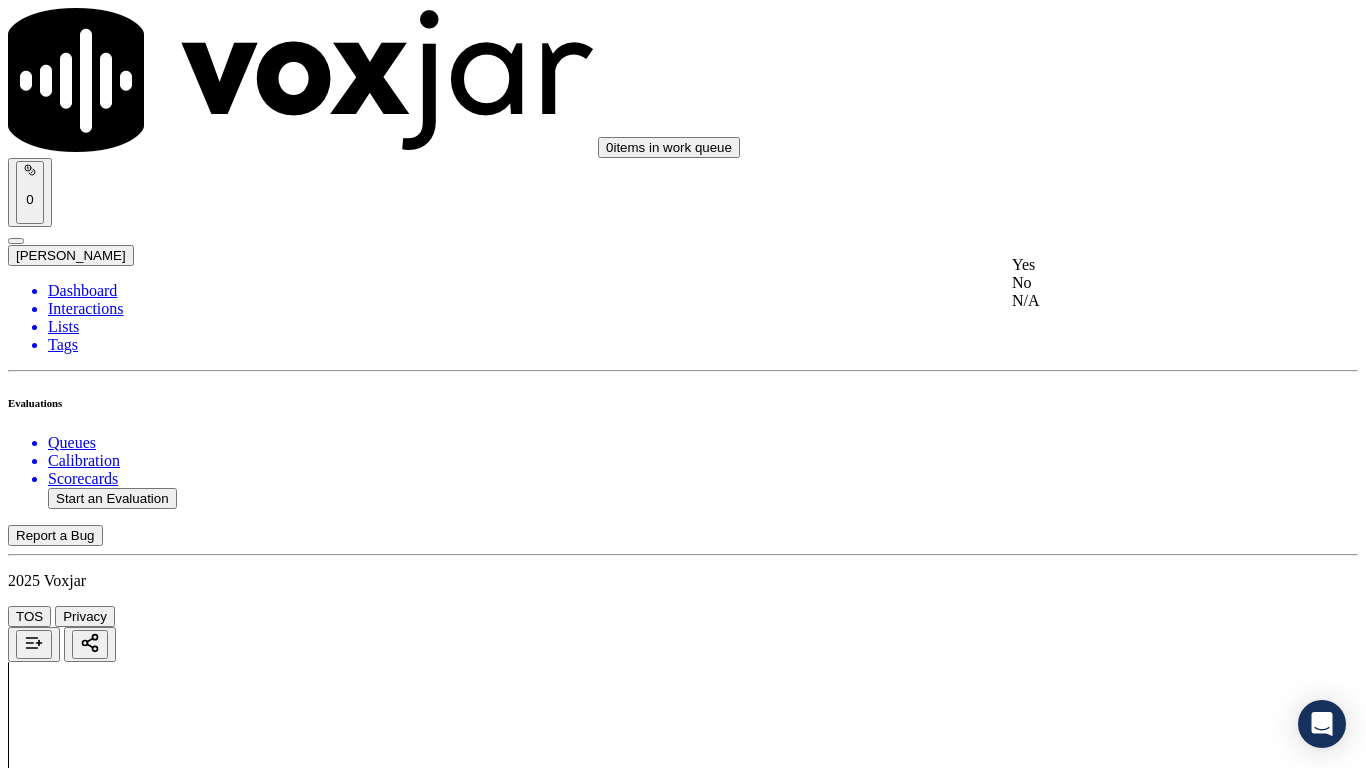 click on "Yes" at bounding box center [1139, 265] 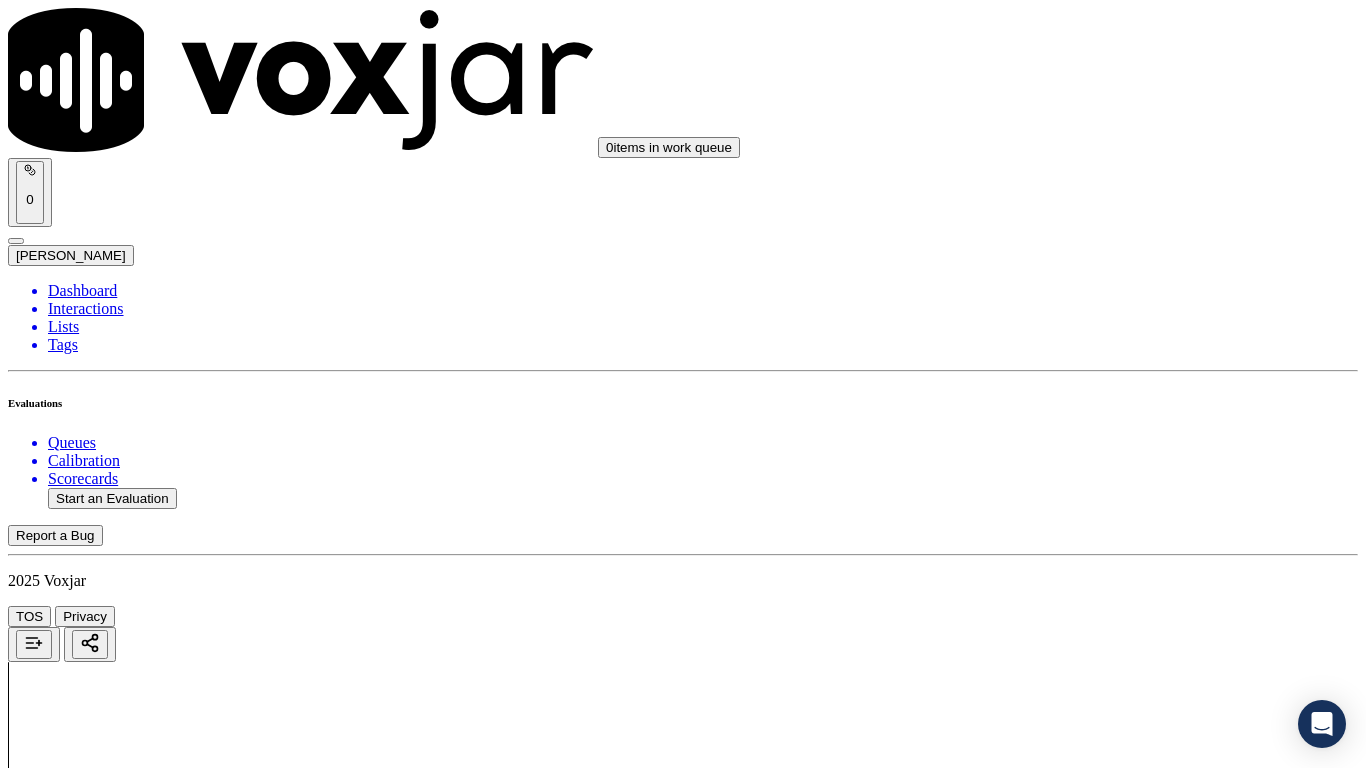 click on "Select an answer" at bounding box center (67, 7286) 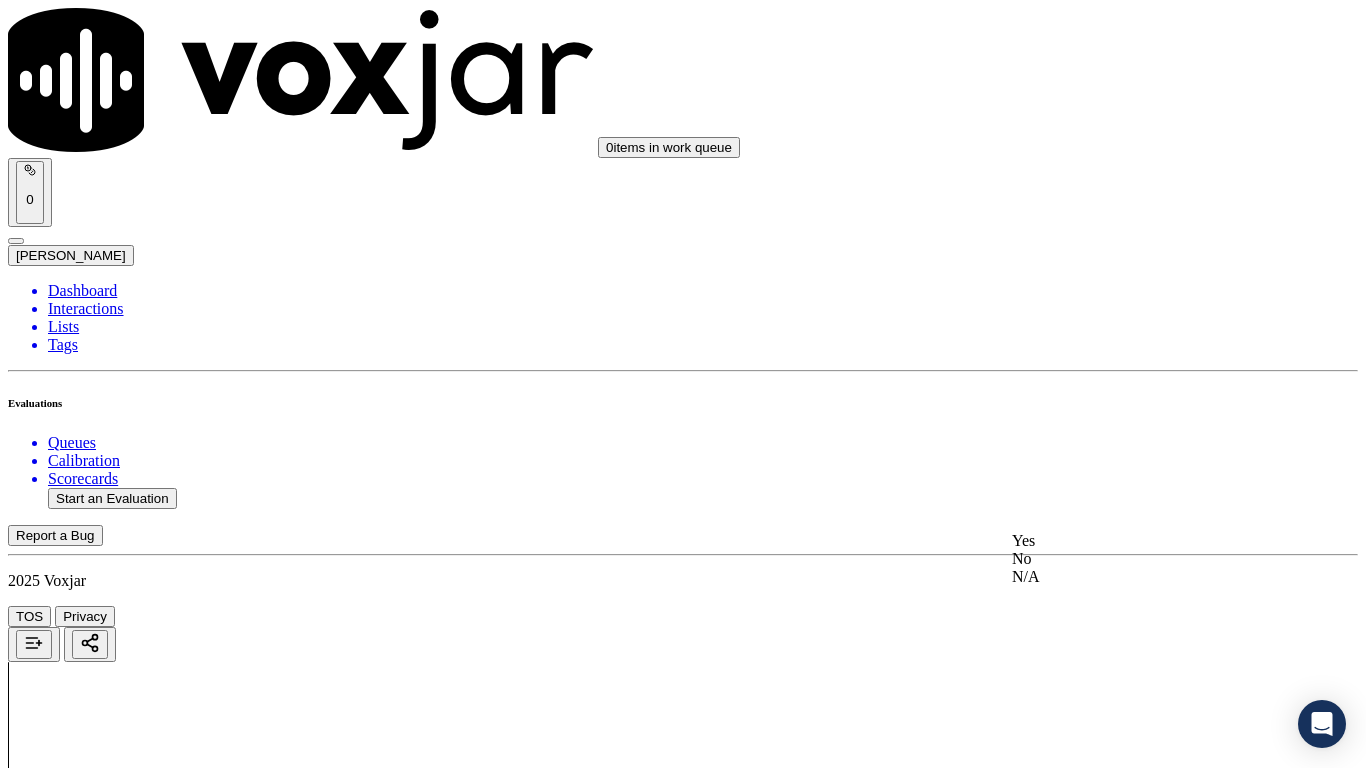 click on "Yes" at bounding box center (1139, 541) 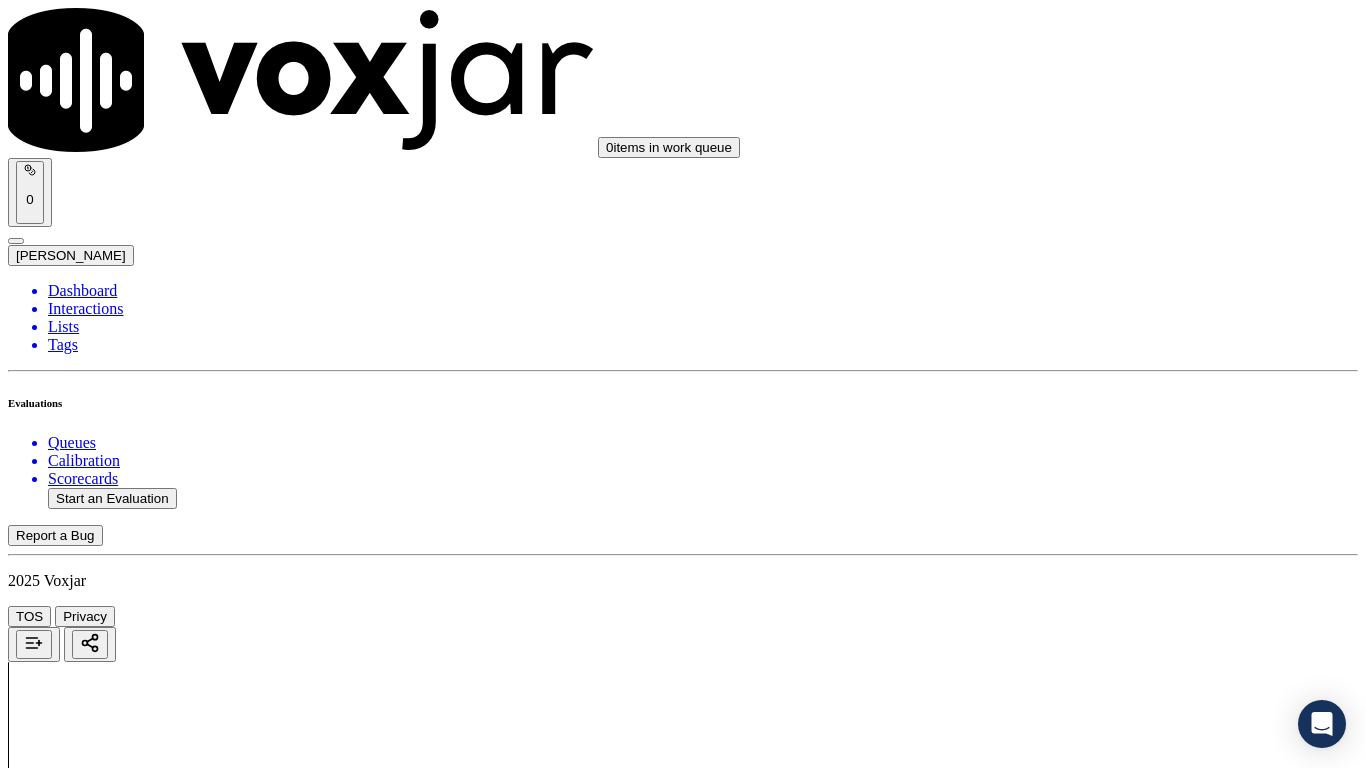 click on "Submit Scores" at bounding box center (59, 7345) 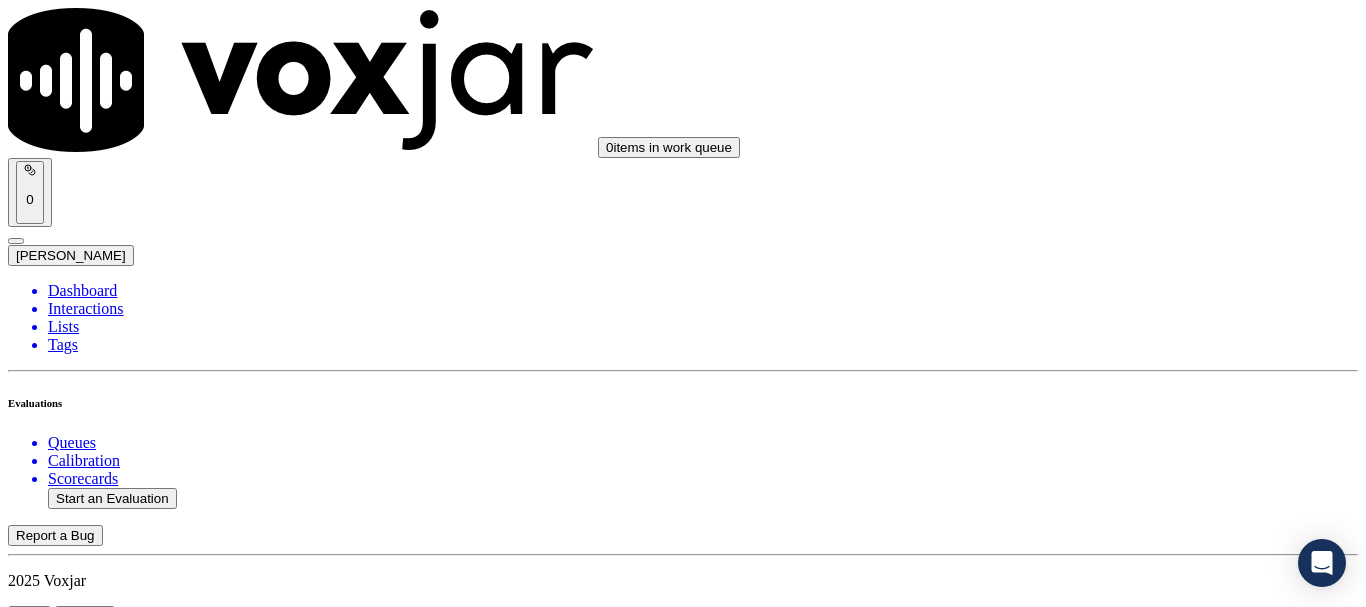 click on "Start an Evaluation" 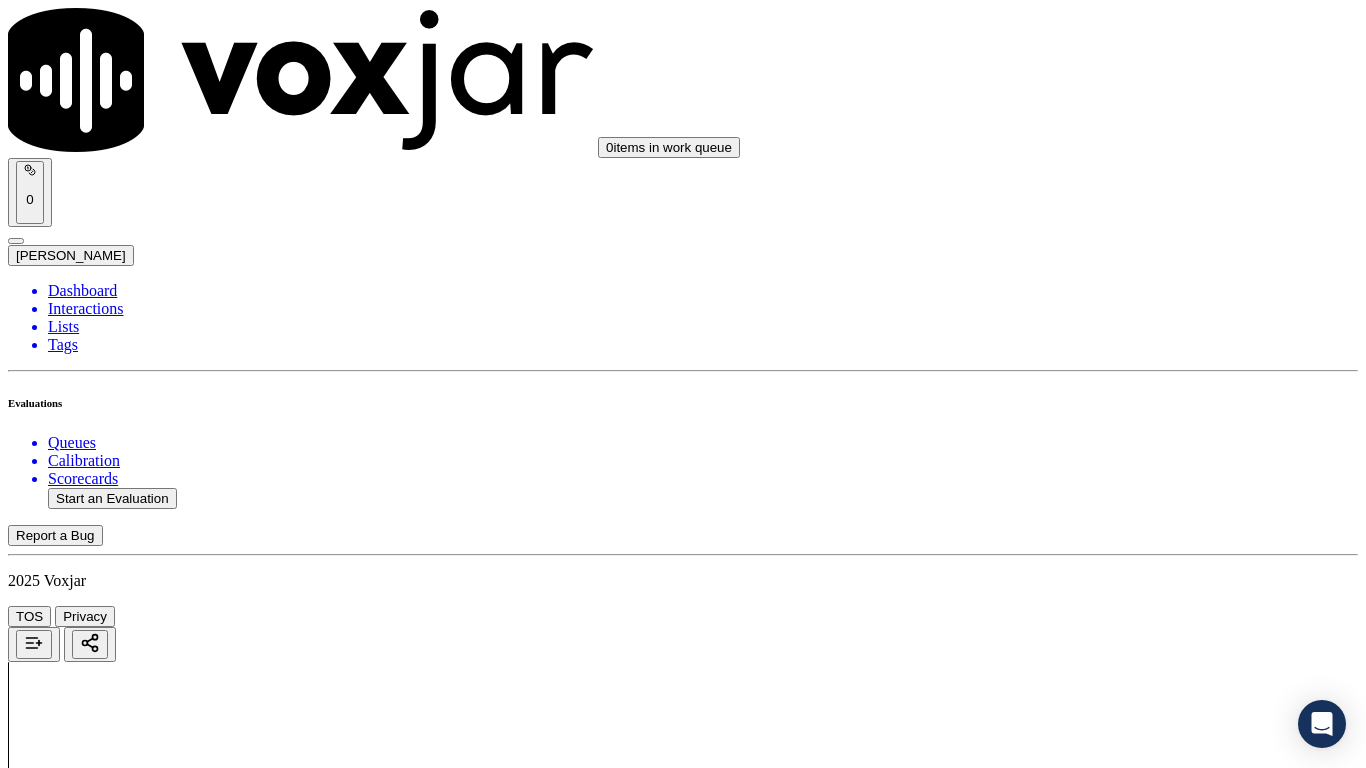 click on "Upload interaction to start evaluation" at bounding box center (124, 2674) 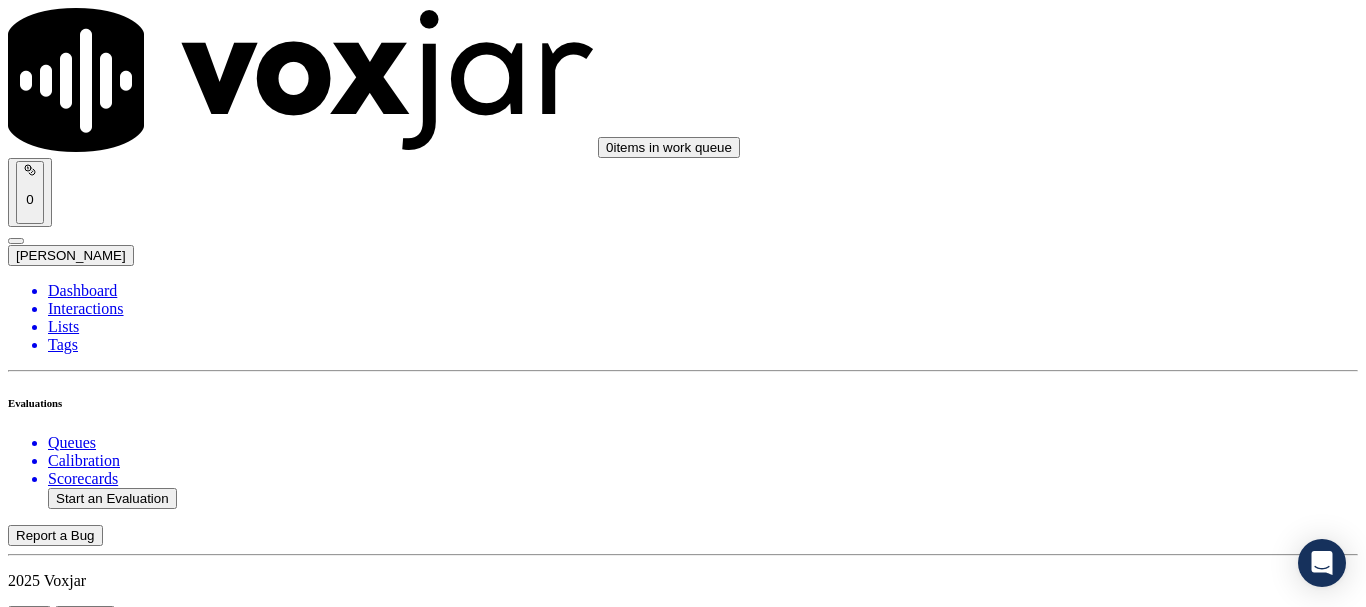 scroll, scrollTop: 200, scrollLeft: 0, axis: vertical 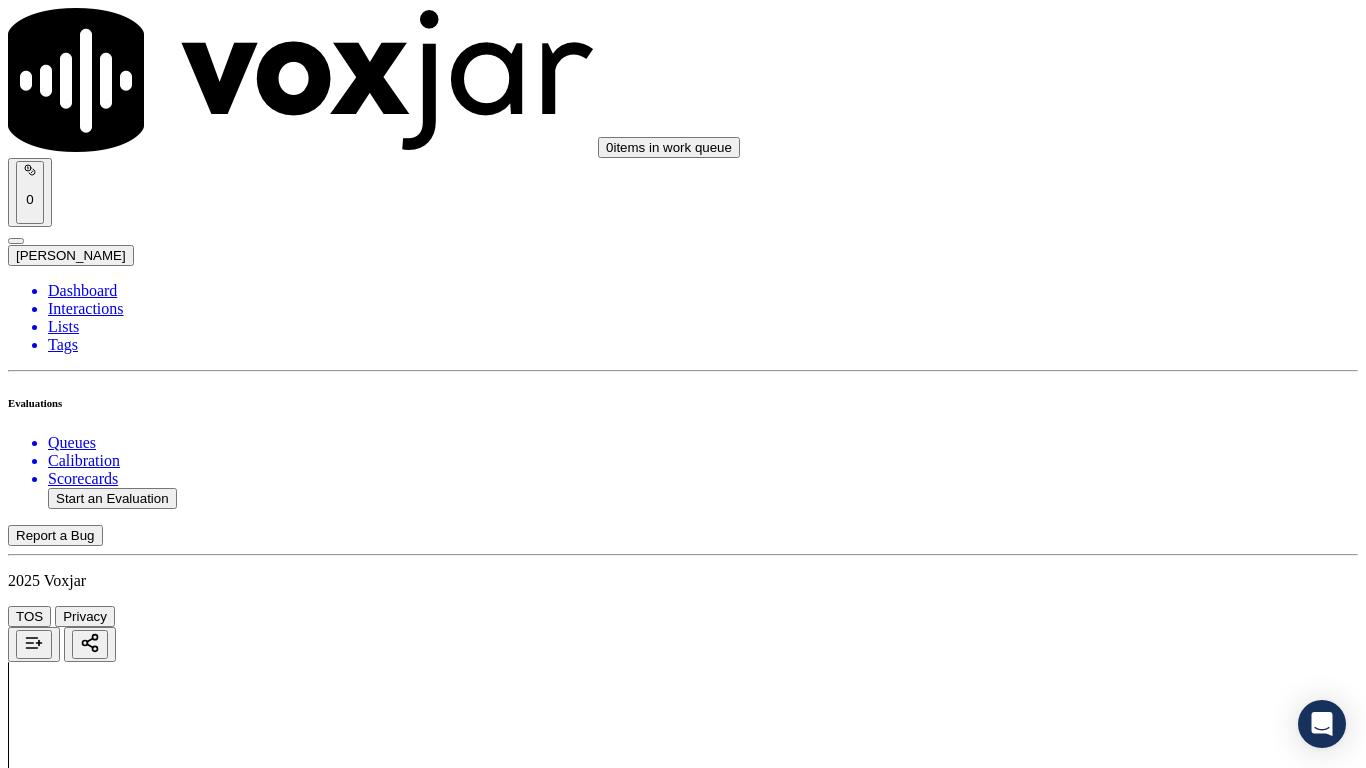 click on "Select an answer" at bounding box center [67, 2402] 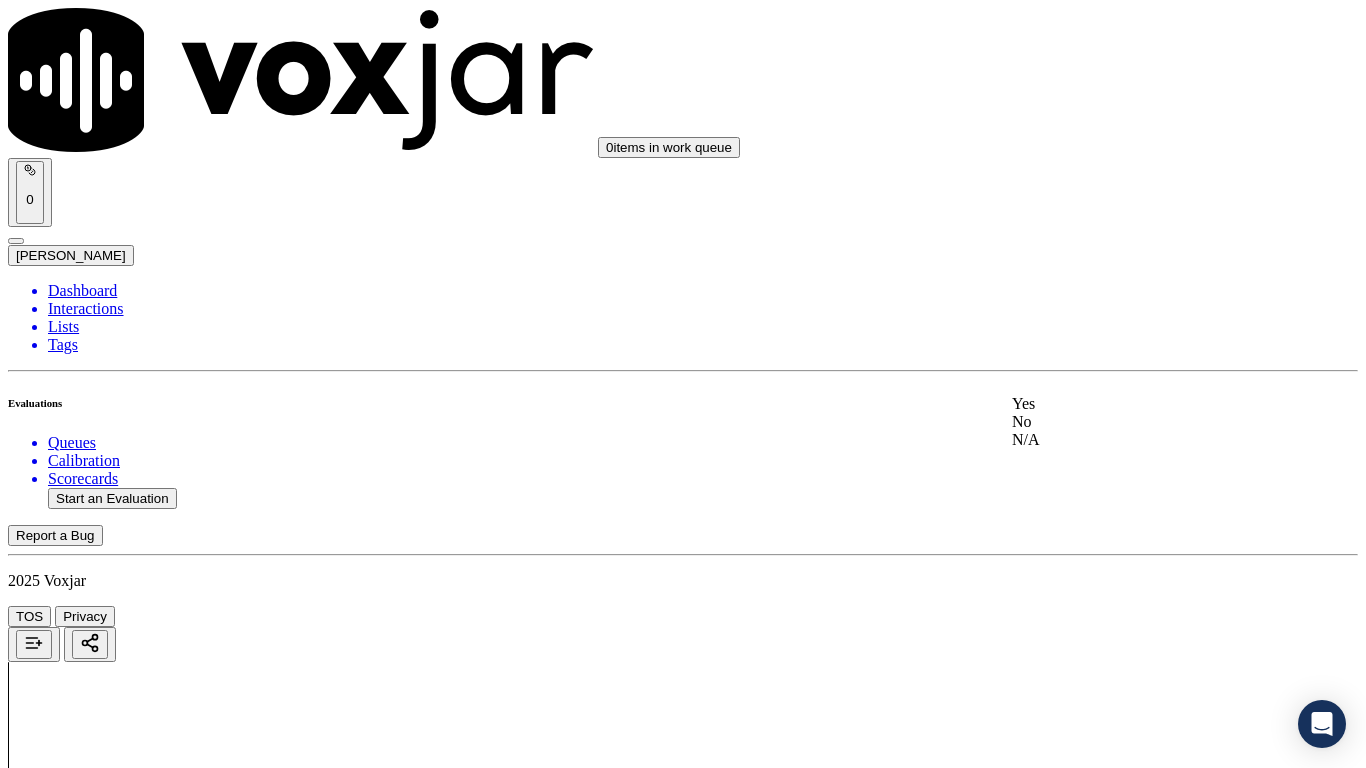 click on "Yes" at bounding box center (1139, 404) 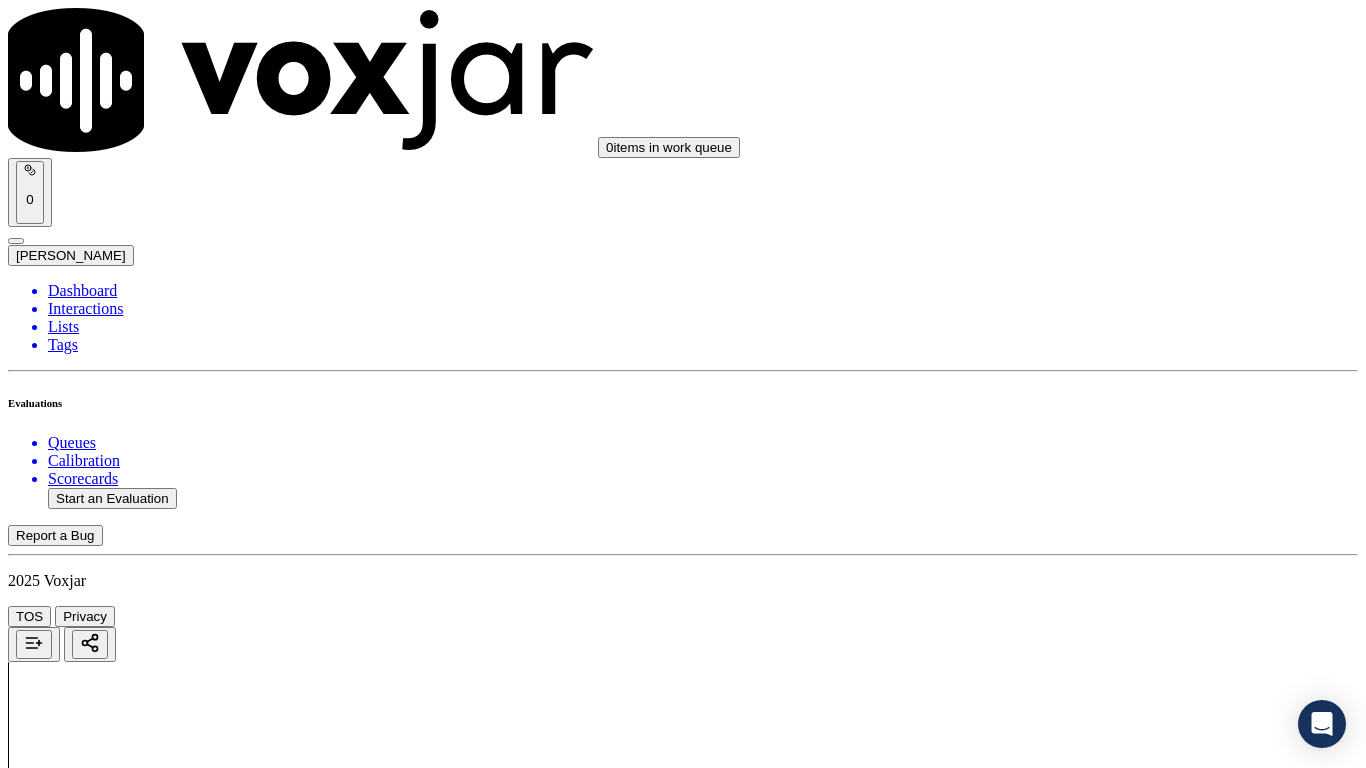 scroll, scrollTop: 400, scrollLeft: 0, axis: vertical 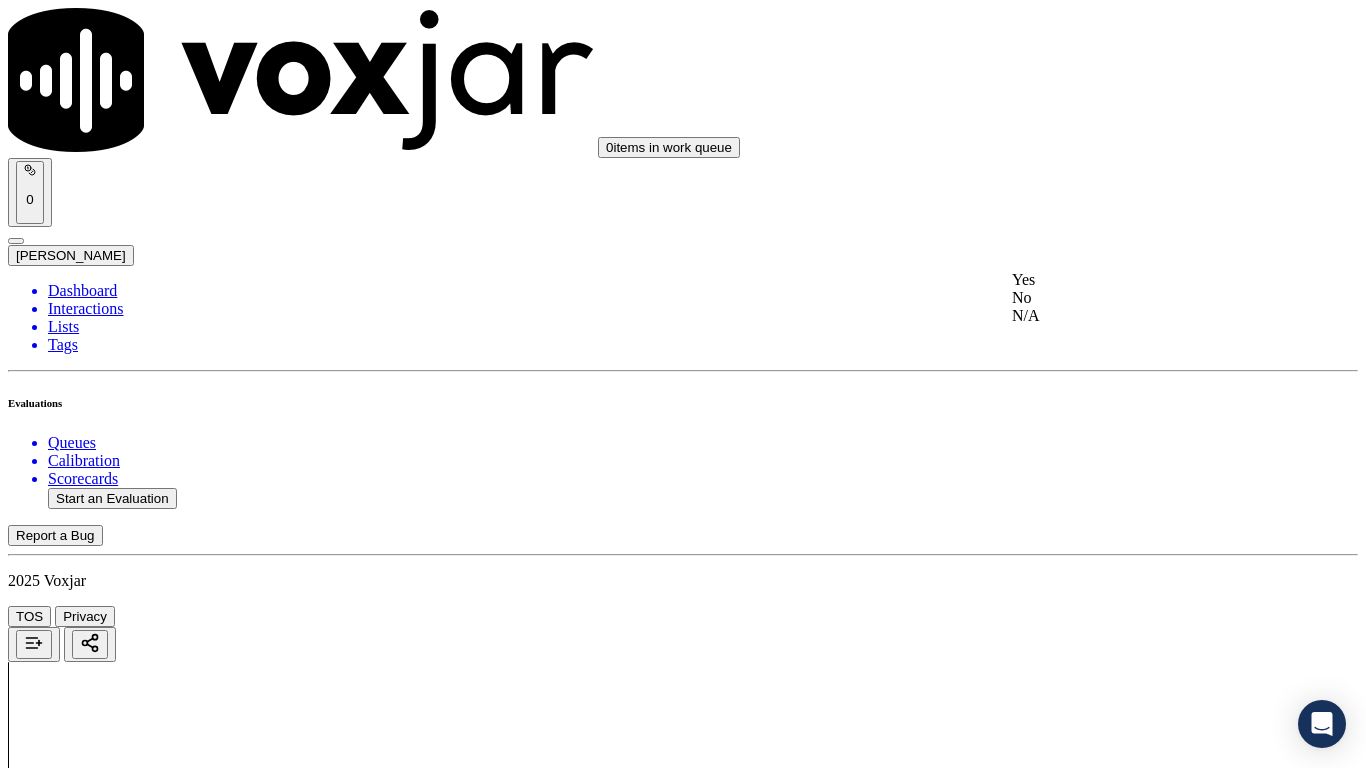 click on "Yes" at bounding box center [1139, 280] 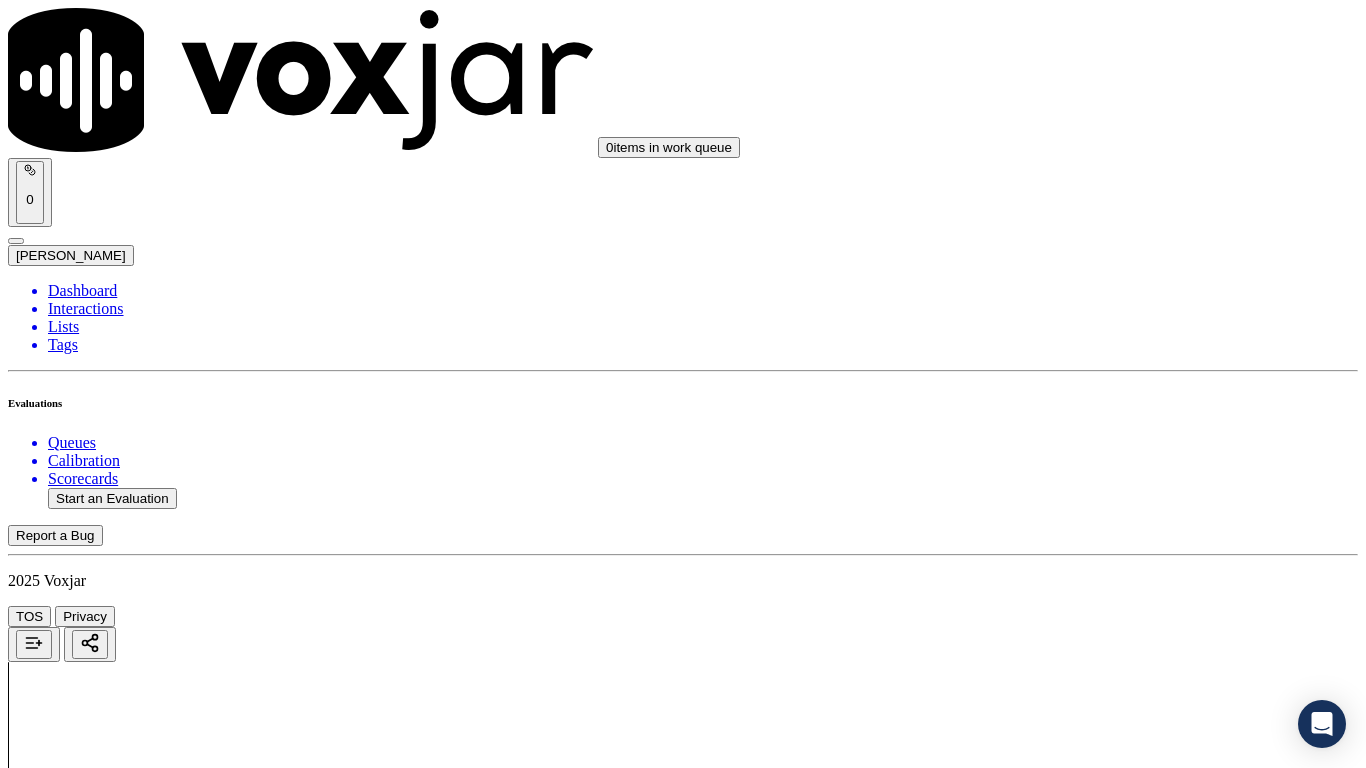 click on "Select an answer" at bounding box center [67, 2861] 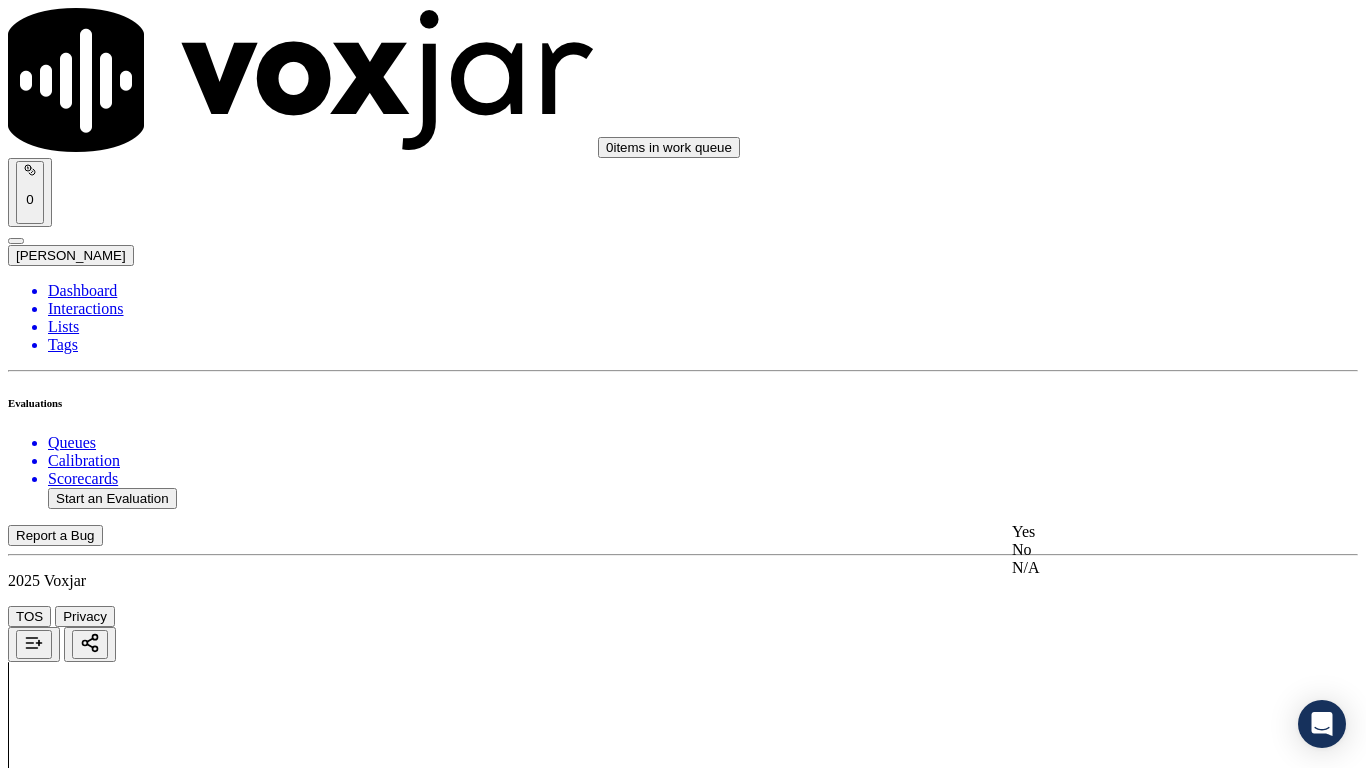 click on "N/A" 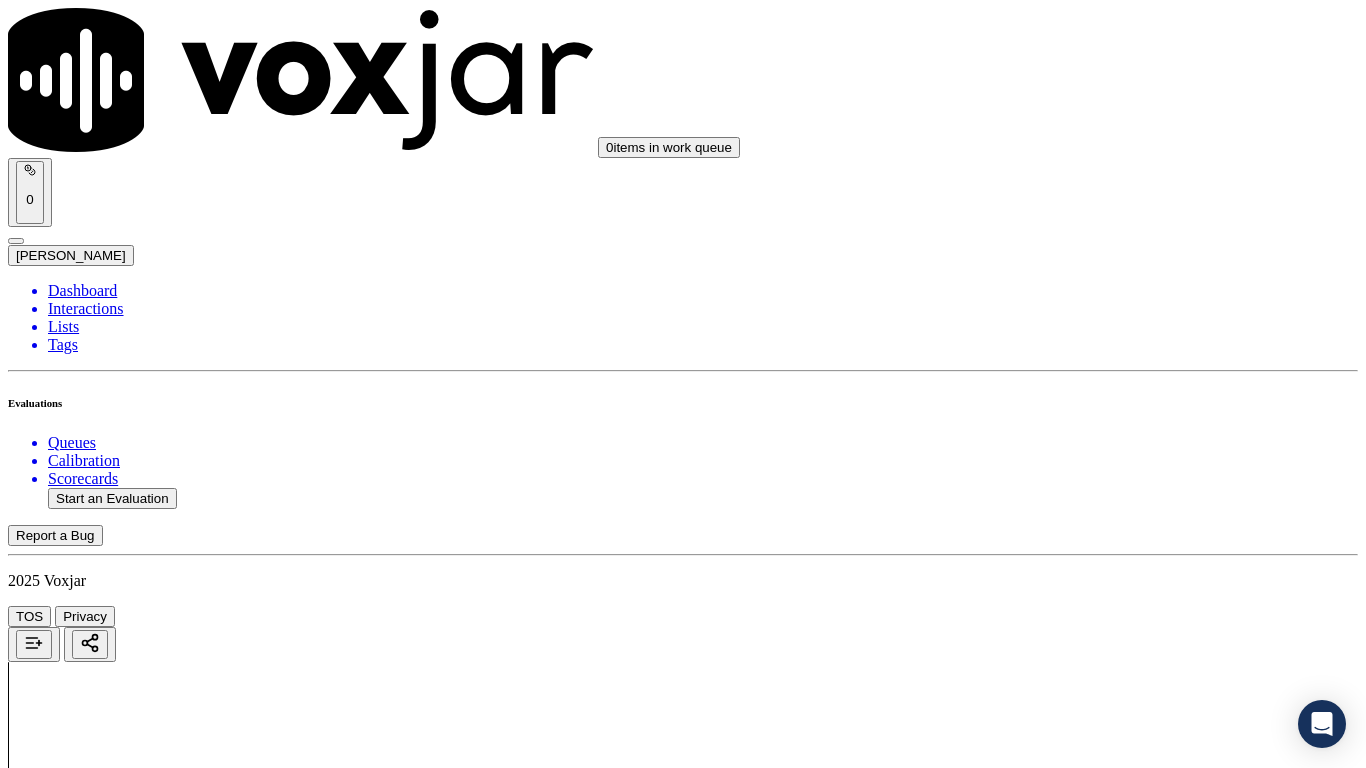 click on "N/A" at bounding box center (28, 2875) 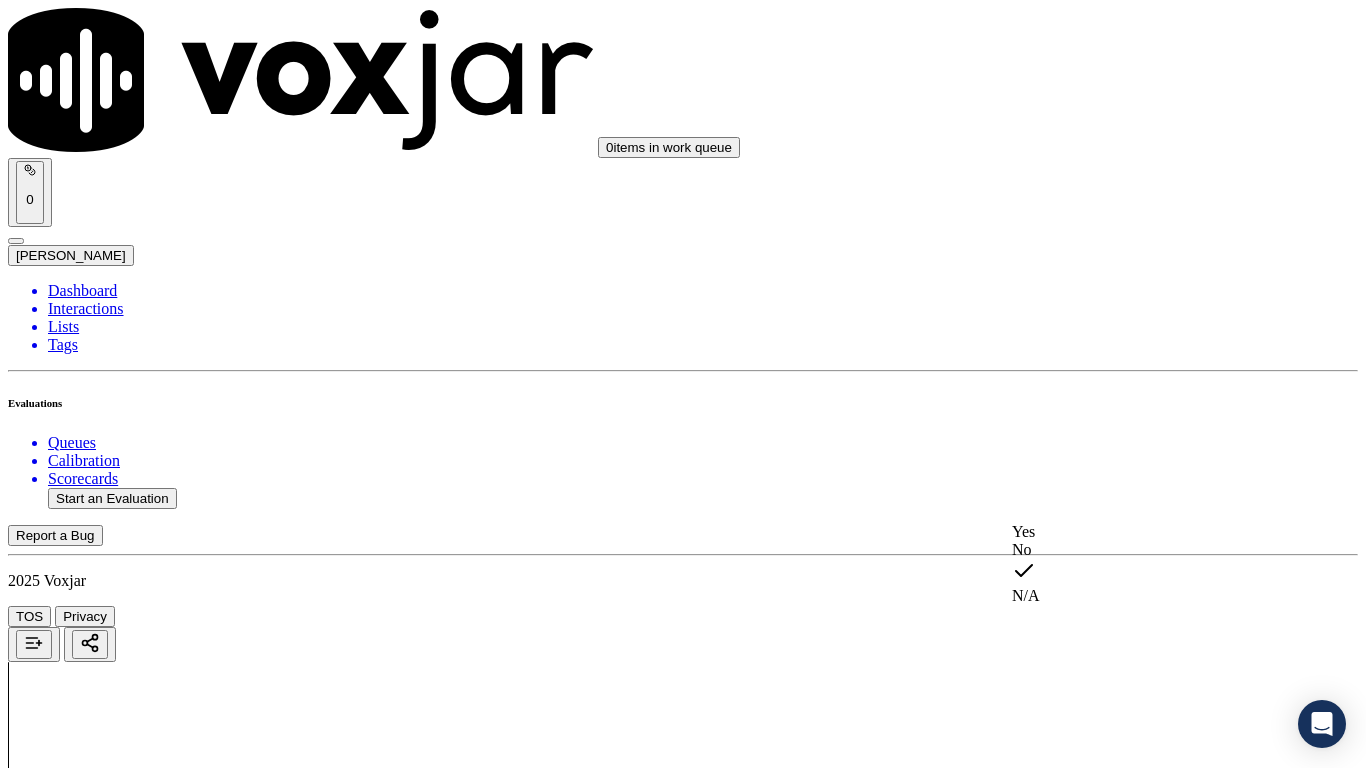 click on "Yes" at bounding box center (1139, 532) 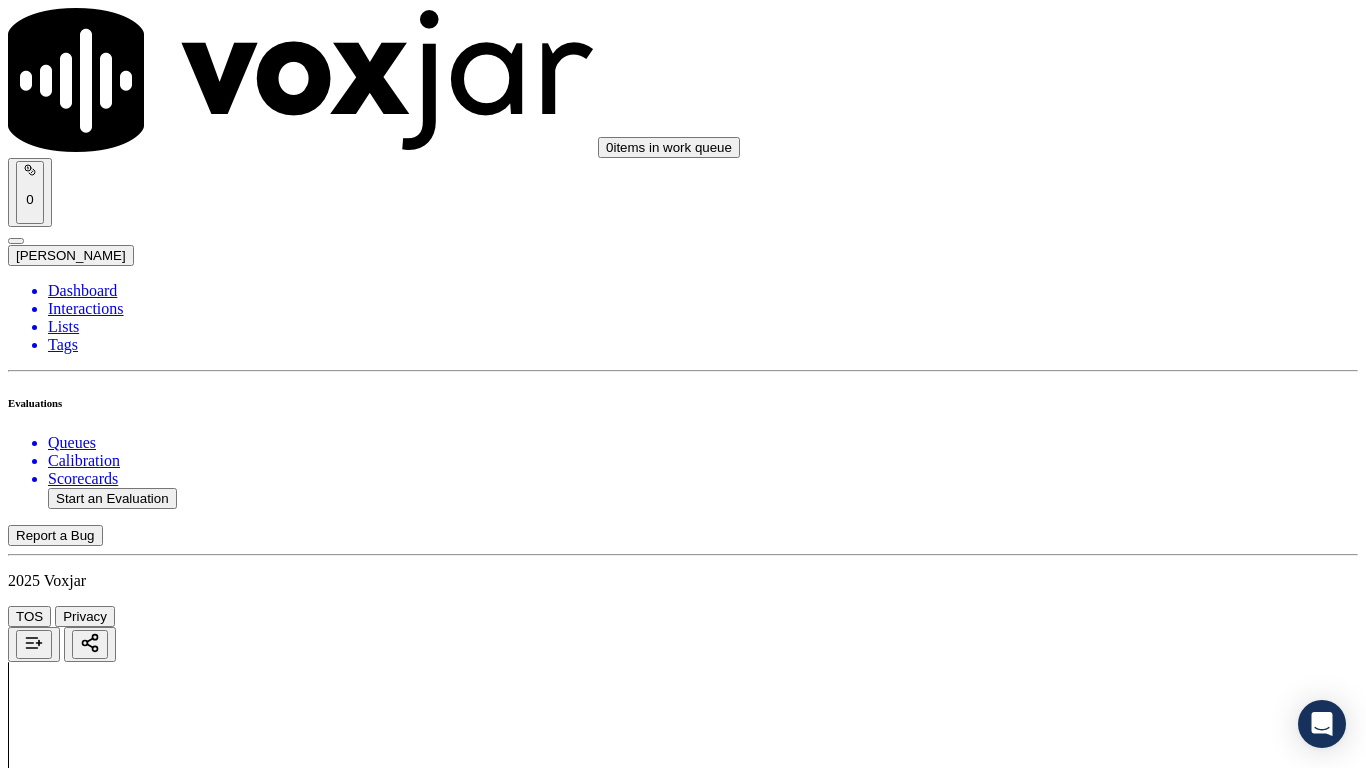 scroll, scrollTop: 1100, scrollLeft: 0, axis: vertical 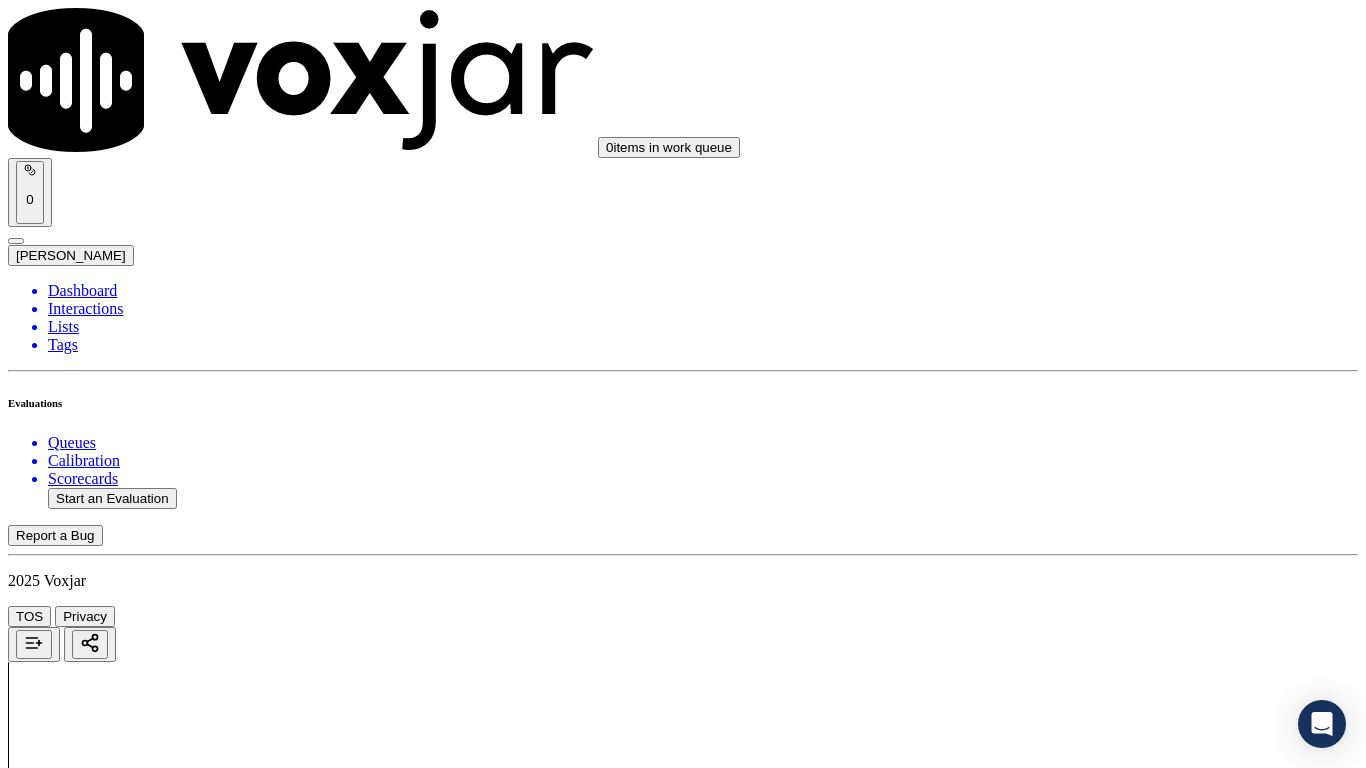 click on "Select an answer" at bounding box center [67, 3098] 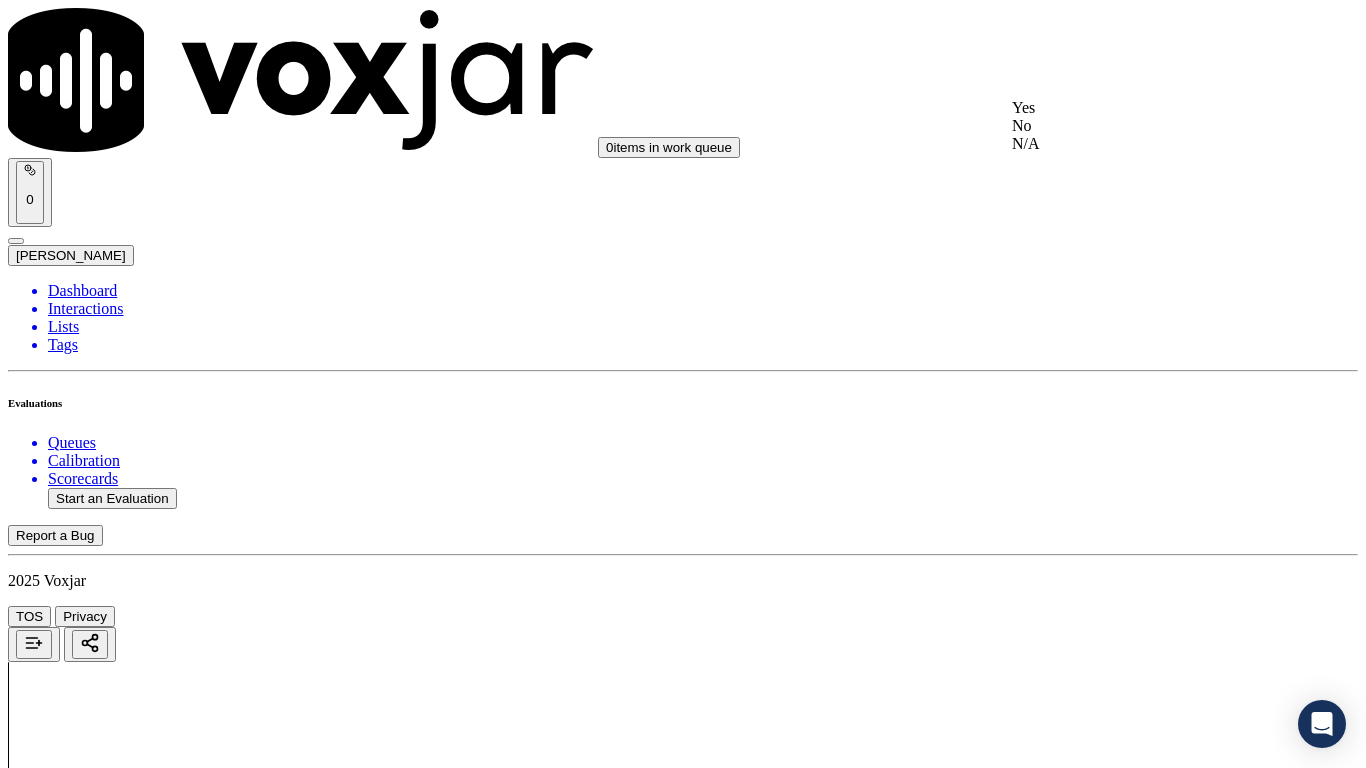 click on "N/A" 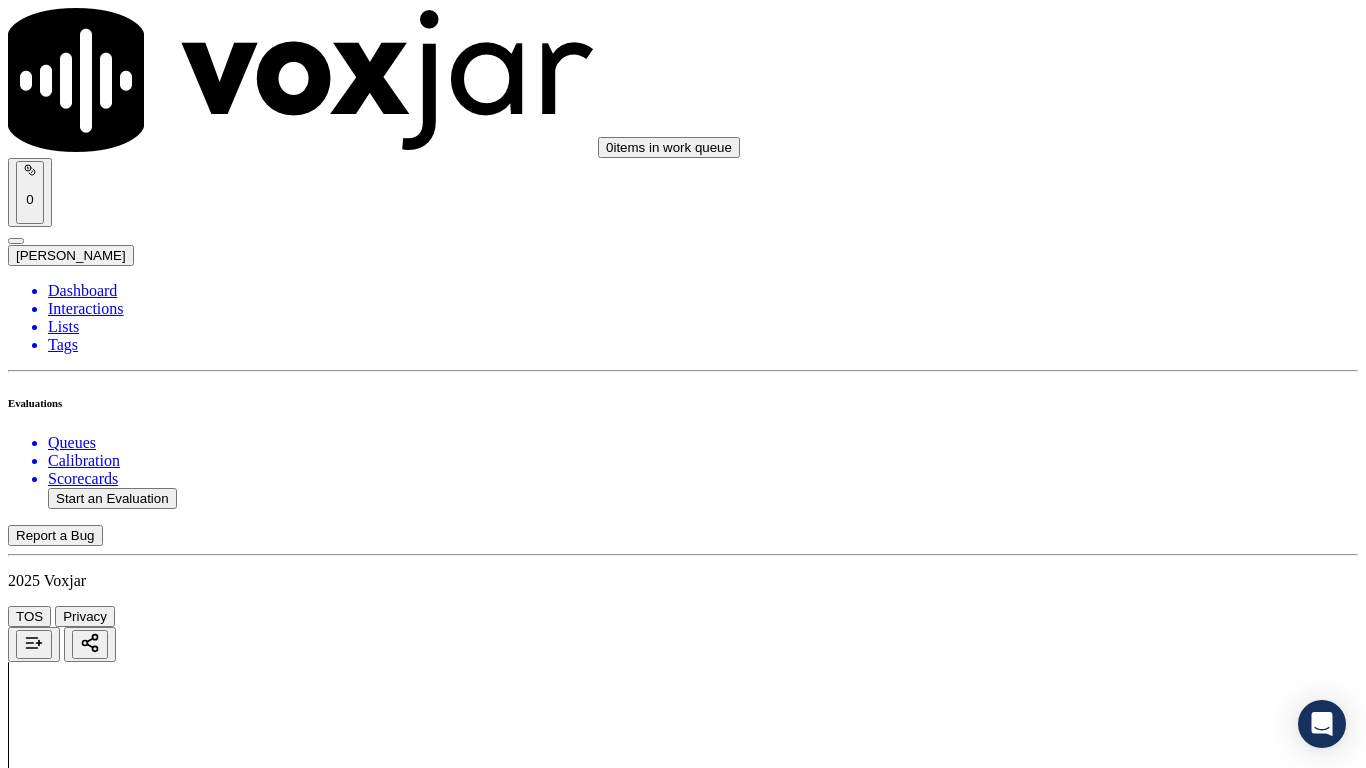 click on "Select an answer" at bounding box center (67, 3348) 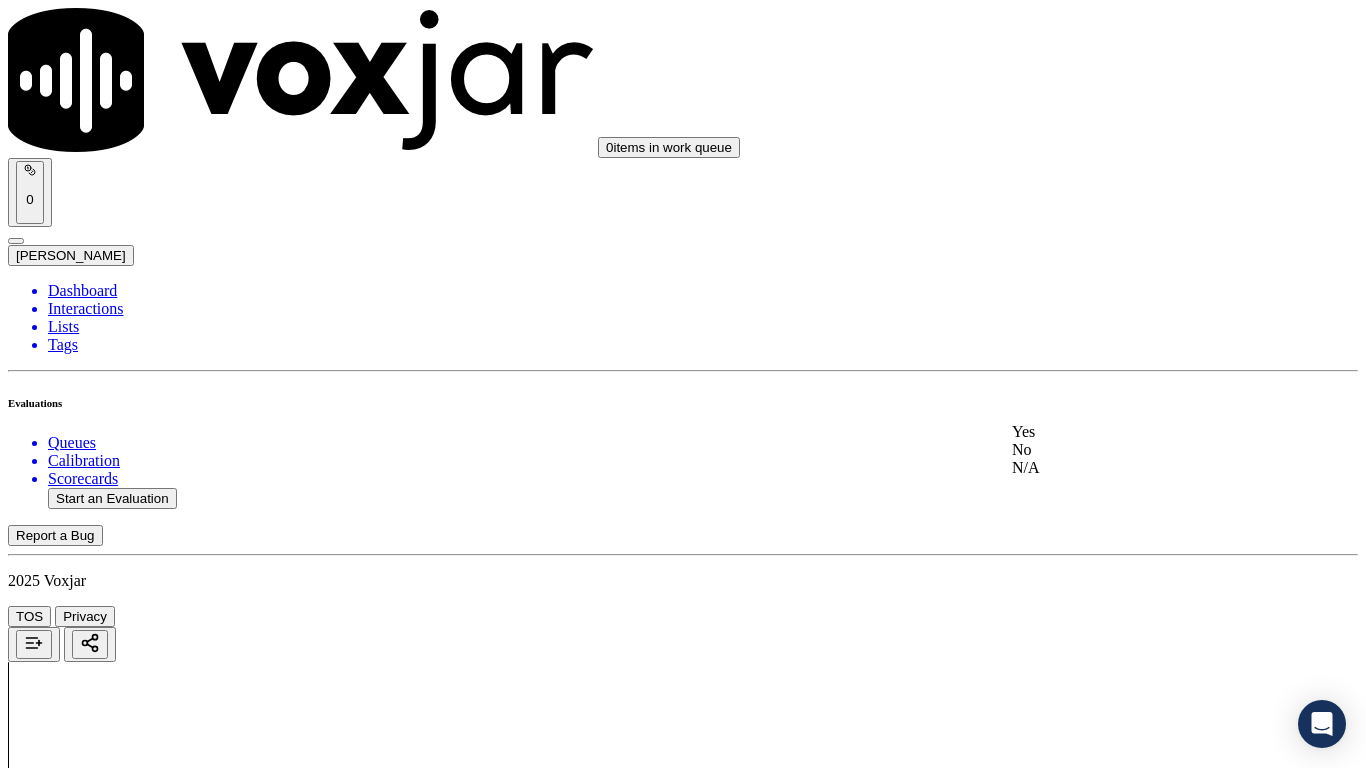 click on "N/A" 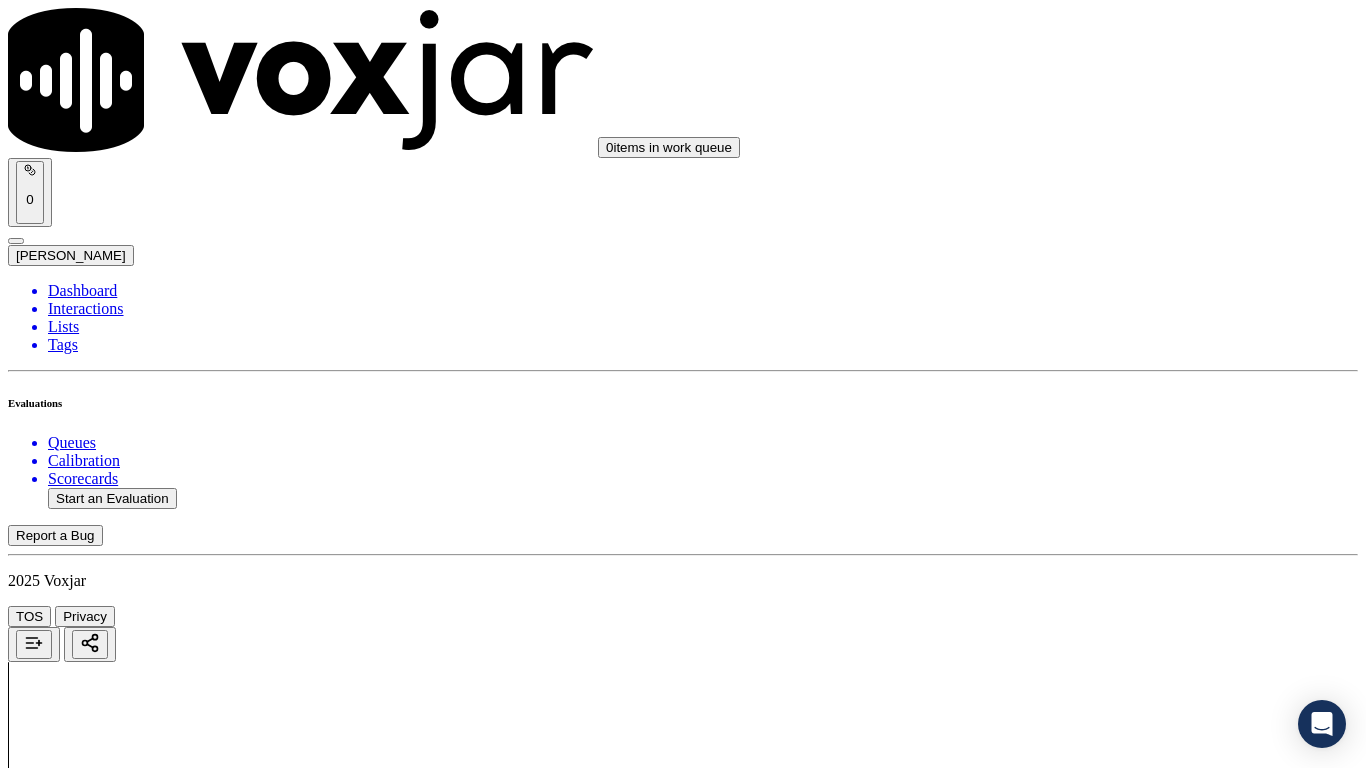 scroll, scrollTop: 1500, scrollLeft: 0, axis: vertical 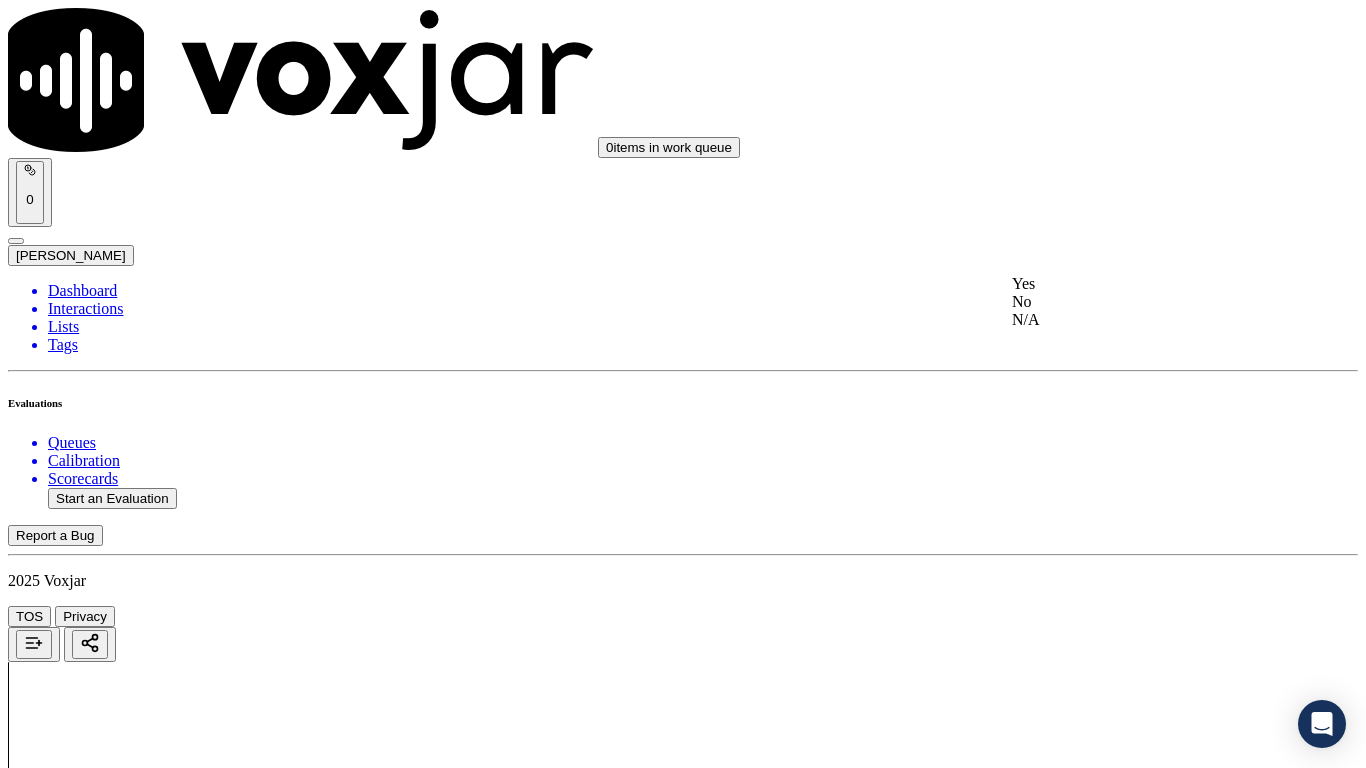 click on "Yes" at bounding box center [1139, 284] 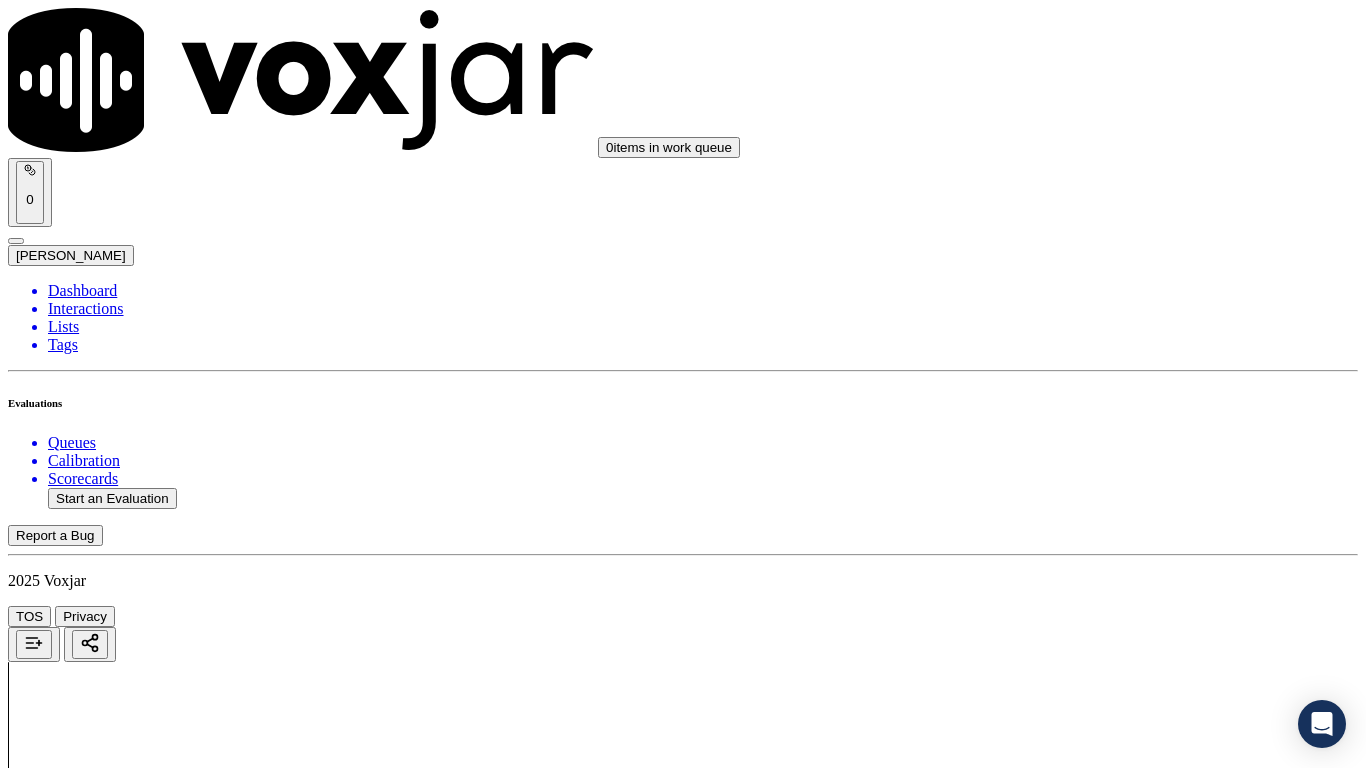 click on "Select an answer" at bounding box center (67, 3807) 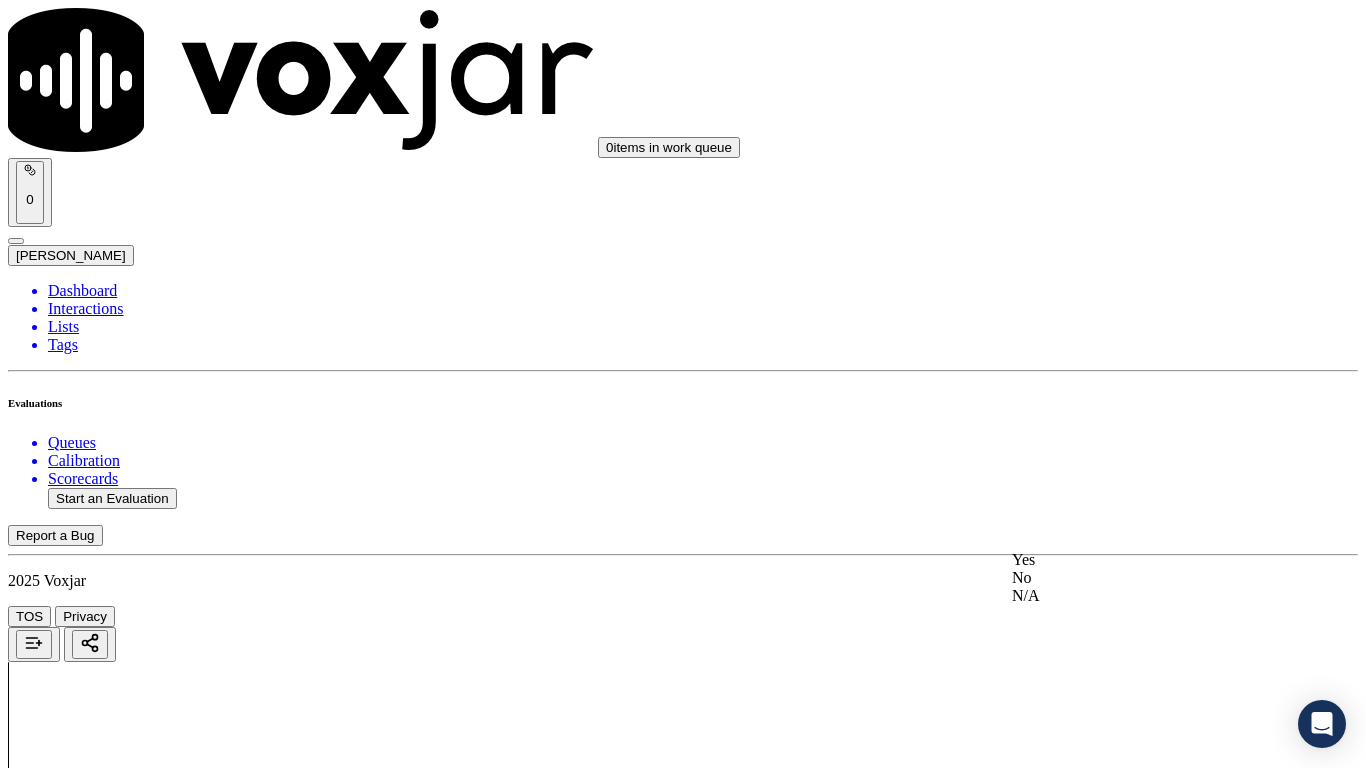 click on "Yes" at bounding box center (1139, 560) 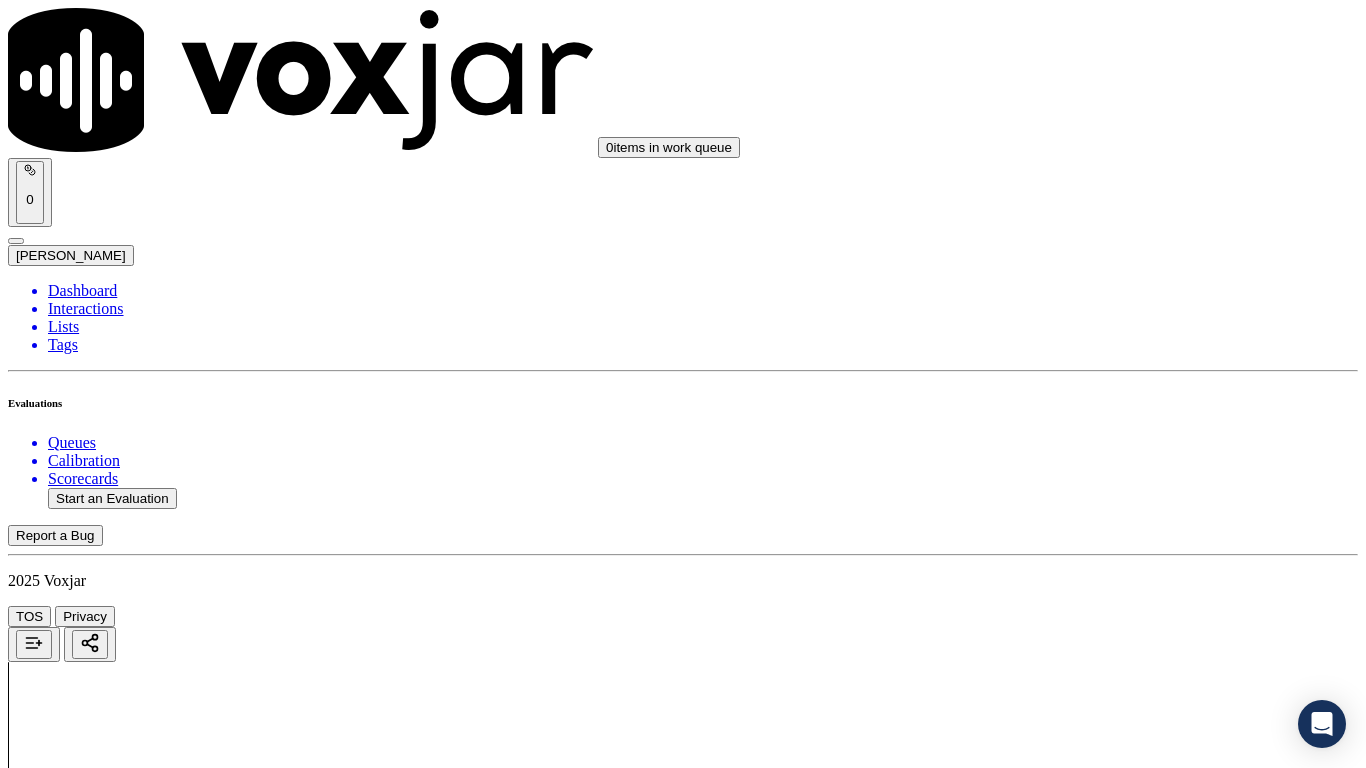 scroll, scrollTop: 2200, scrollLeft: 0, axis: vertical 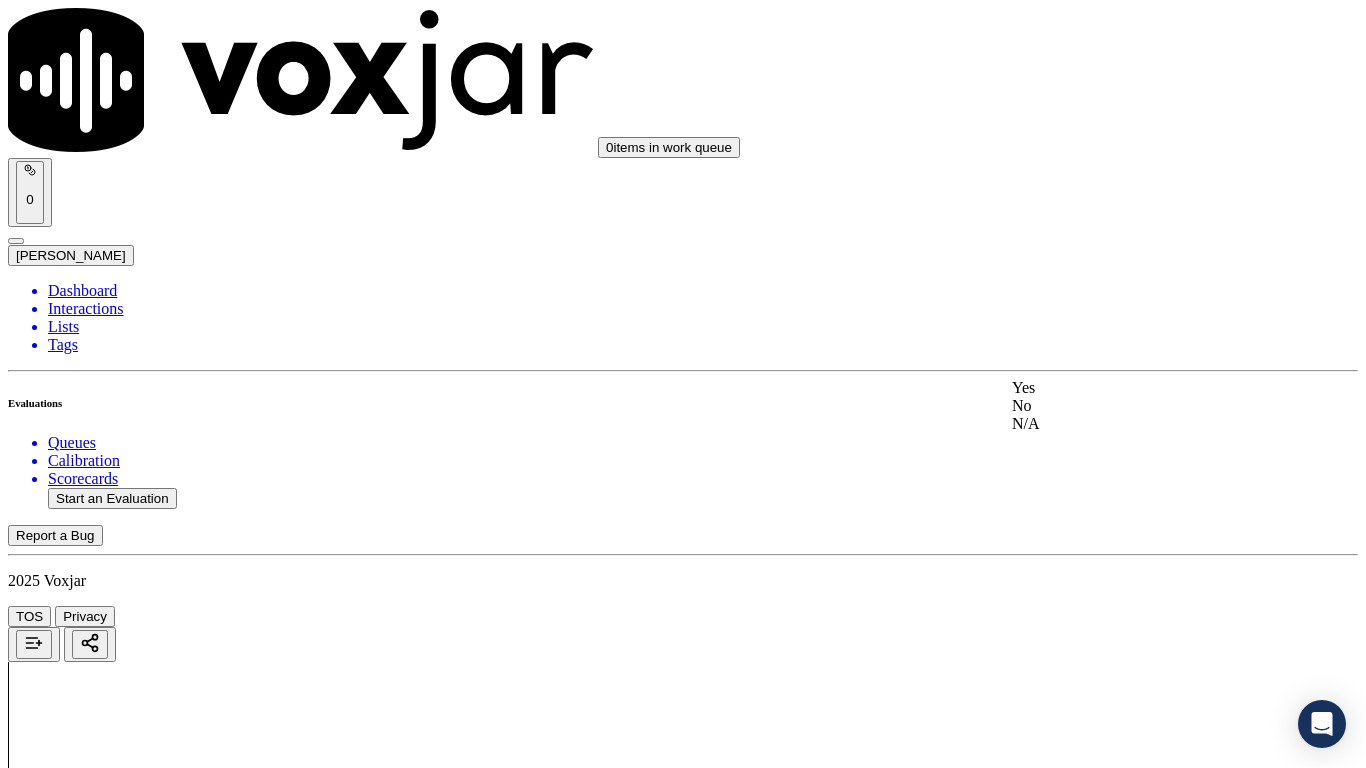 click on "Yes" at bounding box center [1139, 388] 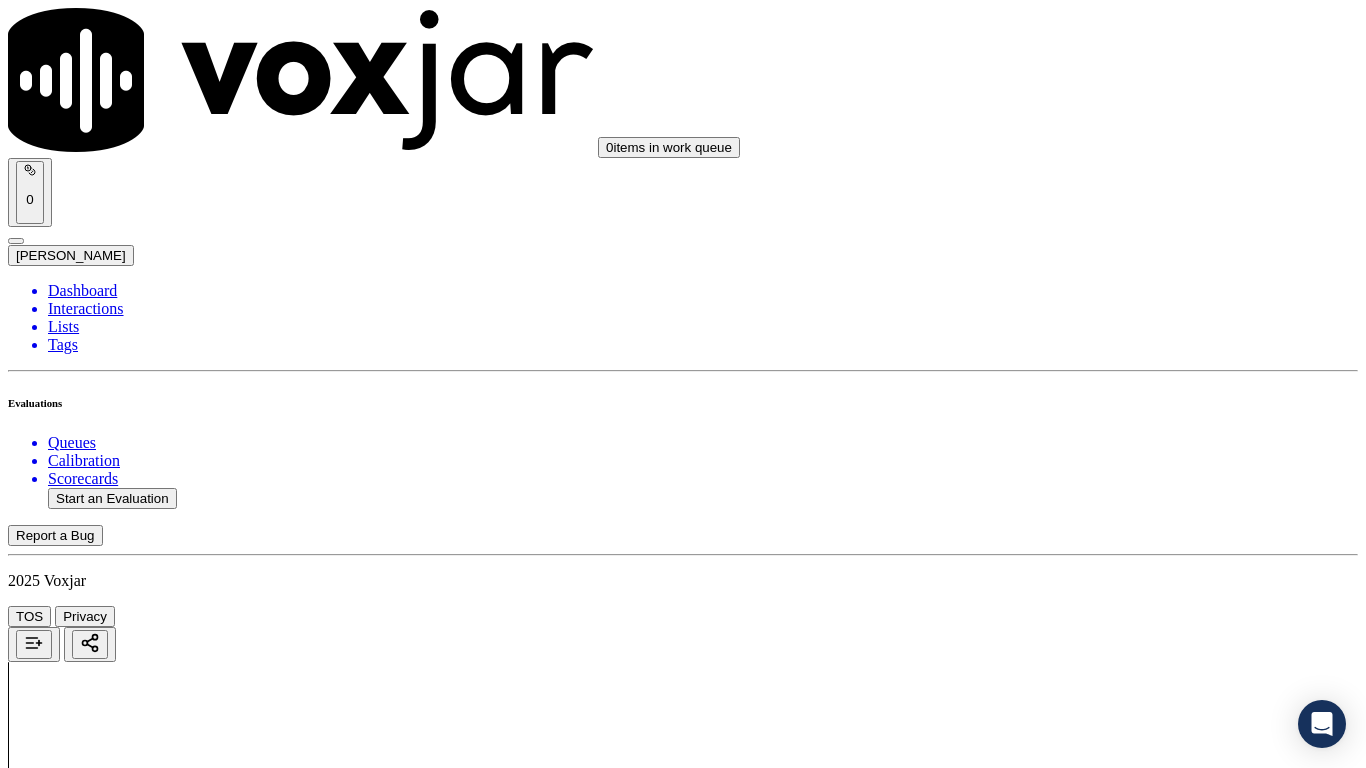 click on "Select an answer" at bounding box center [67, 4044] 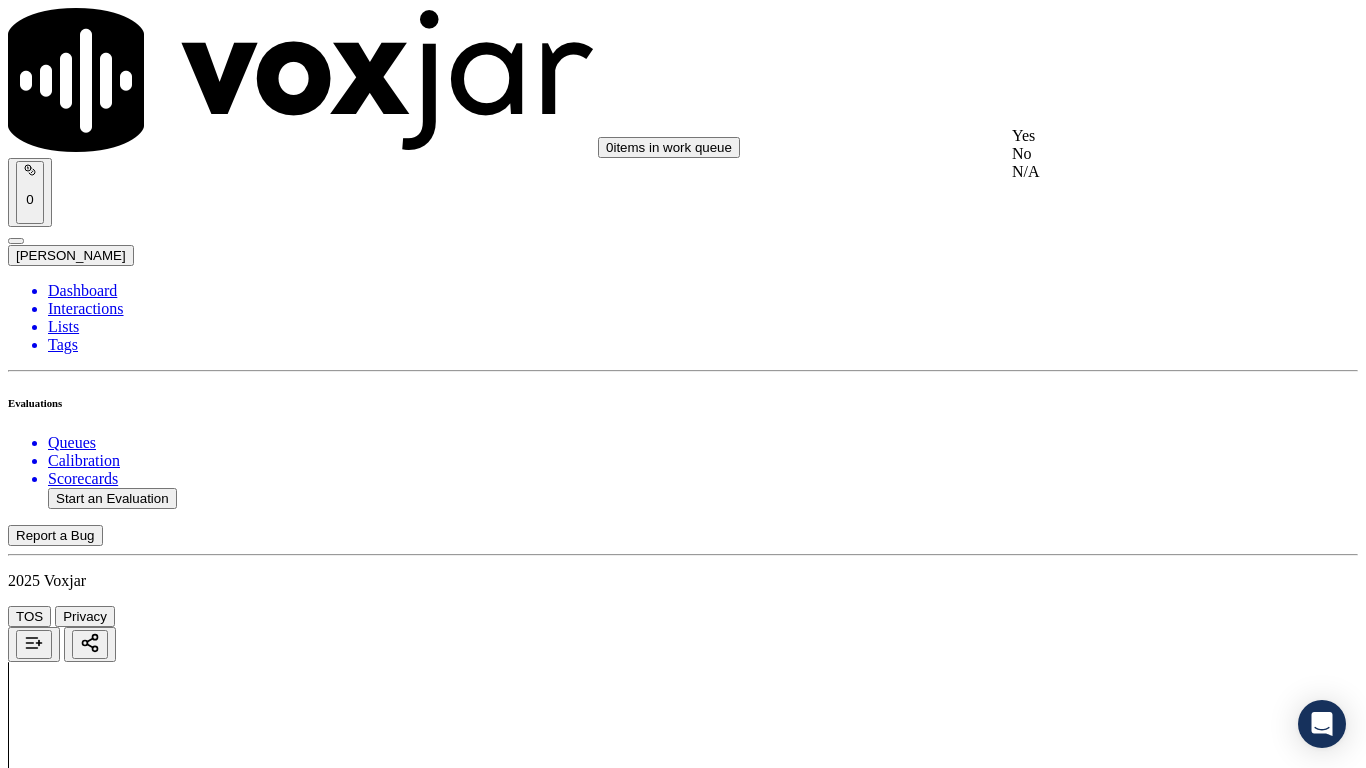 click on "Yes" at bounding box center [1139, 136] 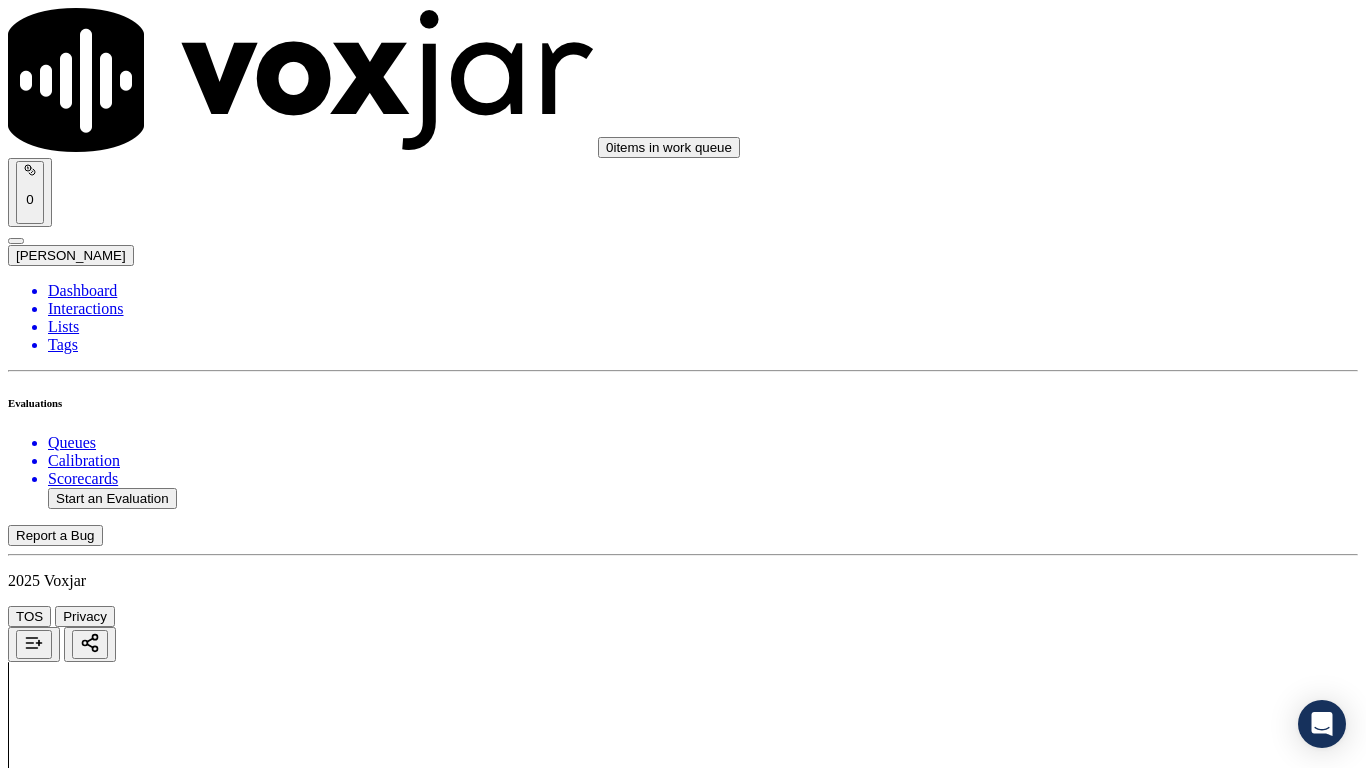 scroll, scrollTop: 2600, scrollLeft: 0, axis: vertical 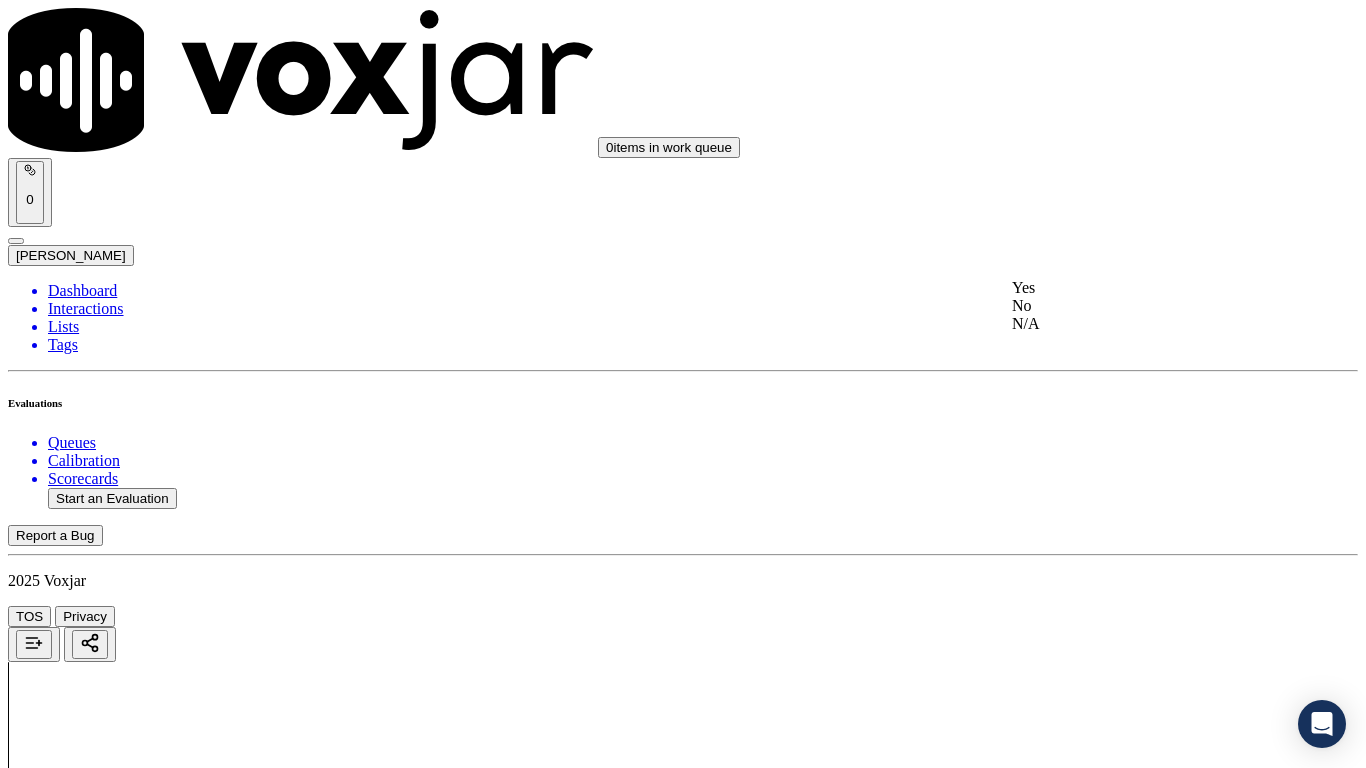 click on "Yes" at bounding box center [1139, 288] 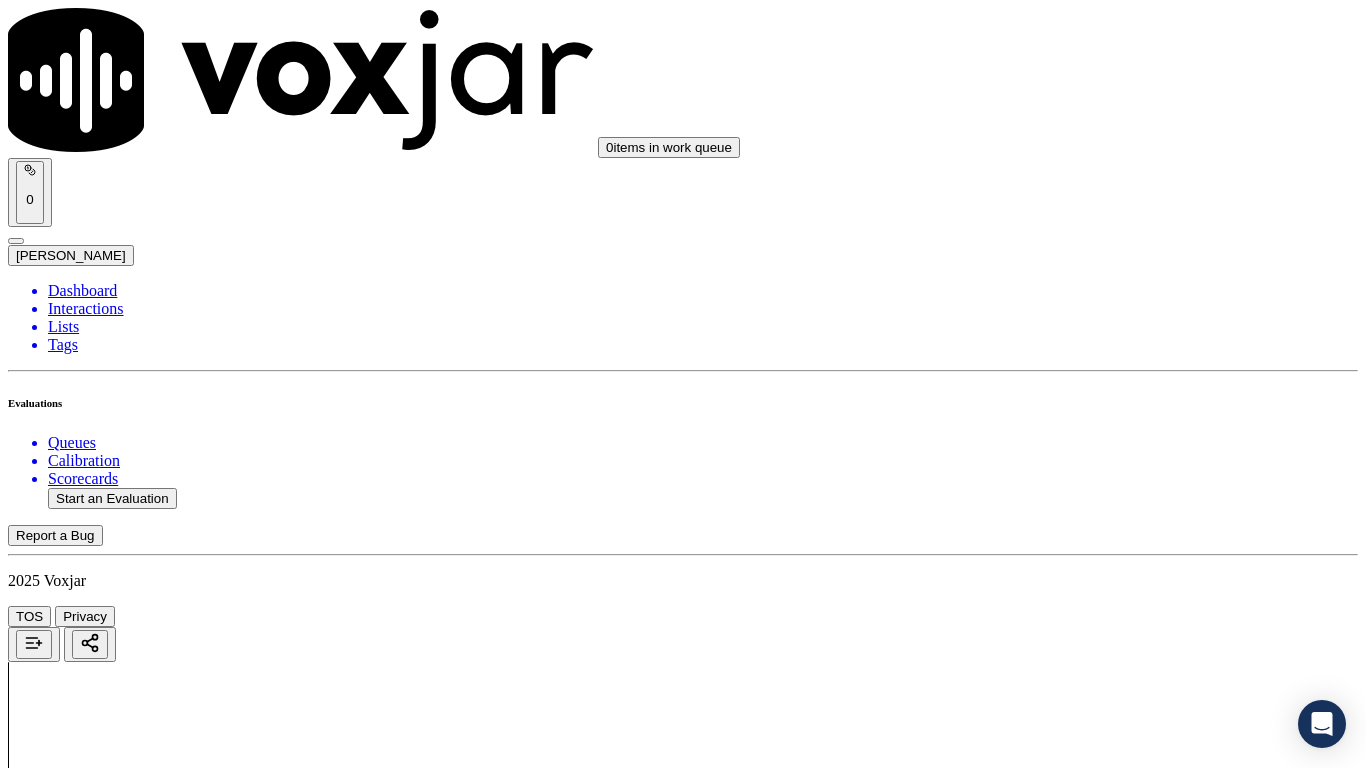 scroll, scrollTop: 3200, scrollLeft: 0, axis: vertical 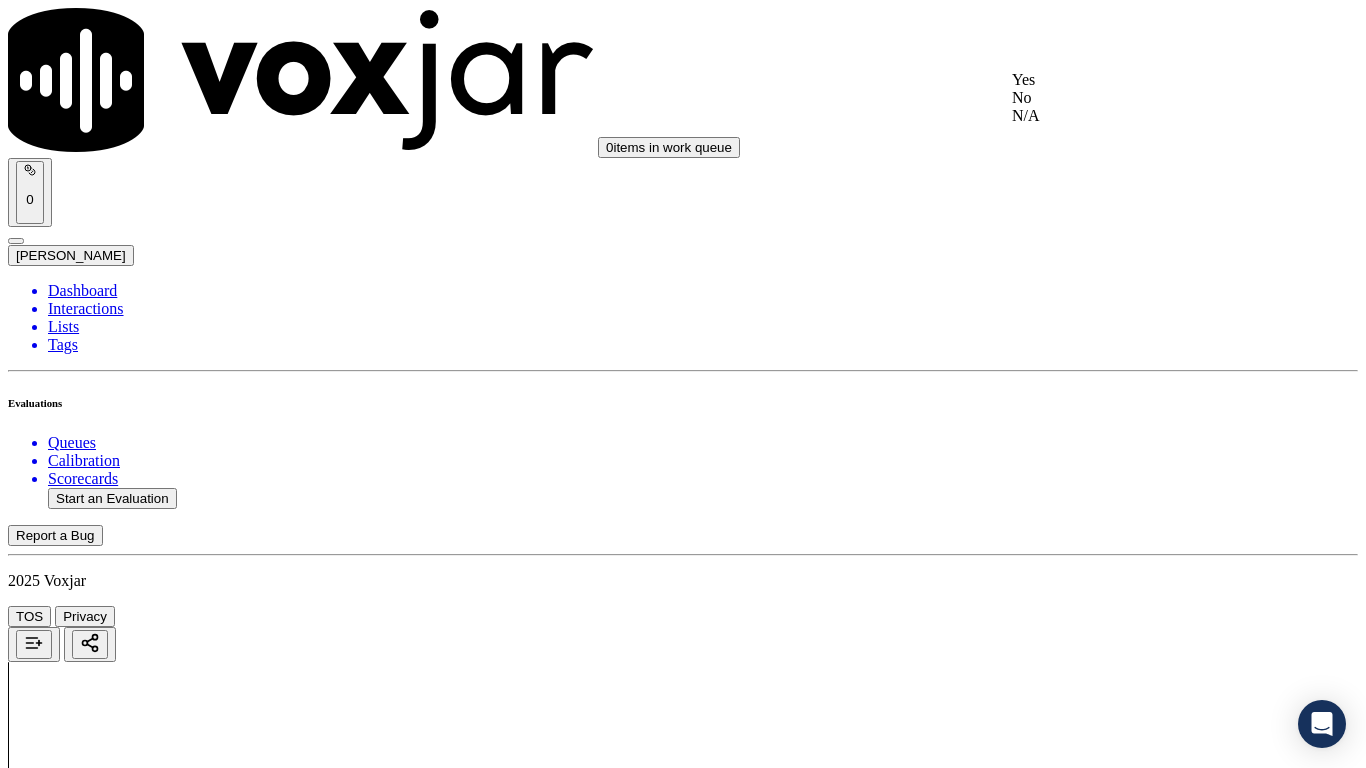 click on "Yes" at bounding box center [1139, 80] 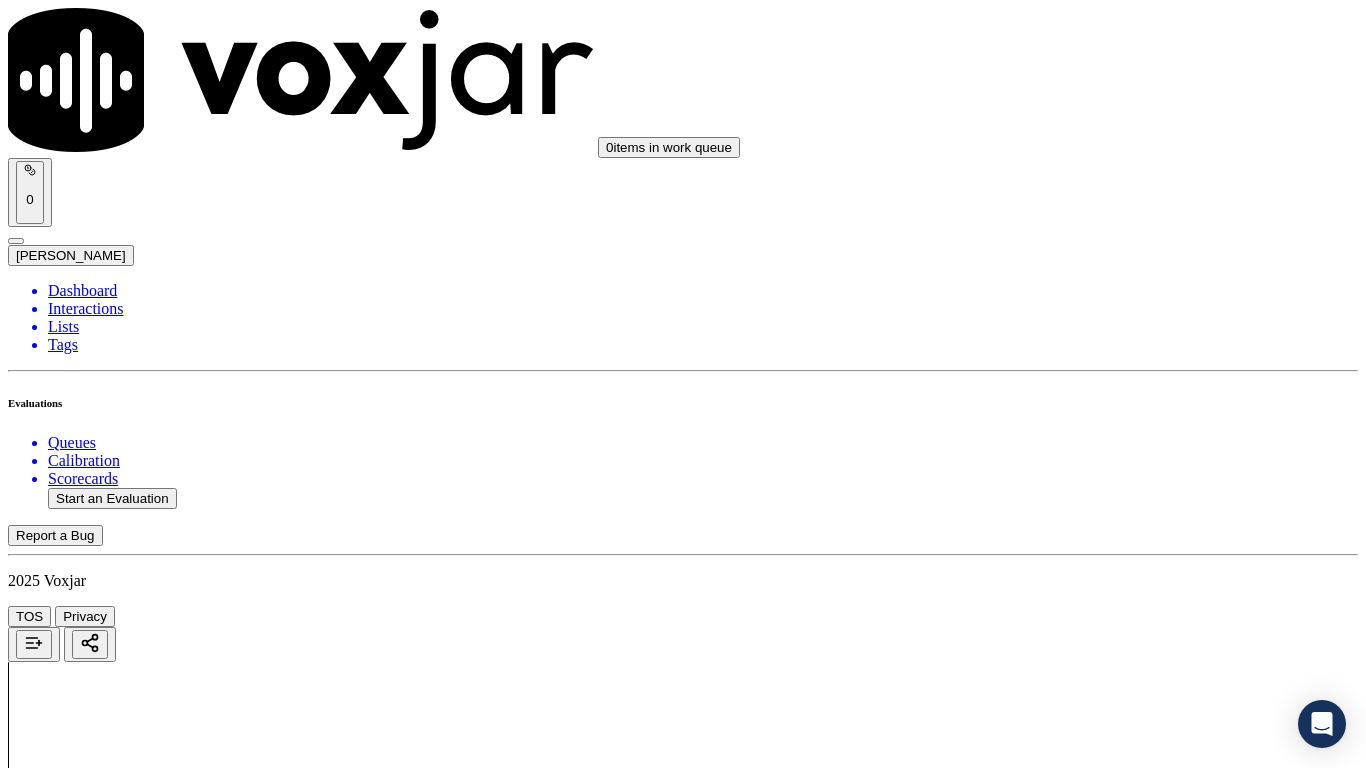 click on "Select an answer" at bounding box center [67, 5081] 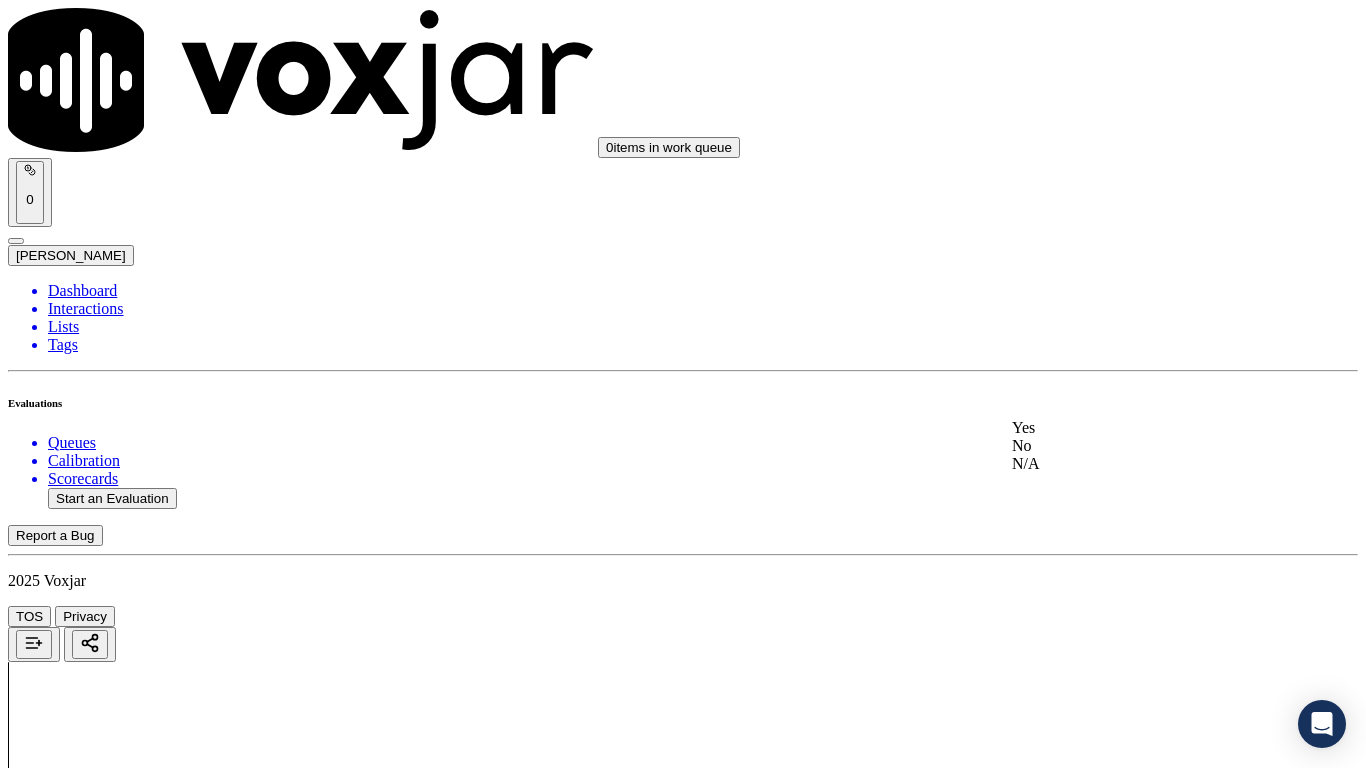 click on "Yes" at bounding box center (1139, 428) 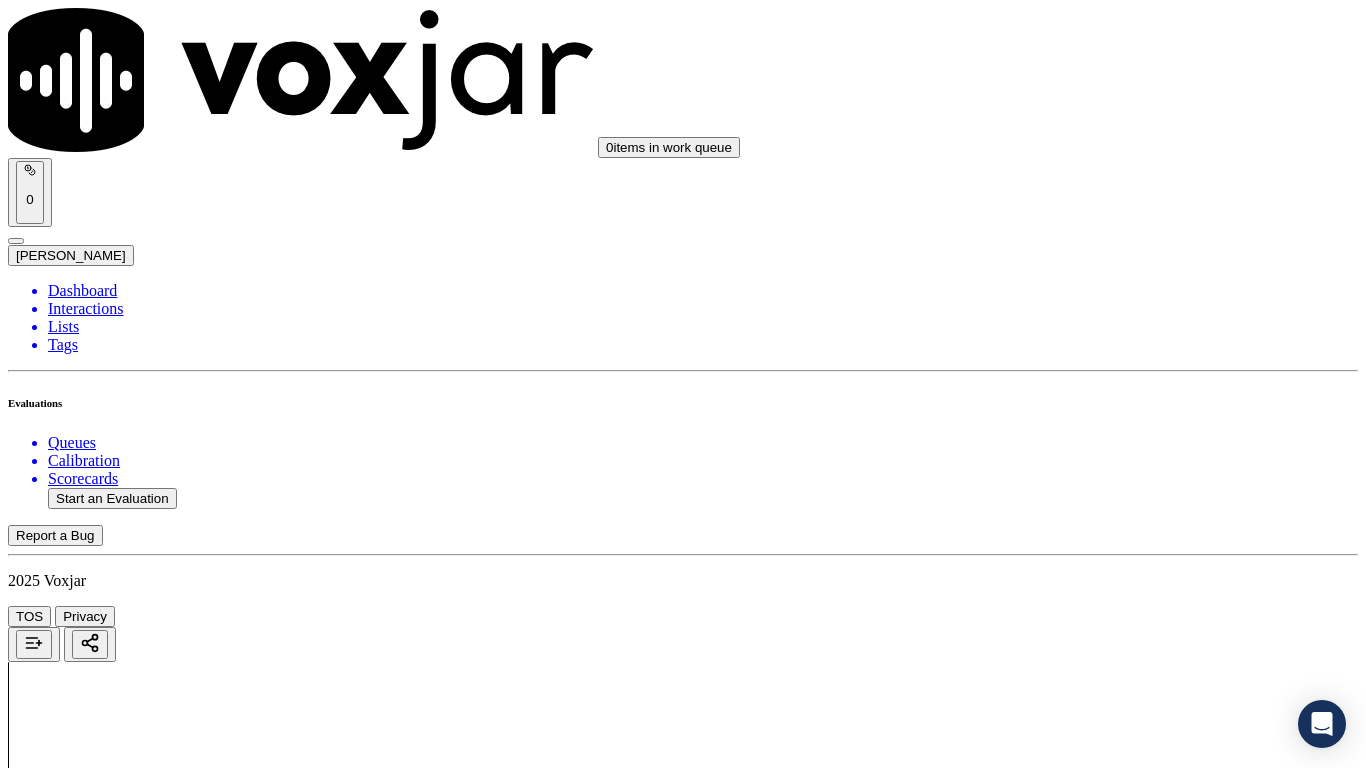 scroll, scrollTop: 3600, scrollLeft: 0, axis: vertical 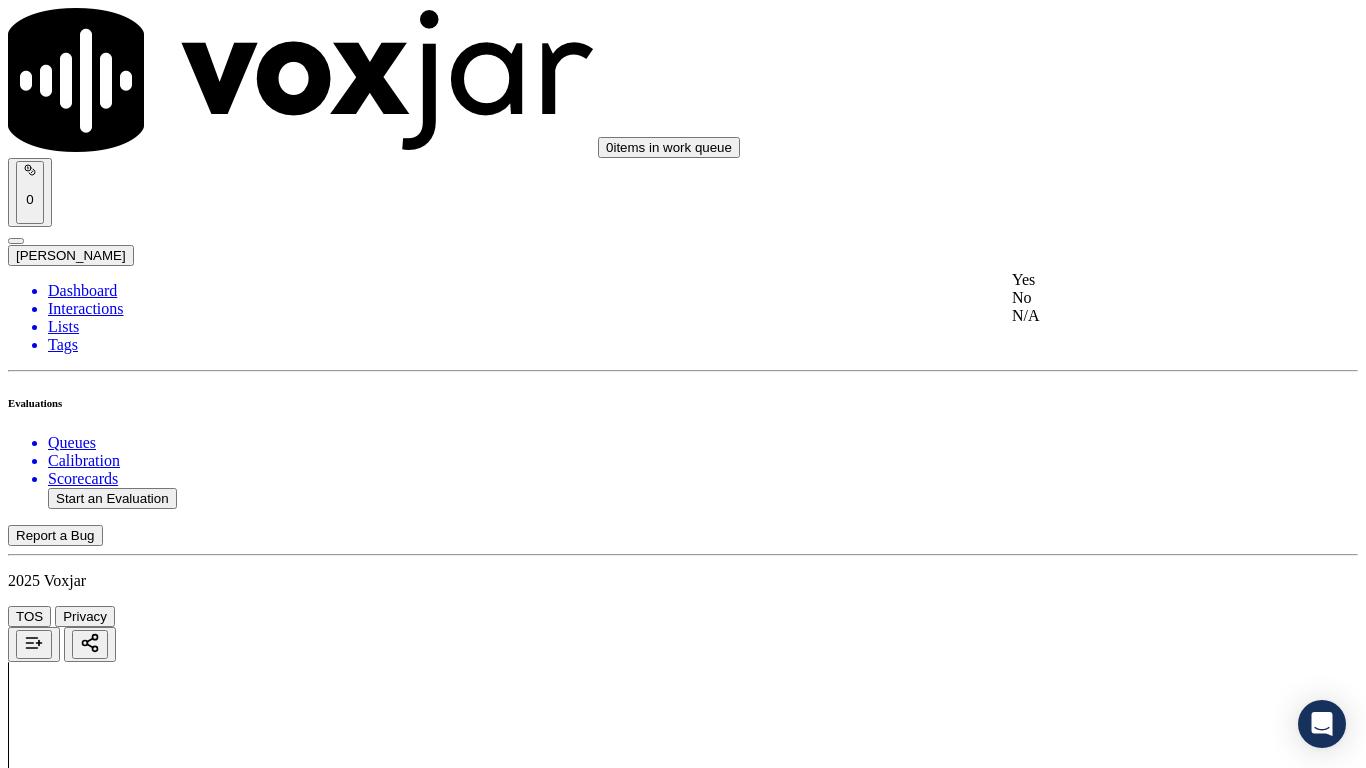 click on "Yes" at bounding box center (1139, 280) 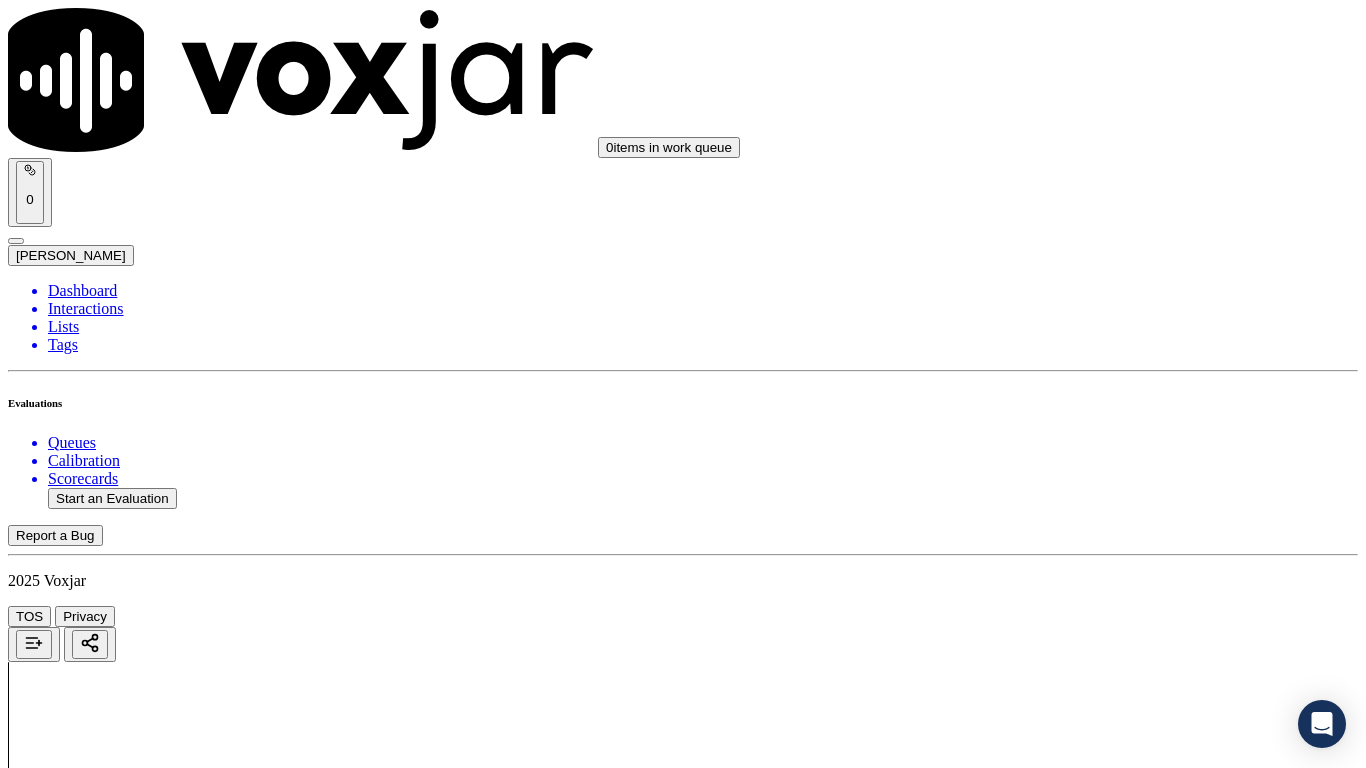 click on "Select an answer" at bounding box center (67, 5554) 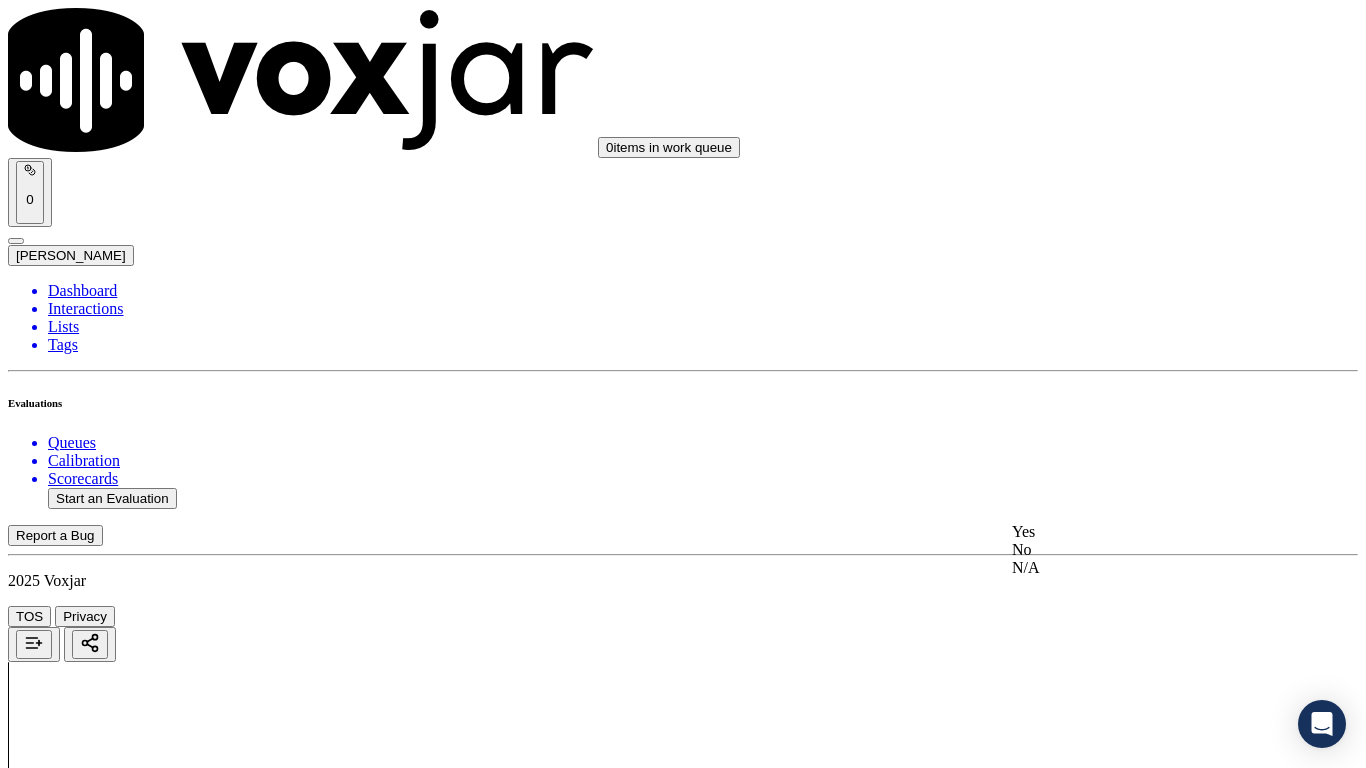 click on "Yes" at bounding box center [1139, 532] 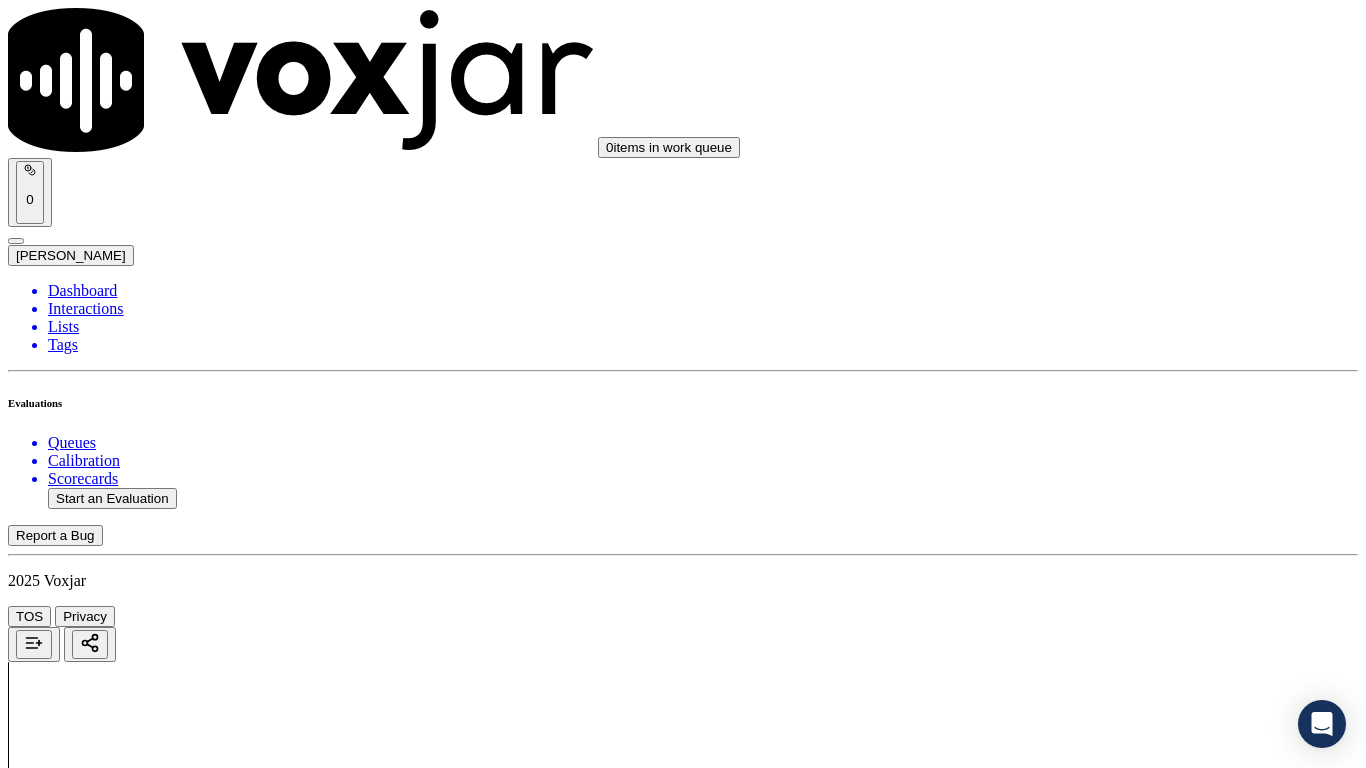scroll, scrollTop: 4100, scrollLeft: 0, axis: vertical 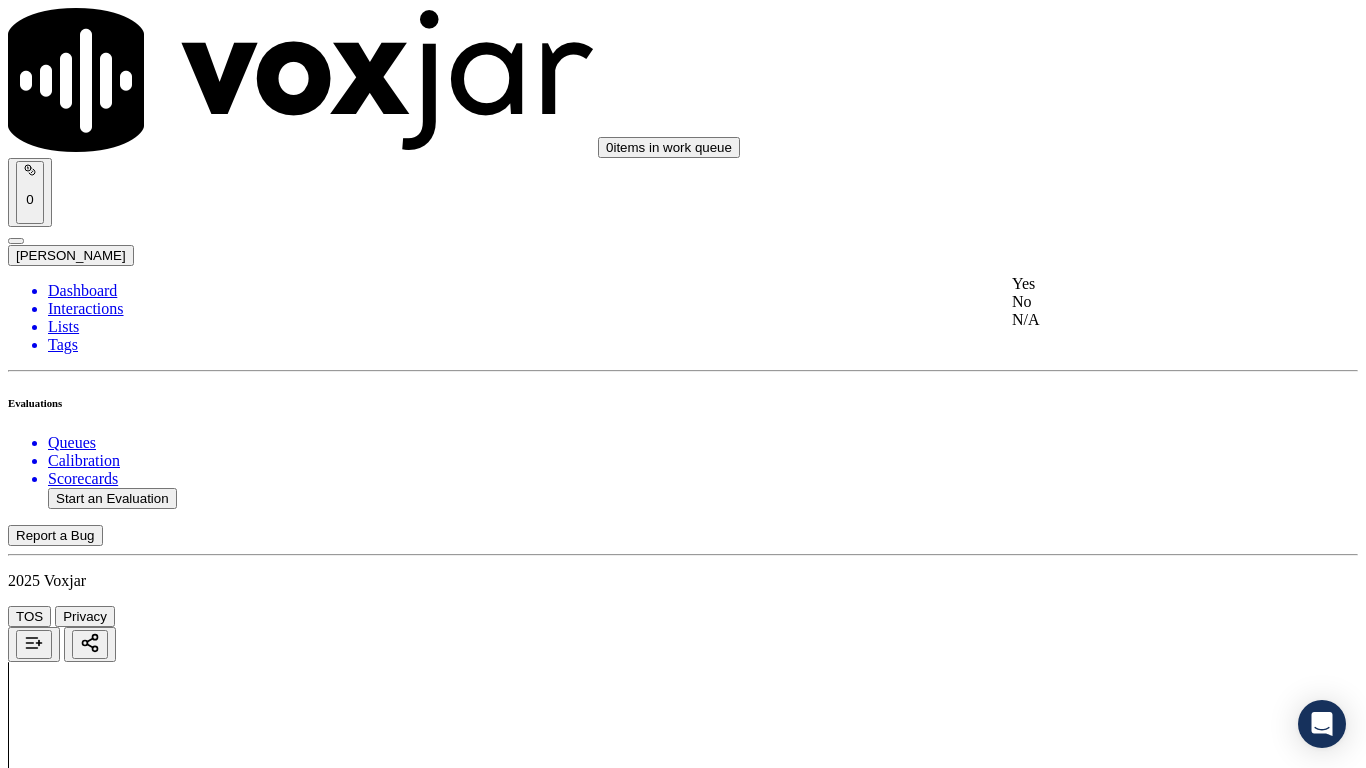 click on "Yes" at bounding box center [1139, 284] 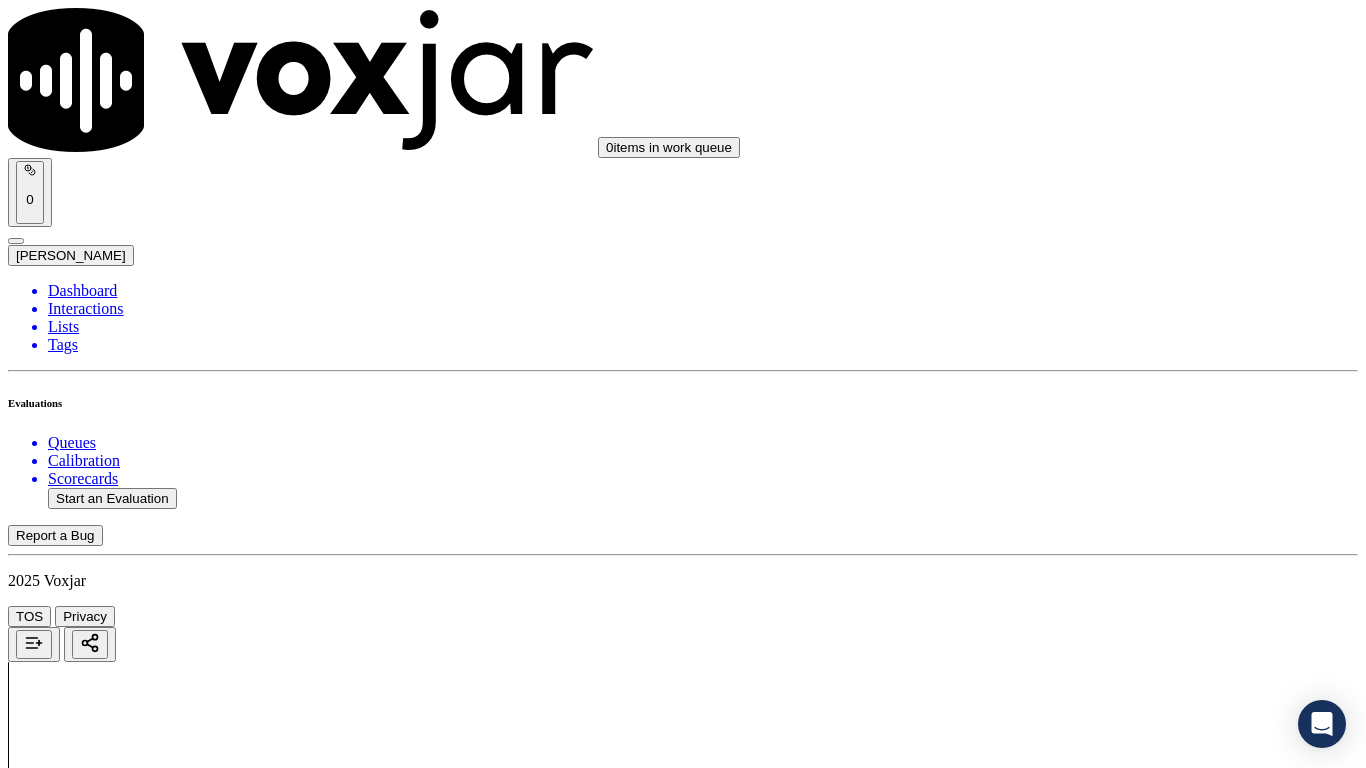 click on "Select an answer" at bounding box center [67, 6012] 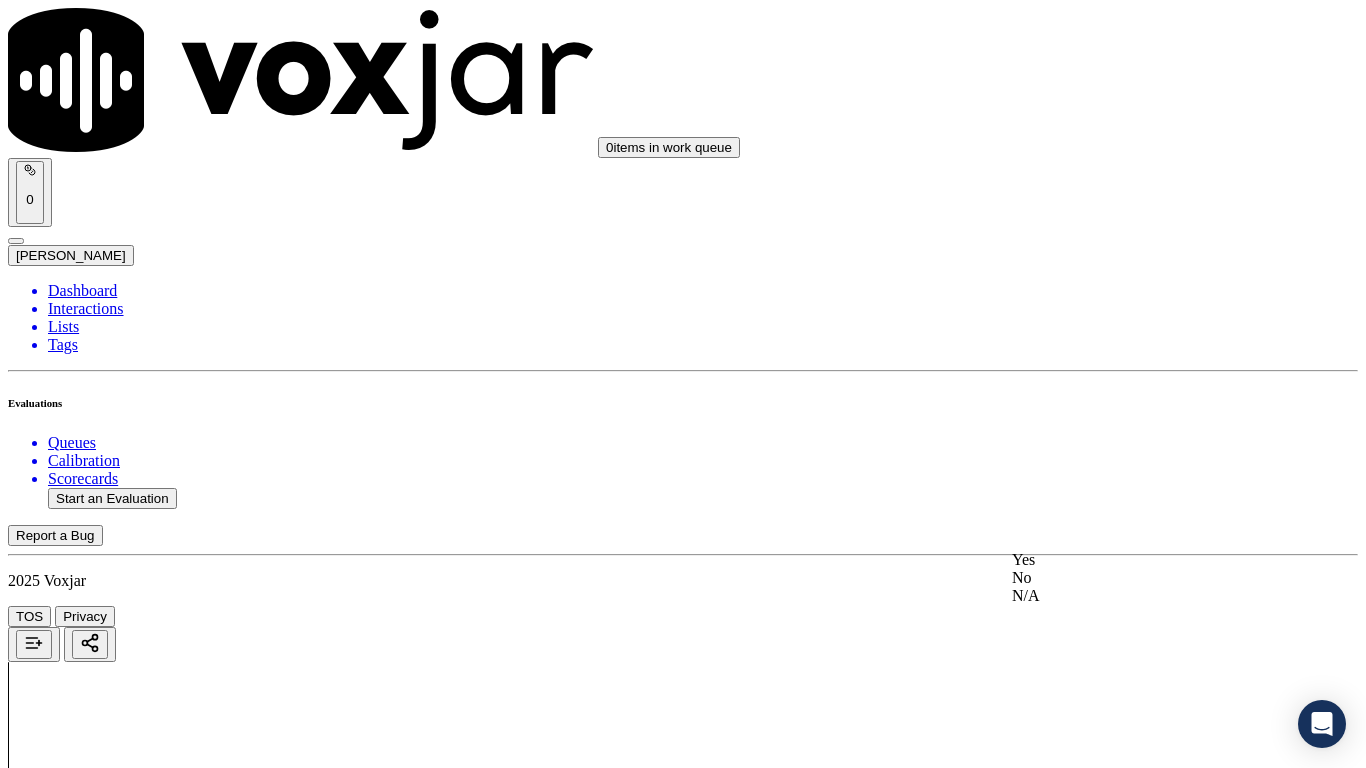 click on "Yes" at bounding box center (1139, 560) 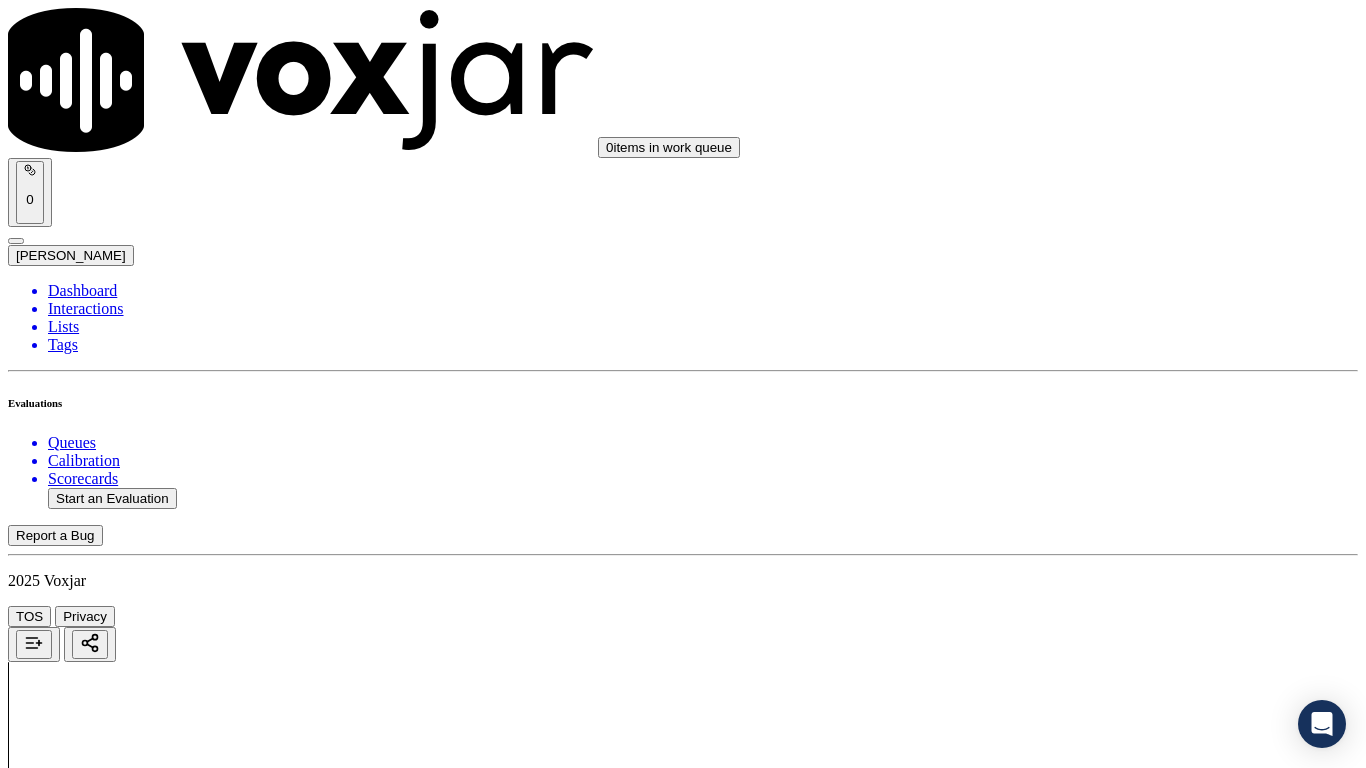 scroll, scrollTop: 4500, scrollLeft: 0, axis: vertical 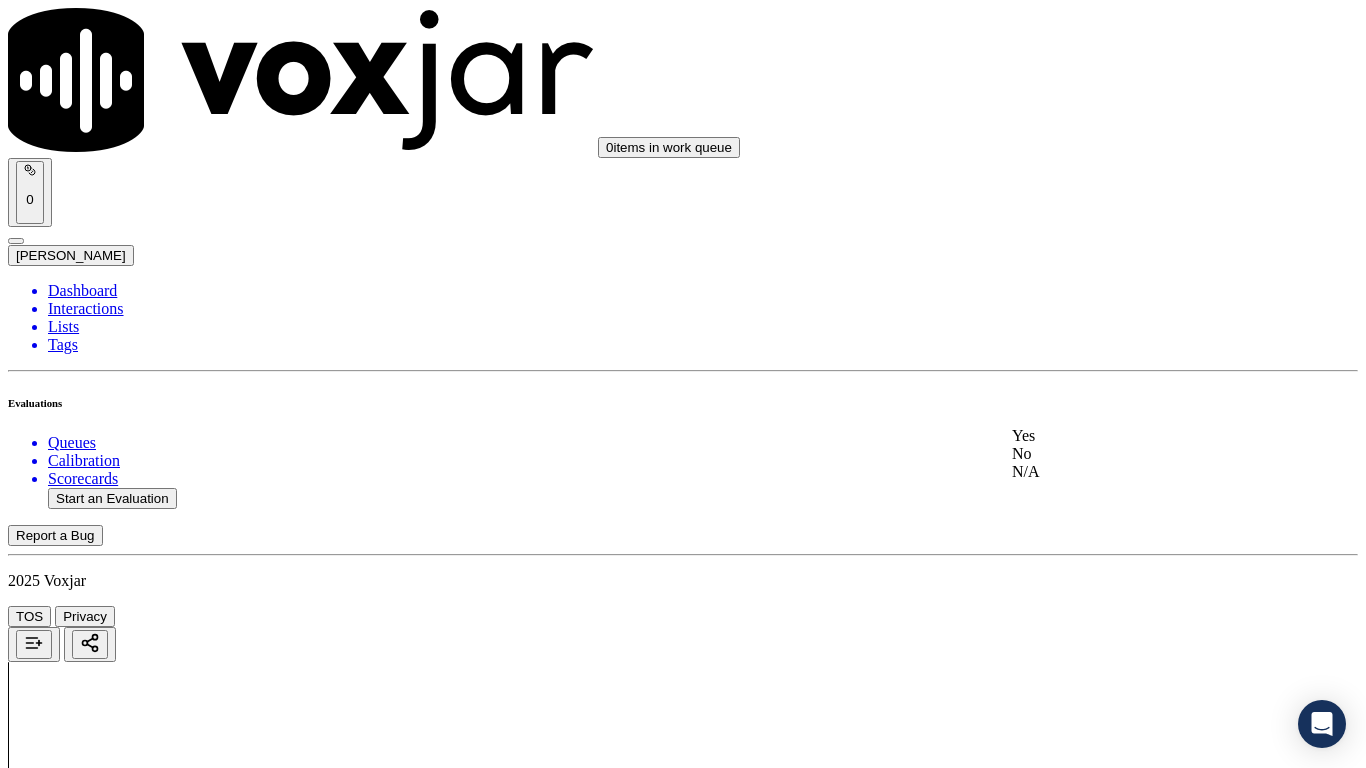 click on "Yes" at bounding box center [1139, 436] 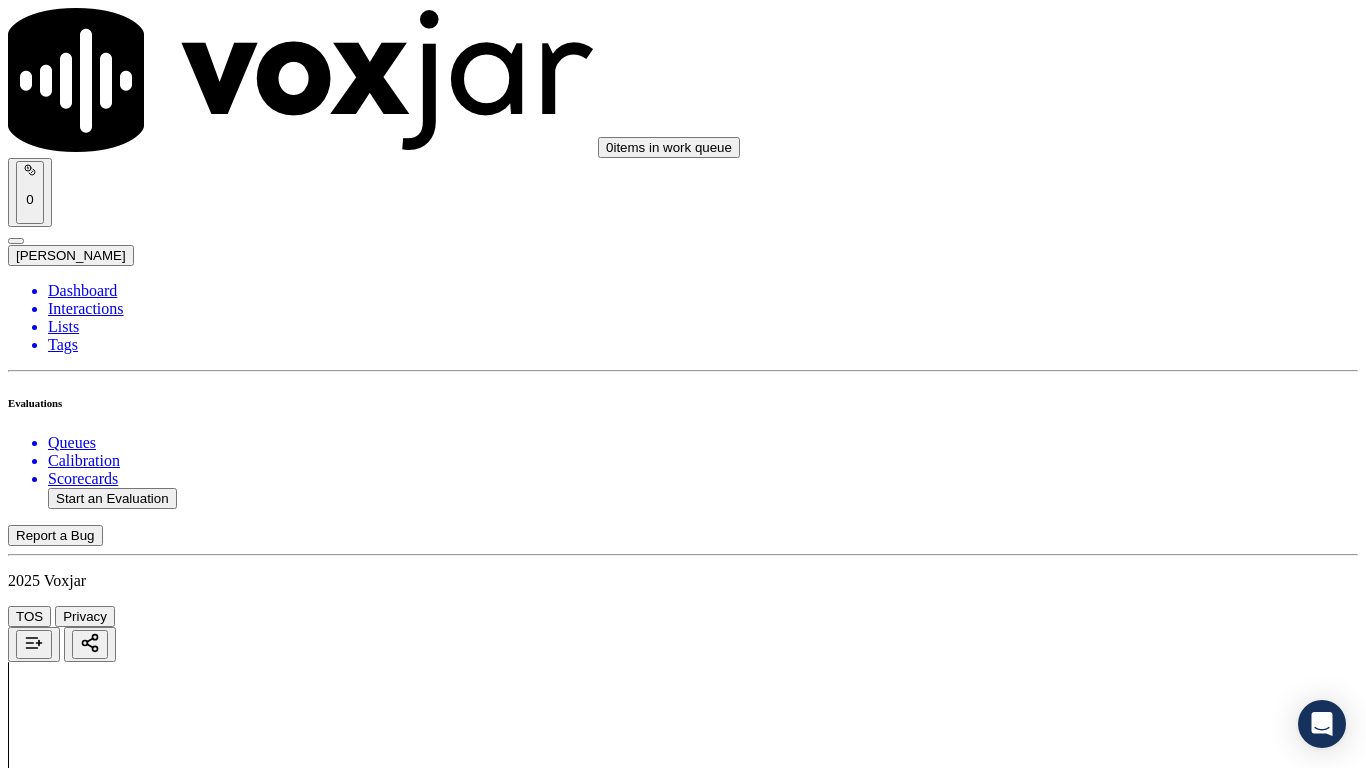scroll, scrollTop: 4800, scrollLeft: 0, axis: vertical 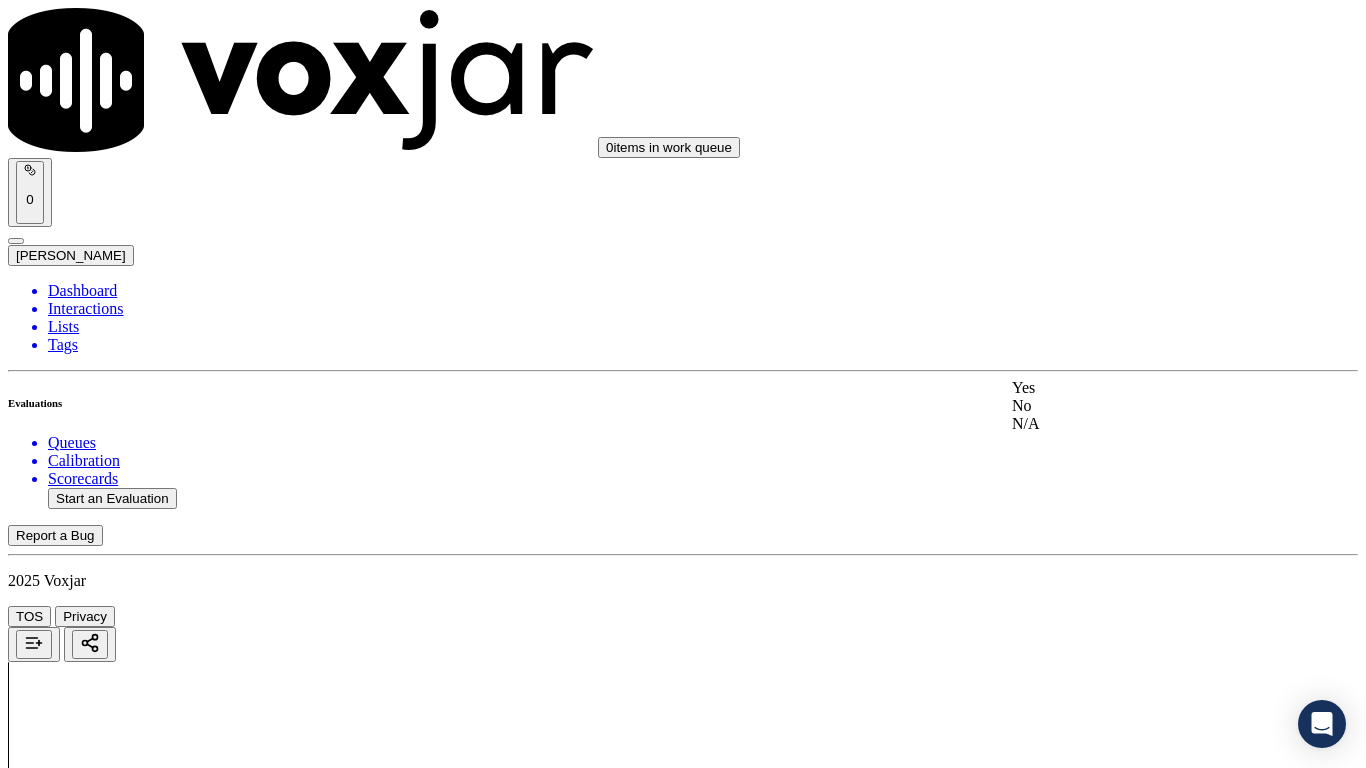 click on "Yes" at bounding box center [1139, 388] 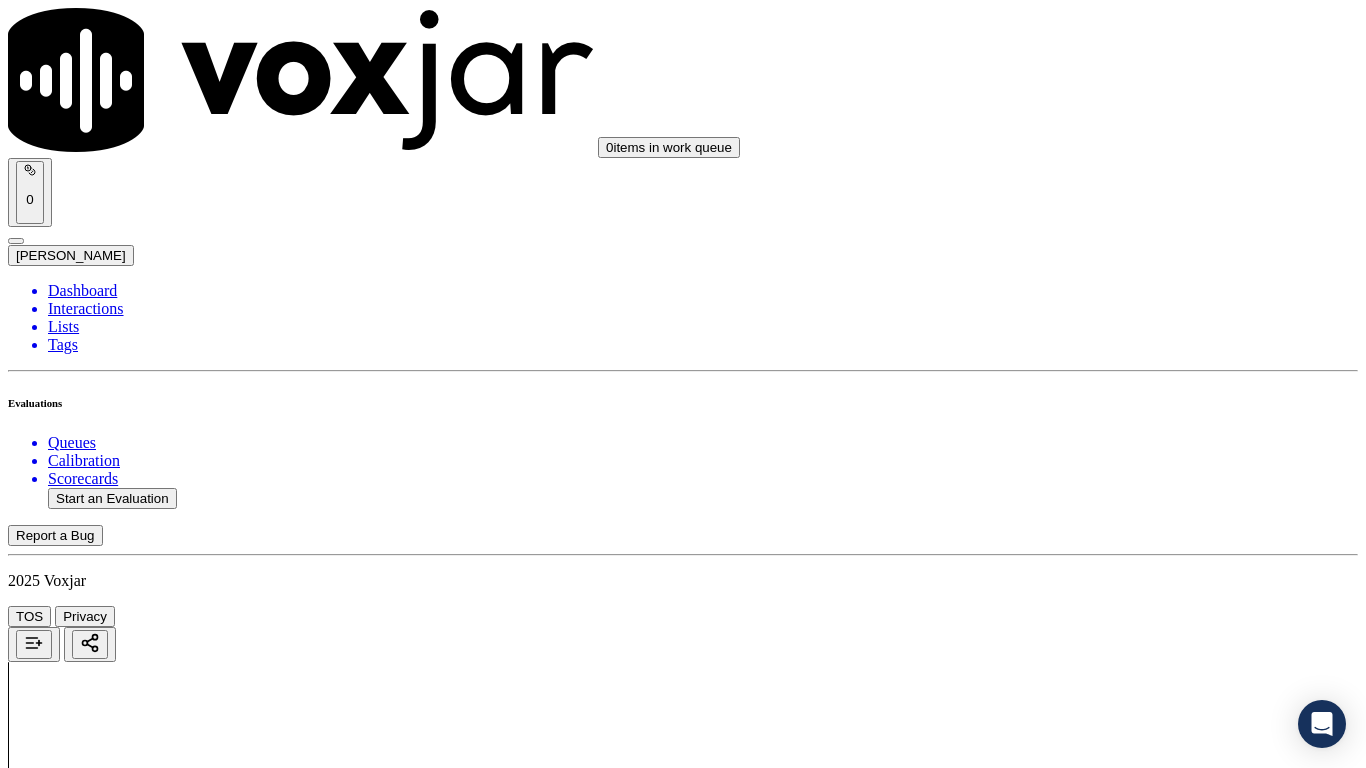 scroll, scrollTop: 5100, scrollLeft: 0, axis: vertical 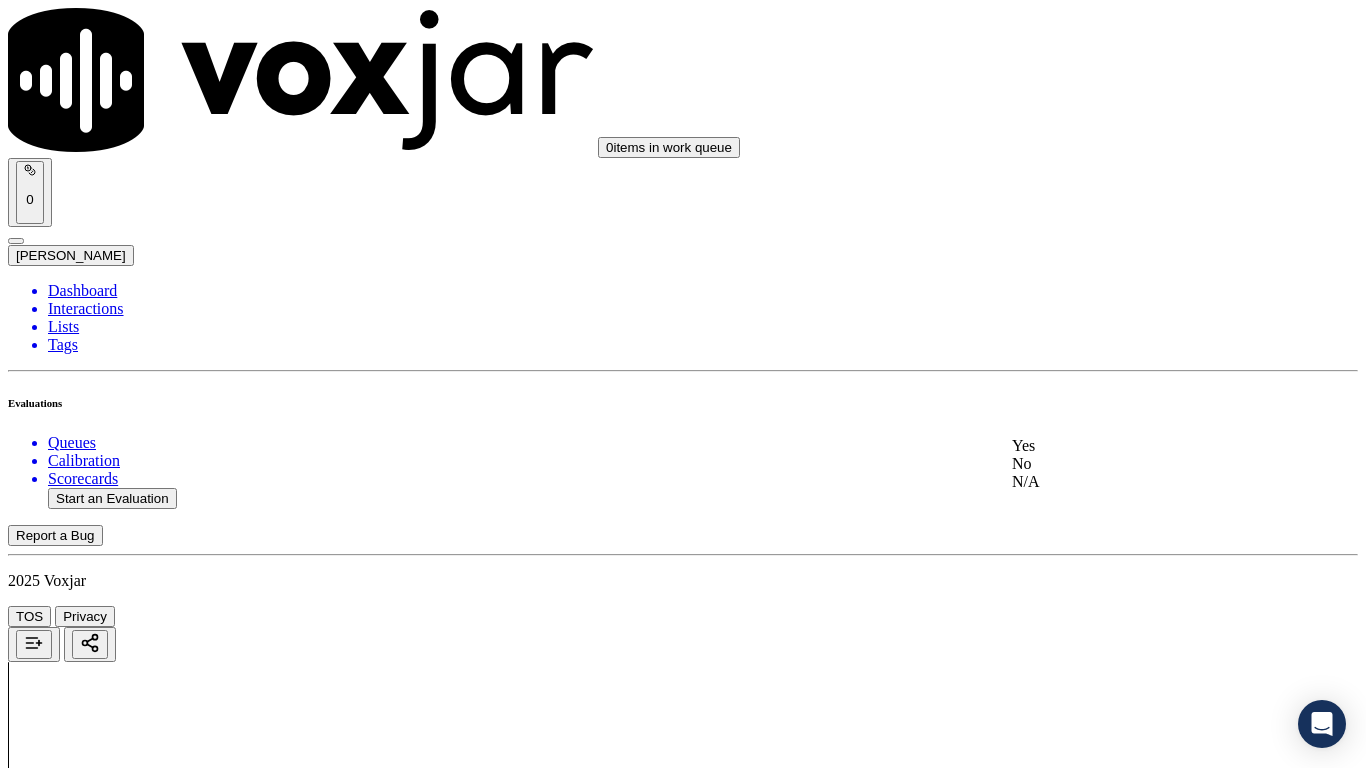 click on "Yes" at bounding box center [1139, 446] 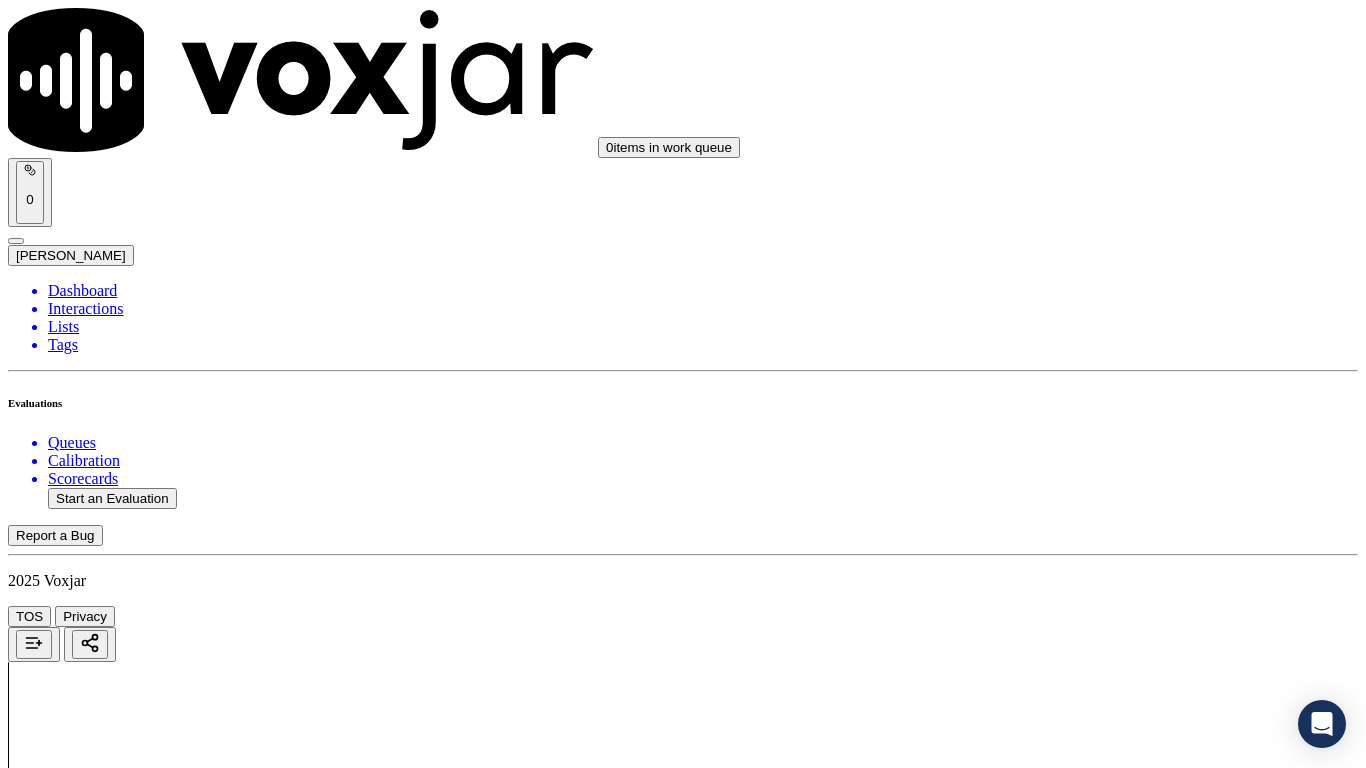 scroll, scrollTop: 5500, scrollLeft: 0, axis: vertical 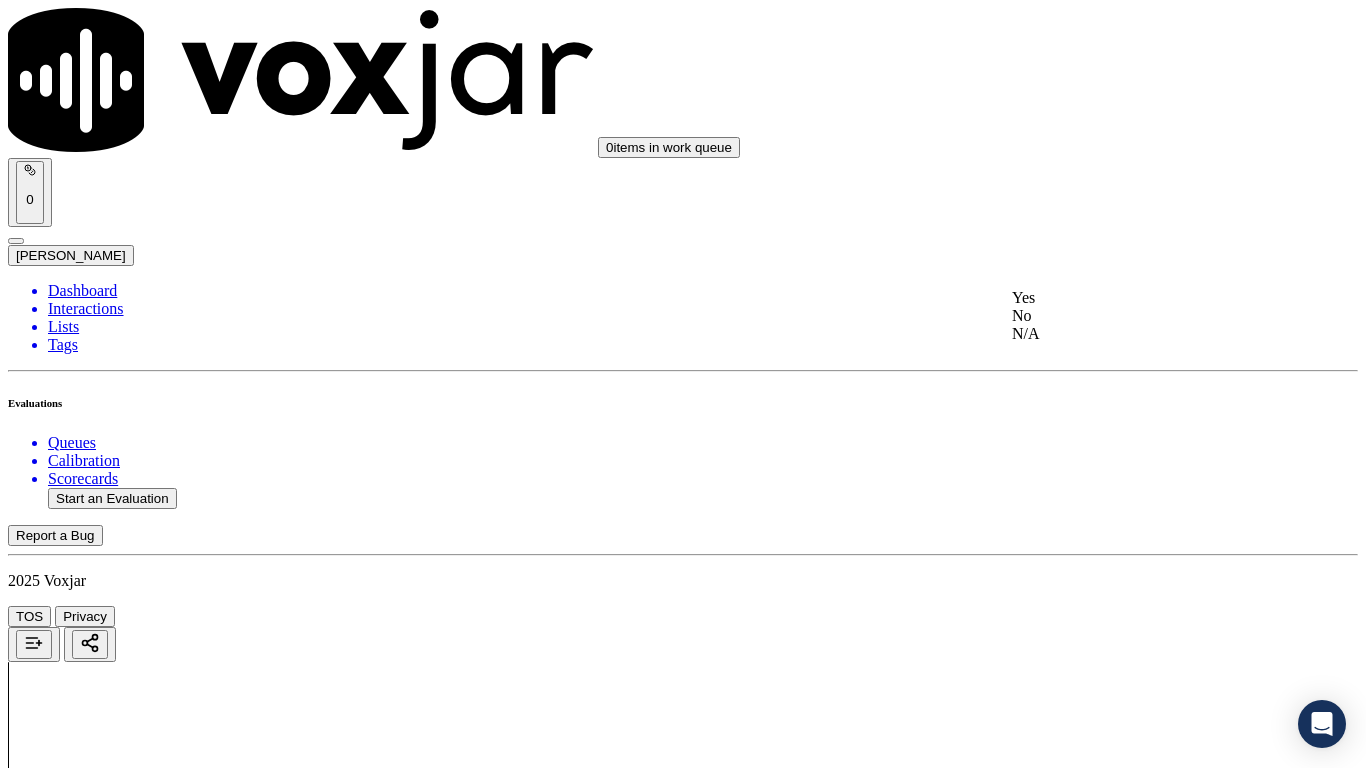 click on "No" 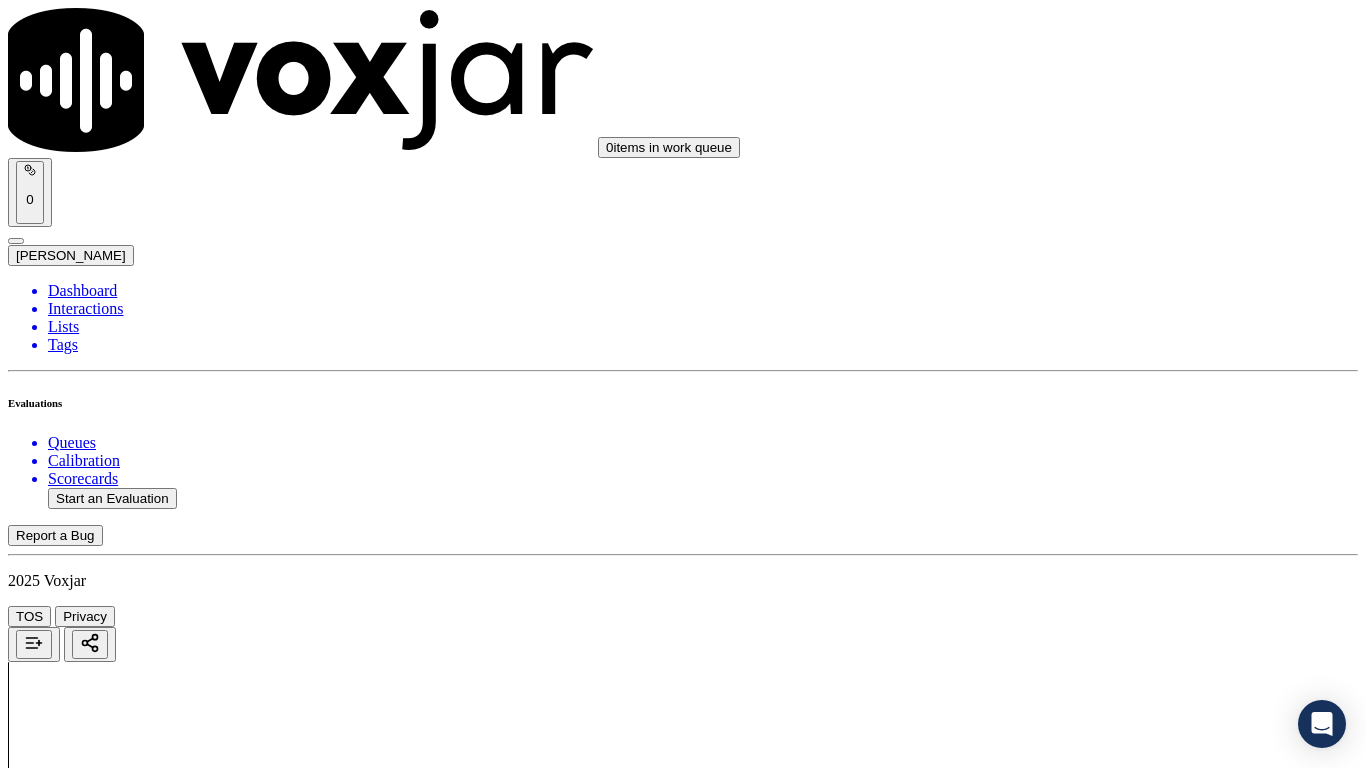 click on "Add Note" at bounding box center (52, 7086) 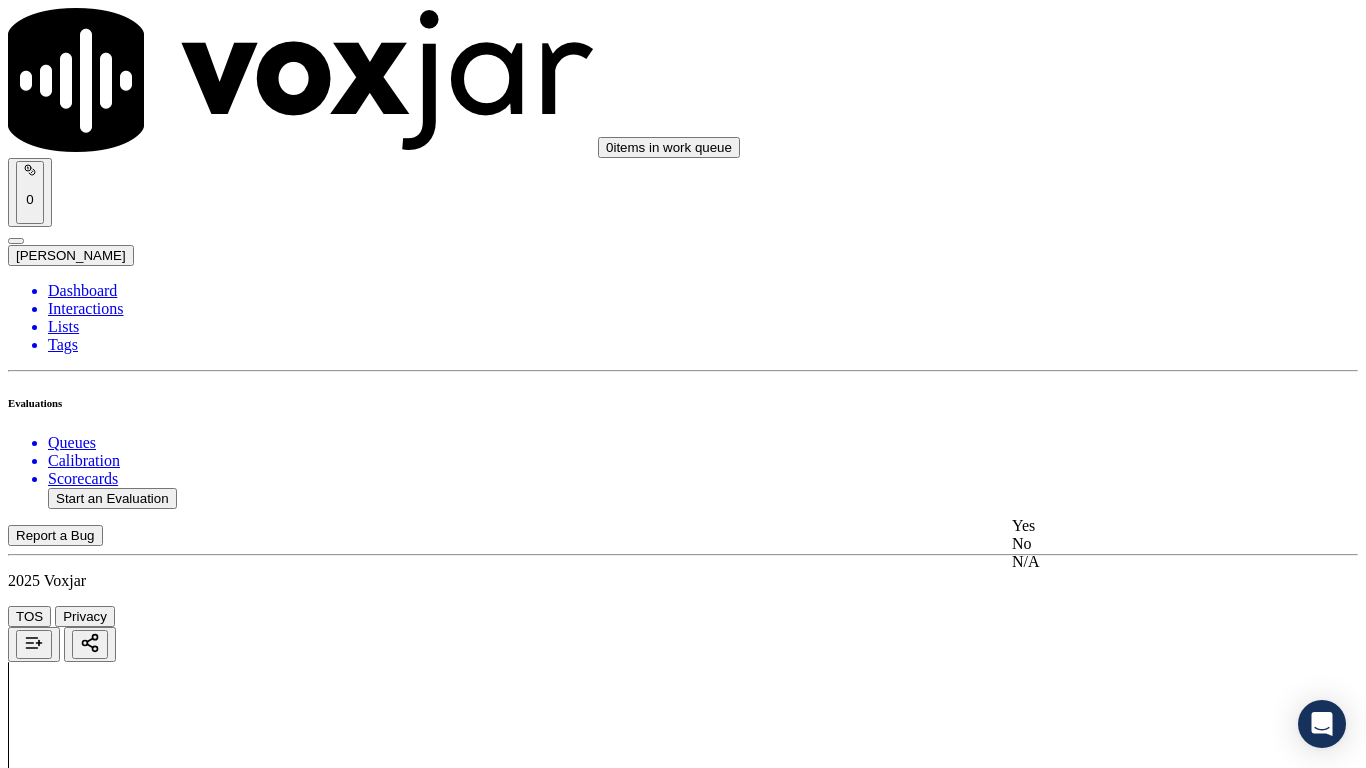 click on "Yes" at bounding box center (1139, 526) 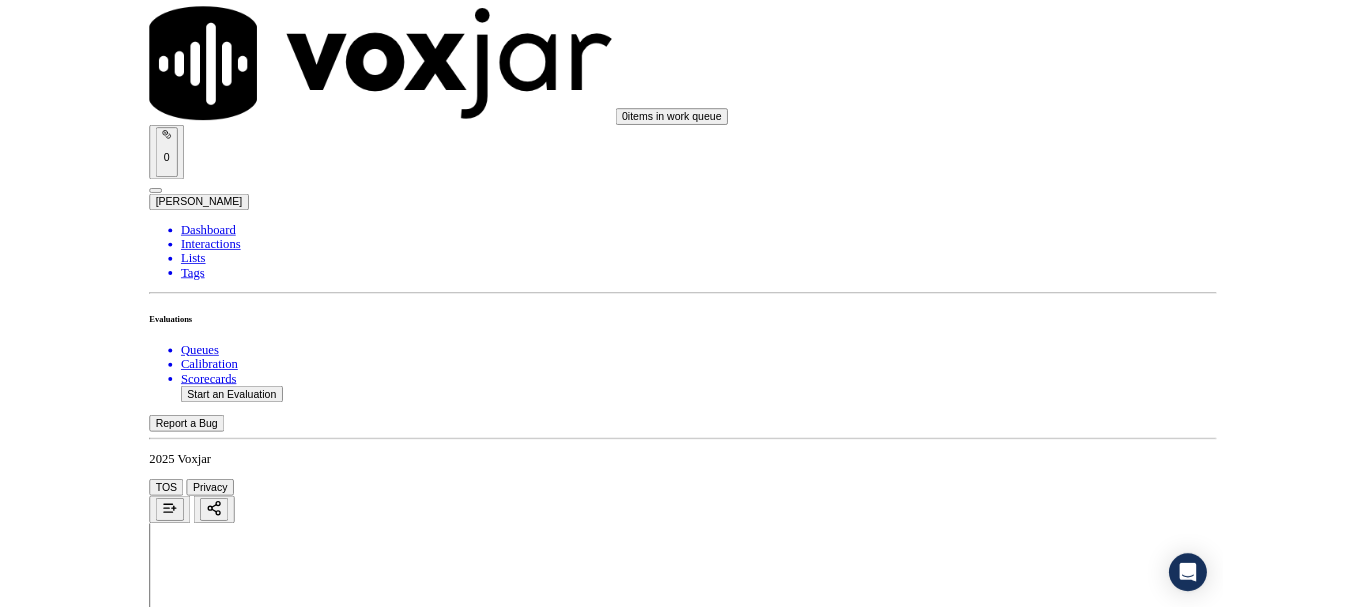 scroll, scrollTop: 5639, scrollLeft: 0, axis: vertical 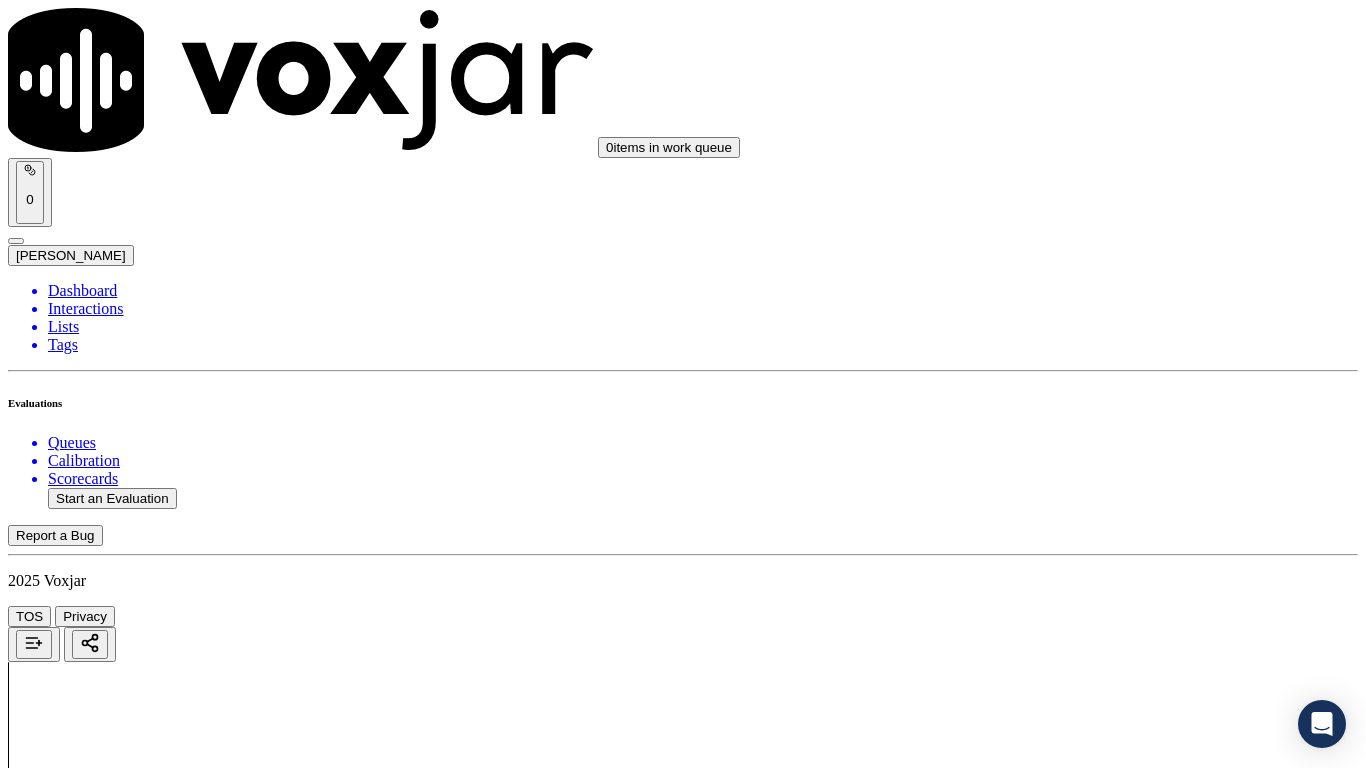 click on "Submit Scores" at bounding box center [59, 7427] 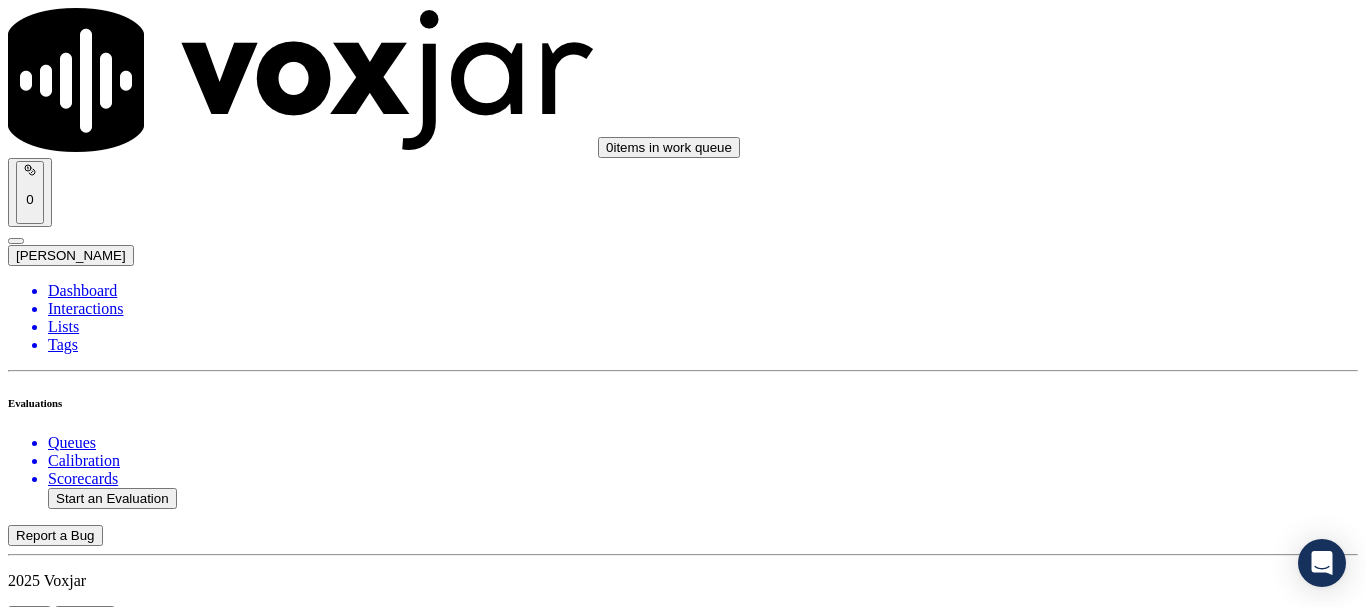 click on "Start an Evaluation" 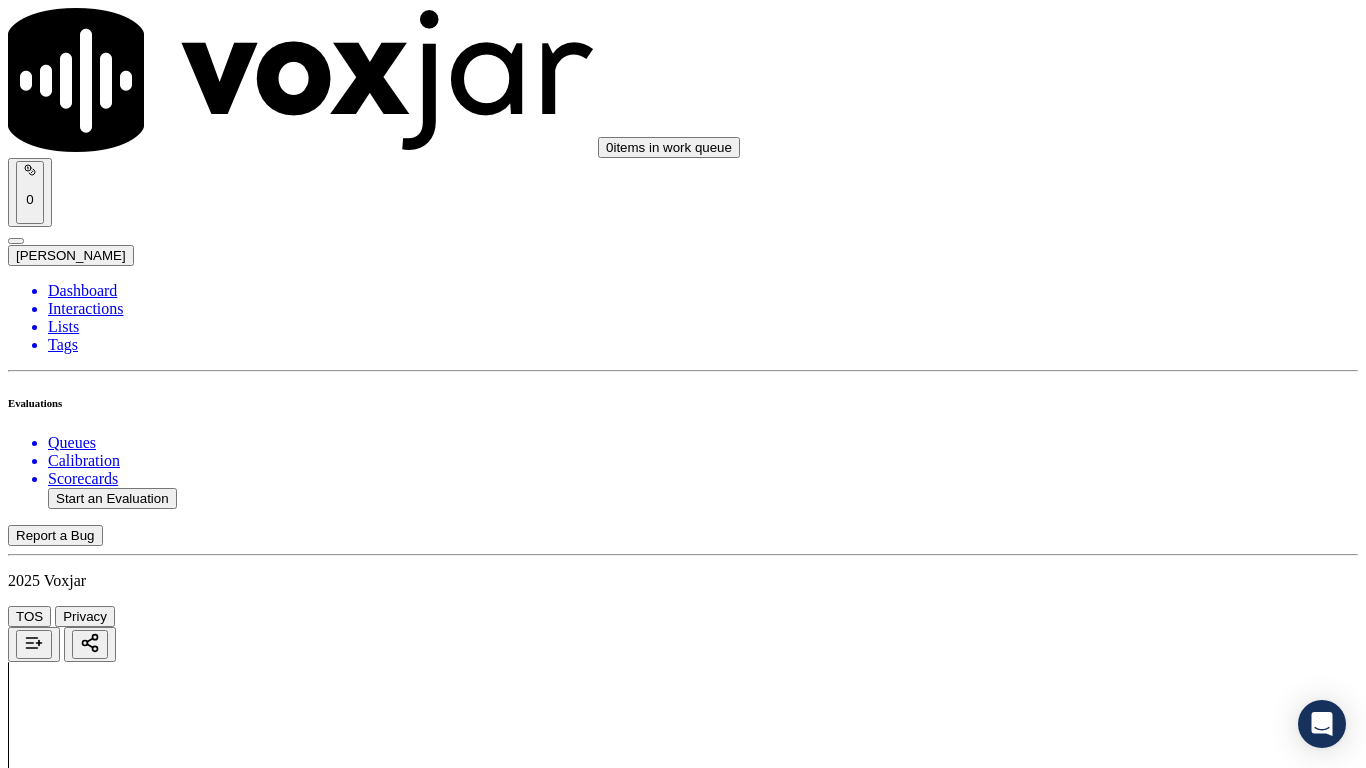 click on "Upload interaction to start evaluation" at bounding box center (124, 2782) 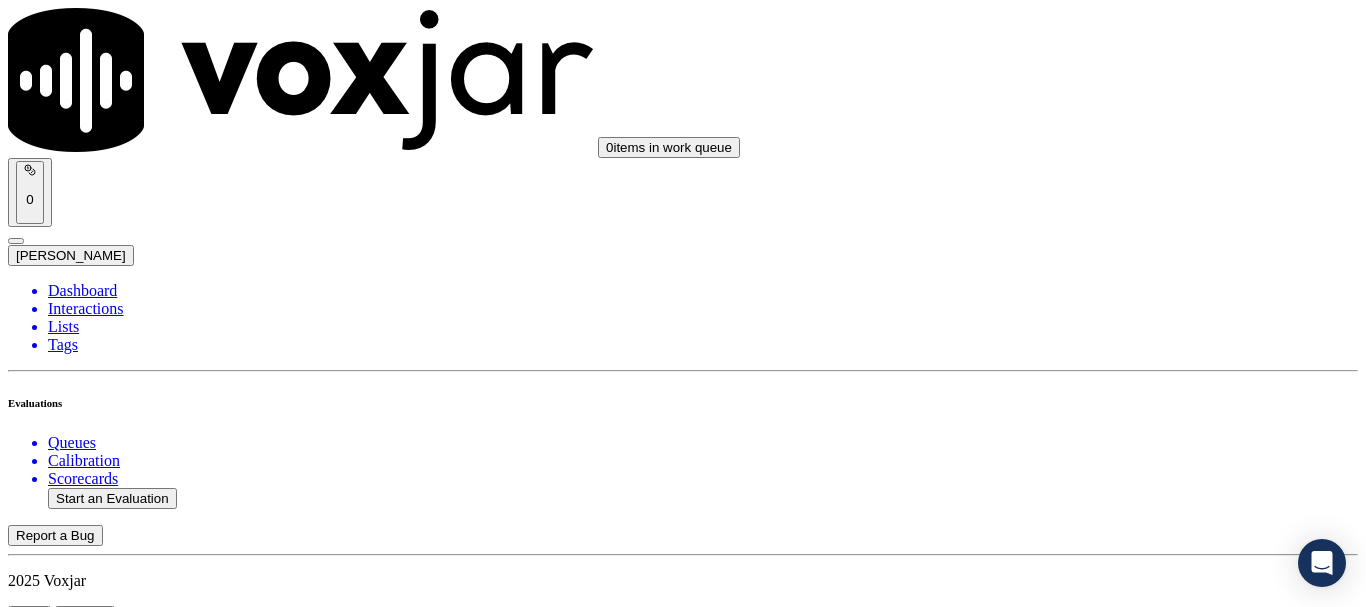 scroll, scrollTop: 200, scrollLeft: 0, axis: vertical 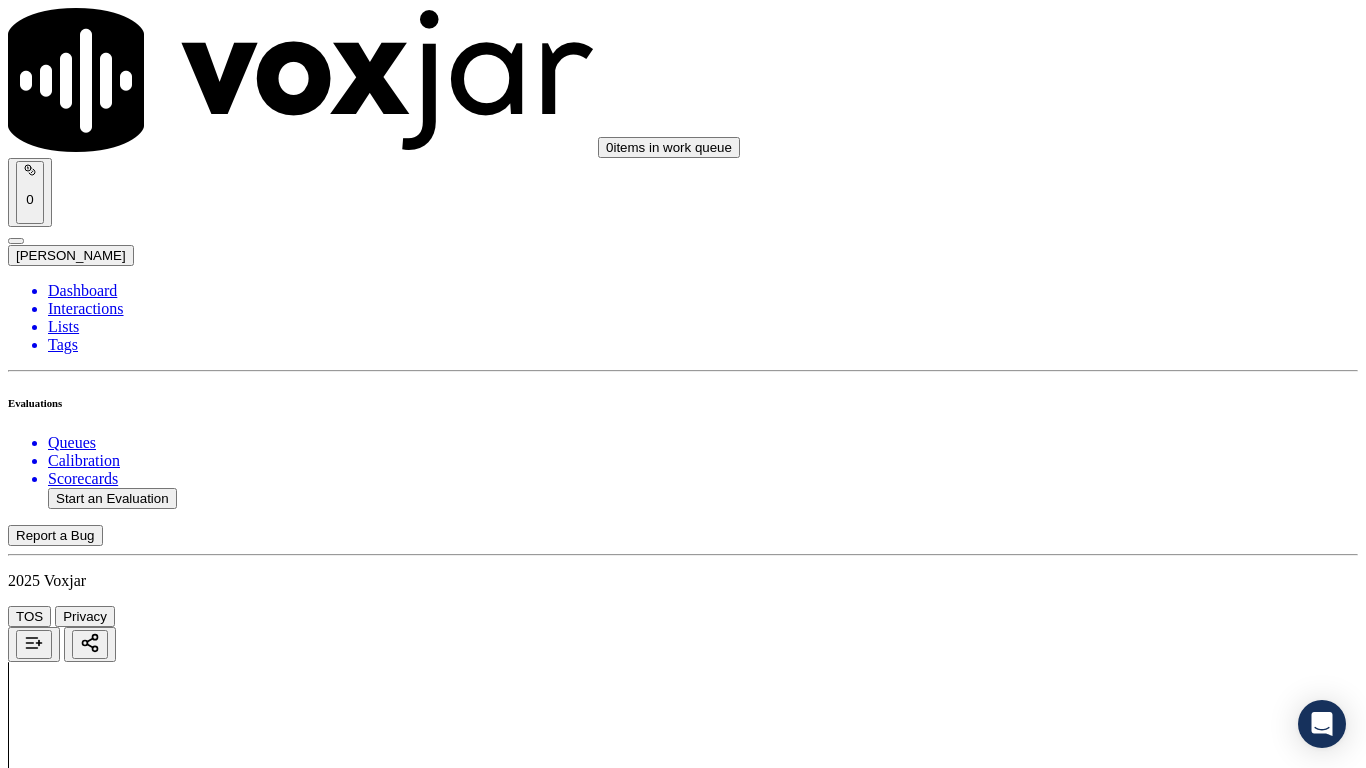 drag, startPoint x: 1113, startPoint y: 370, endPoint x: 1118, endPoint y: 384, distance: 14.866069 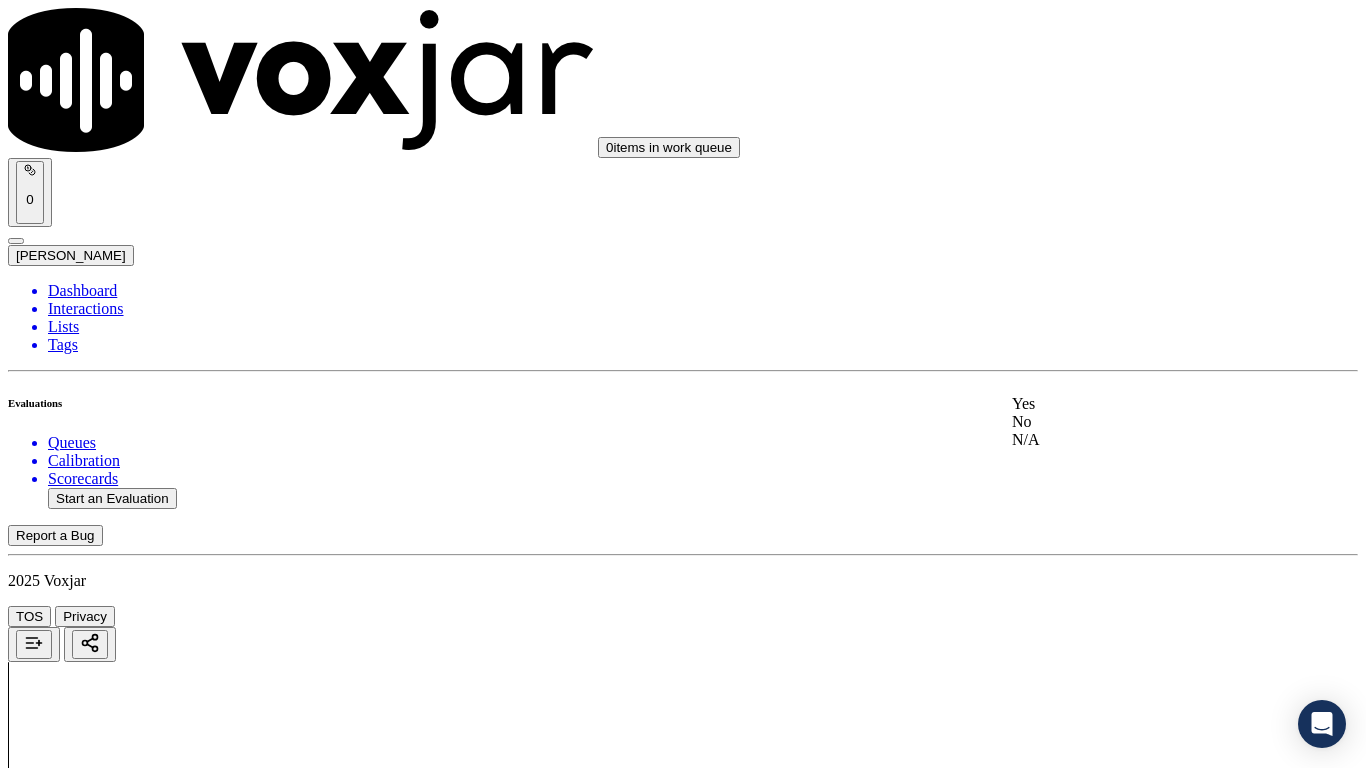 click on "Yes" at bounding box center [1139, 404] 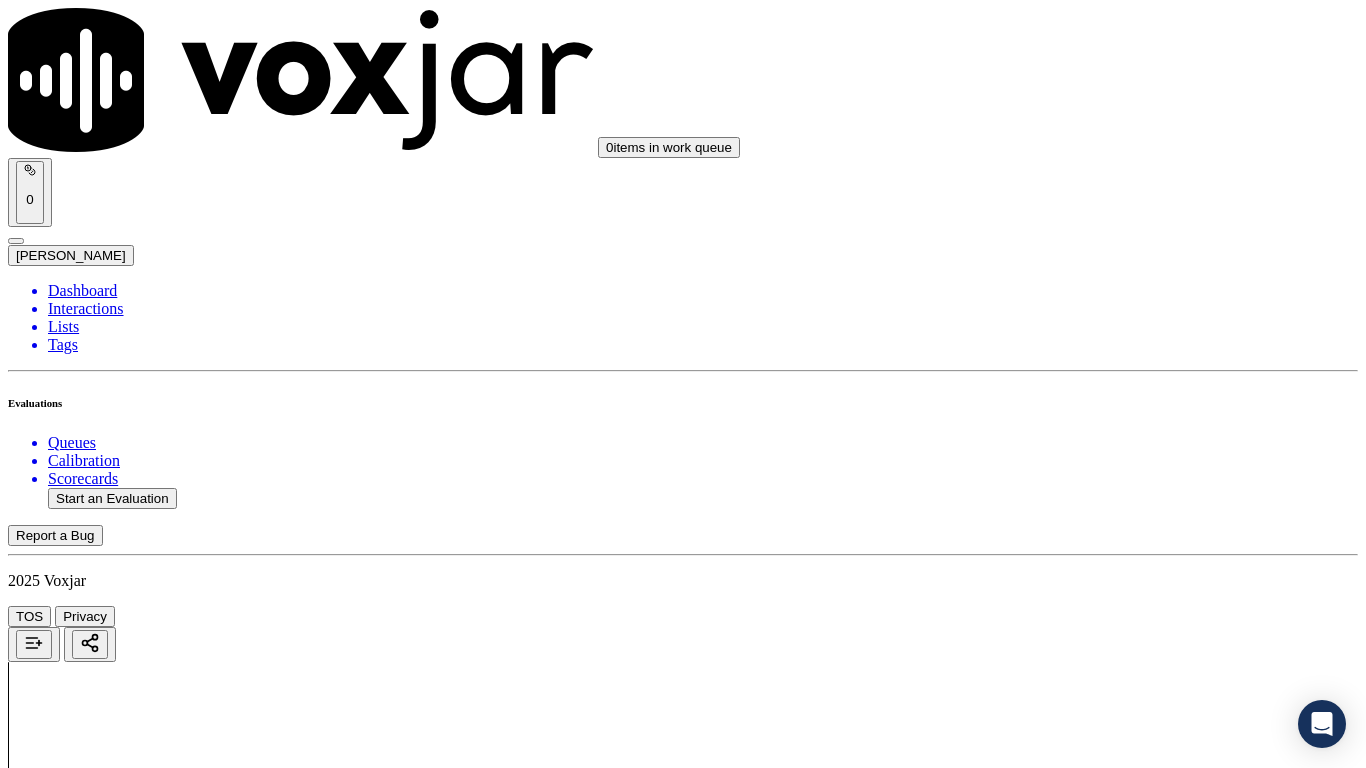 scroll, scrollTop: 400, scrollLeft: 0, axis: vertical 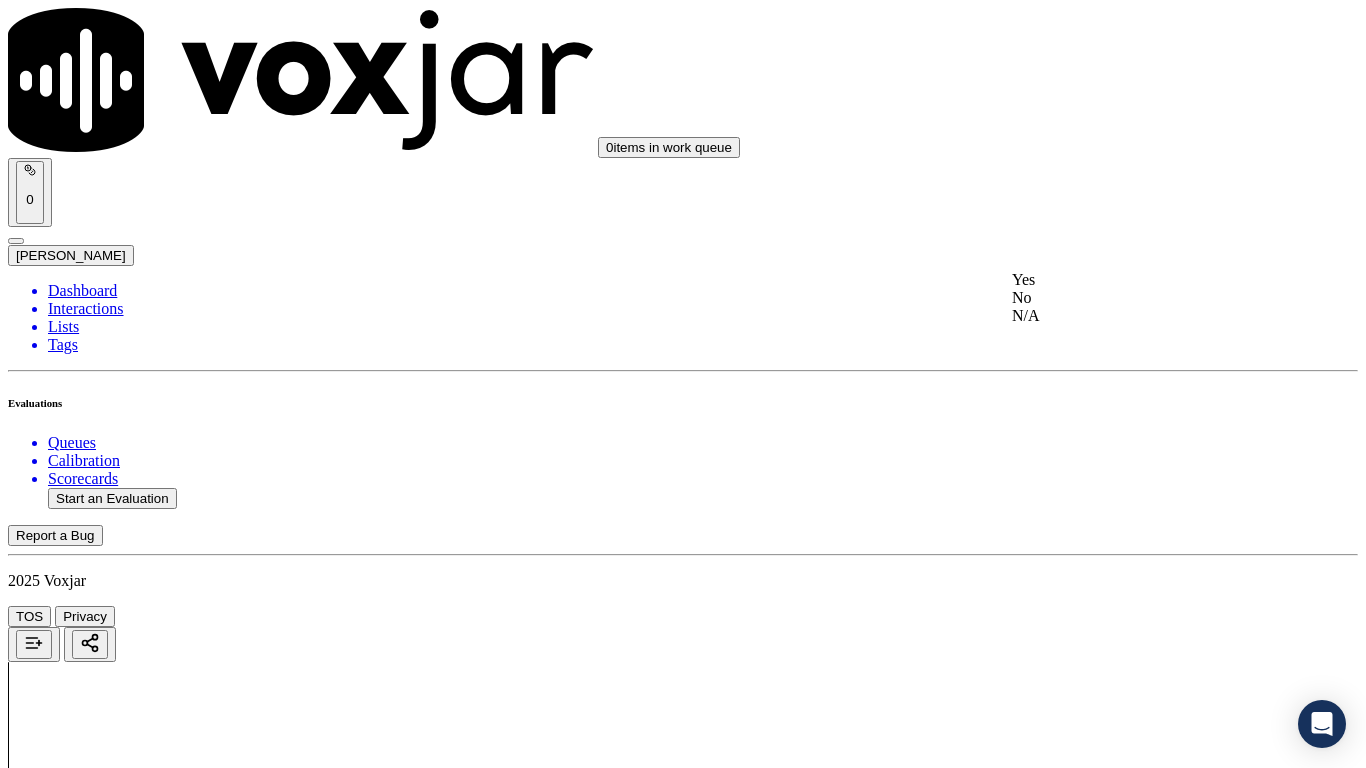 click on "Yes" at bounding box center [1139, 280] 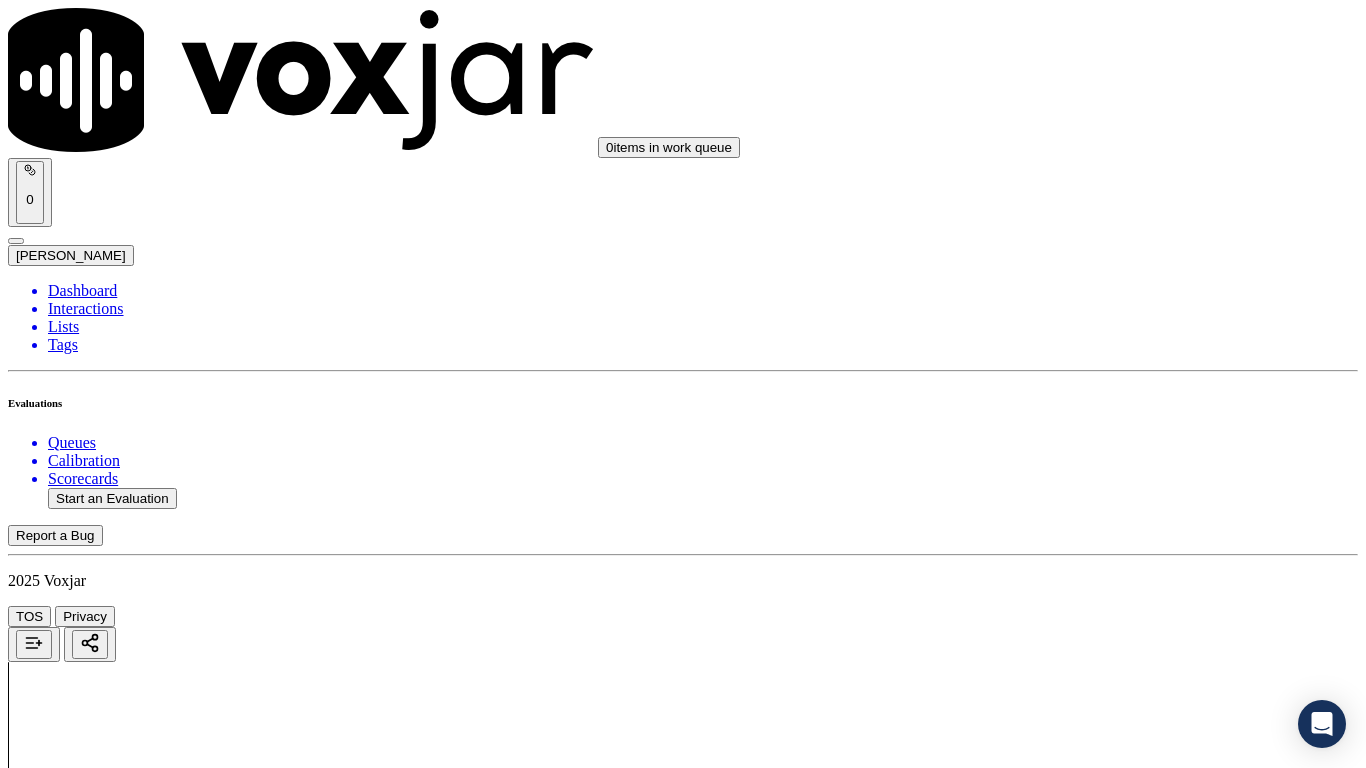 click on "Select an answer" at bounding box center [67, 2875] 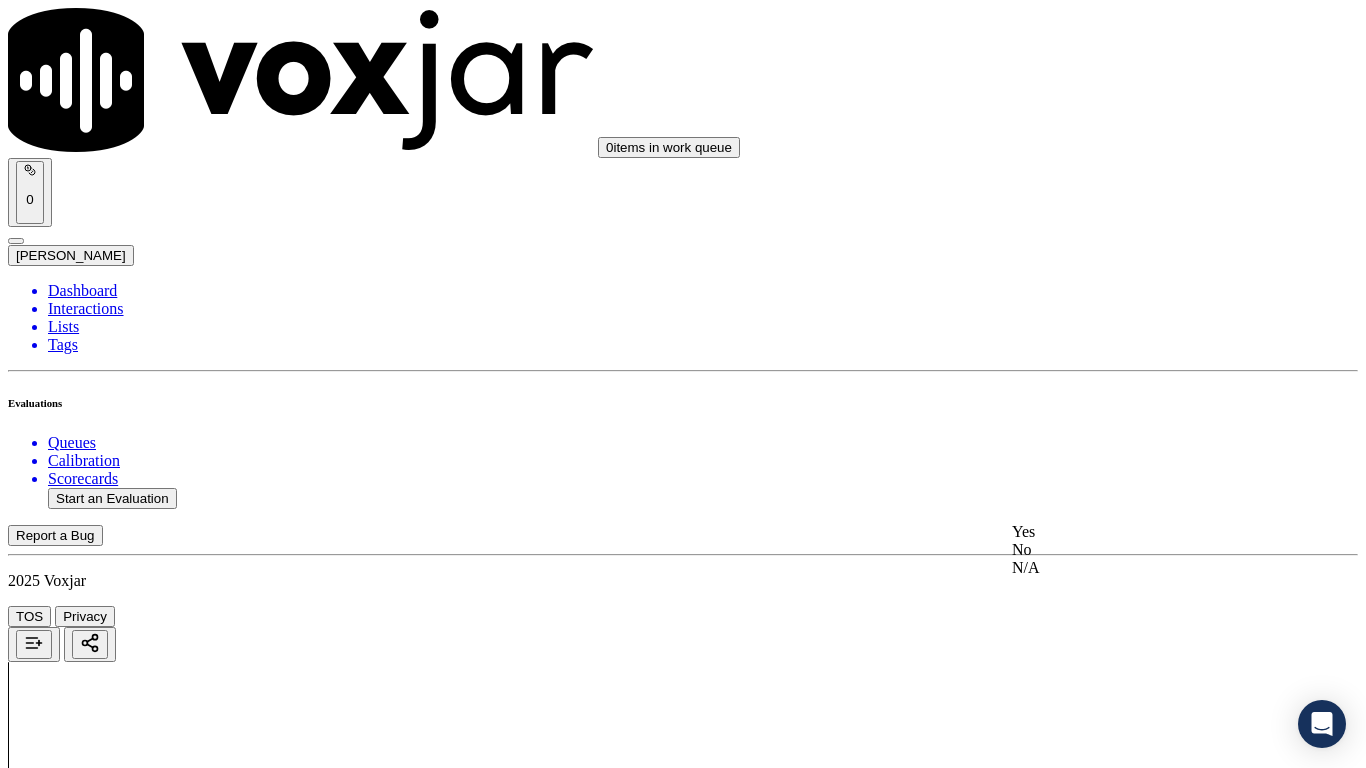 click on "Yes" at bounding box center [1139, 532] 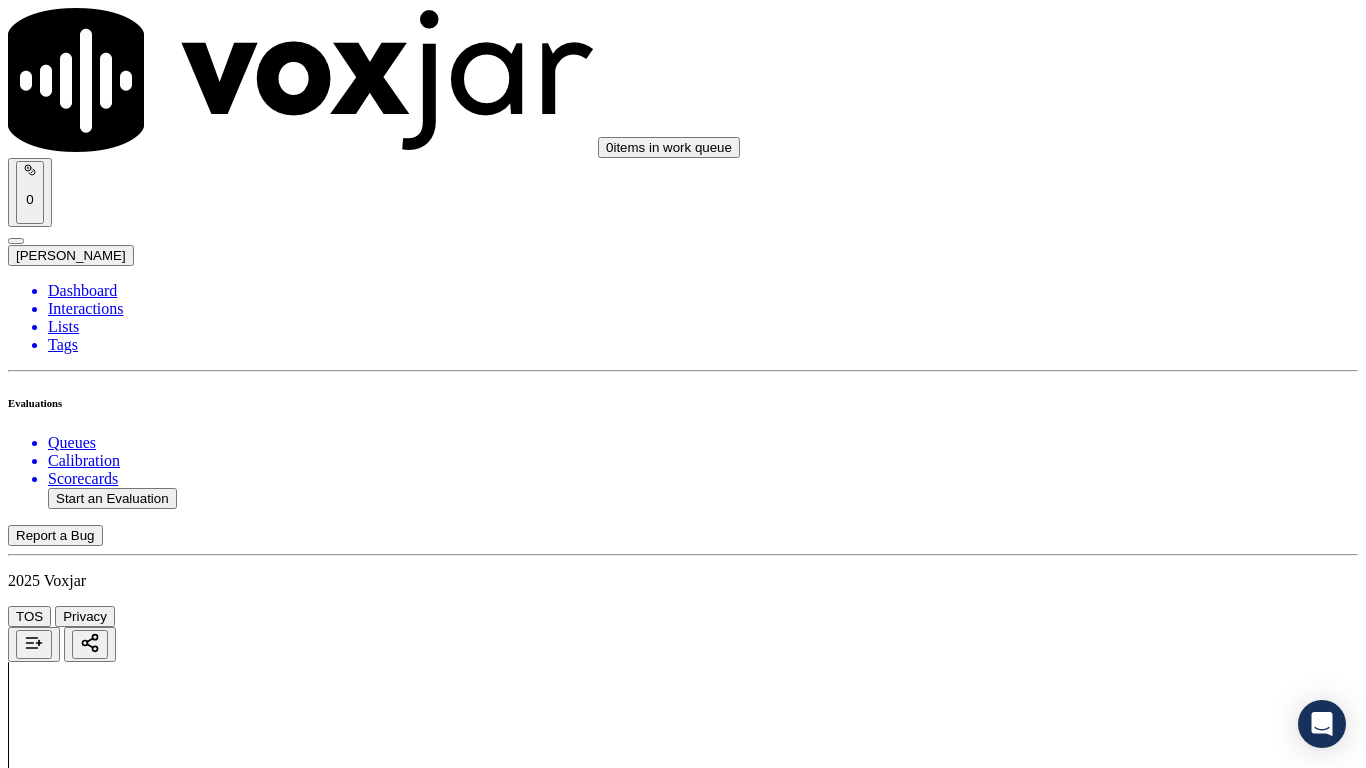 scroll, scrollTop: 900, scrollLeft: 0, axis: vertical 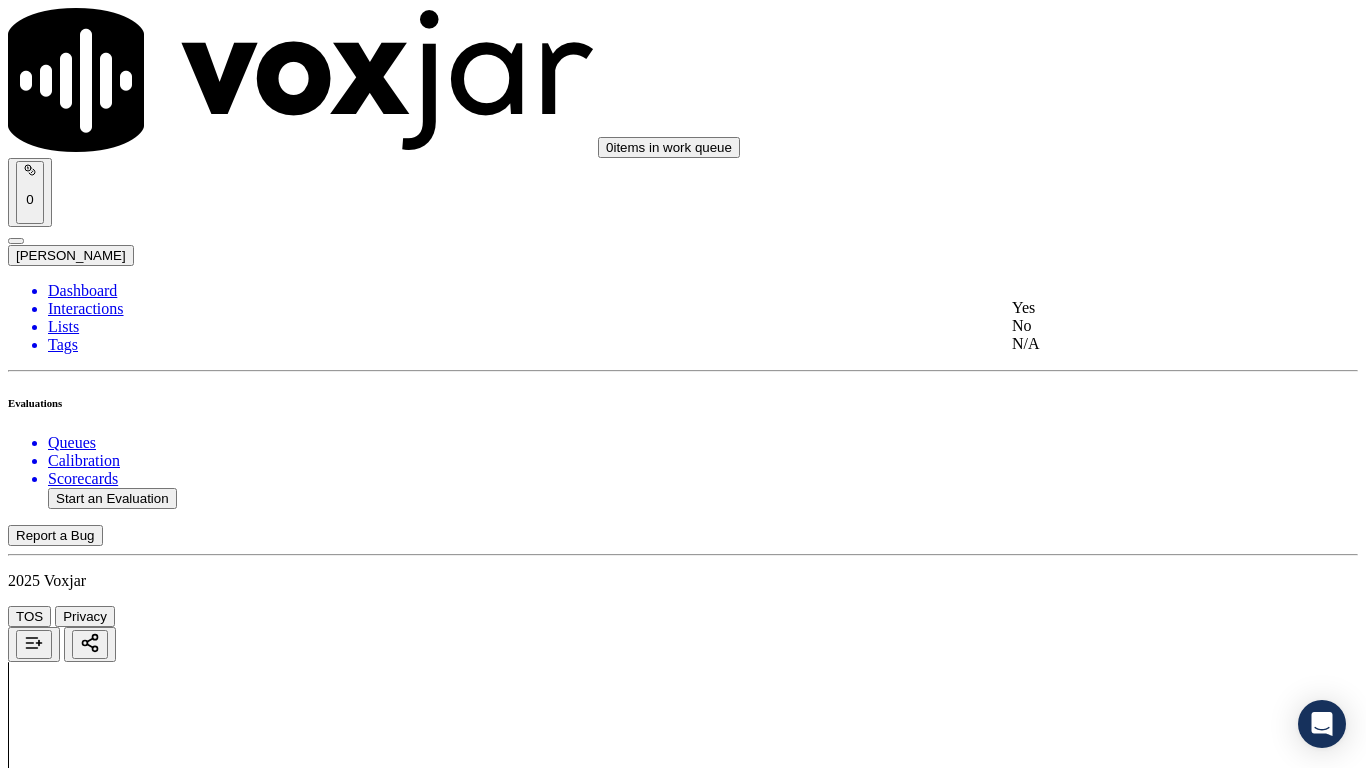 click on "N/A" 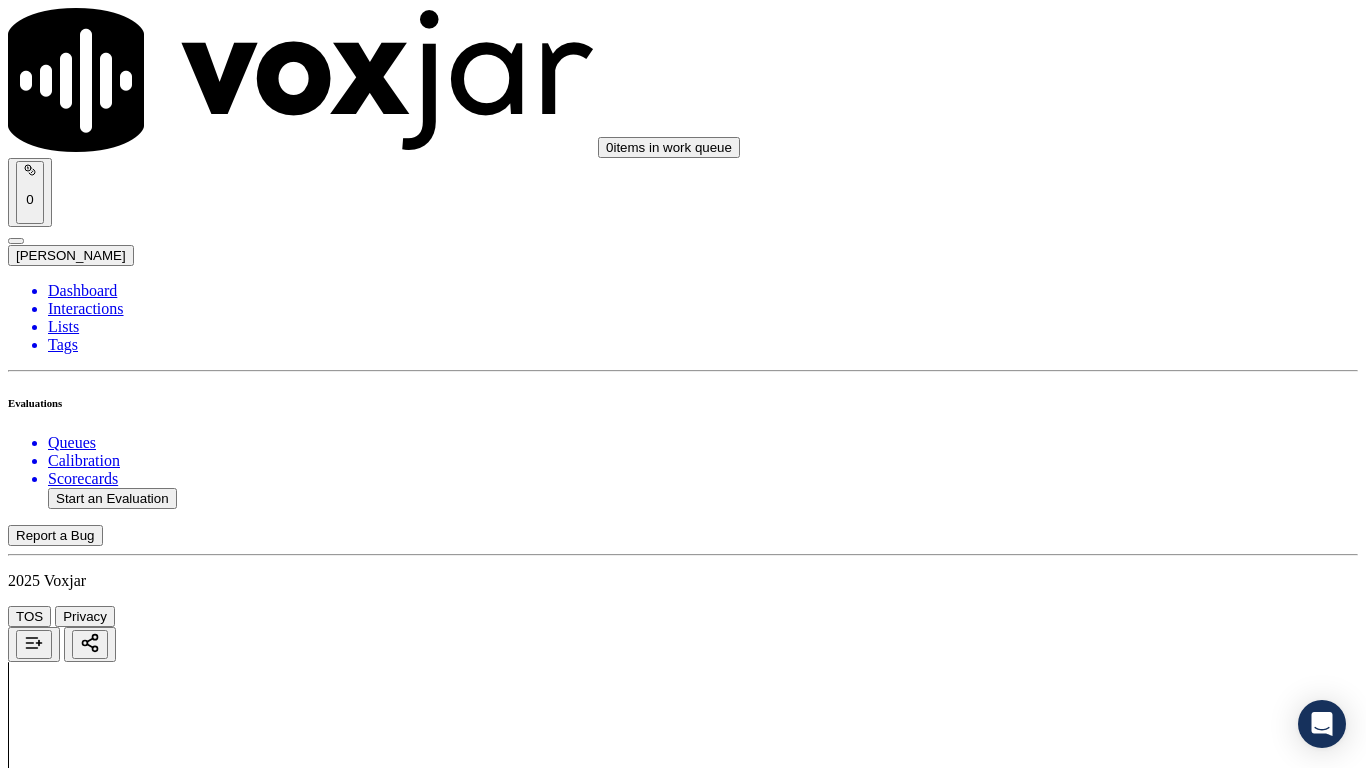 click on "Select an answer" at bounding box center (67, 3348) 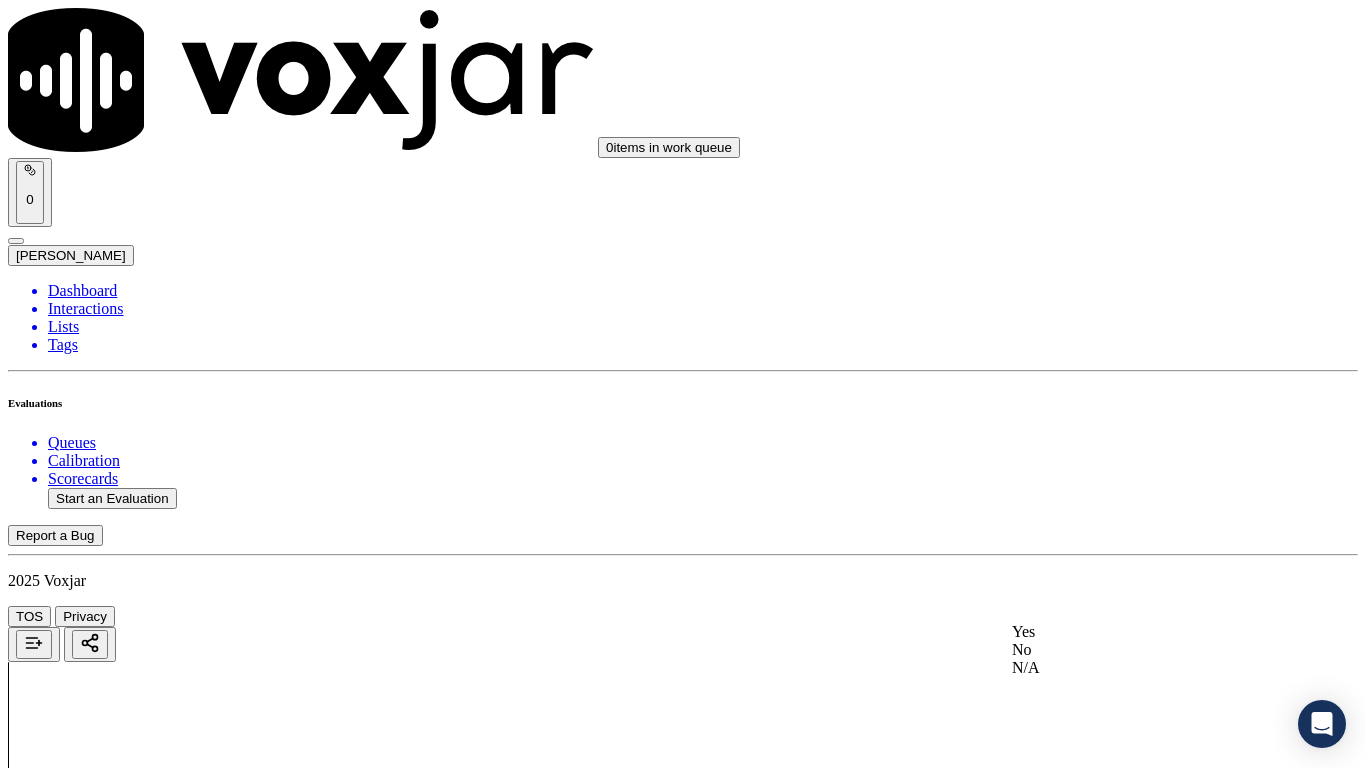 click on "N/A" 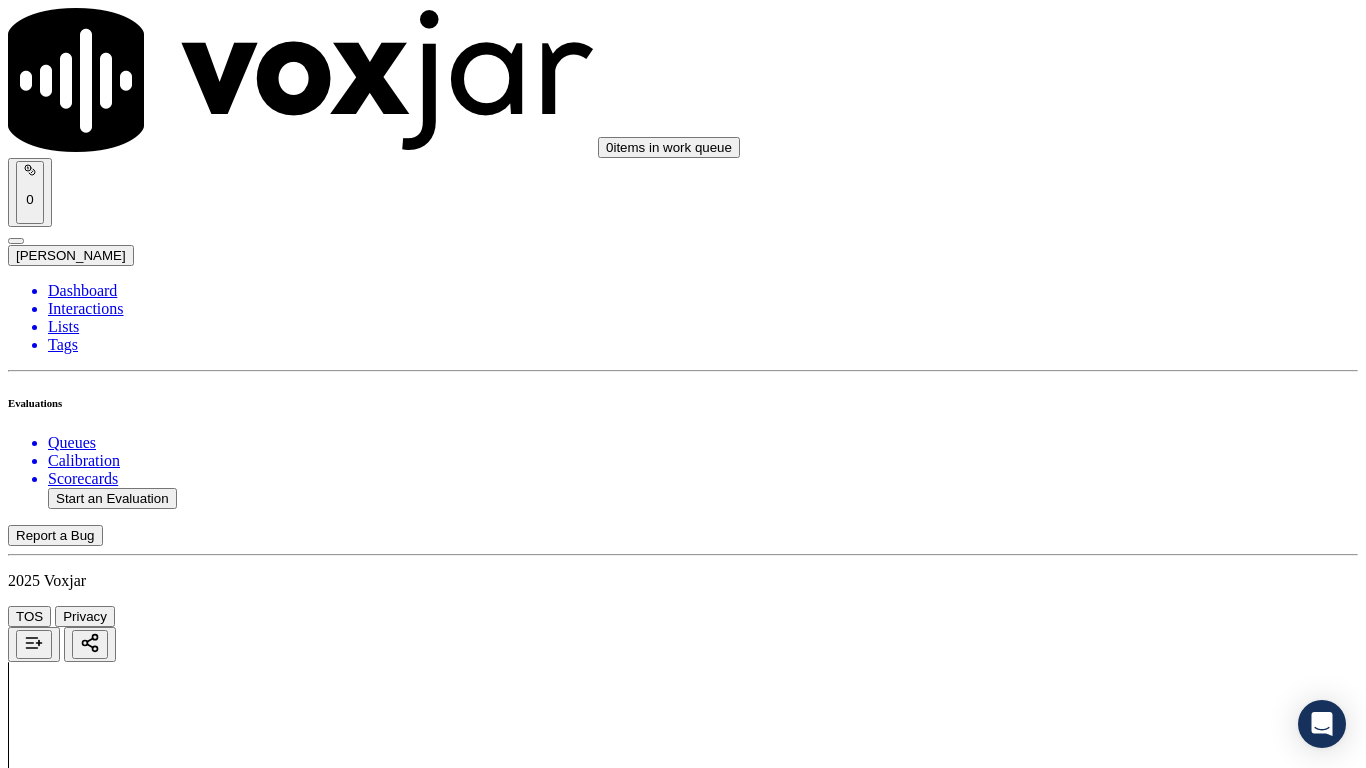 scroll, scrollTop: 1400, scrollLeft: 0, axis: vertical 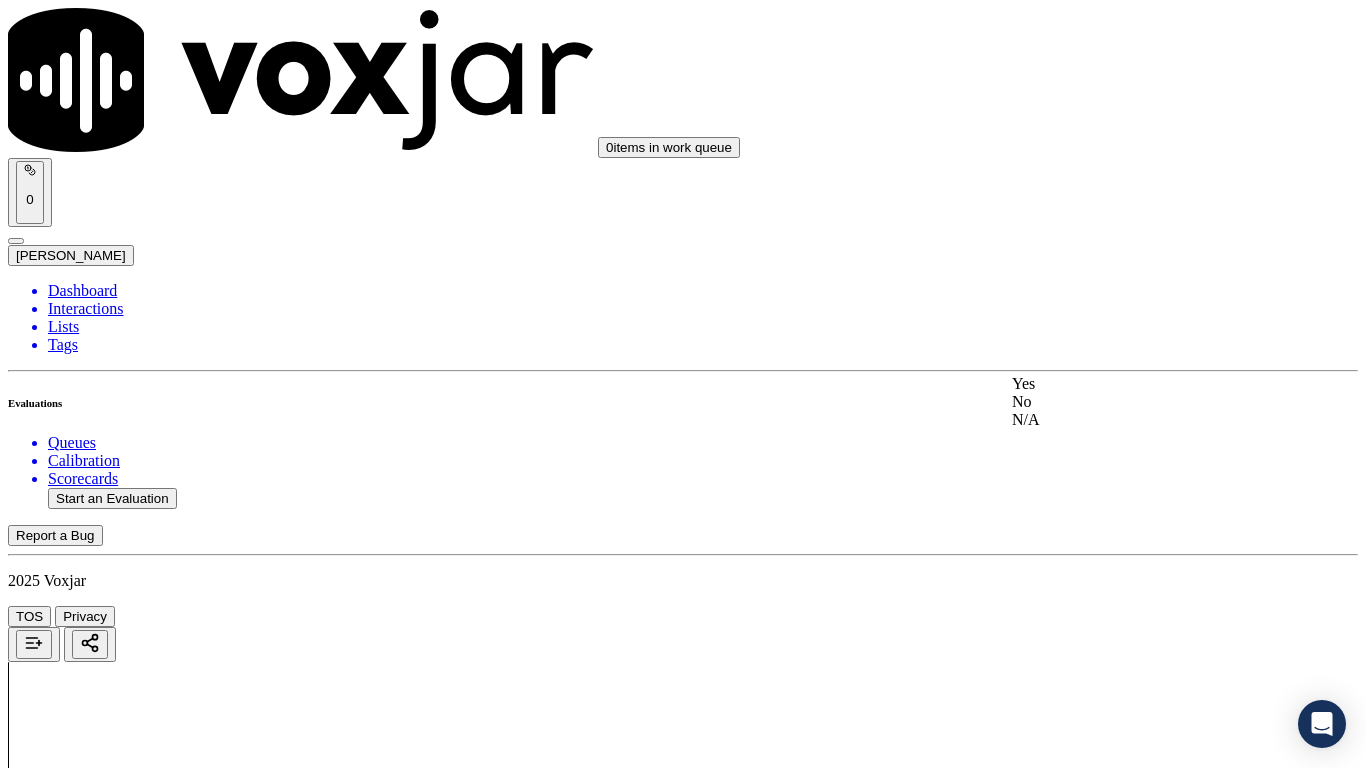click on "Yes" at bounding box center (1139, 384) 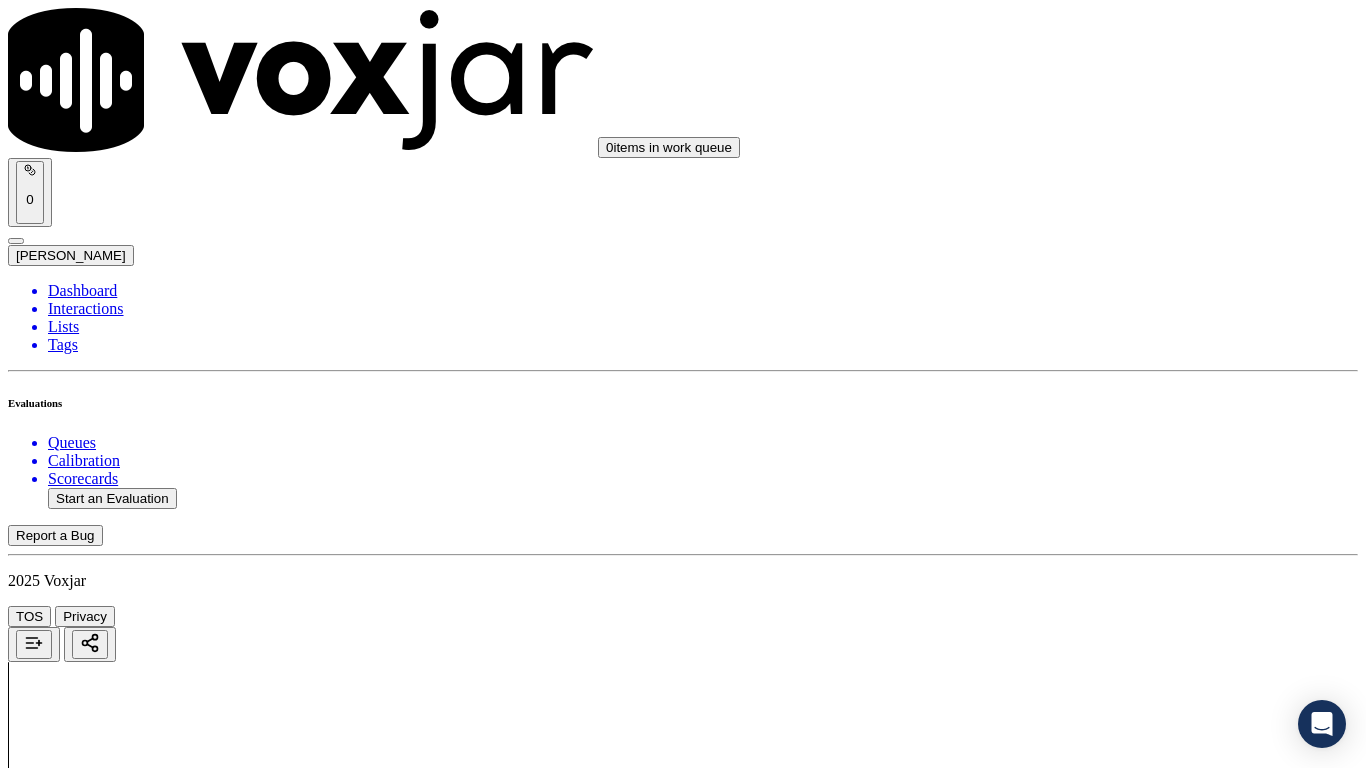 click on "Select an answer" at bounding box center [67, 3821] 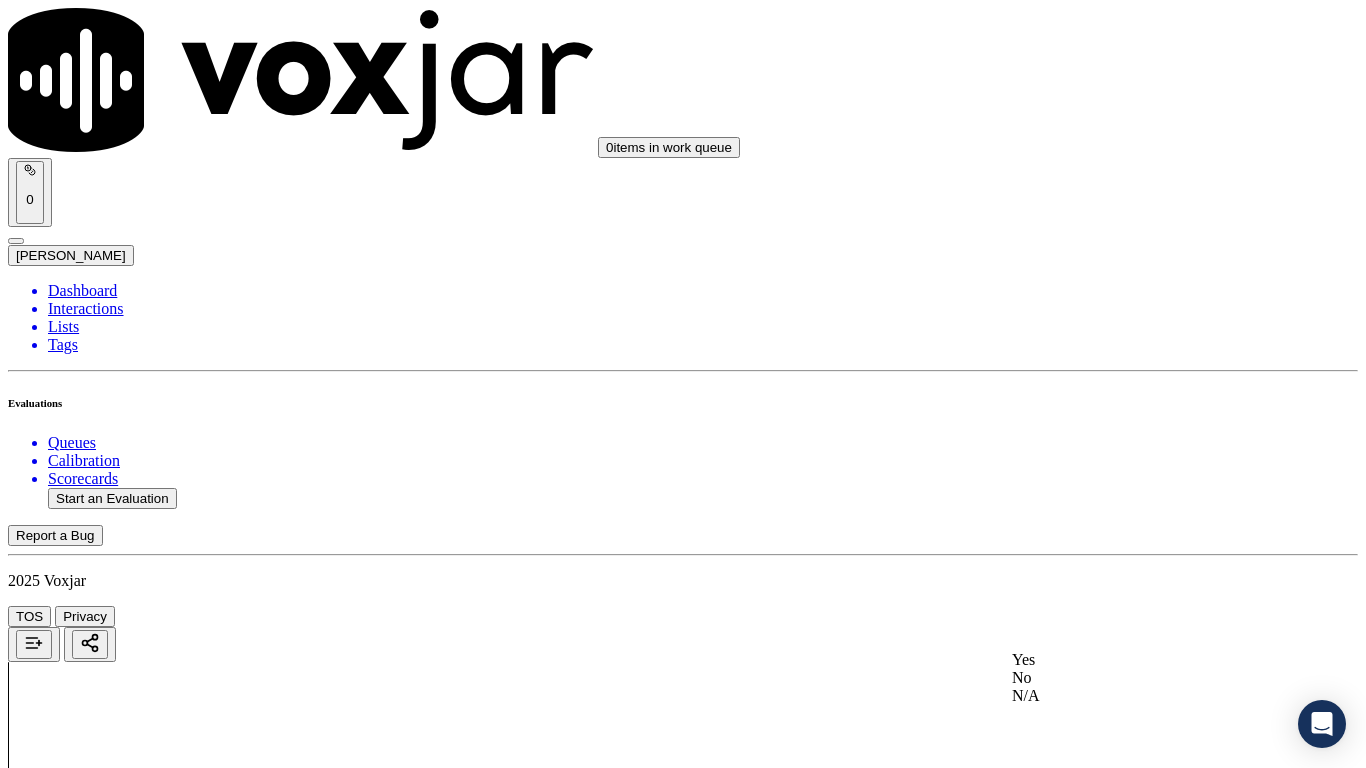 click on "Yes" at bounding box center [1139, 660] 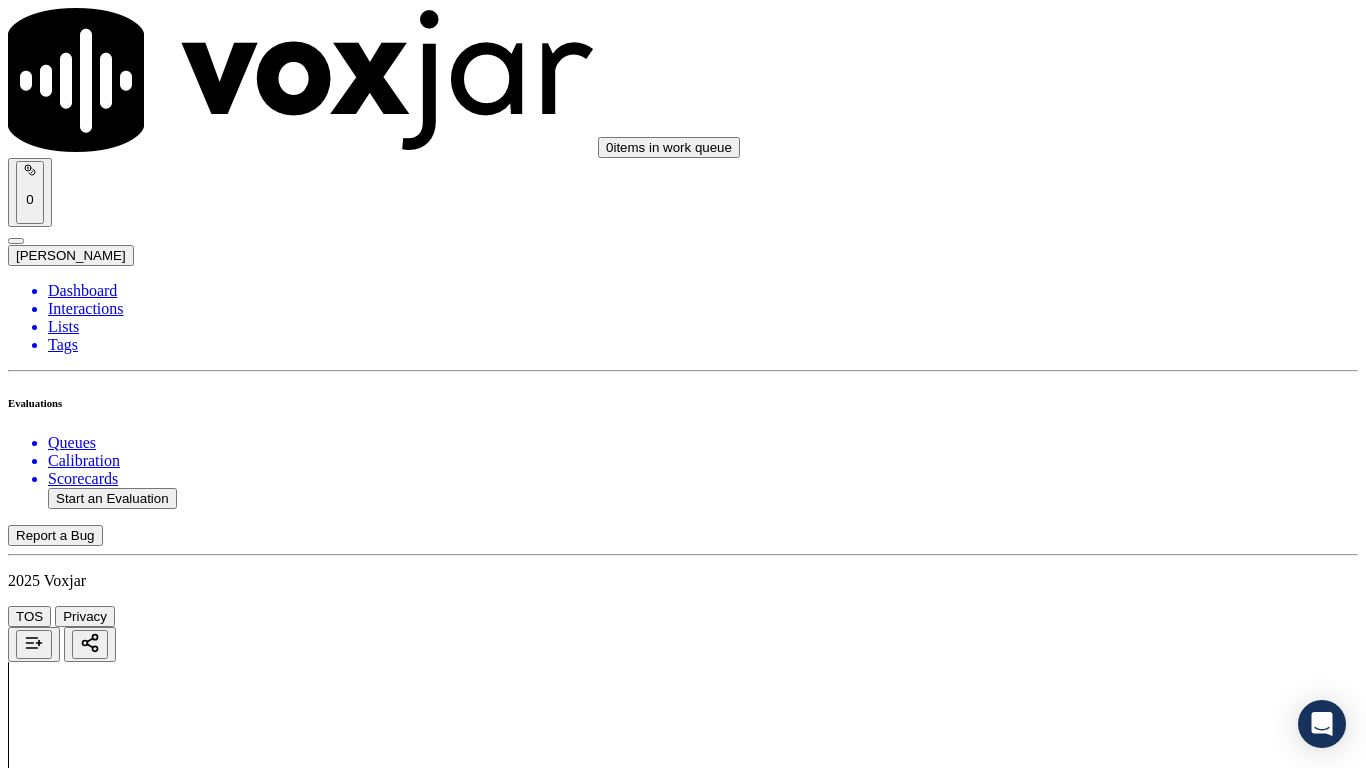 scroll, scrollTop: 2100, scrollLeft: 0, axis: vertical 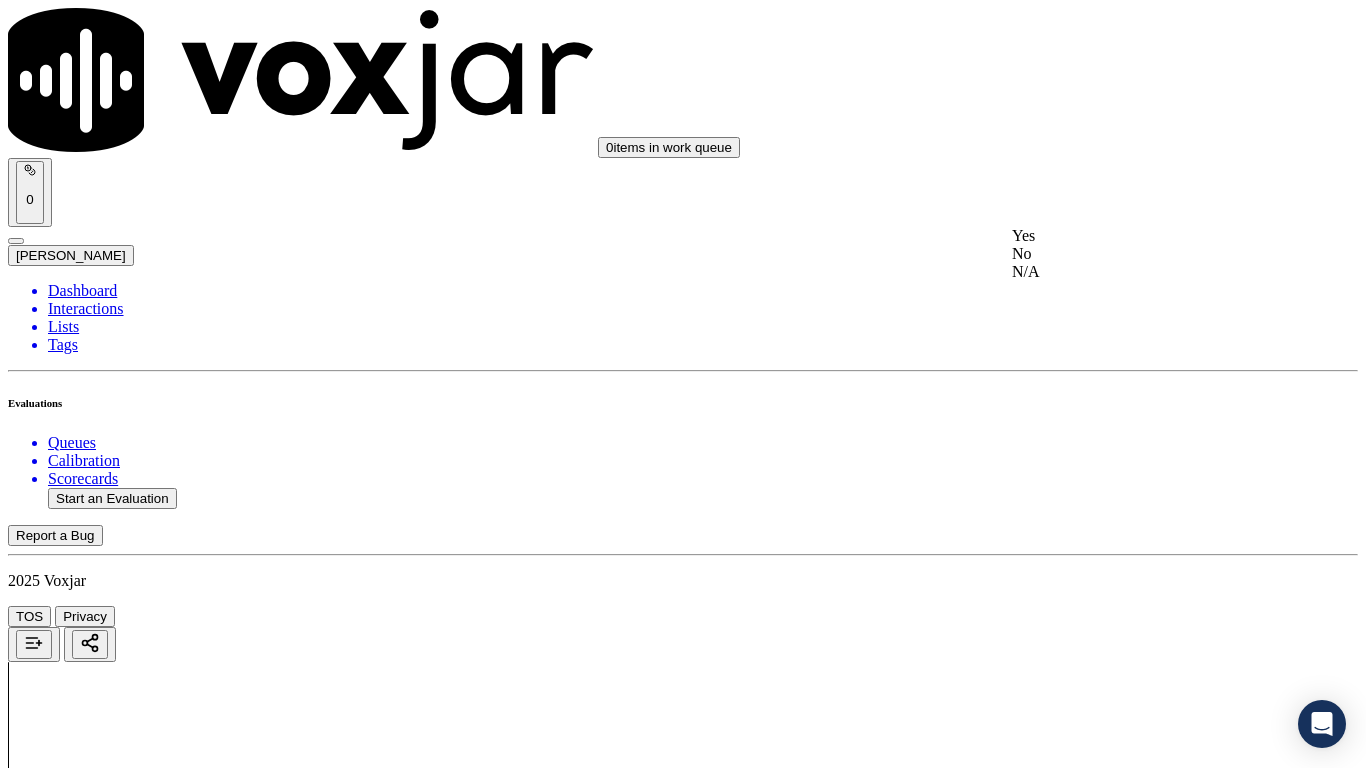 click on "Yes" at bounding box center [1139, 236] 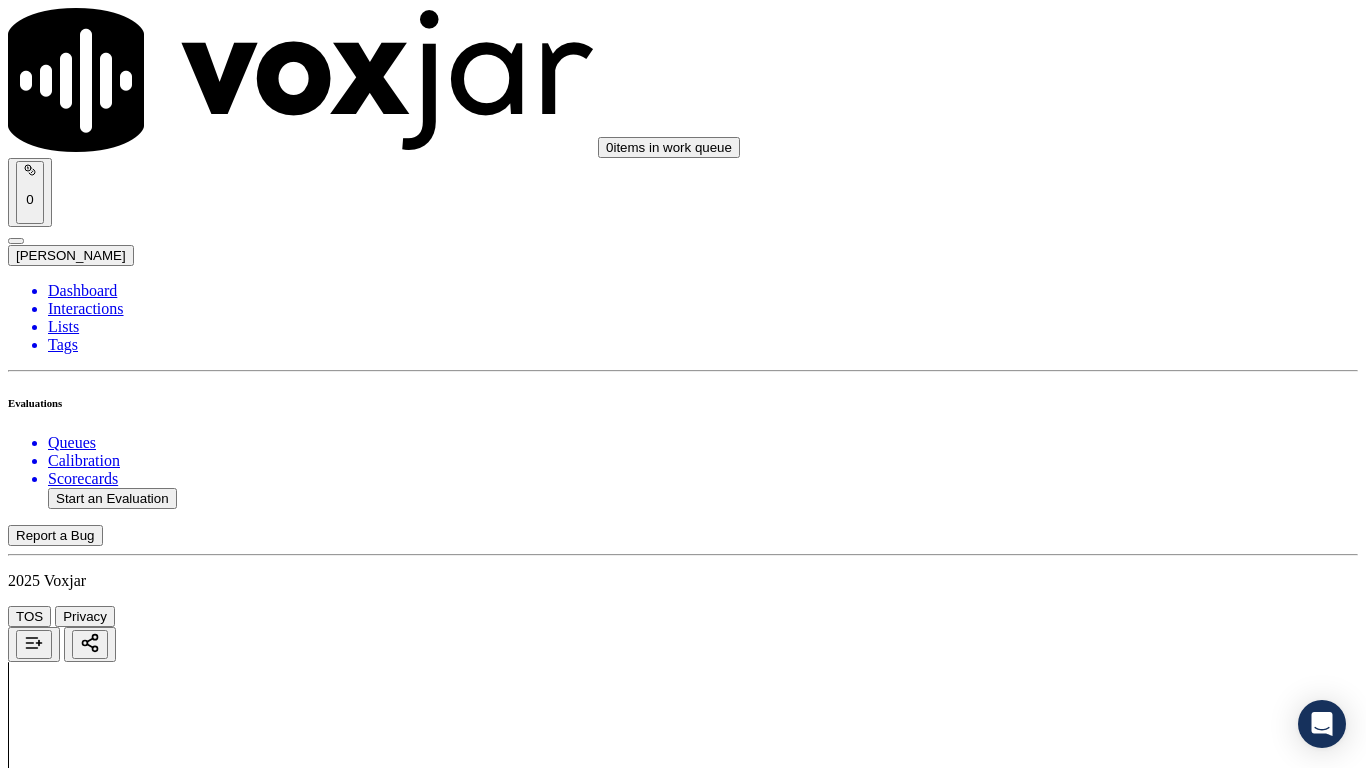 click on "Select an answer" at bounding box center [67, 4294] 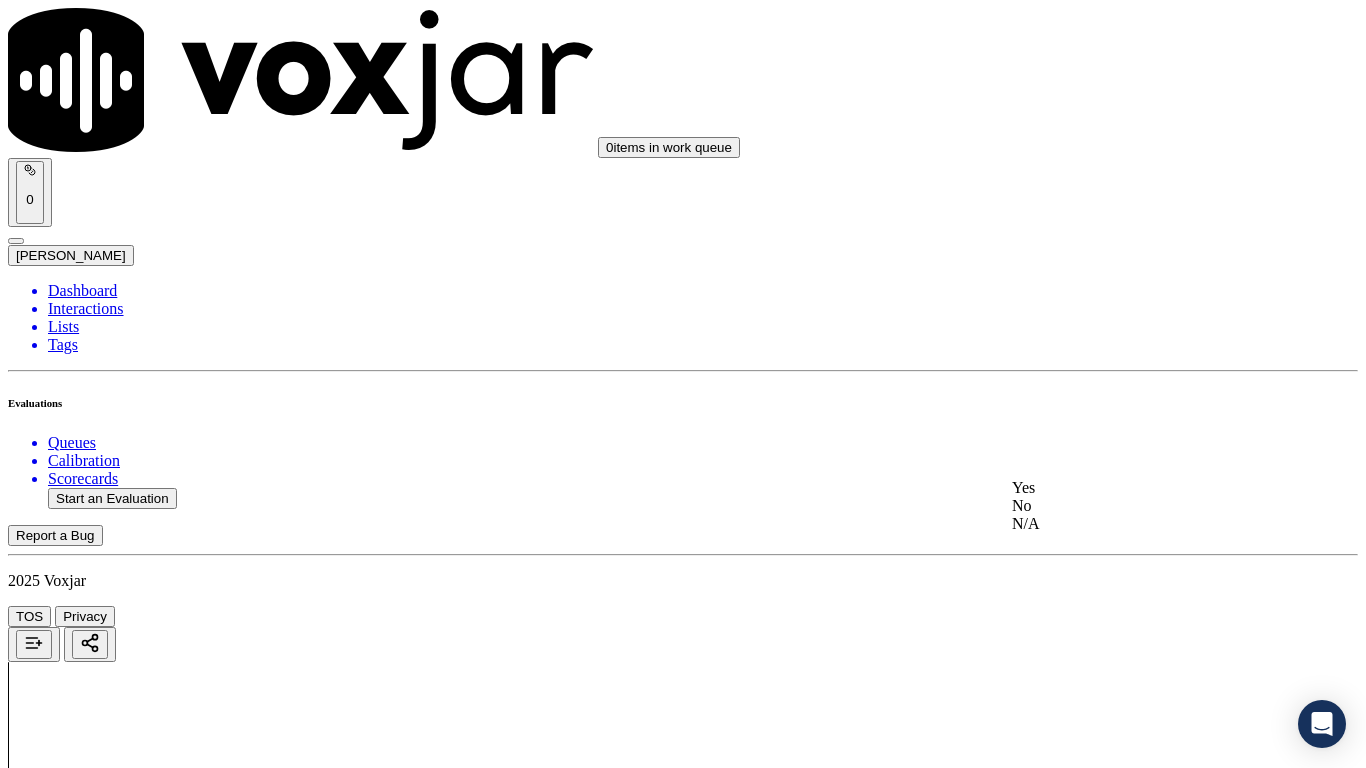 drag, startPoint x: 1117, startPoint y: 516, endPoint x: 1118, endPoint y: 573, distance: 57.00877 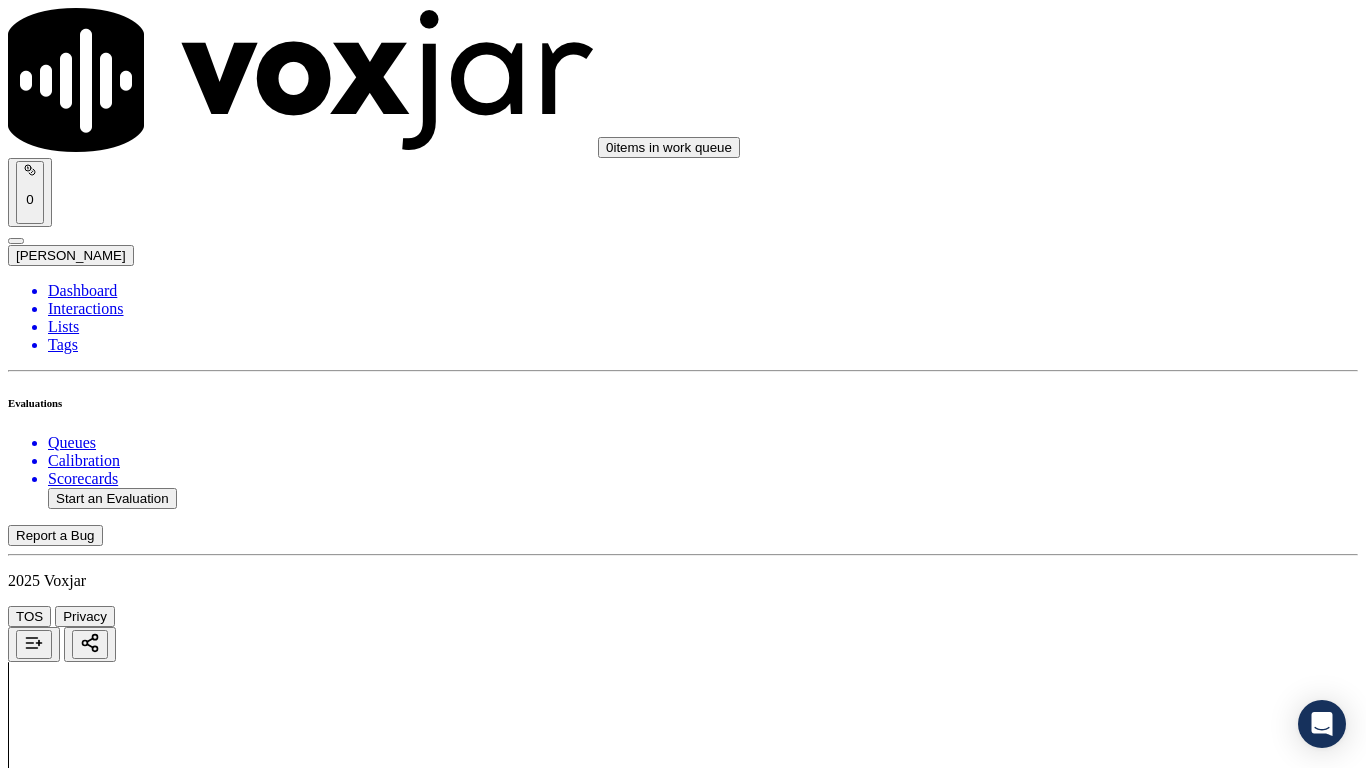 click on "No" at bounding box center [28, 4294] 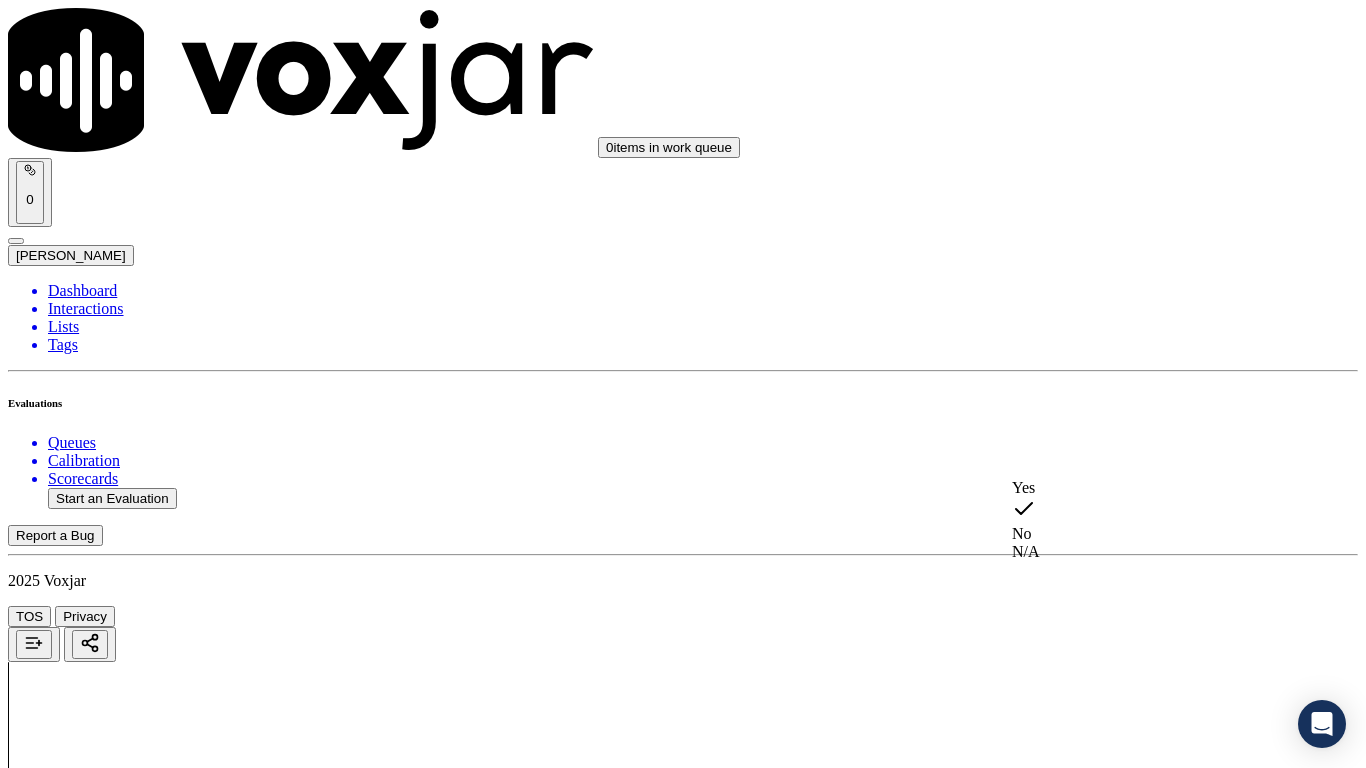 click on "Yes" at bounding box center [1139, 488] 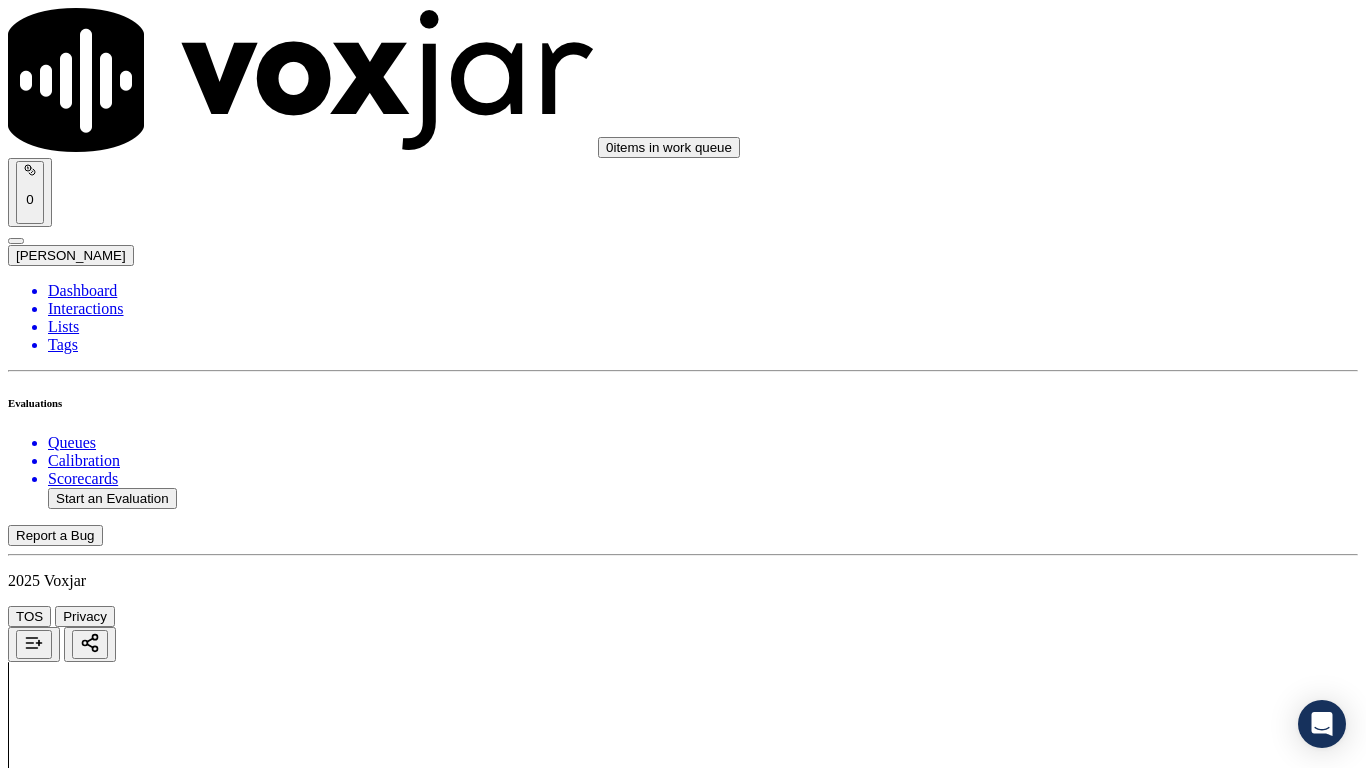 scroll, scrollTop: 2700, scrollLeft: 0, axis: vertical 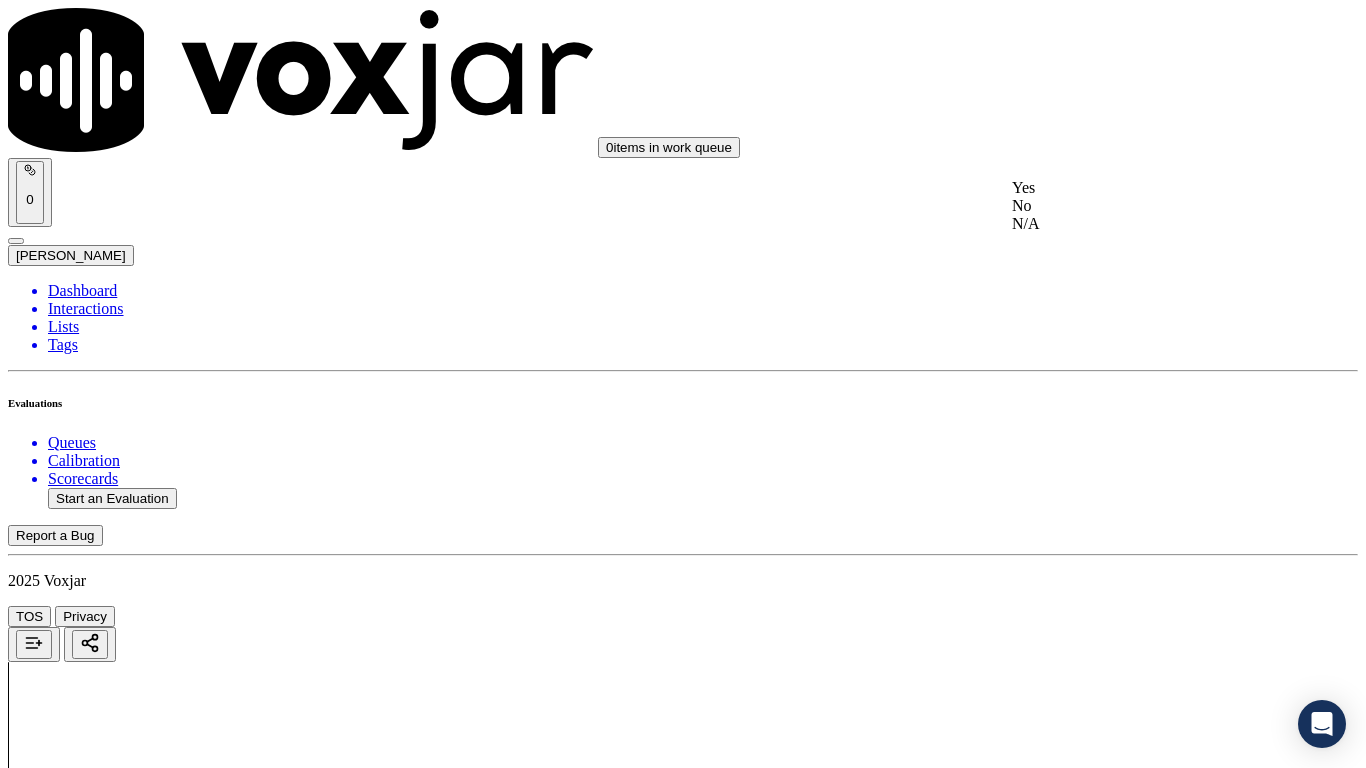 drag, startPoint x: 1133, startPoint y: 203, endPoint x: 1150, endPoint y: 412, distance: 209.69025 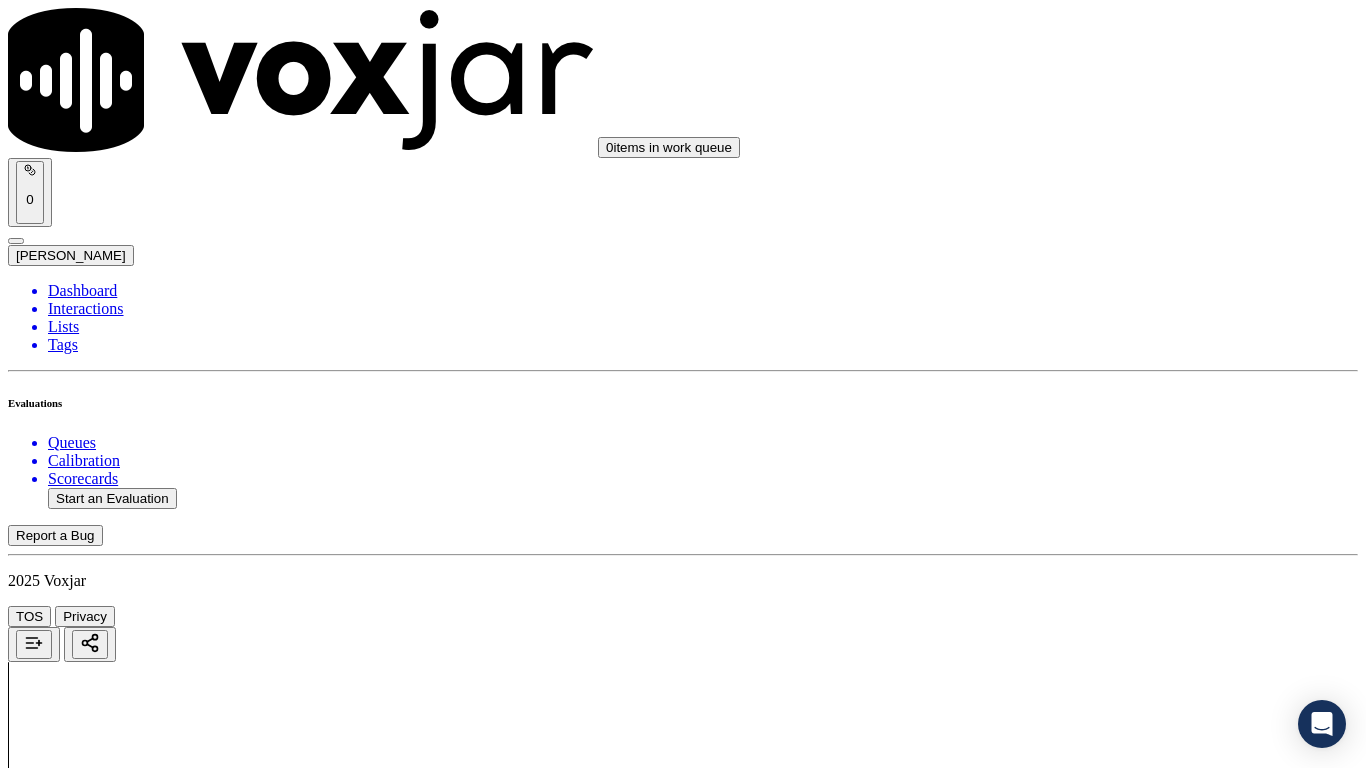 click on "Select an answer" at bounding box center [67, 4844] 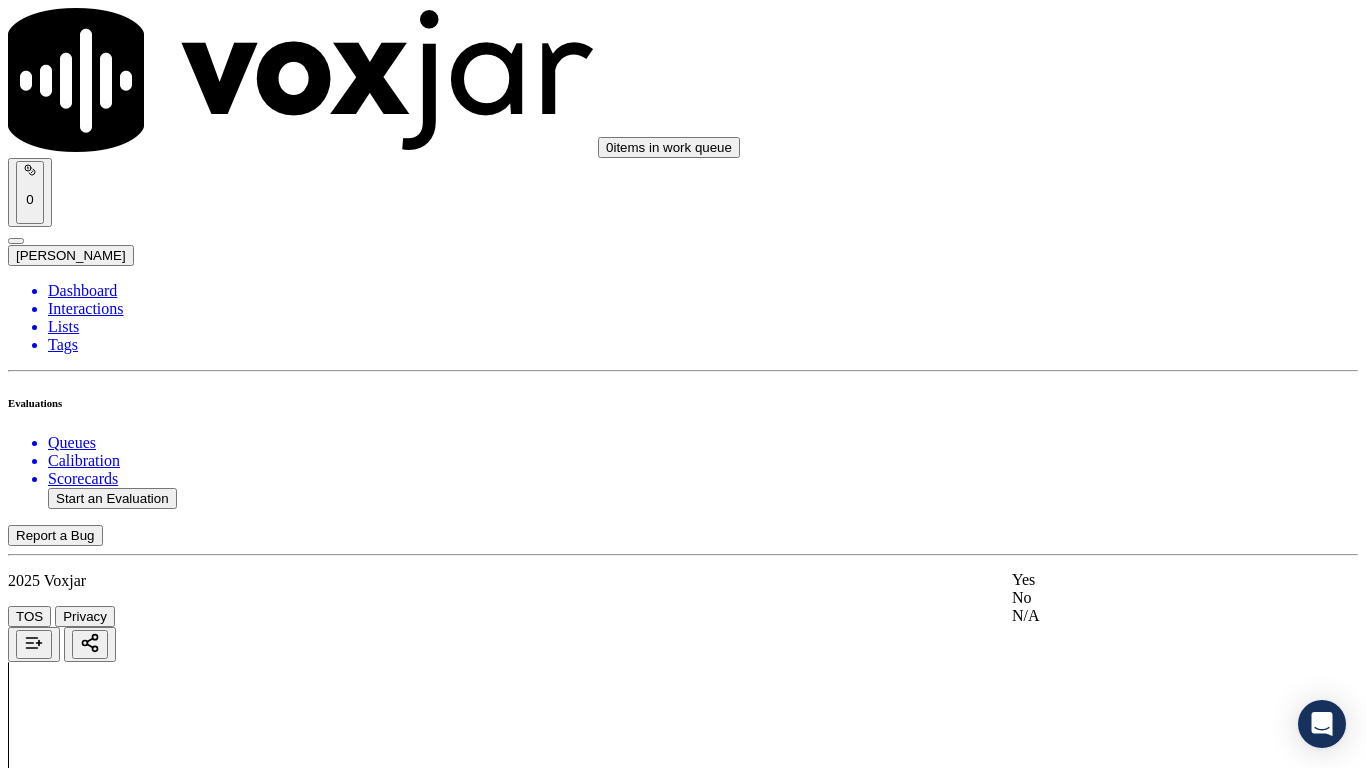 click on "No" 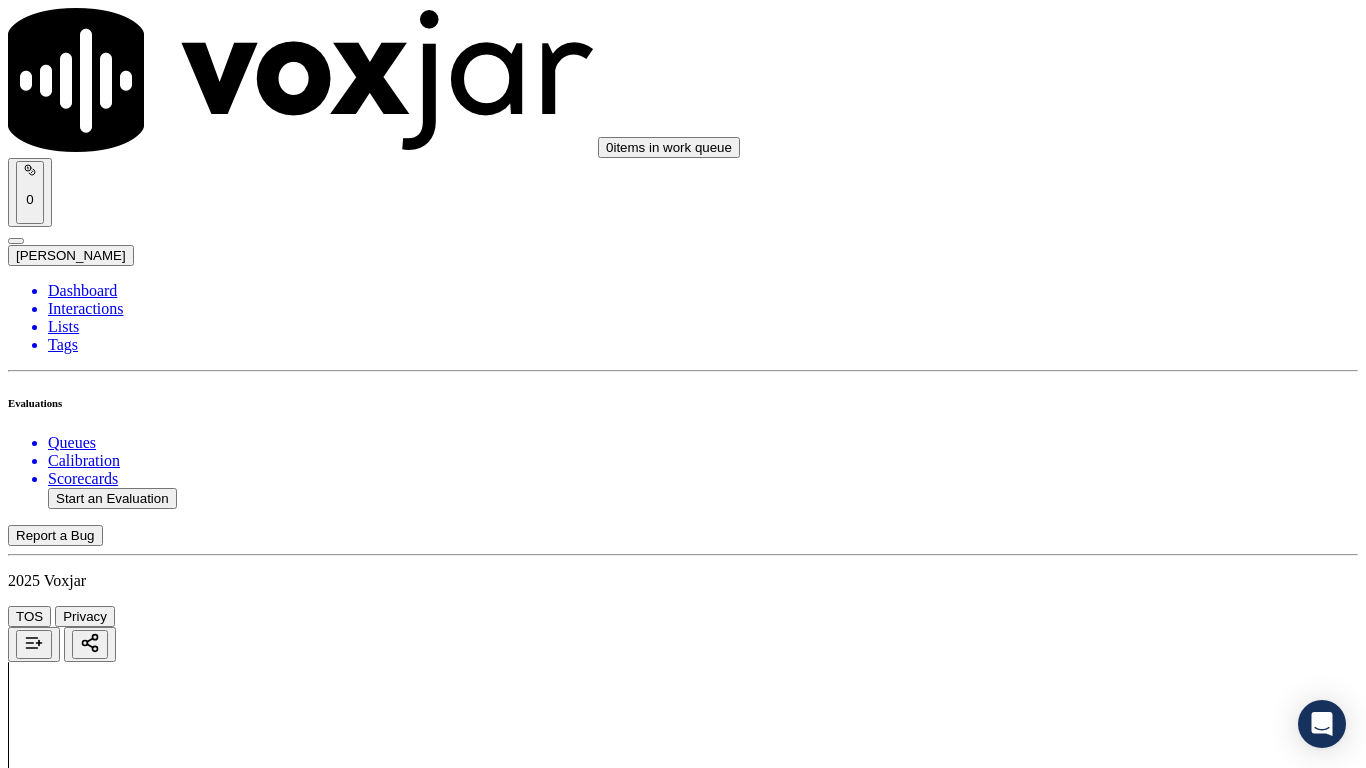 click on "Add Note" at bounding box center (52, 4921) 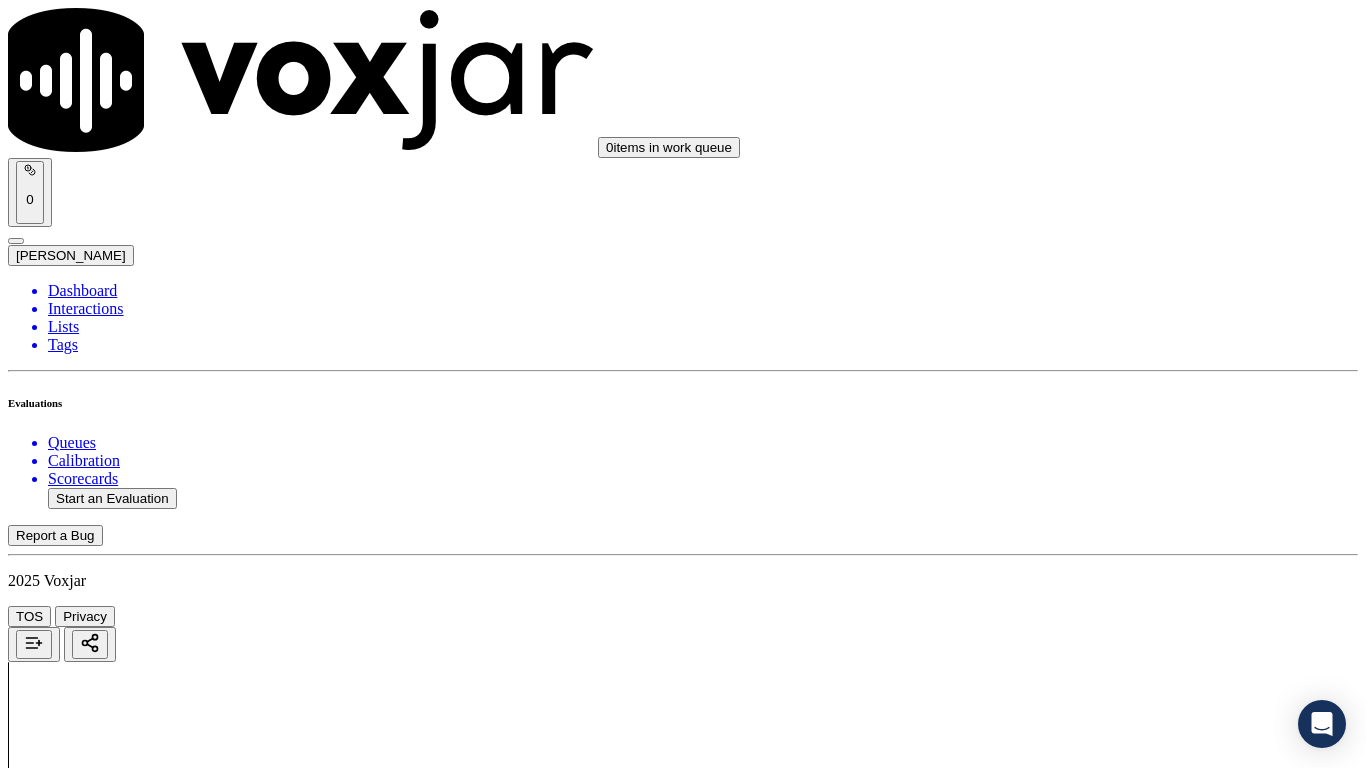 drag, startPoint x: 1069, startPoint y: 662, endPoint x: 1133, endPoint y: 666, distance: 64.12488 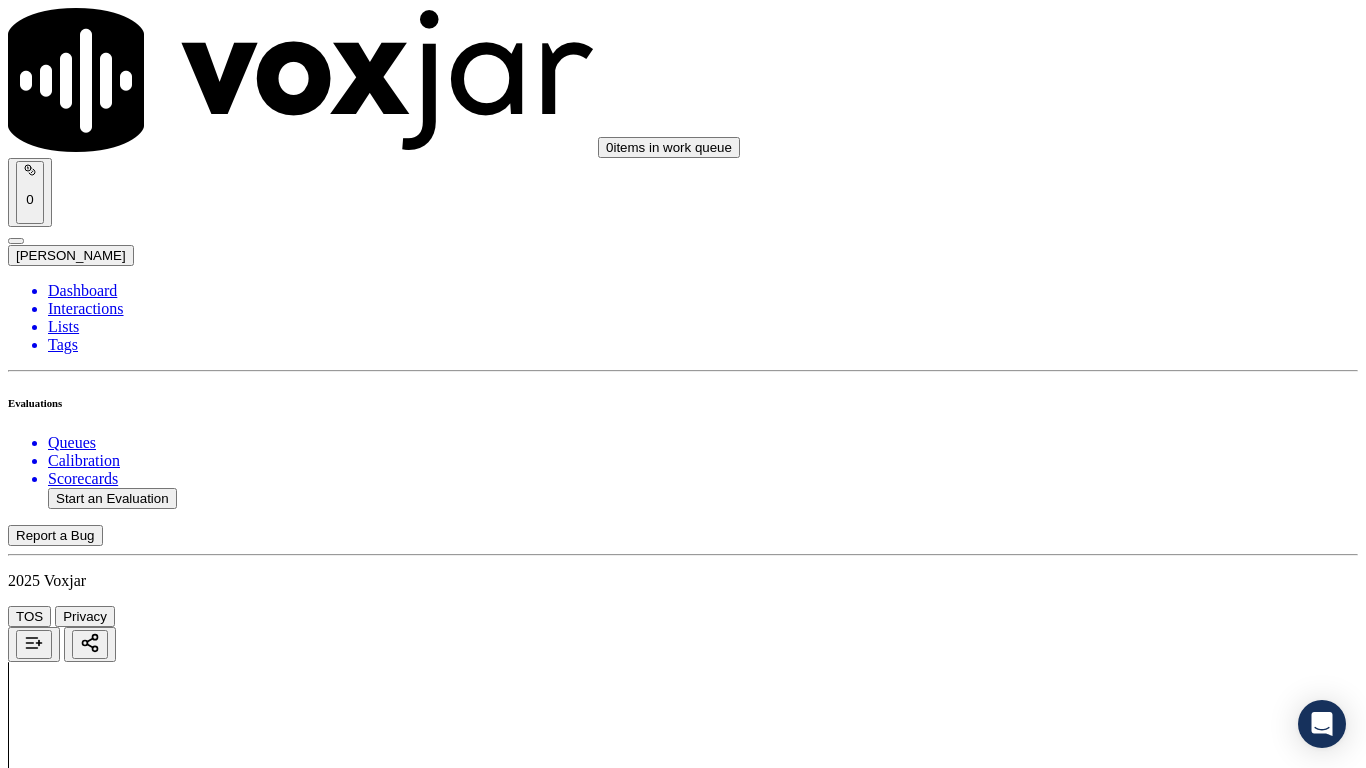 scroll, scrollTop: 3300, scrollLeft: 0, axis: vertical 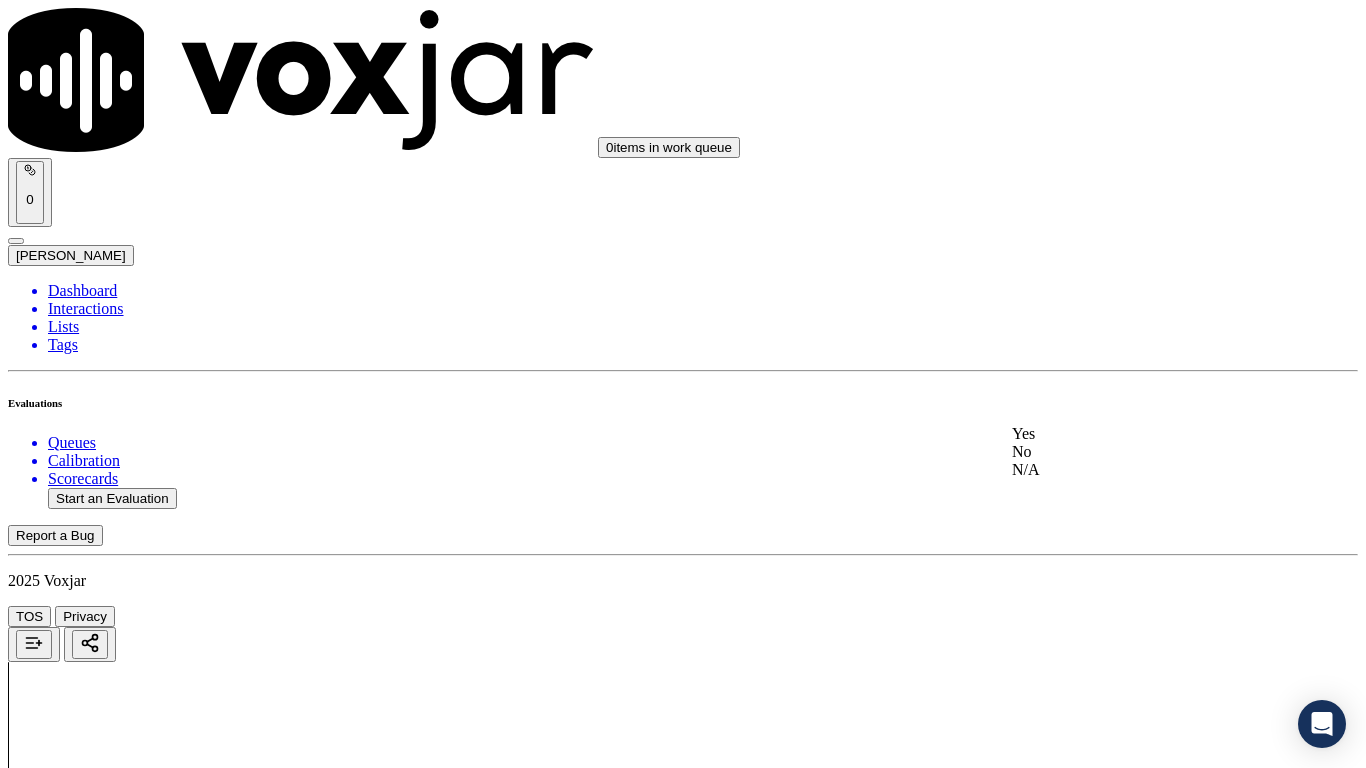 click on "Yes" at bounding box center (1139, 434) 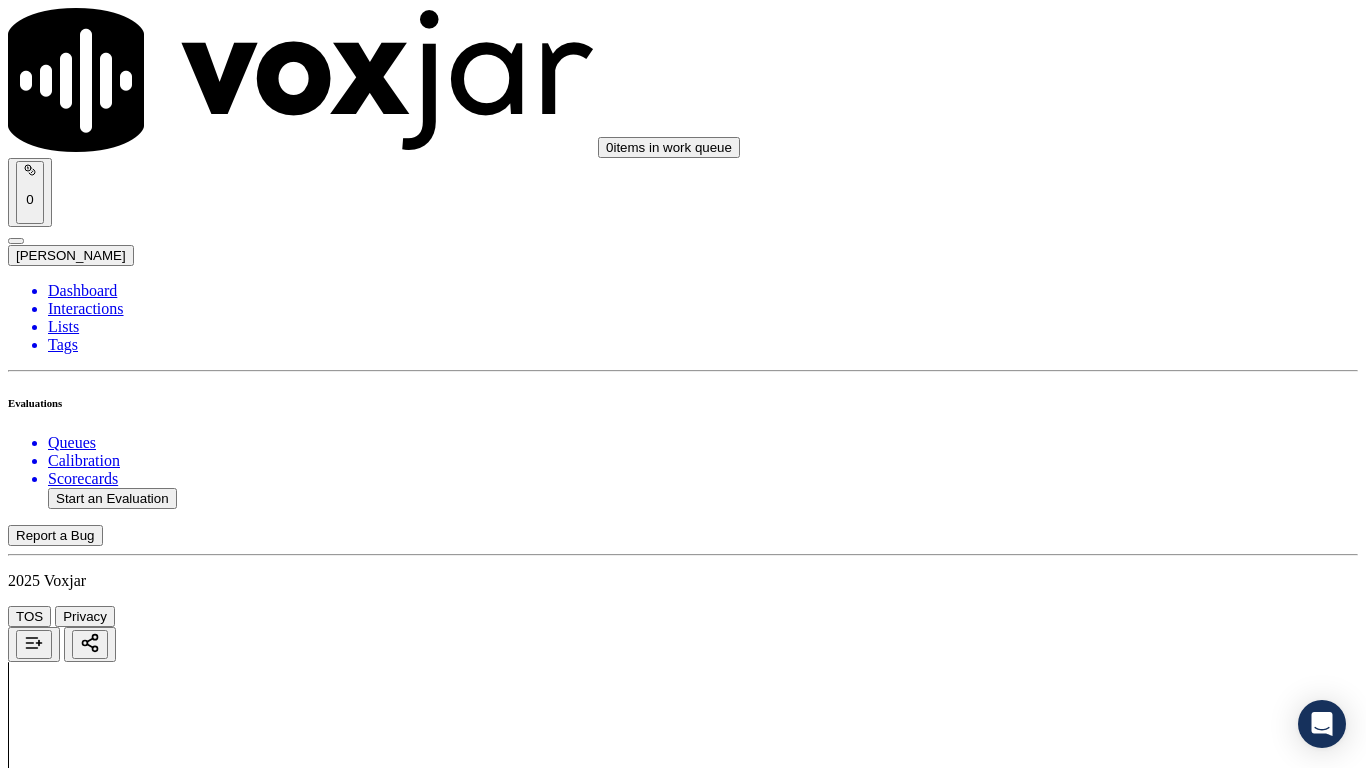 click on "Select an answer" at bounding box center [67, 5426] 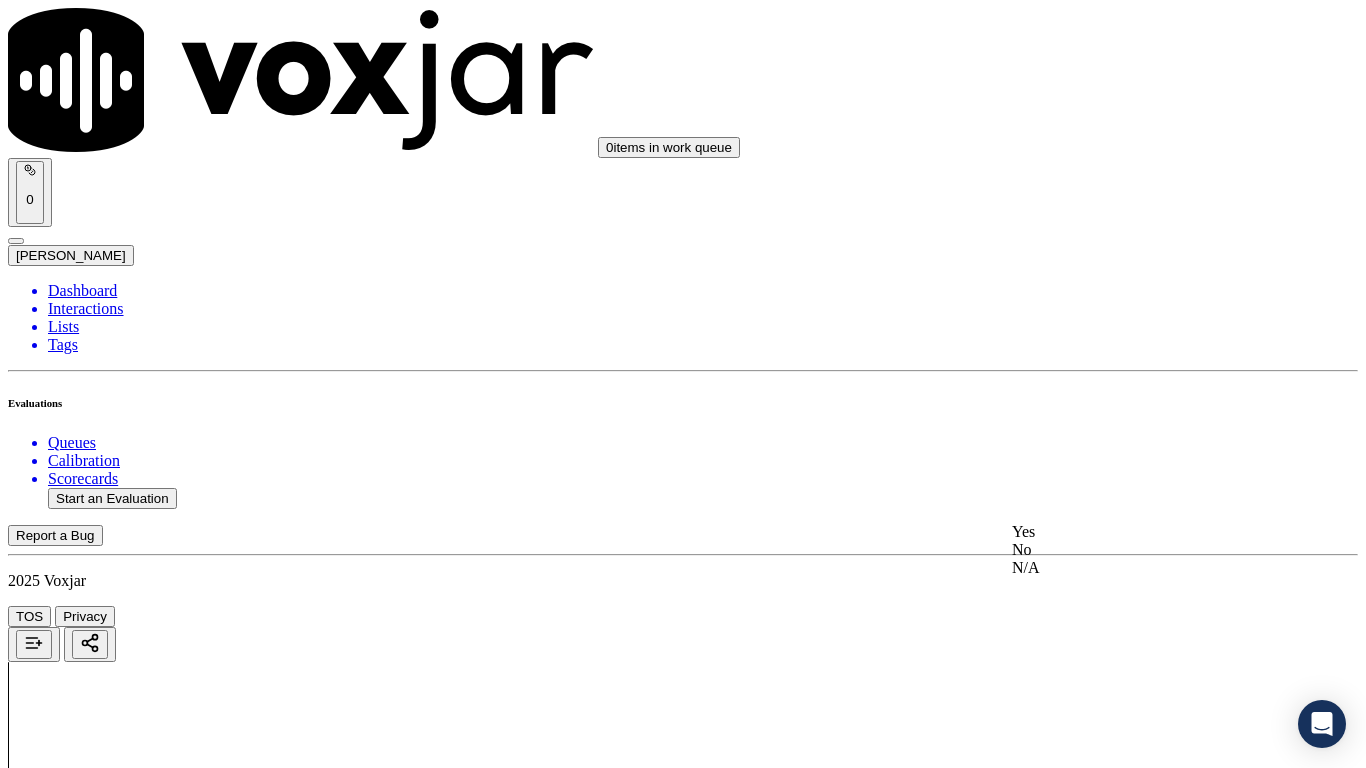 click on "Yes" at bounding box center (1139, 532) 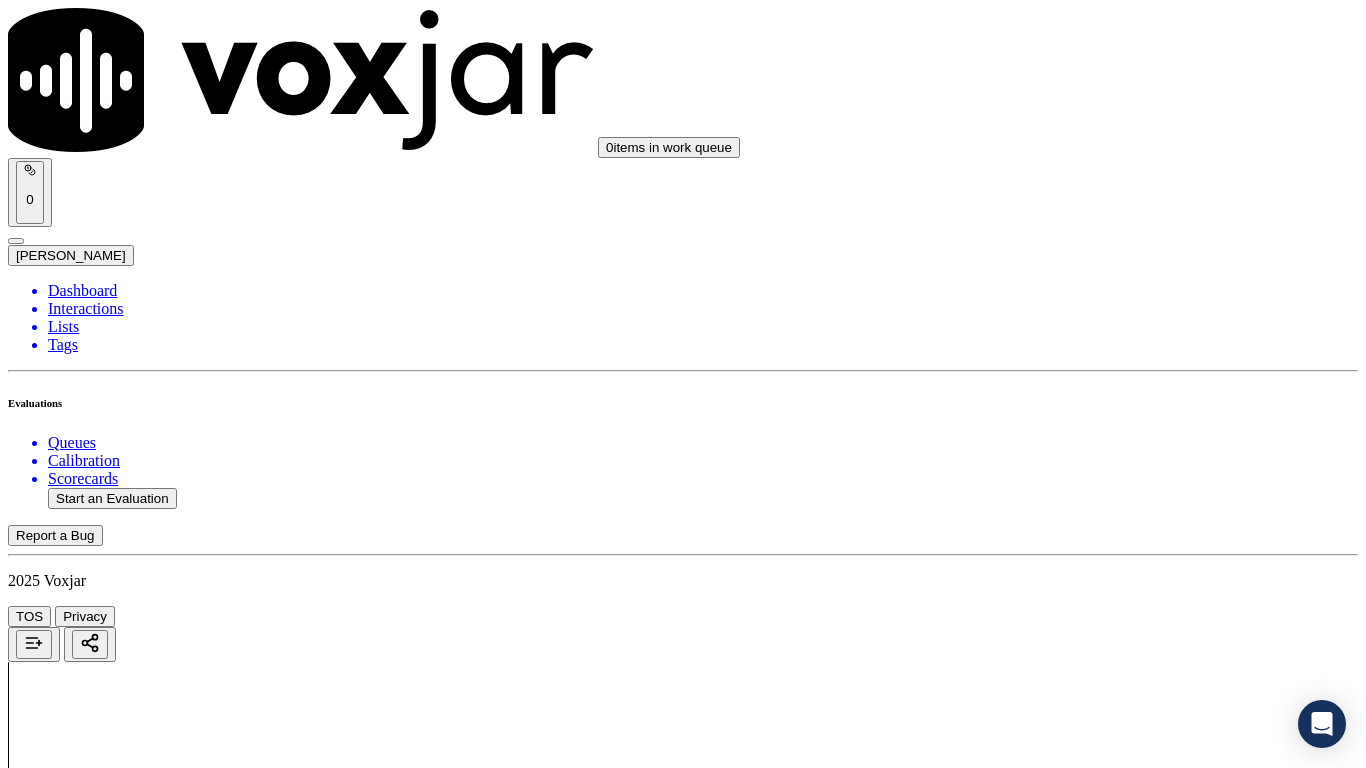 scroll, scrollTop: 3800, scrollLeft: 0, axis: vertical 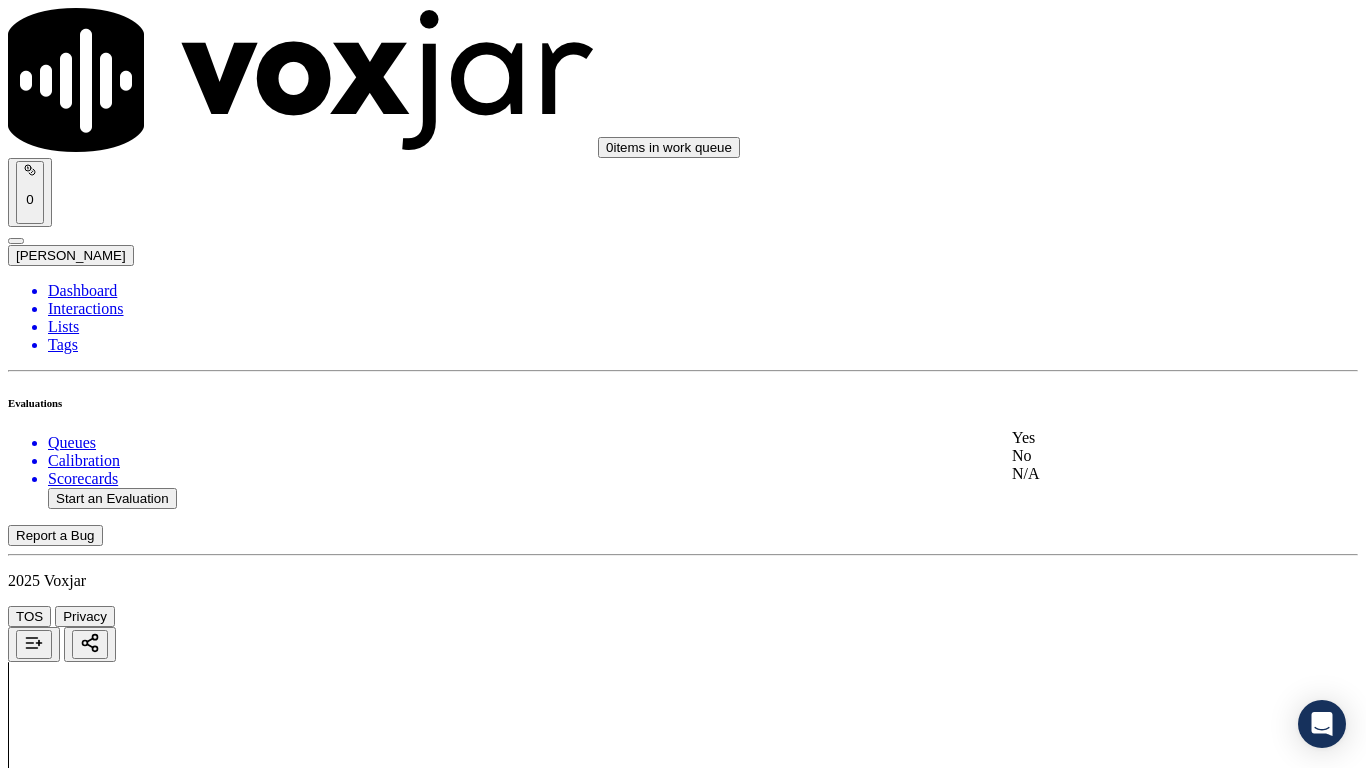 click on "Yes" at bounding box center [1139, 438] 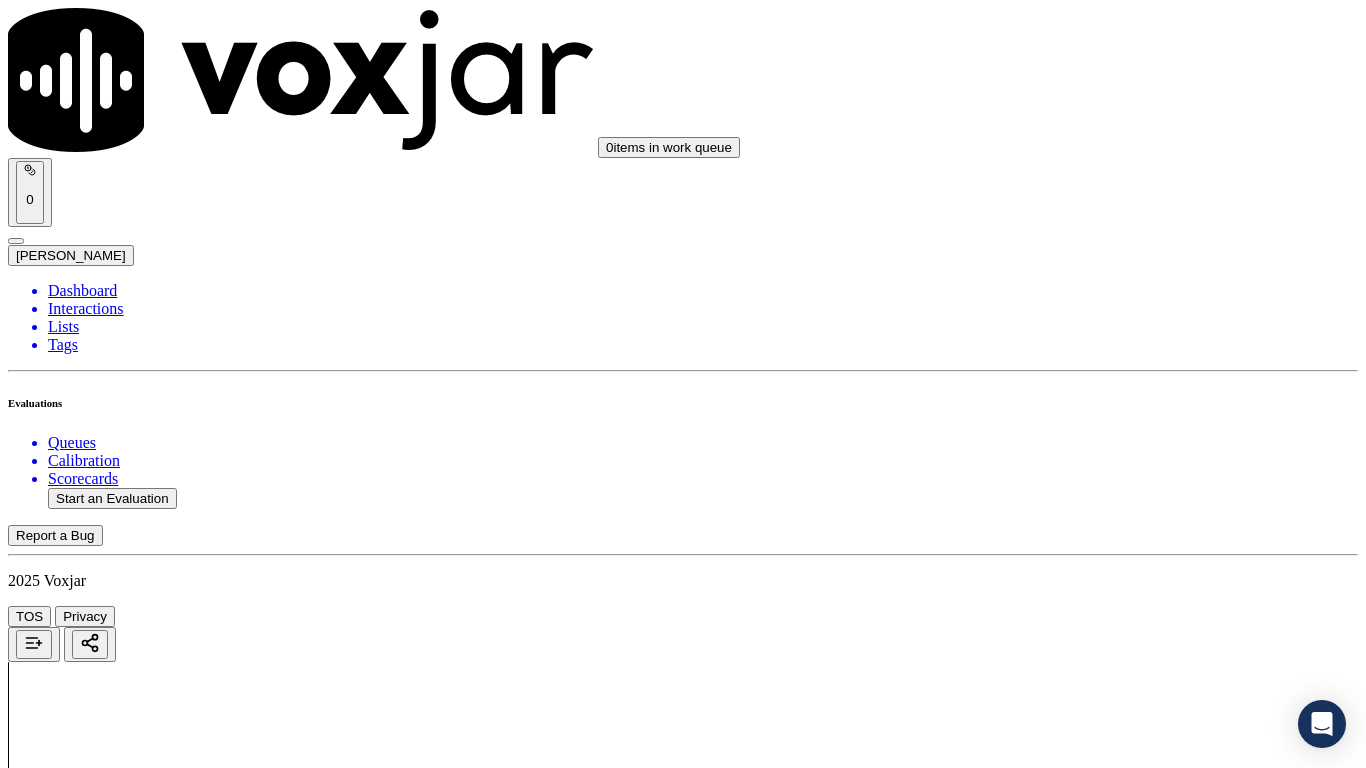click on "Select an answer" at bounding box center (67, 5913) 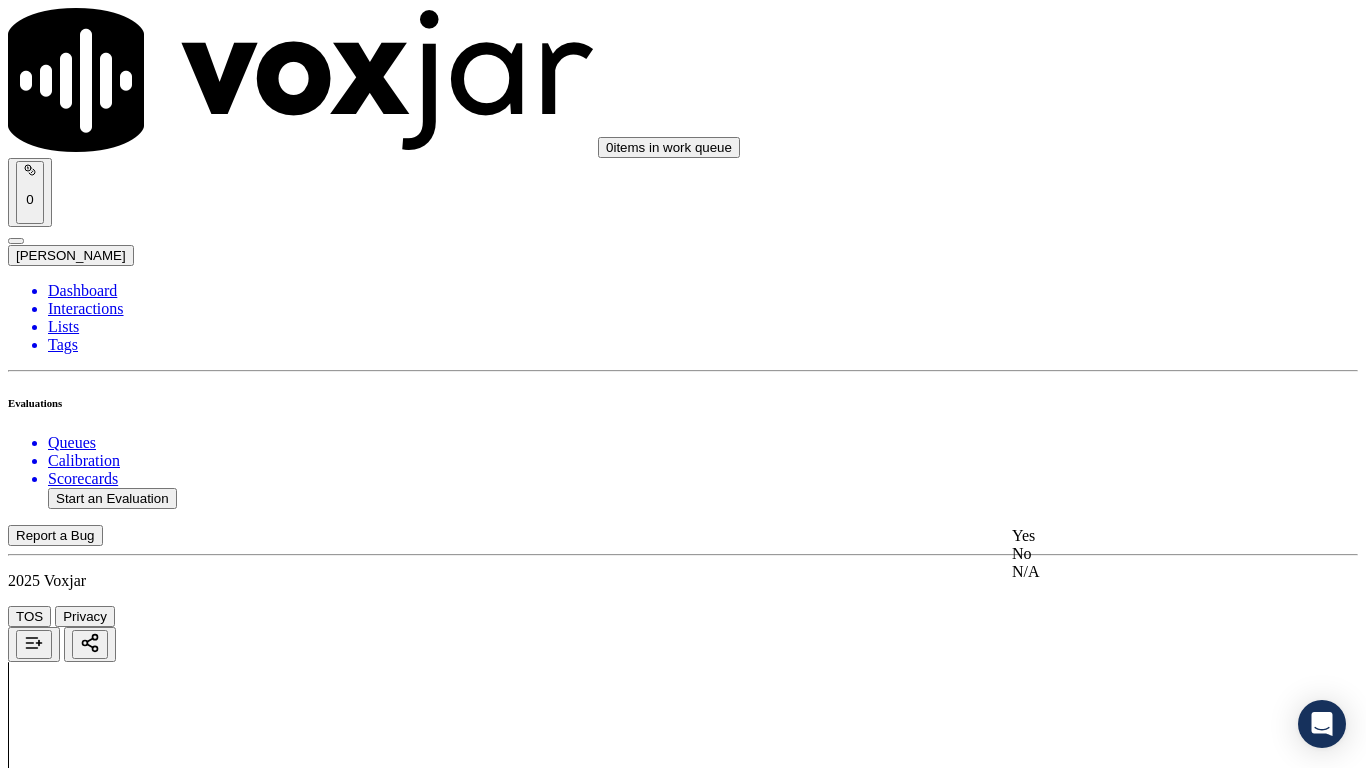 click on "Yes" at bounding box center (1139, 536) 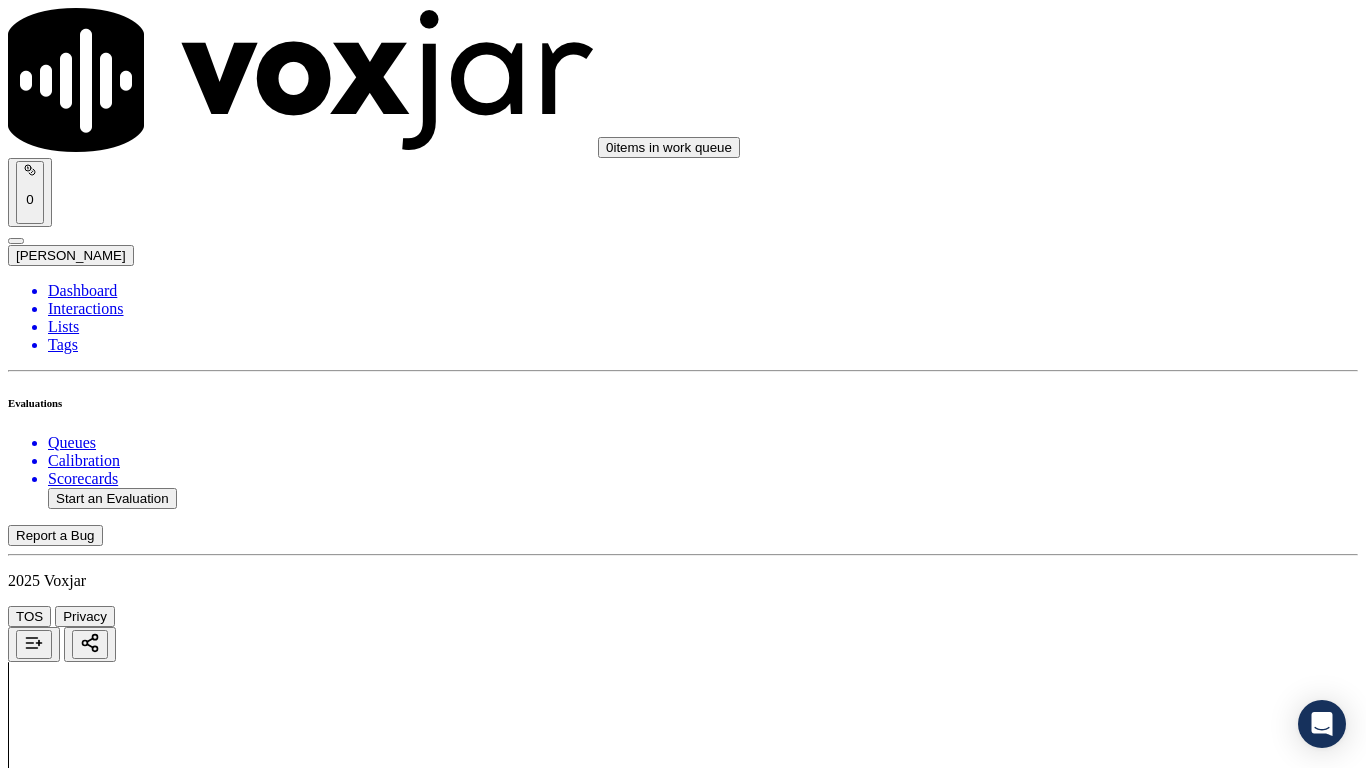 scroll, scrollTop: 4500, scrollLeft: 0, axis: vertical 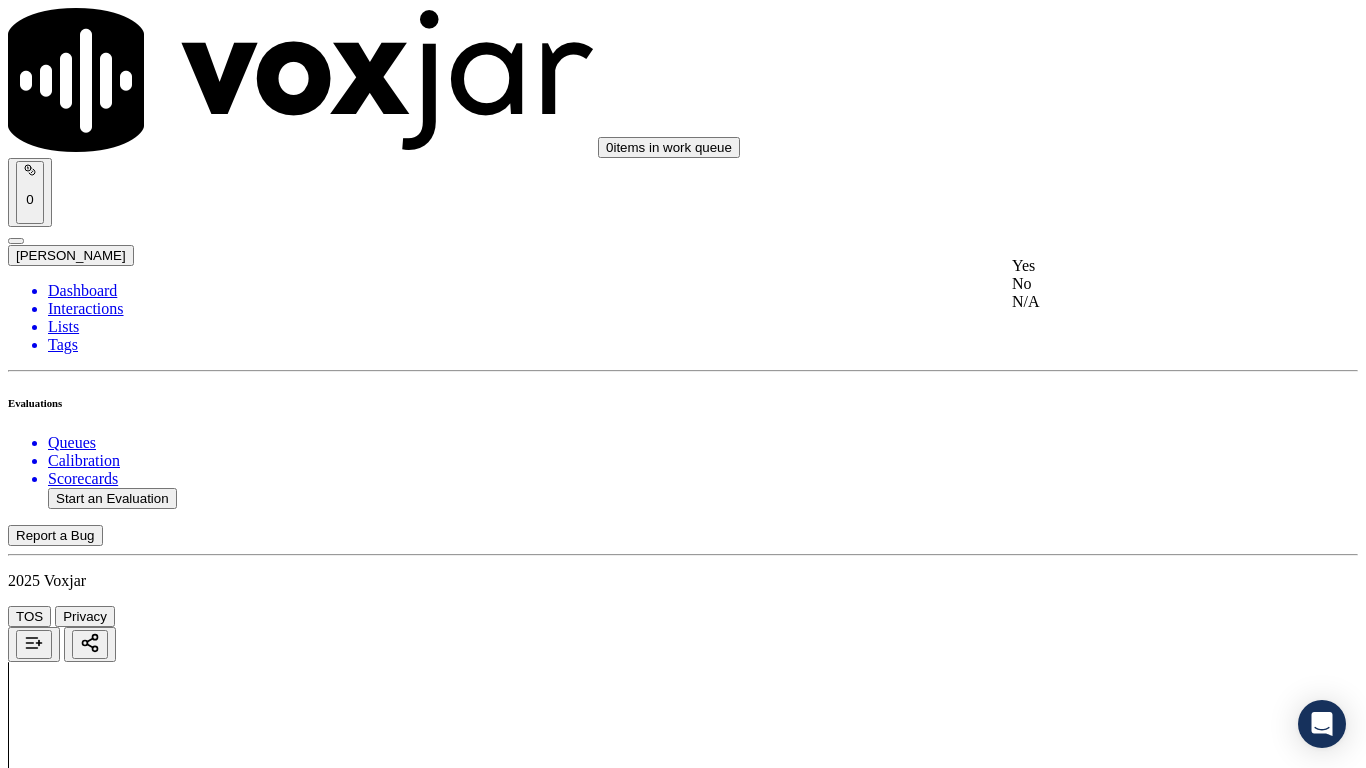 click on "Yes" at bounding box center [1139, 266] 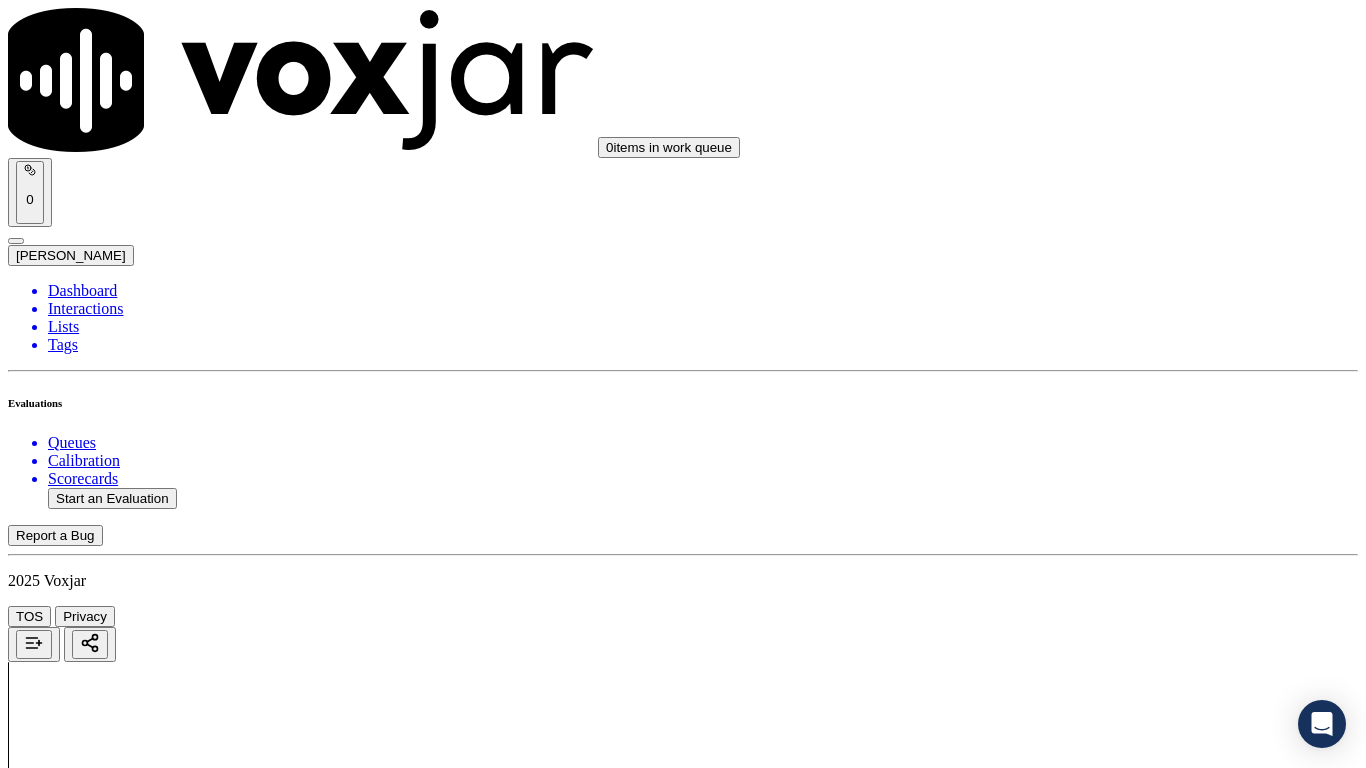 click on "Select an answer" at bounding box center (67, 6386) 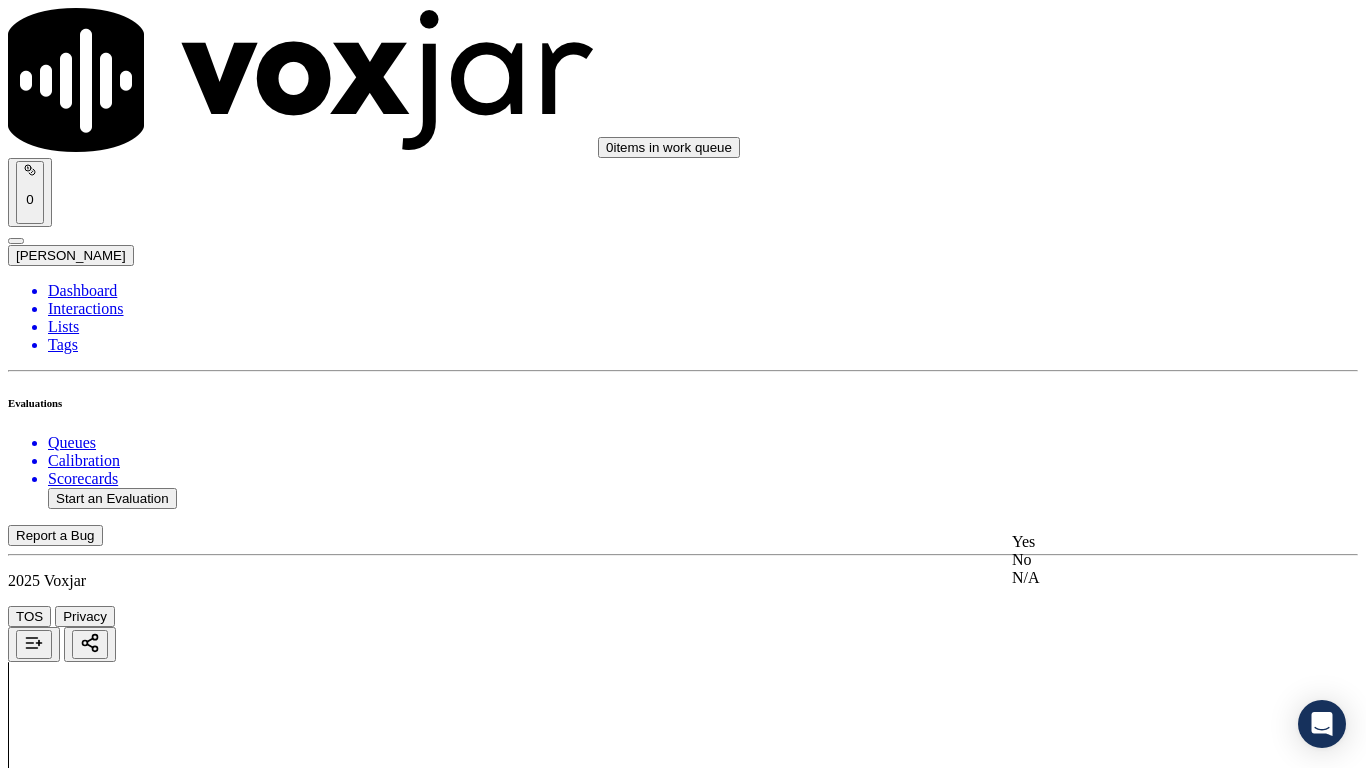 click on "Yes" at bounding box center [1139, 542] 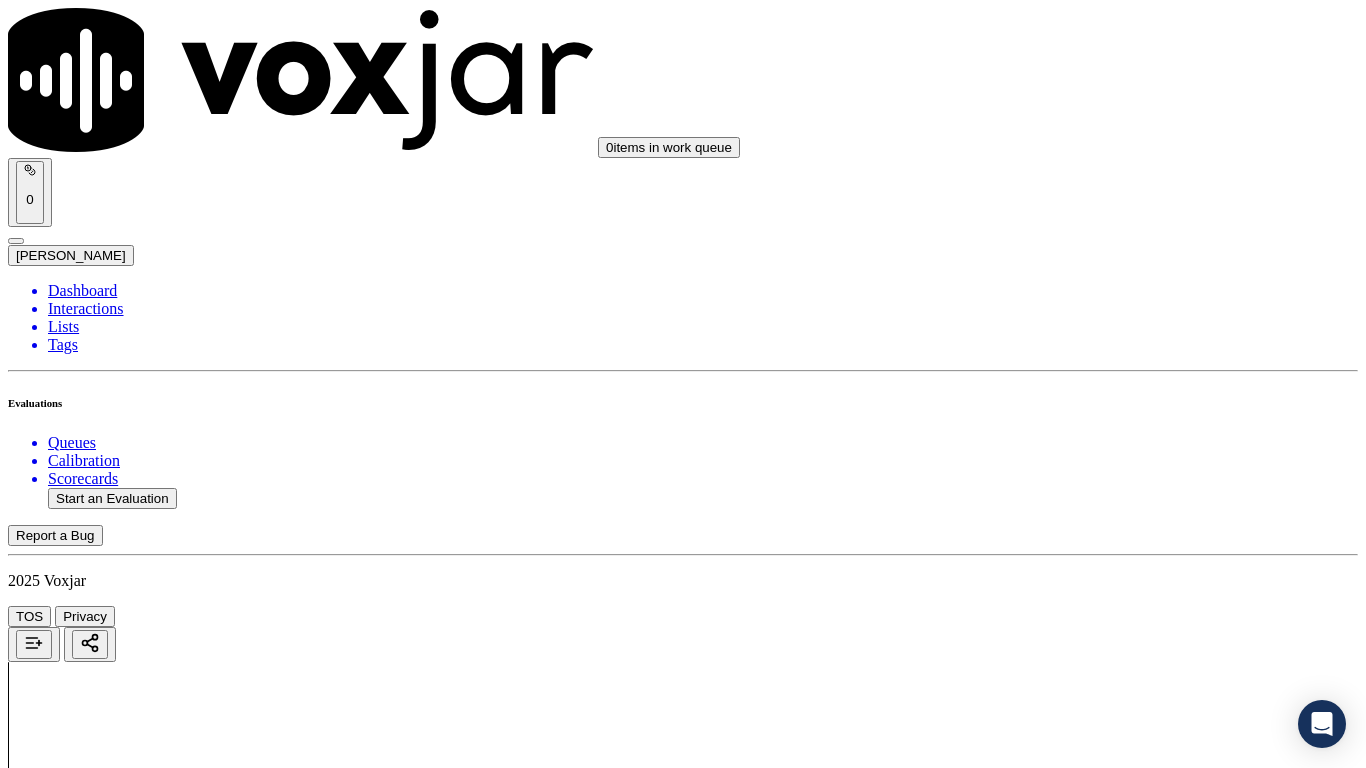 scroll, scrollTop: 5100, scrollLeft: 0, axis: vertical 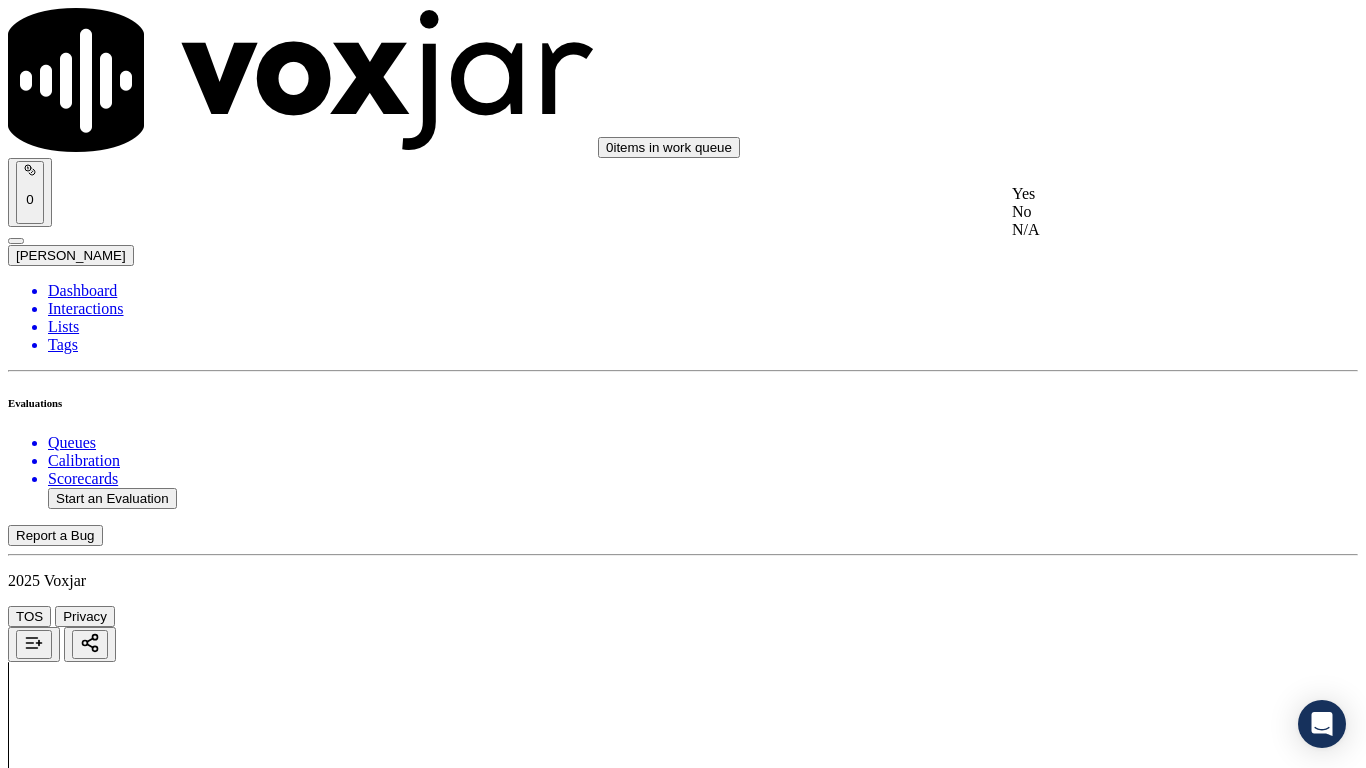 click on "Yes" at bounding box center (1139, 194) 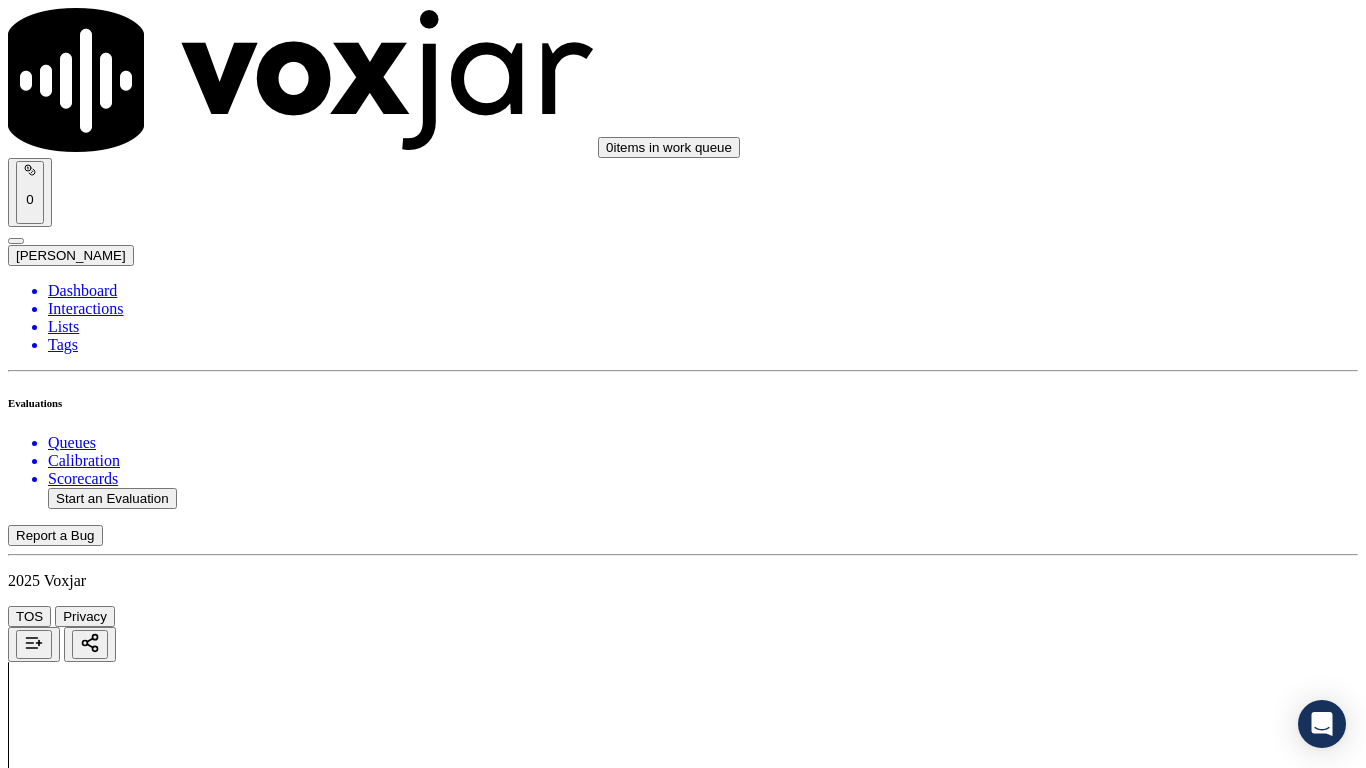 click on "Select an answer" at bounding box center [67, 6936] 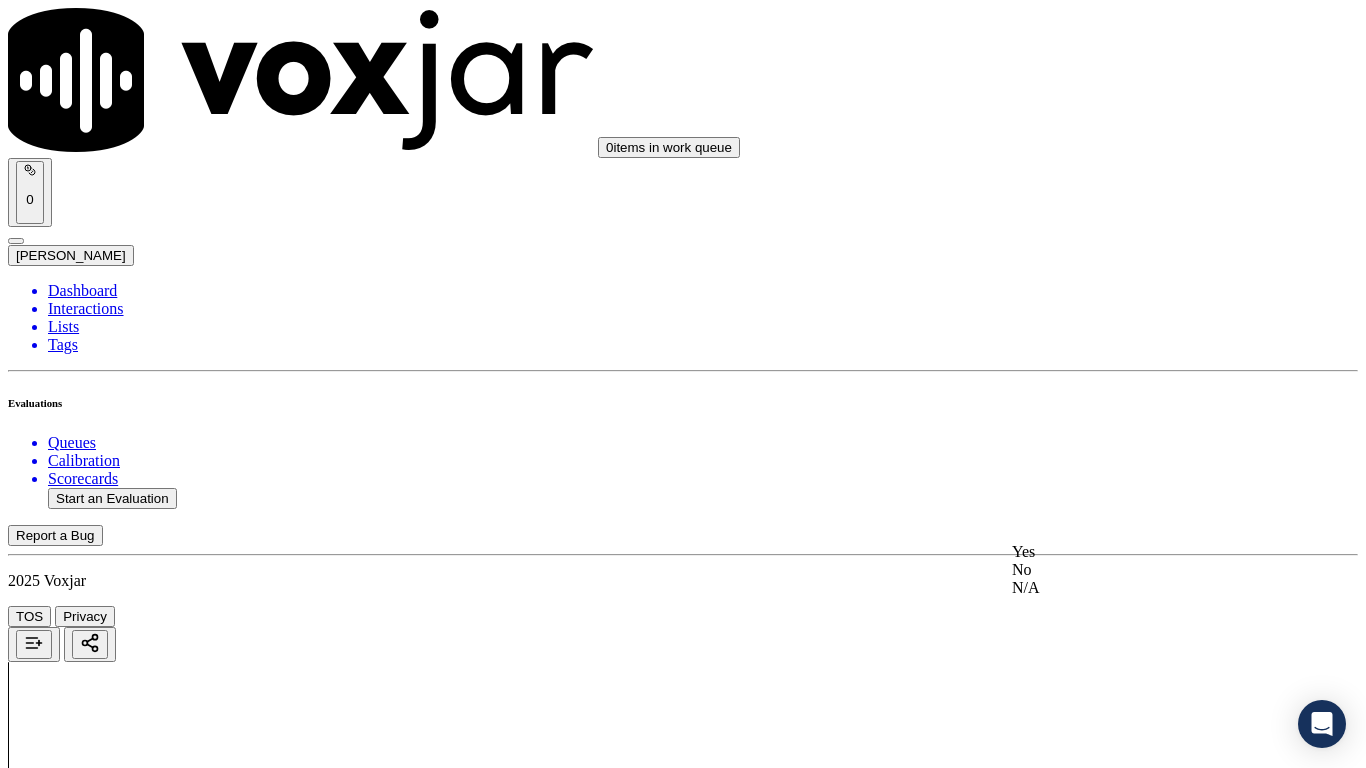 click on "Yes" at bounding box center (1139, 552) 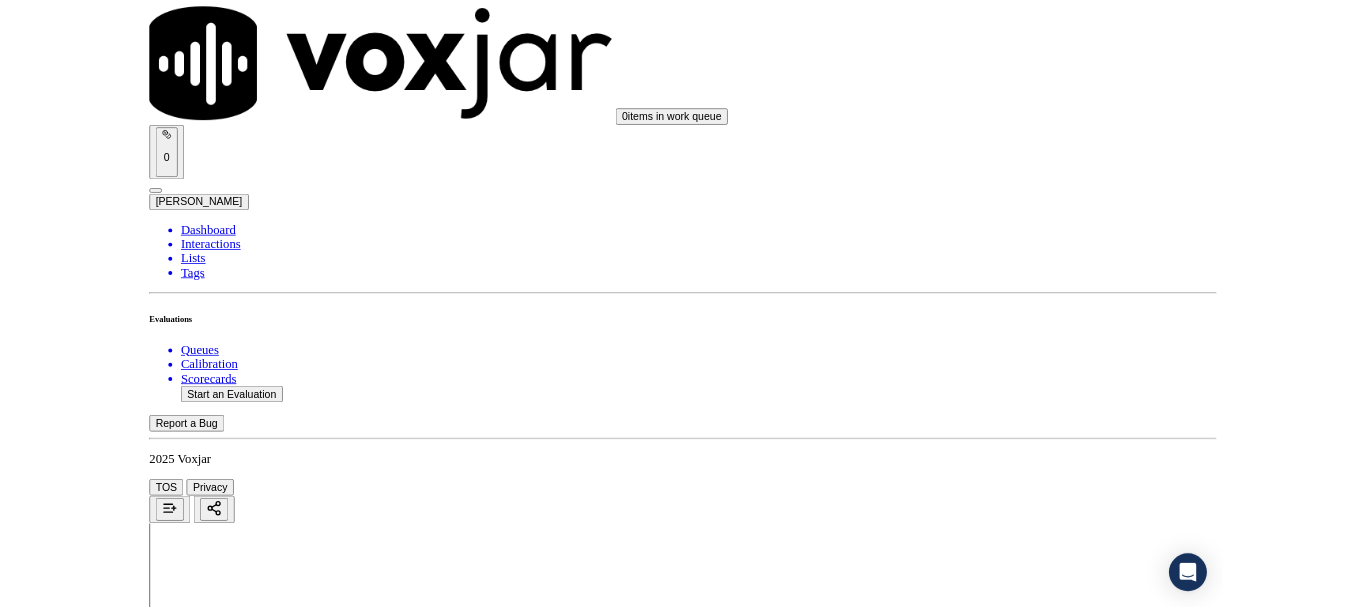 scroll, scrollTop: 5639, scrollLeft: 0, axis: vertical 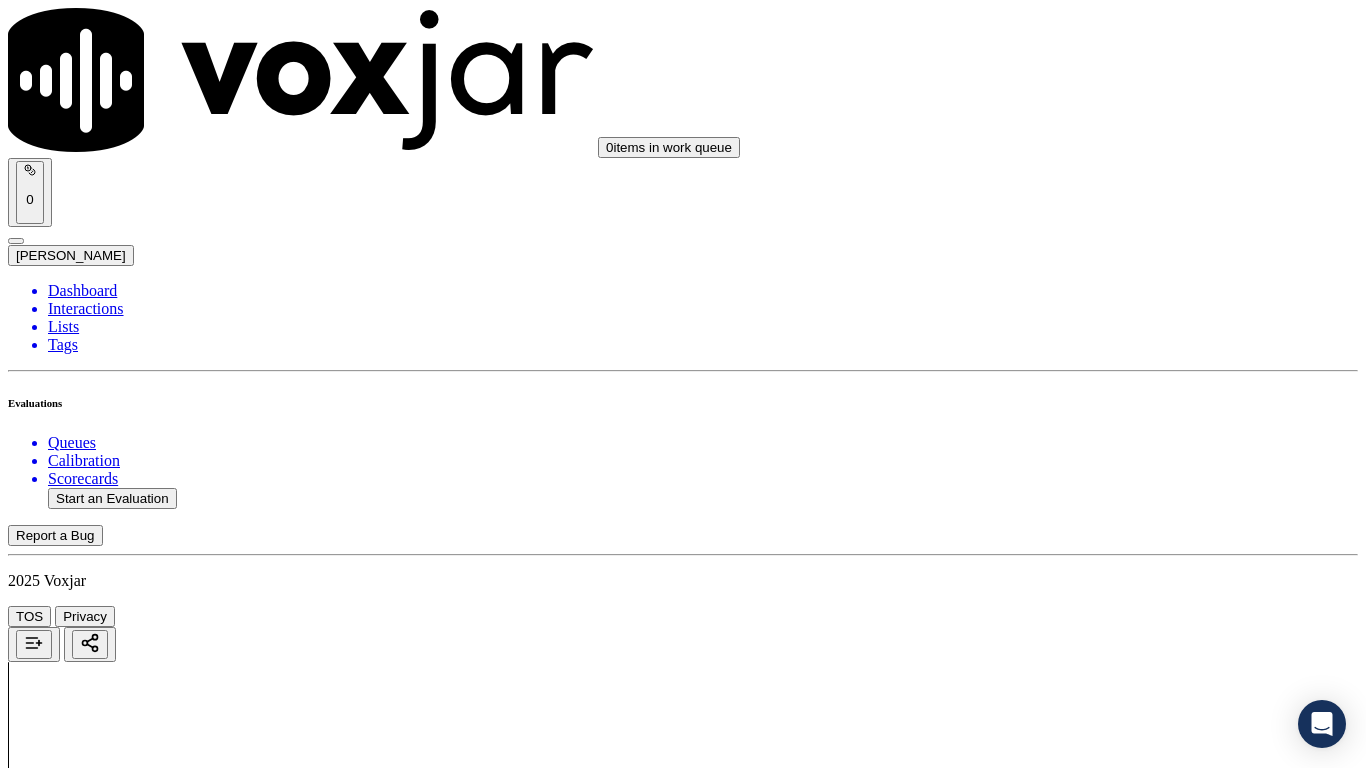 click on "Select an answer" at bounding box center [67, 7173] 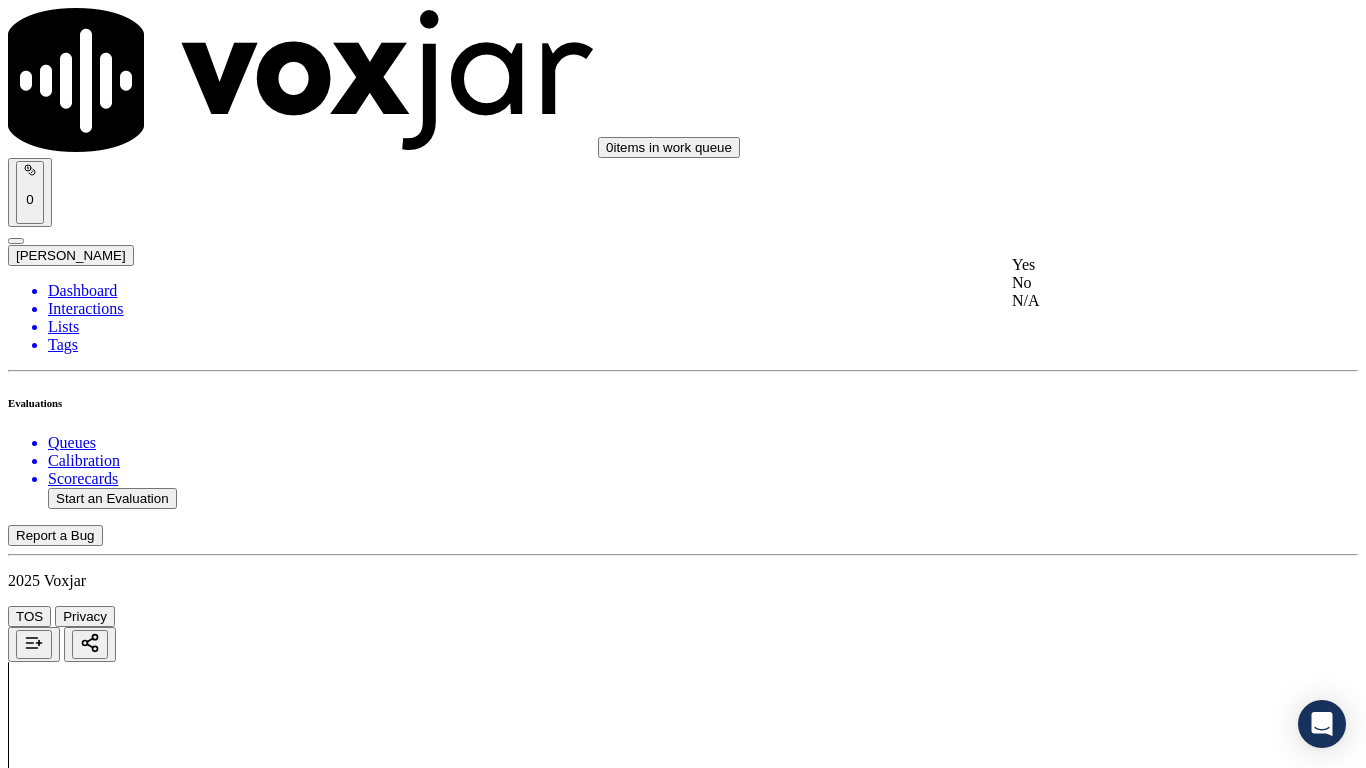 click on "Yes" at bounding box center [1139, 265] 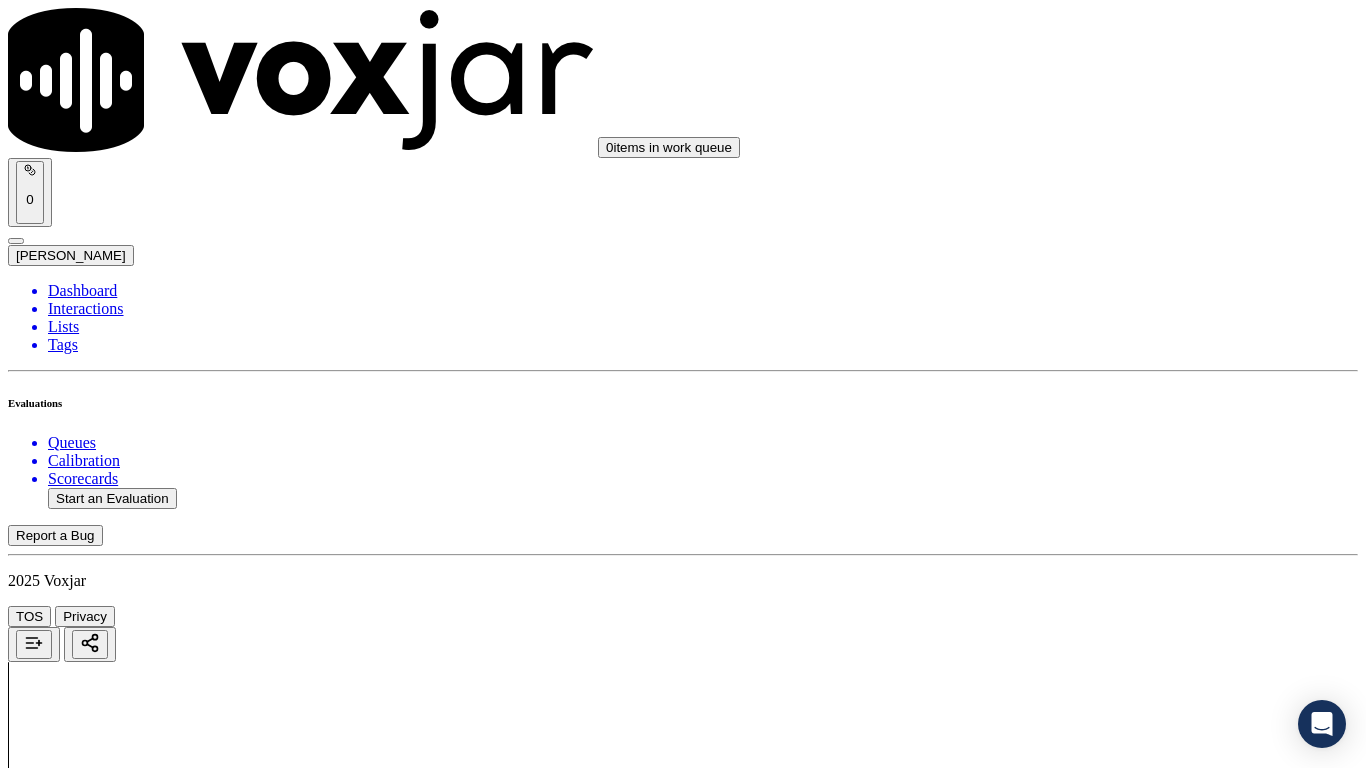 click on "Select an answer" at bounding box center (67, 7409) 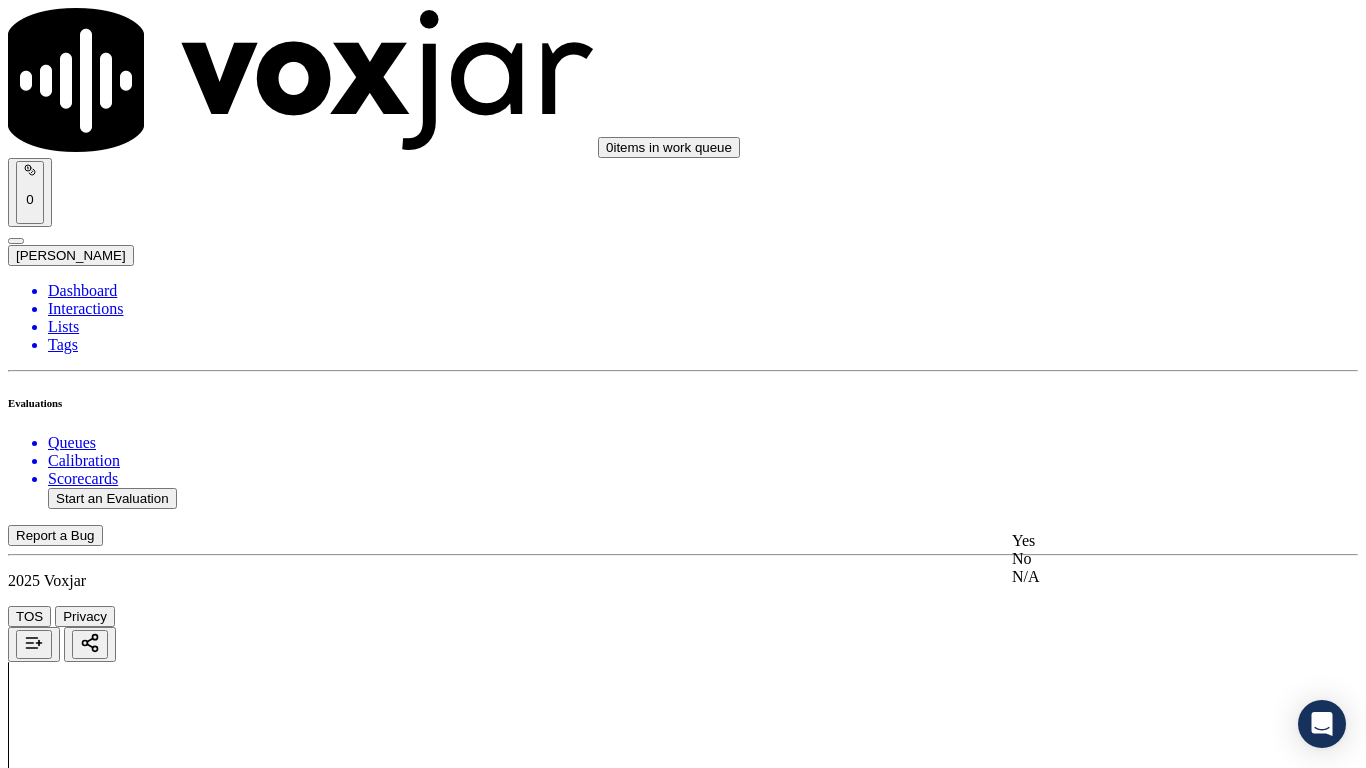 click on "Yes" at bounding box center (1139, 541) 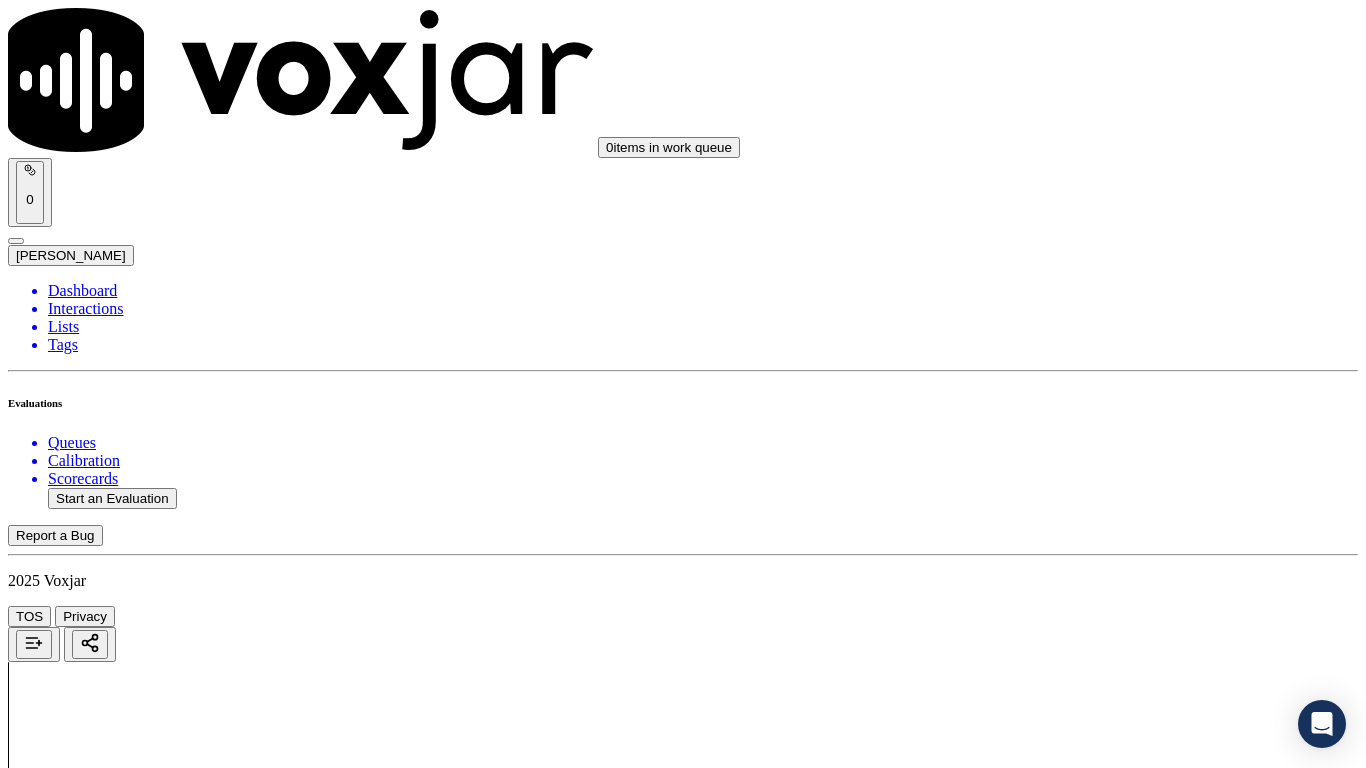 click on "Submit Scores" at bounding box center [59, 7468] 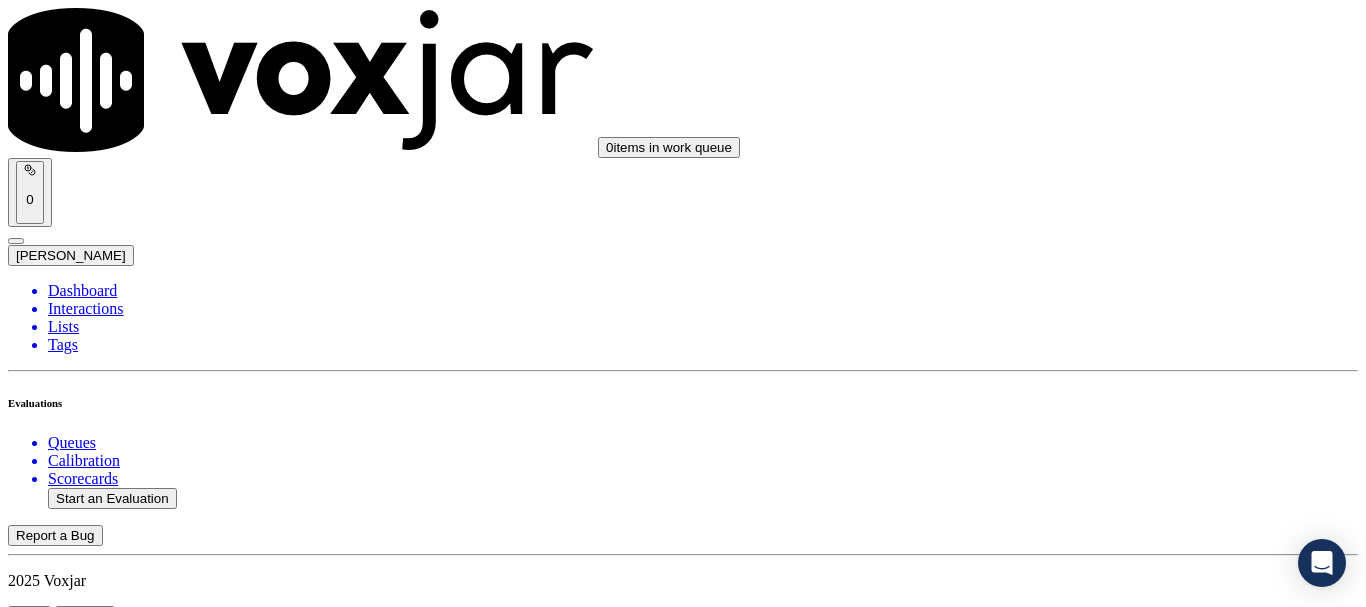 click on "Start an Evaluation" 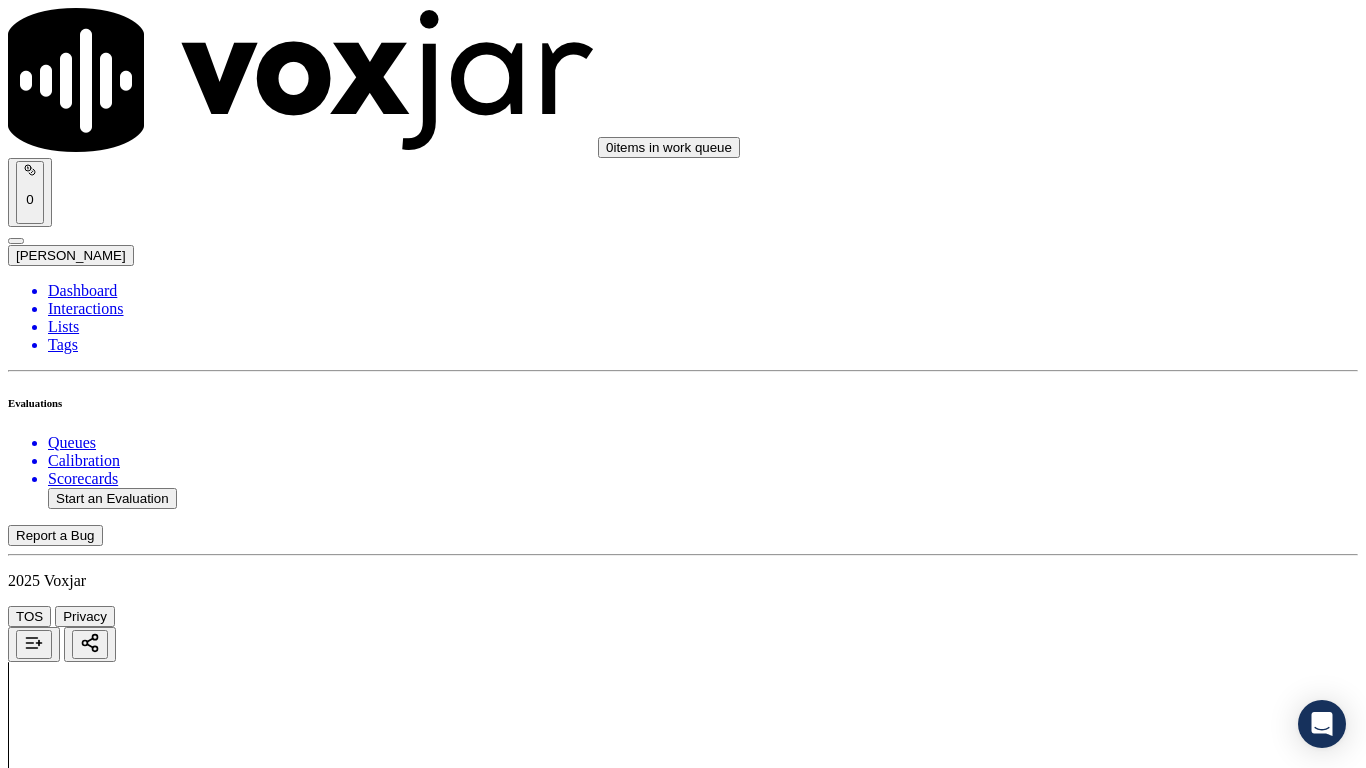 click on "Upload interaction to start evaluation" at bounding box center [124, 2659] 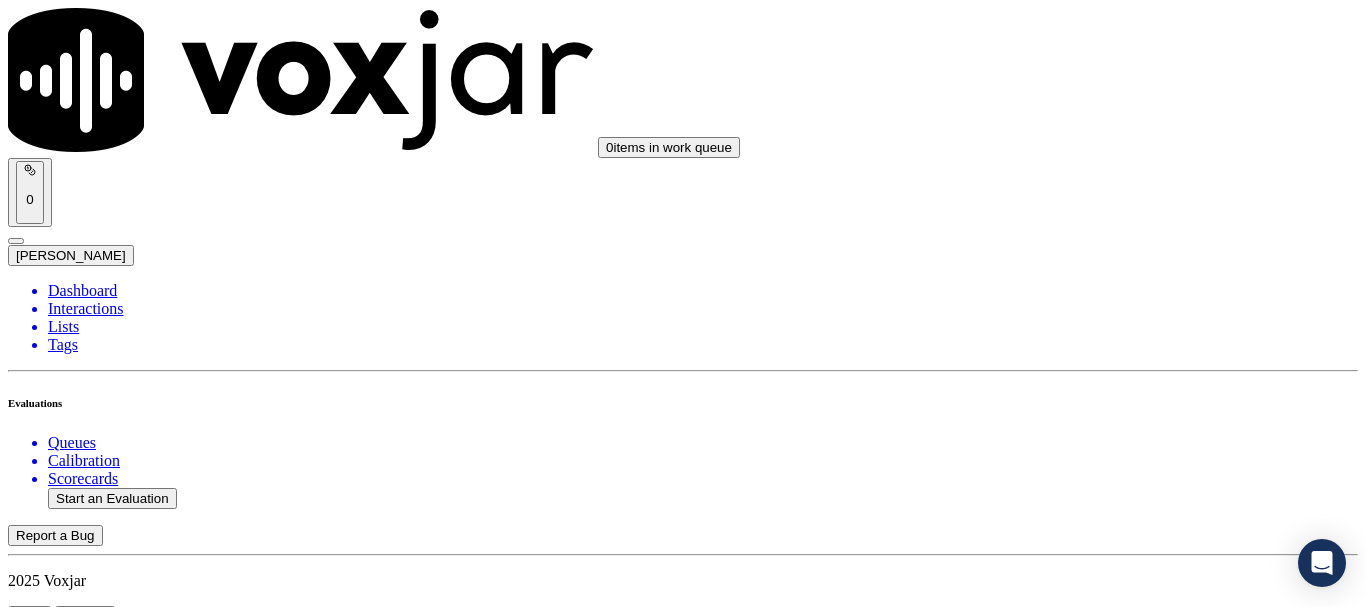 scroll, scrollTop: 200, scrollLeft: 0, axis: vertical 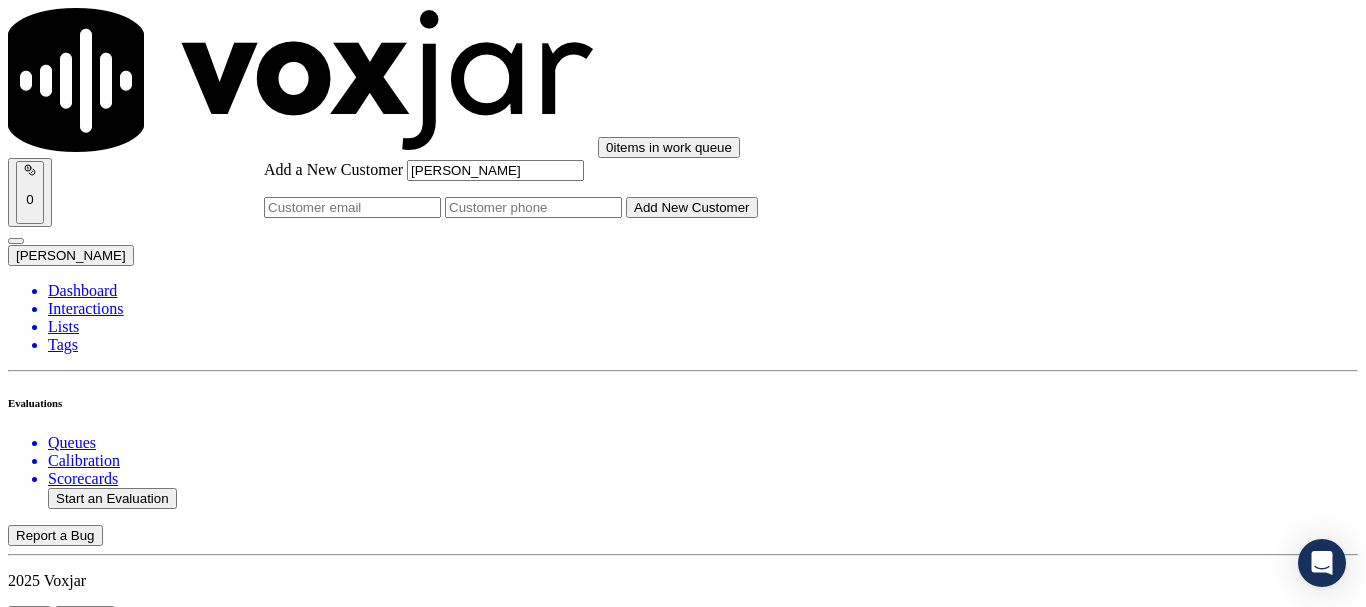 type on "[PERSON_NAME]" 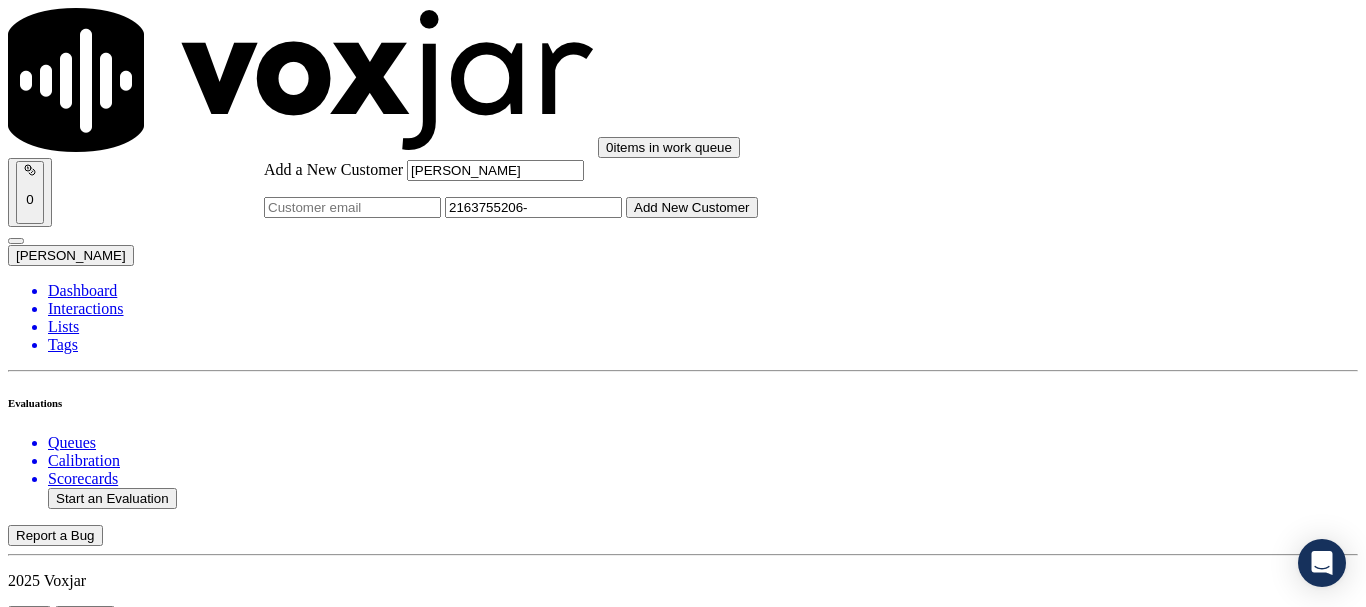 paste on "2167169056" 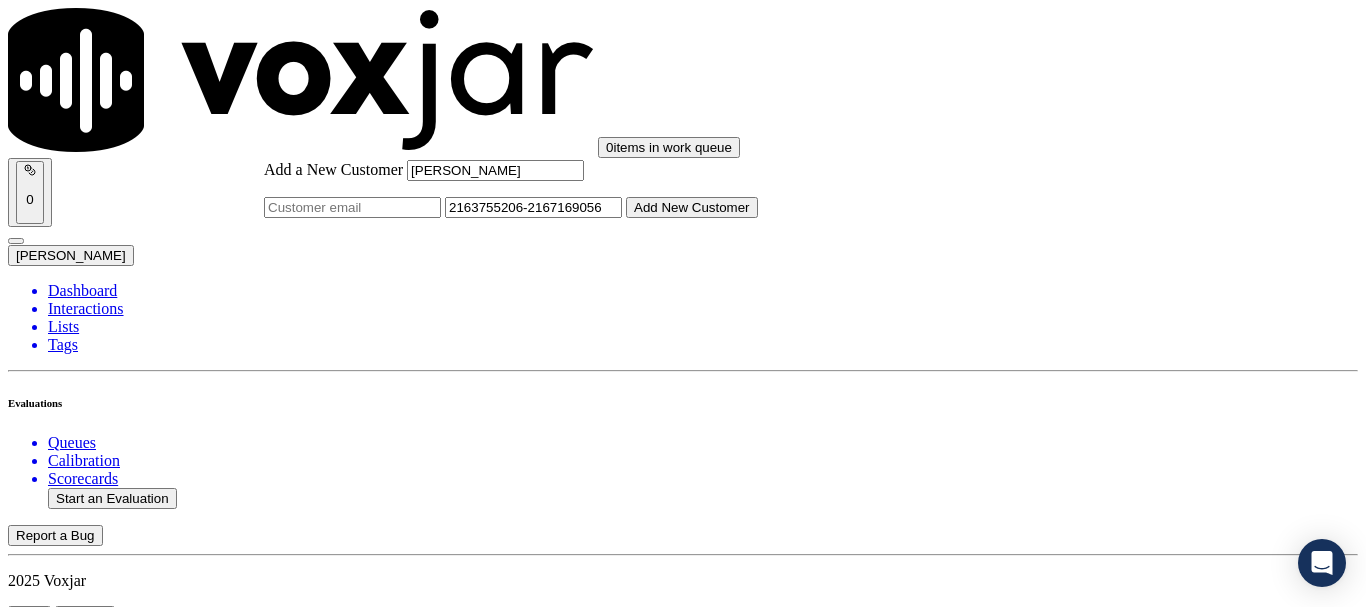 type on "2163755206-2167169056" 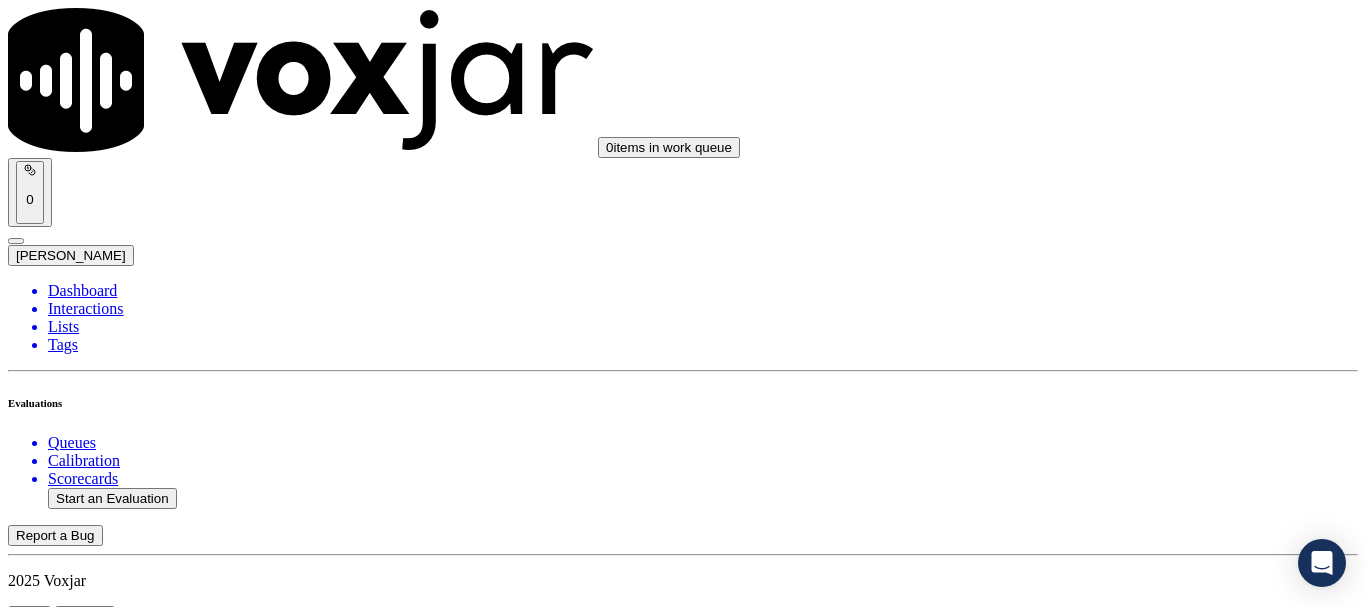click on "[PERSON_NAME]" at bounding box center [683, 2164] 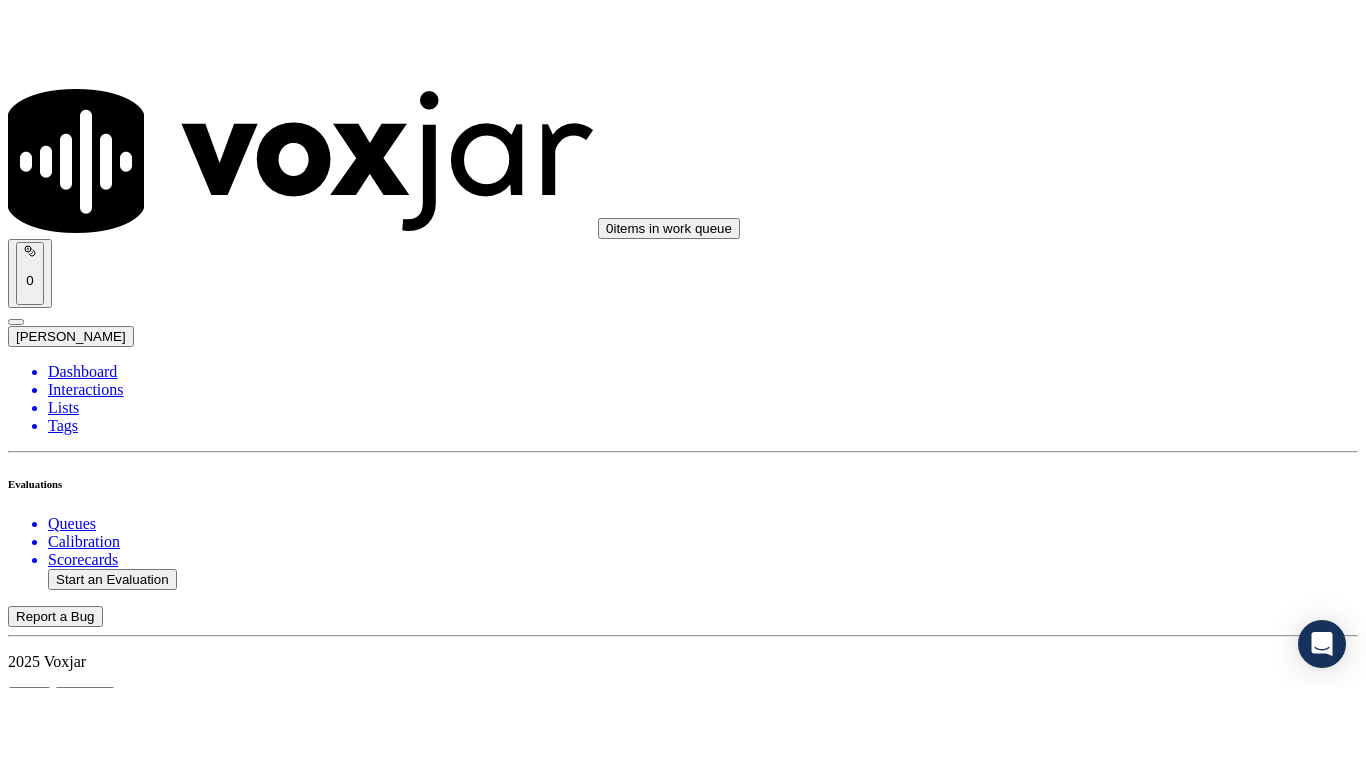 scroll, scrollTop: 300, scrollLeft: 0, axis: vertical 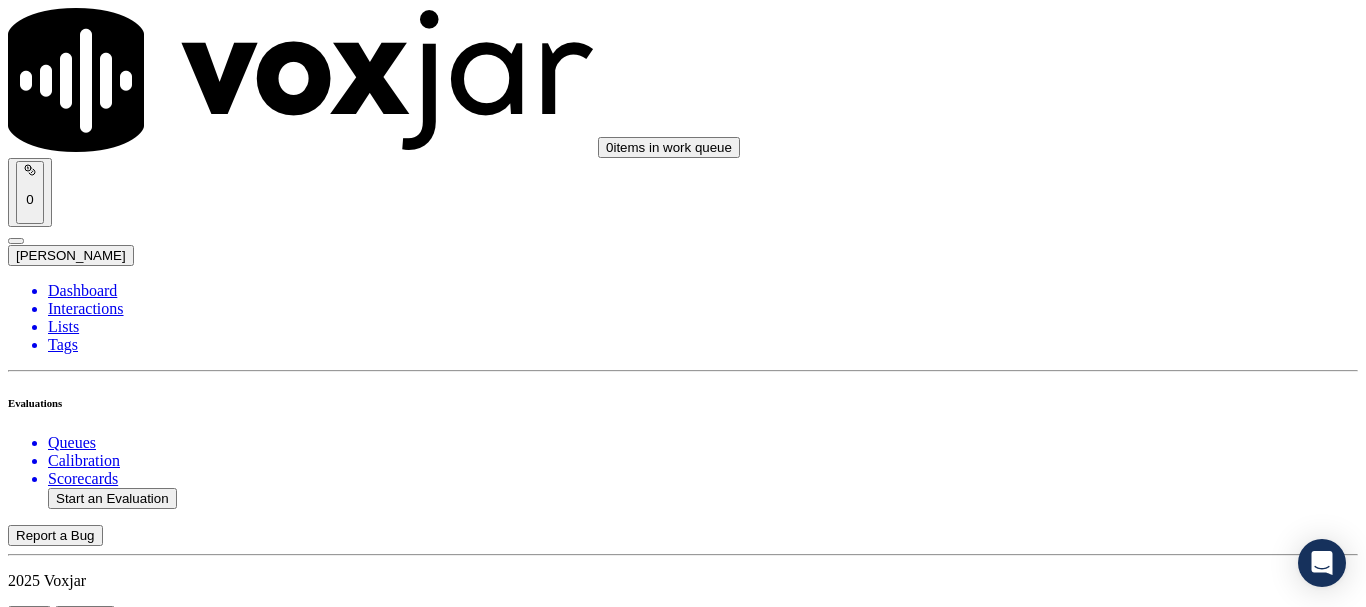 click on "This is a brand new scorecard" 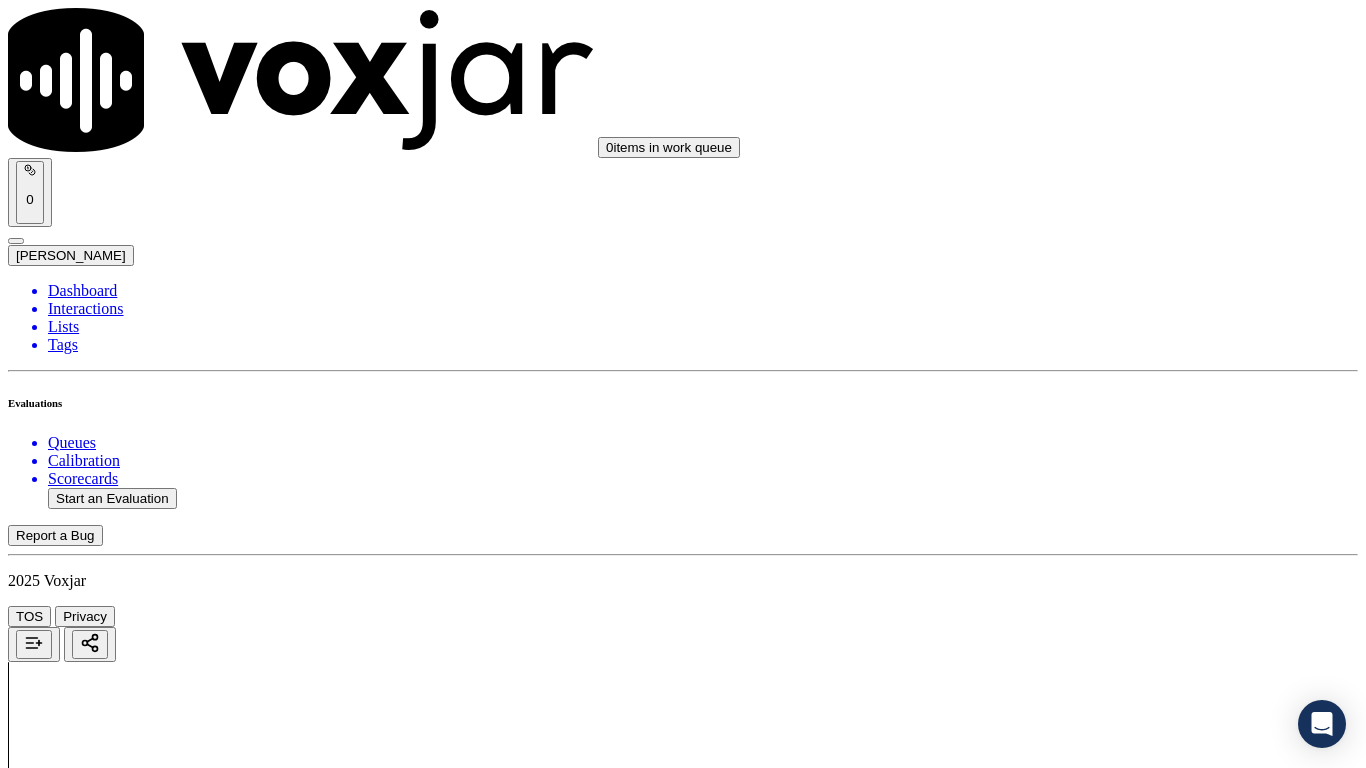 click on "Select an answer" at bounding box center (67, 2402) 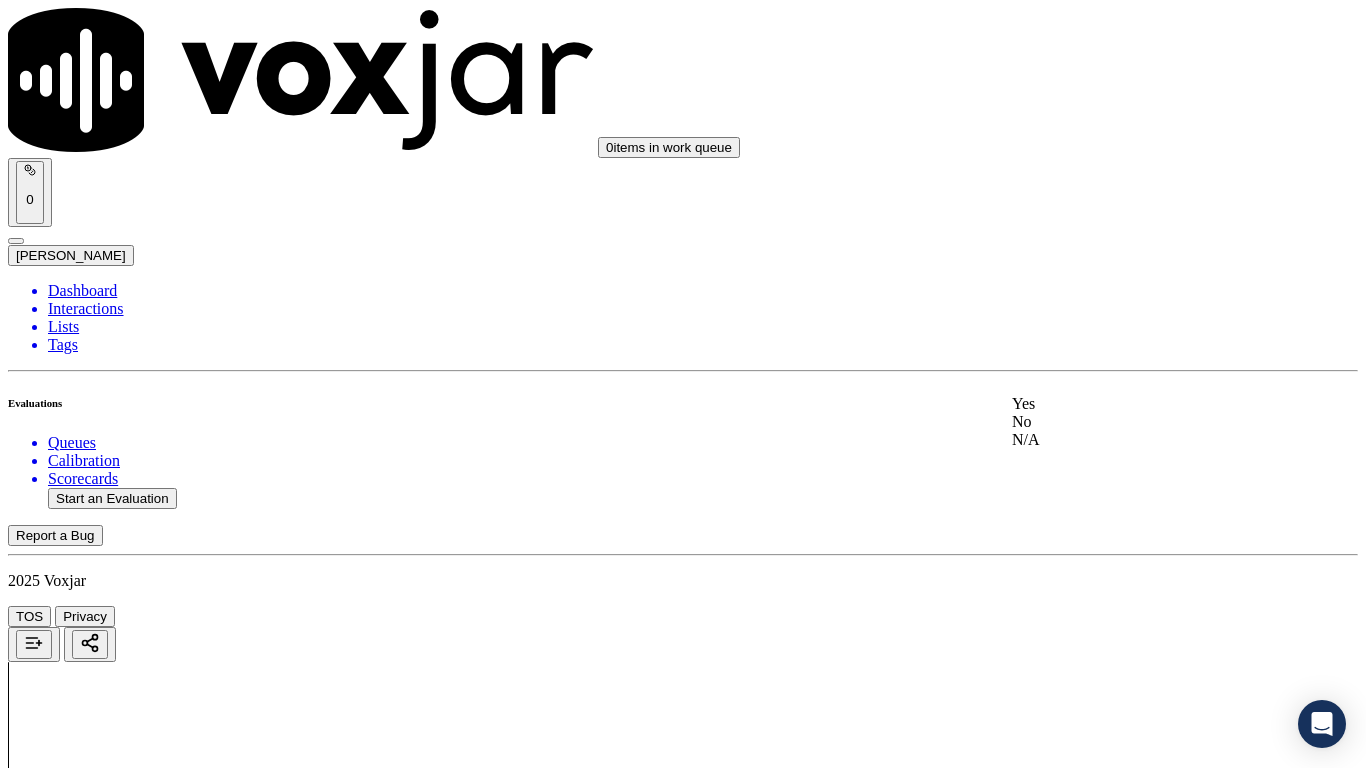 click on "Yes" at bounding box center (1139, 404) 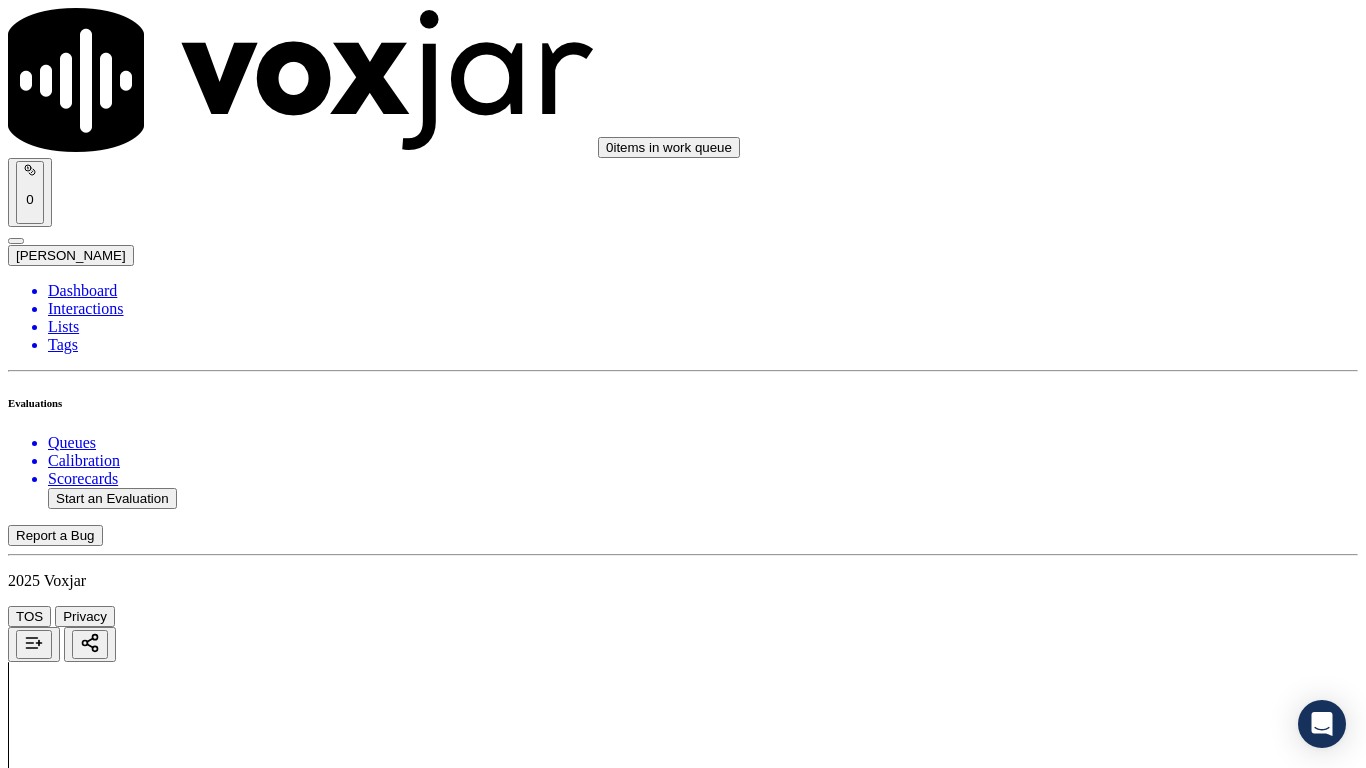 click on "Select an answer" at bounding box center [67, 2639] 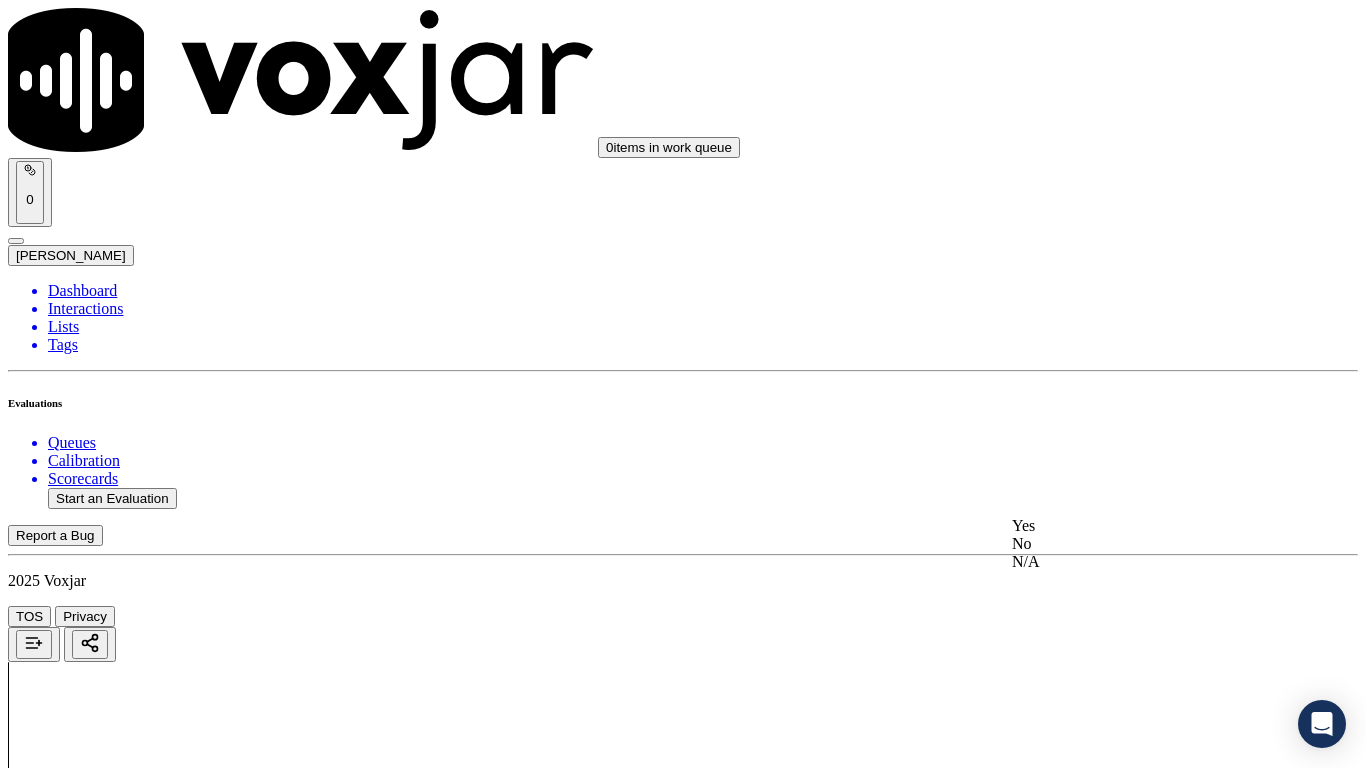 click on "Yes" at bounding box center [1139, 526] 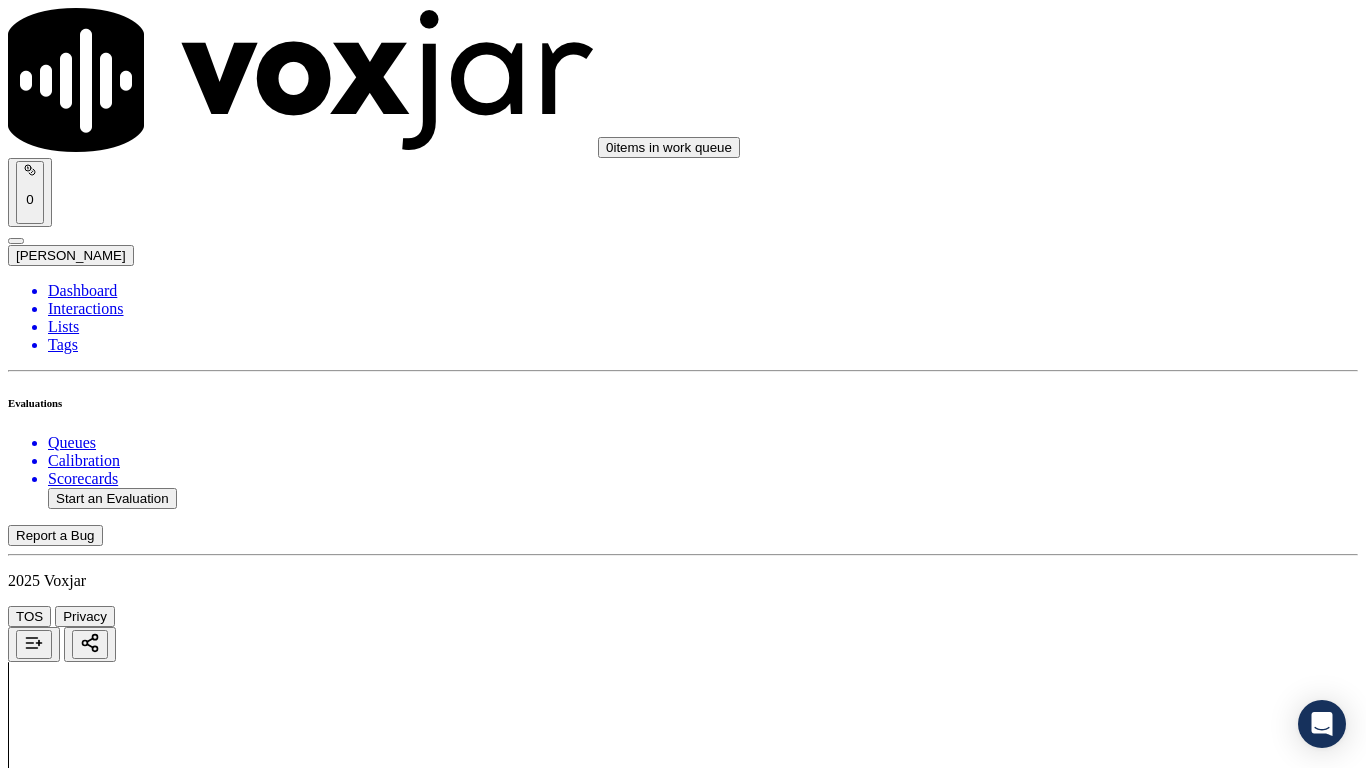 scroll, scrollTop: 700, scrollLeft: 0, axis: vertical 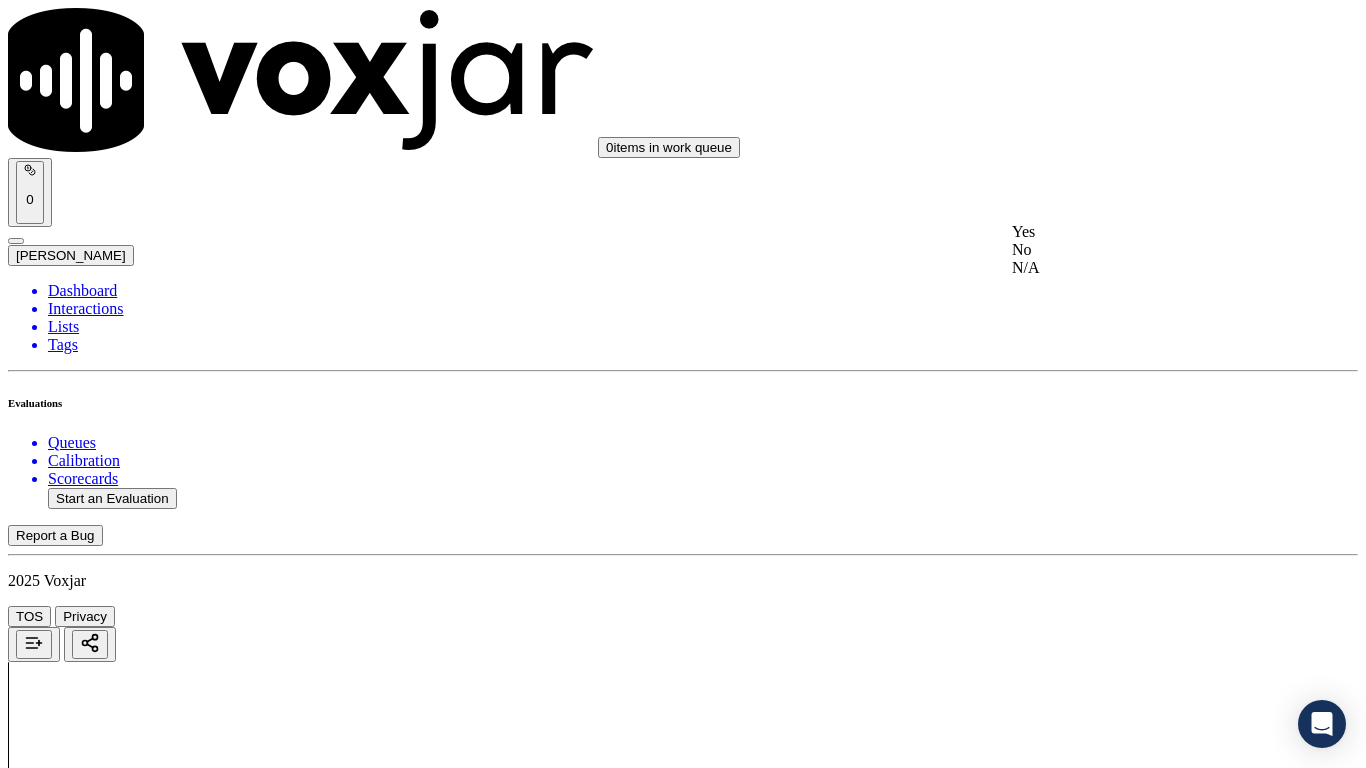 click on "Yes" at bounding box center [1139, 232] 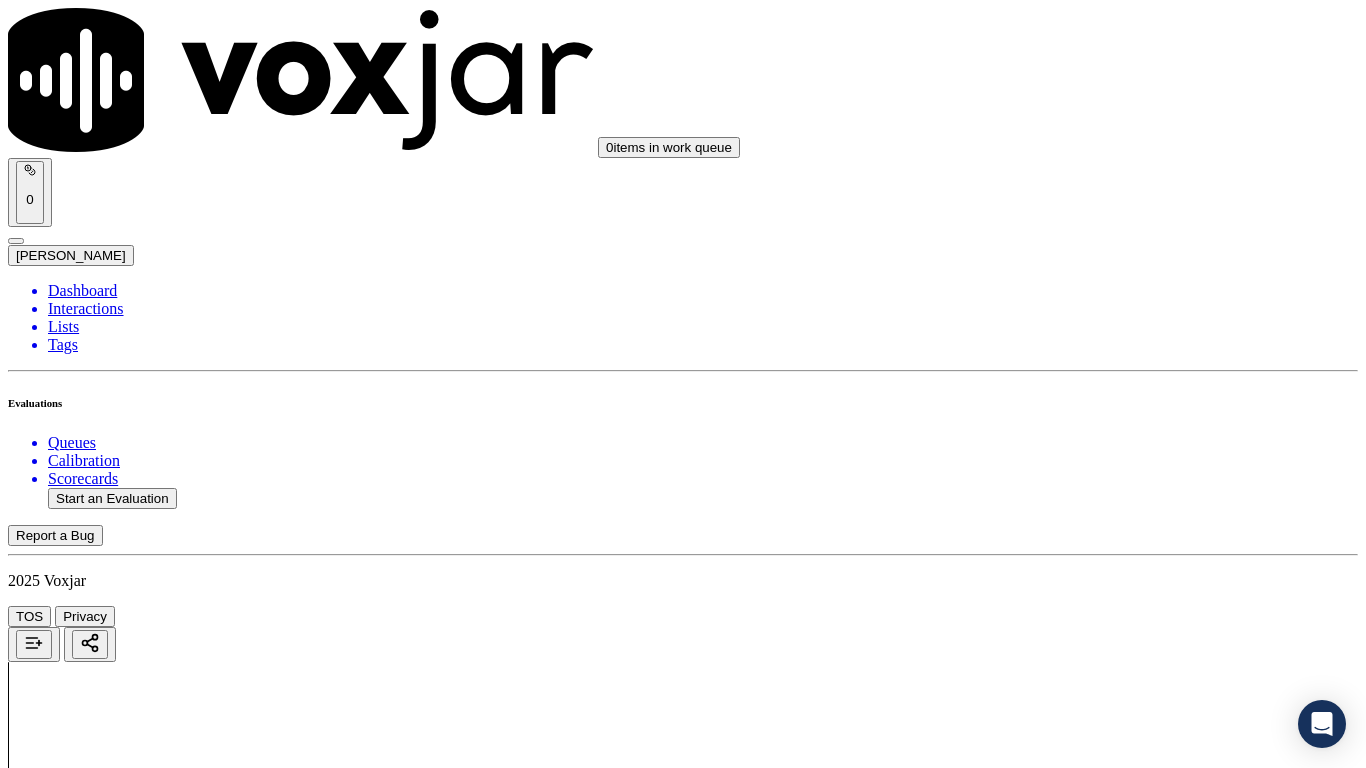 click on "Select an answer" at bounding box center [67, 3112] 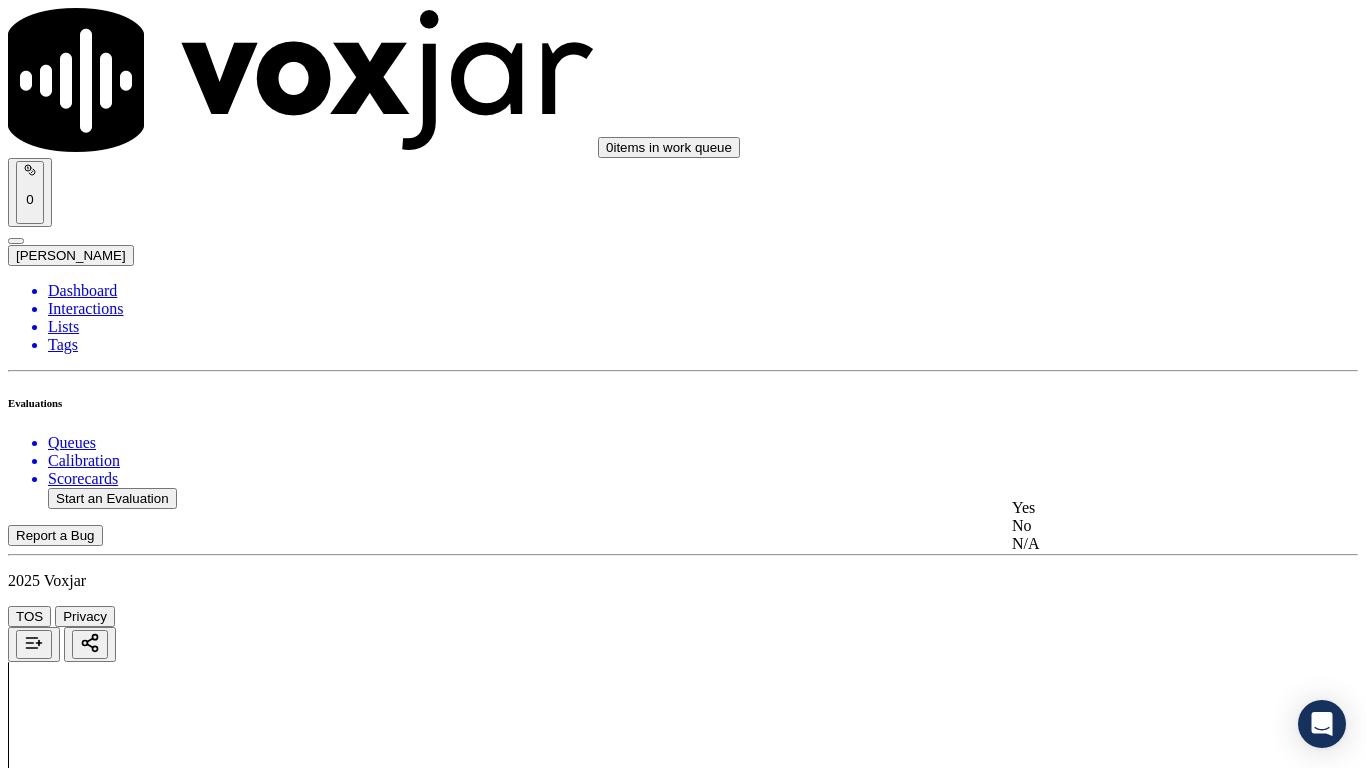 click on "N/A" 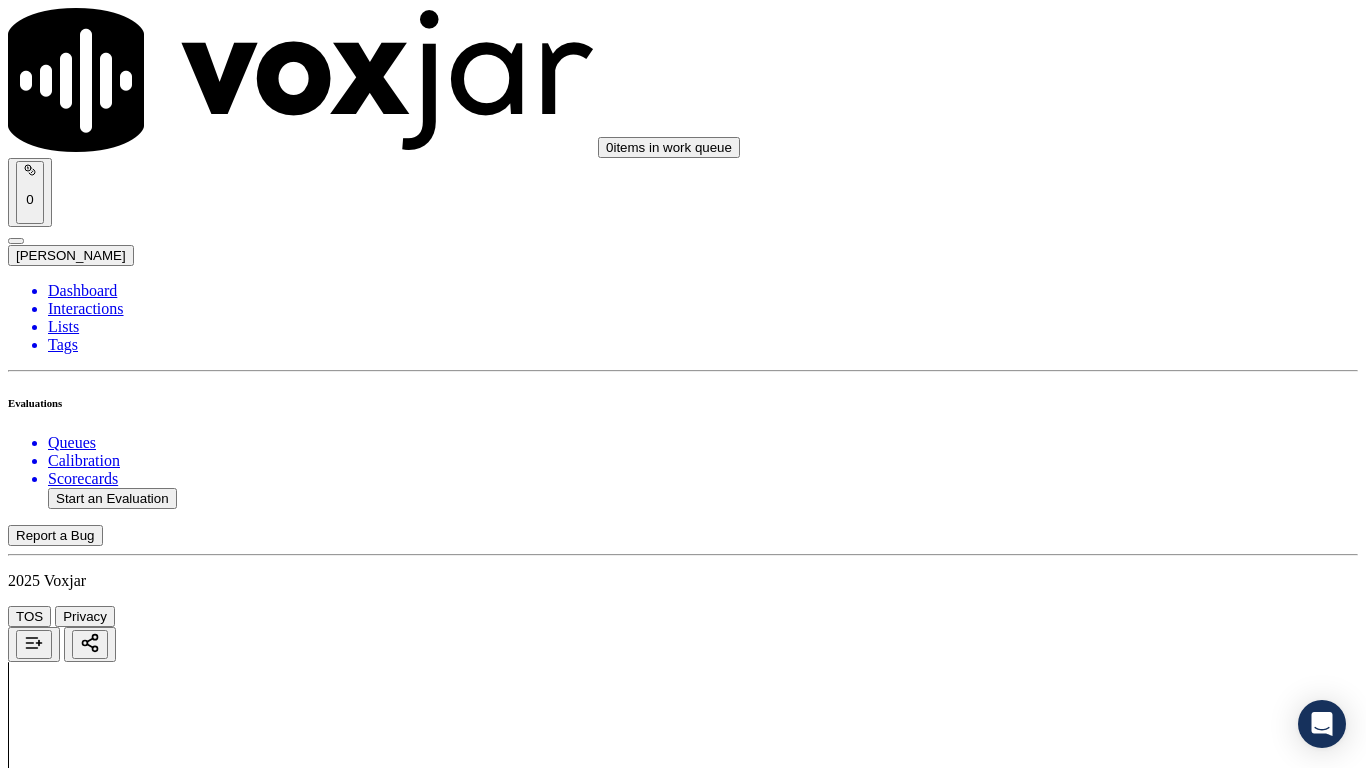 scroll, scrollTop: 1300, scrollLeft: 0, axis: vertical 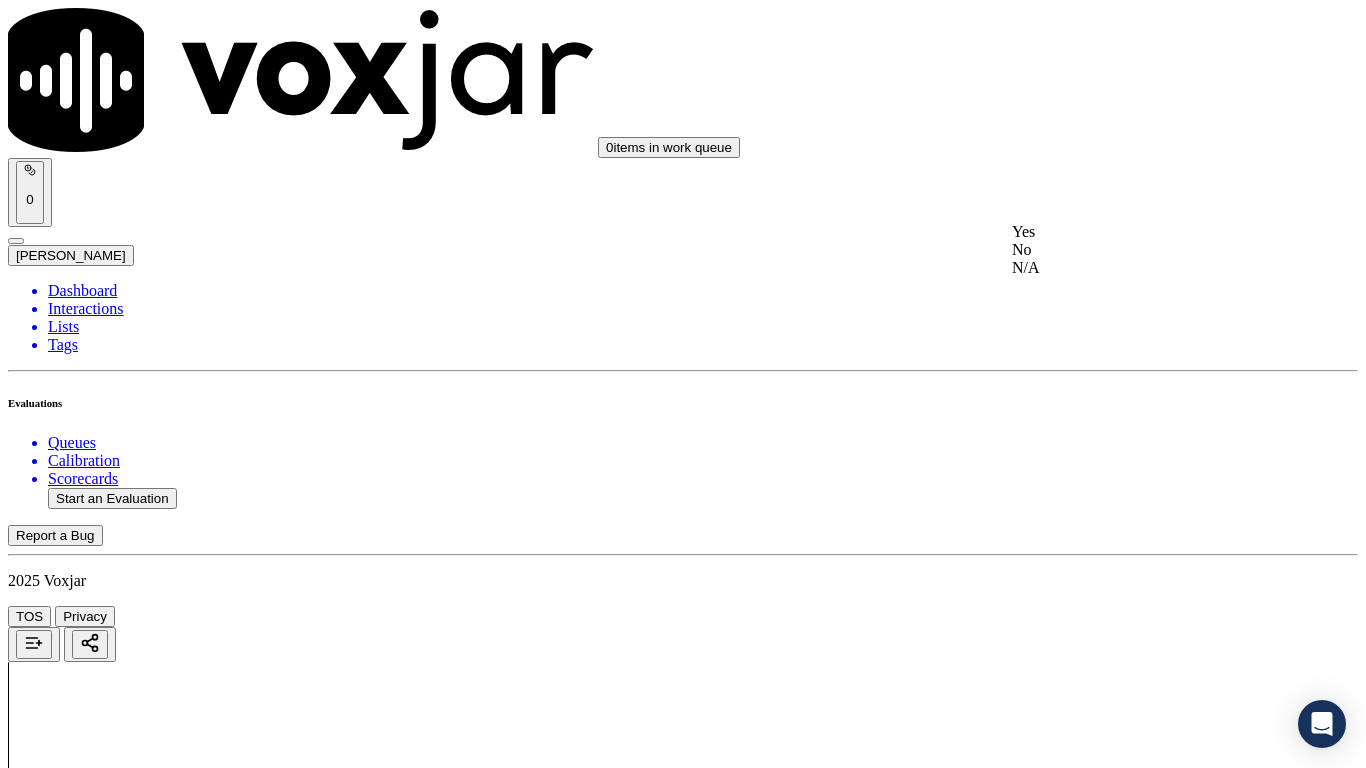 click on "N/A" 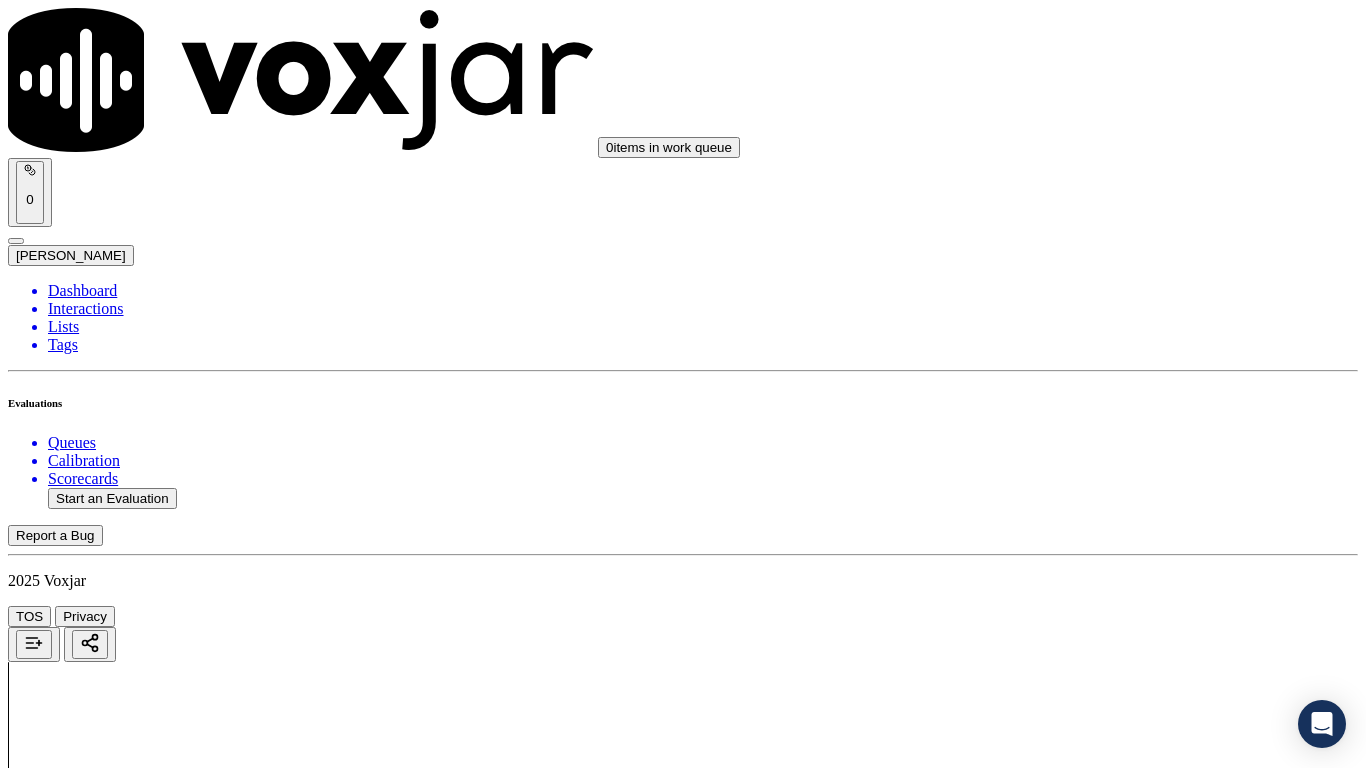 click on "Select an answer" at bounding box center [67, 3571] 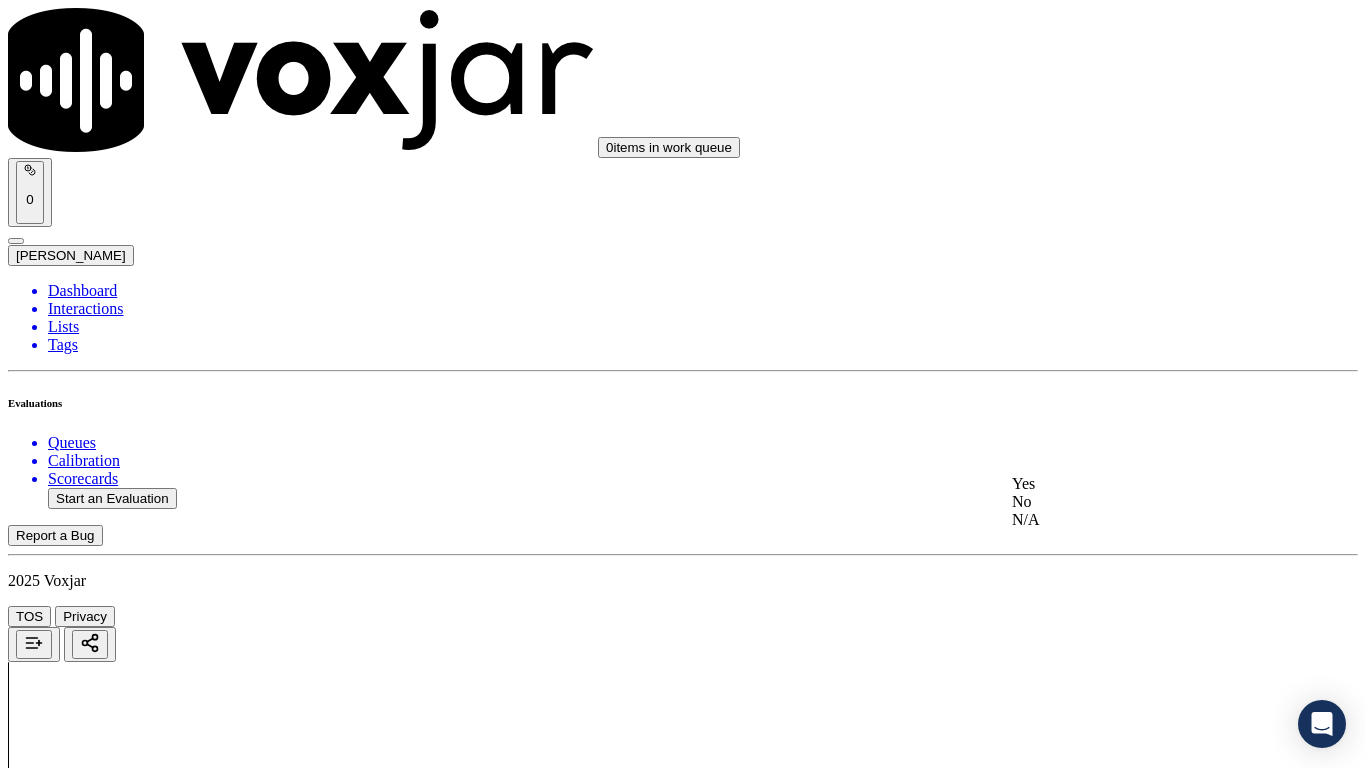 click on "Yes" at bounding box center (1139, 484) 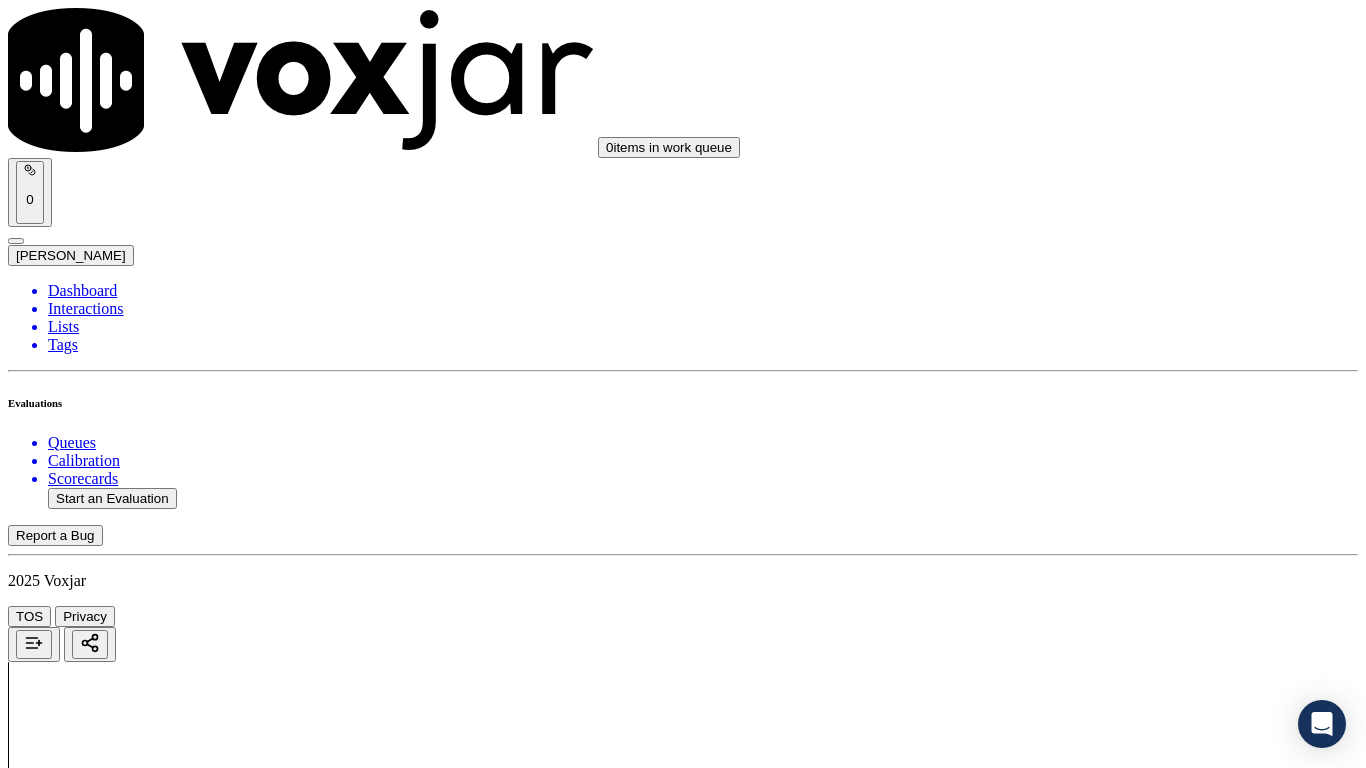 scroll, scrollTop: 1700, scrollLeft: 0, axis: vertical 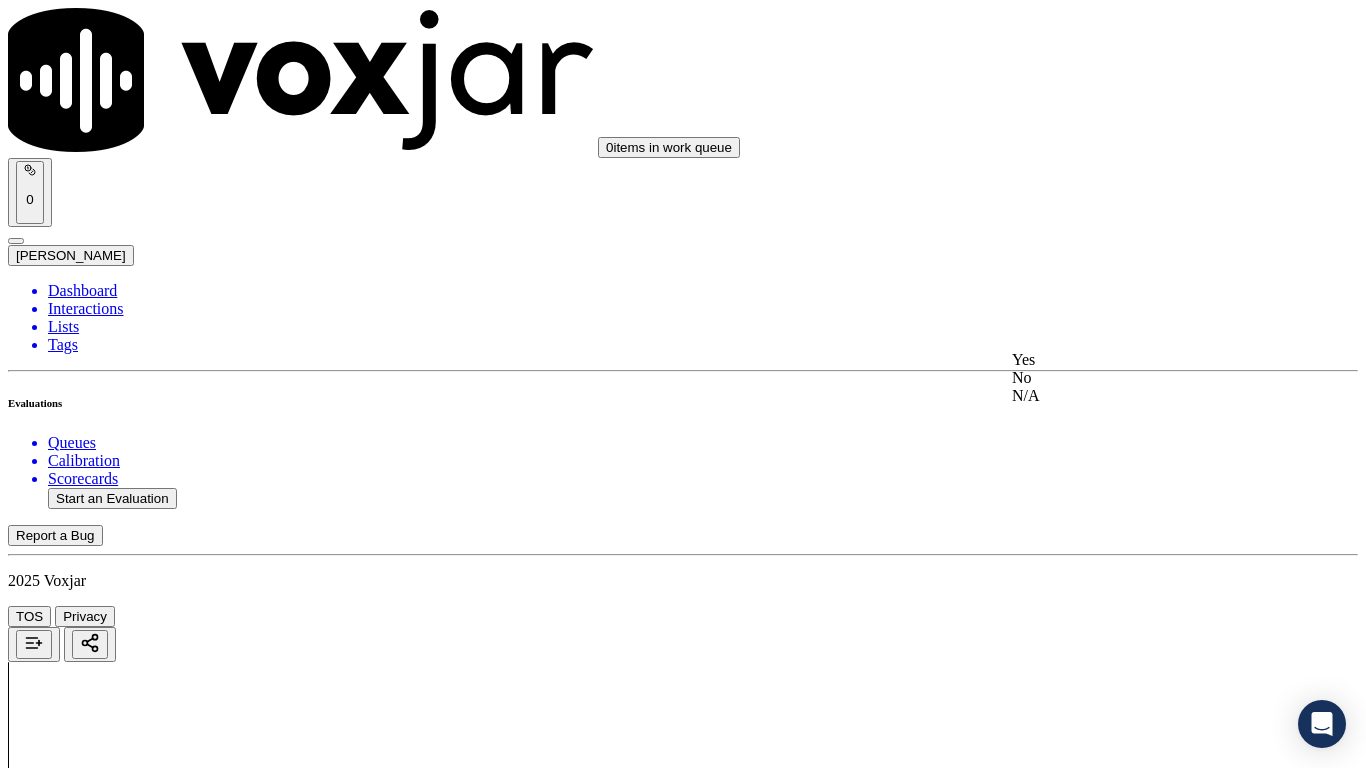 click on "Yes" at bounding box center (1139, 360) 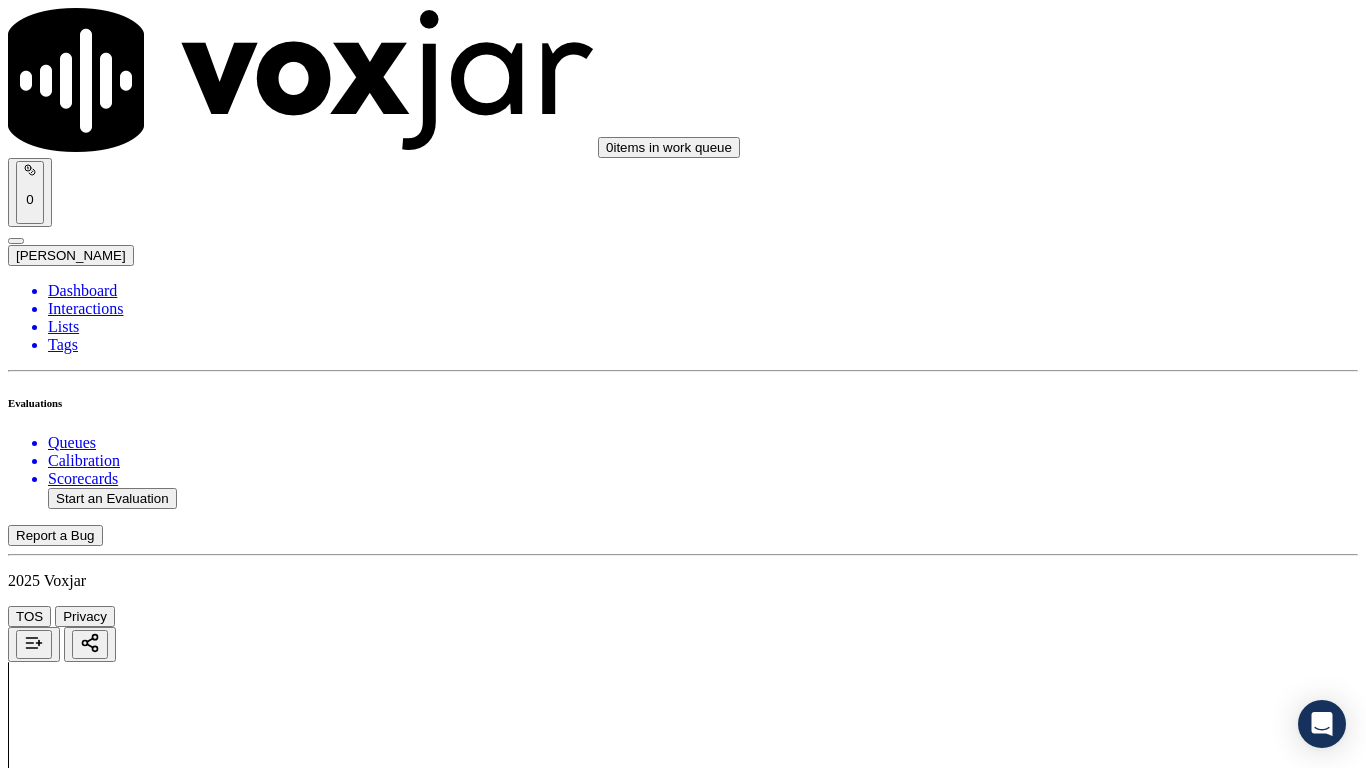 drag, startPoint x: 1135, startPoint y: 592, endPoint x: 1116, endPoint y: 611, distance: 26.870058 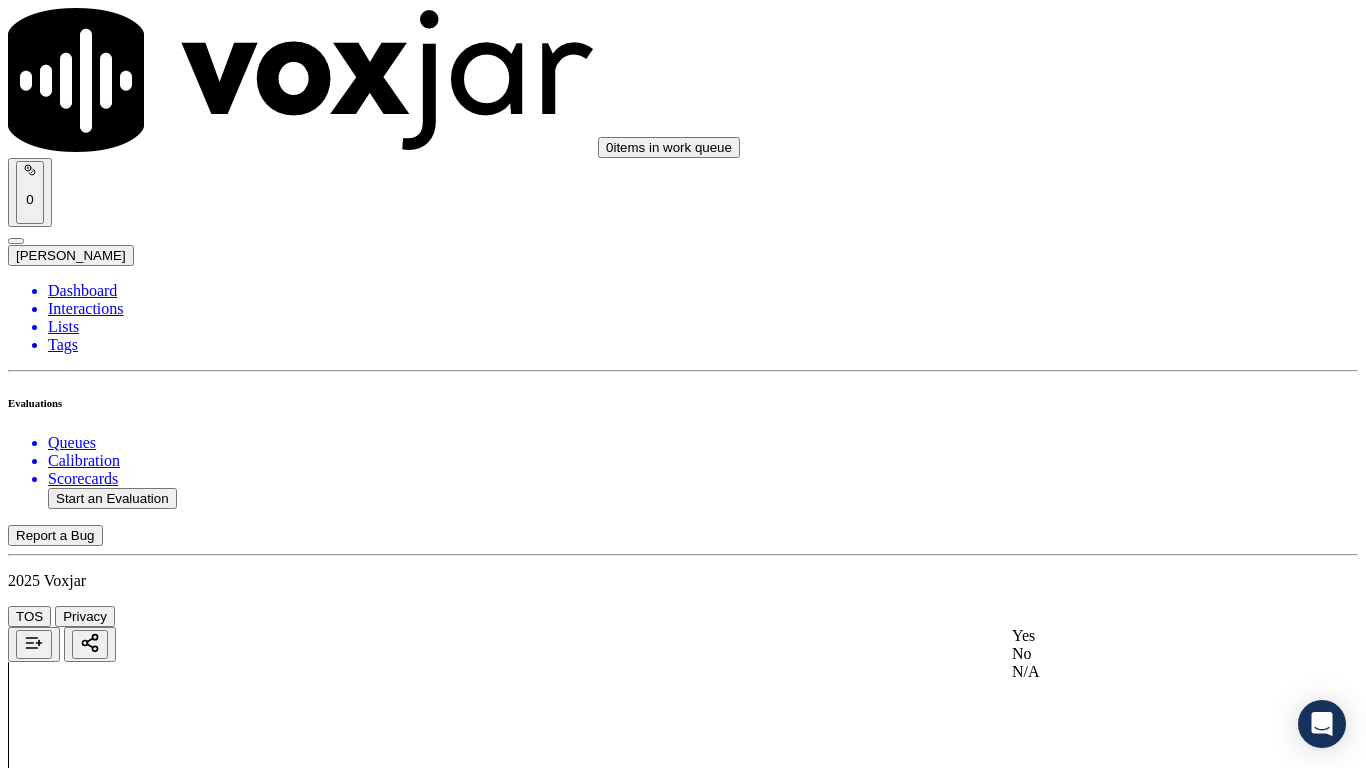 click on "Yes" at bounding box center [1139, 636] 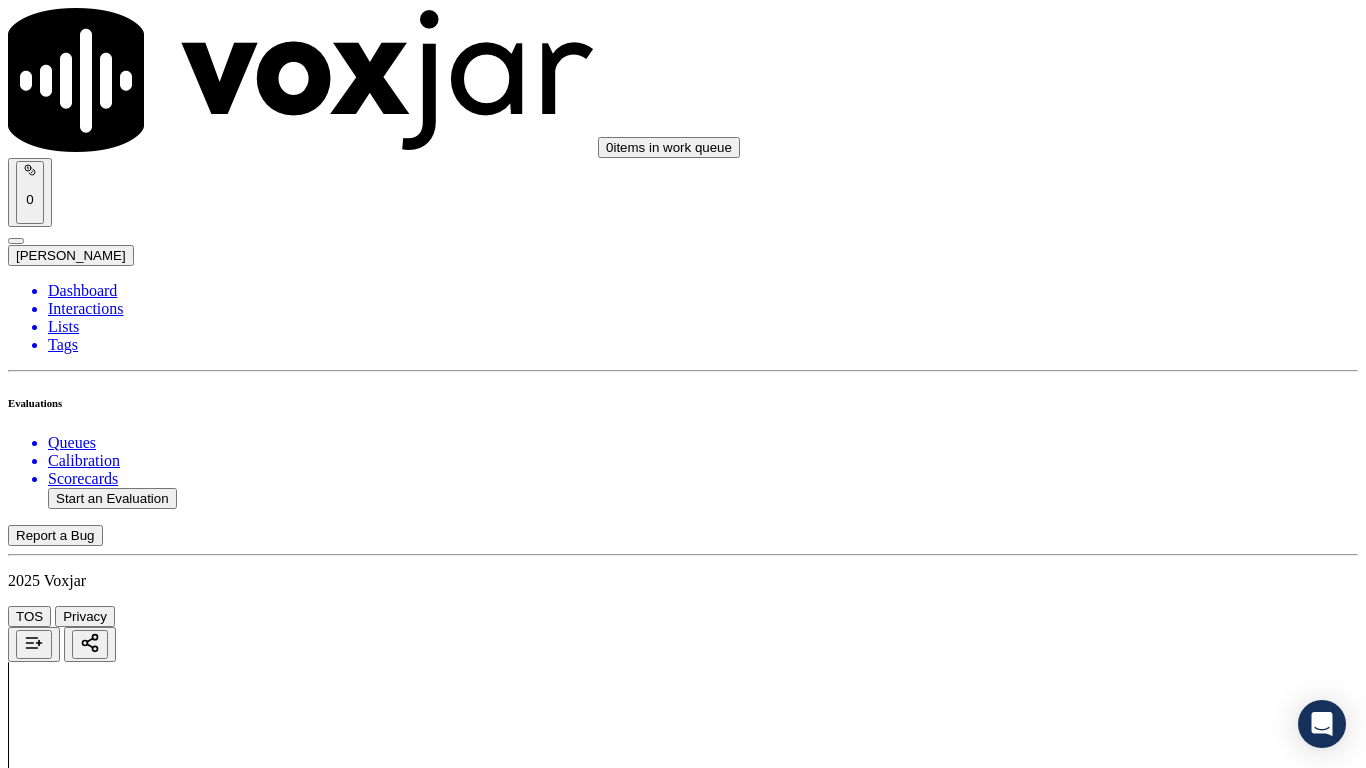 scroll, scrollTop: 2500, scrollLeft: 0, axis: vertical 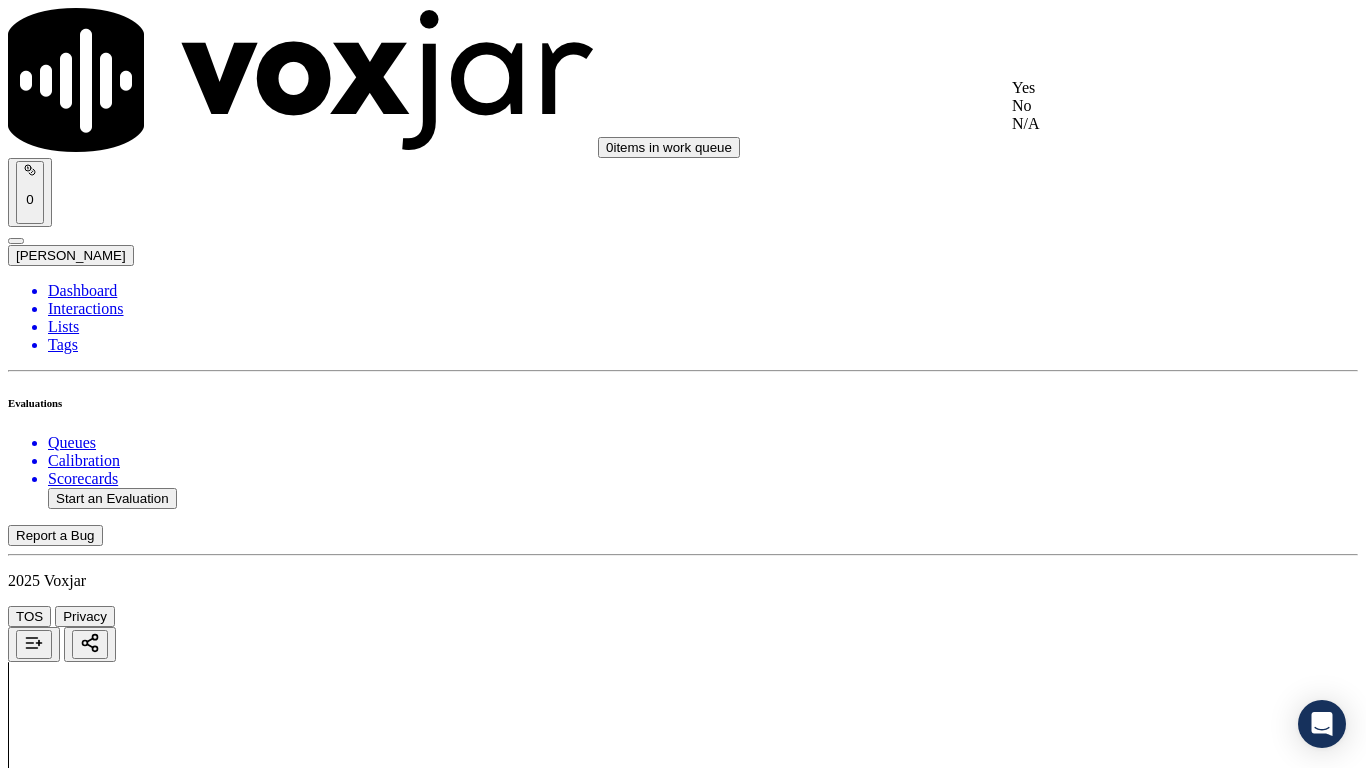 click on "Yes" at bounding box center [1139, 88] 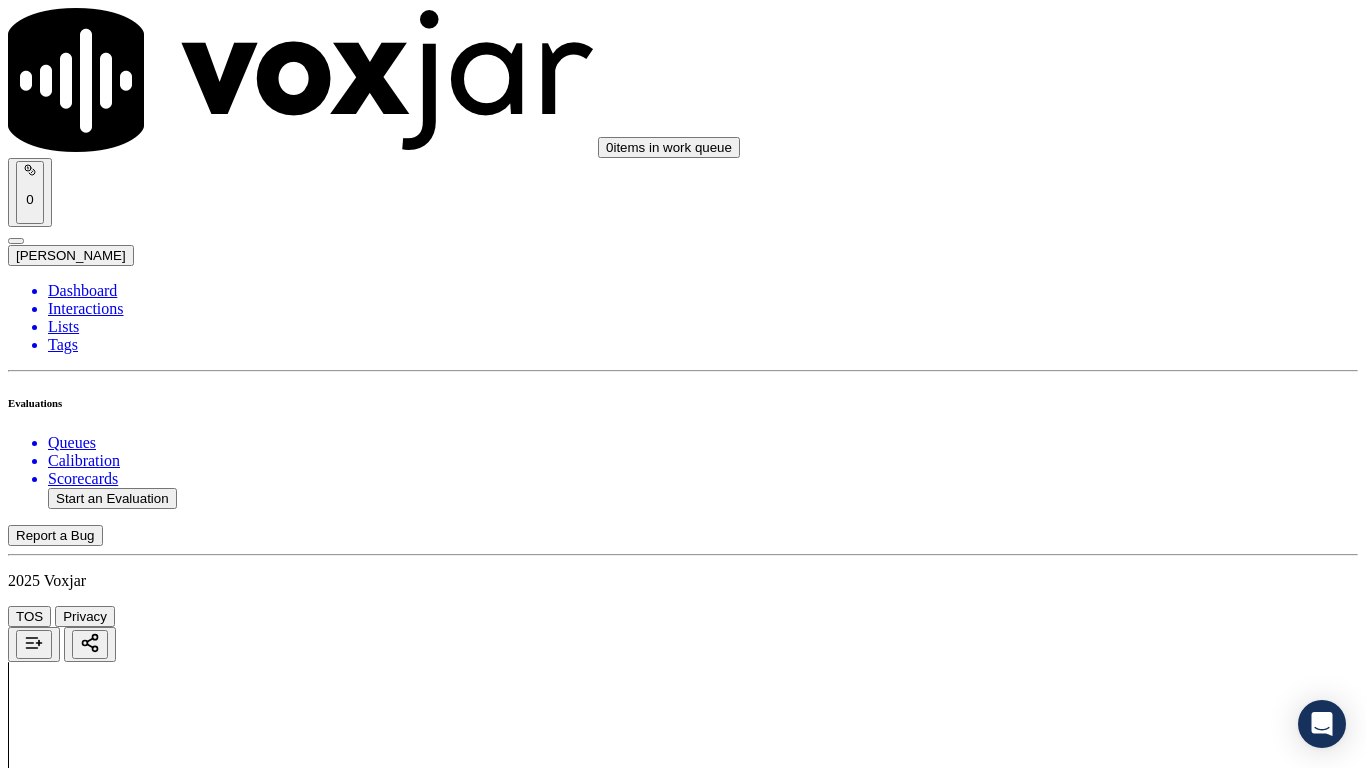 click on "Select an answer" at bounding box center (67, 4530) 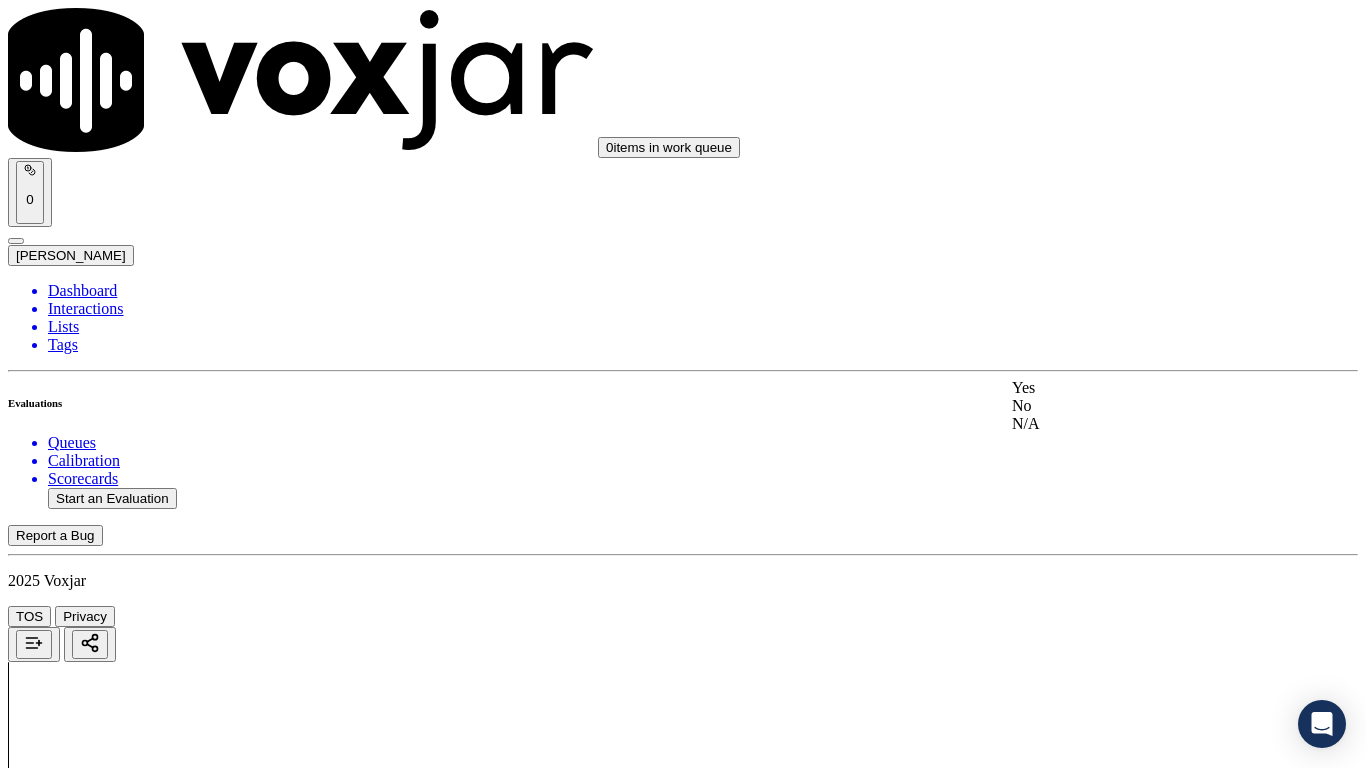 click on "Yes" at bounding box center [1139, 388] 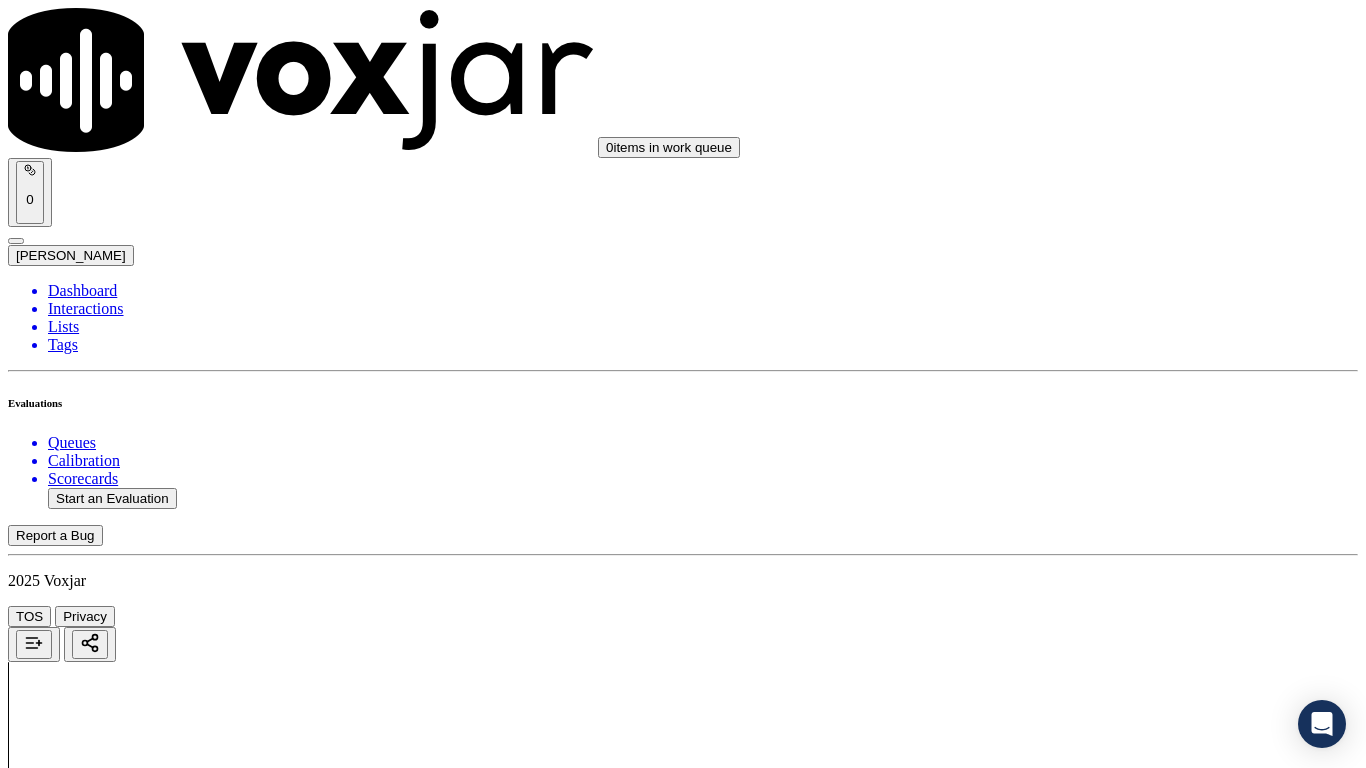 scroll, scrollTop: 3200, scrollLeft: 0, axis: vertical 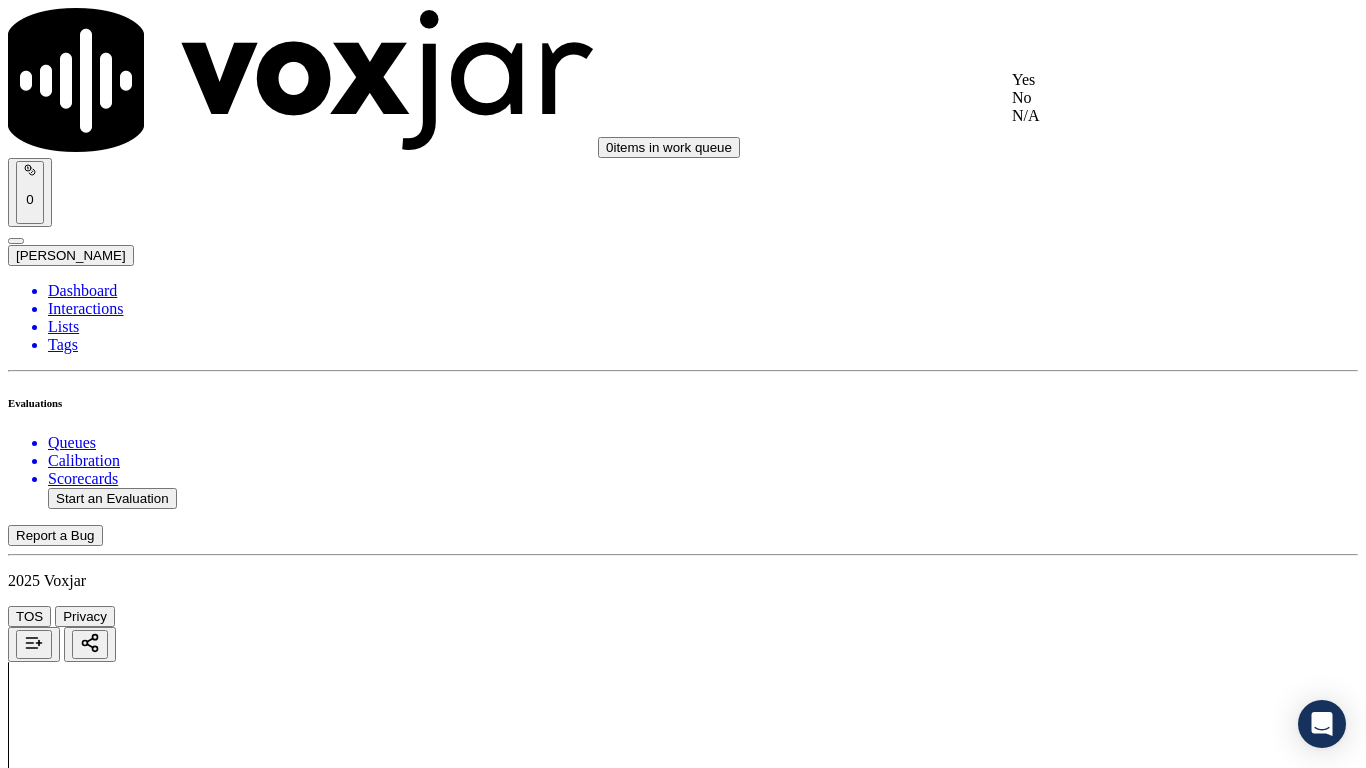 click on "Yes" at bounding box center (1139, 80) 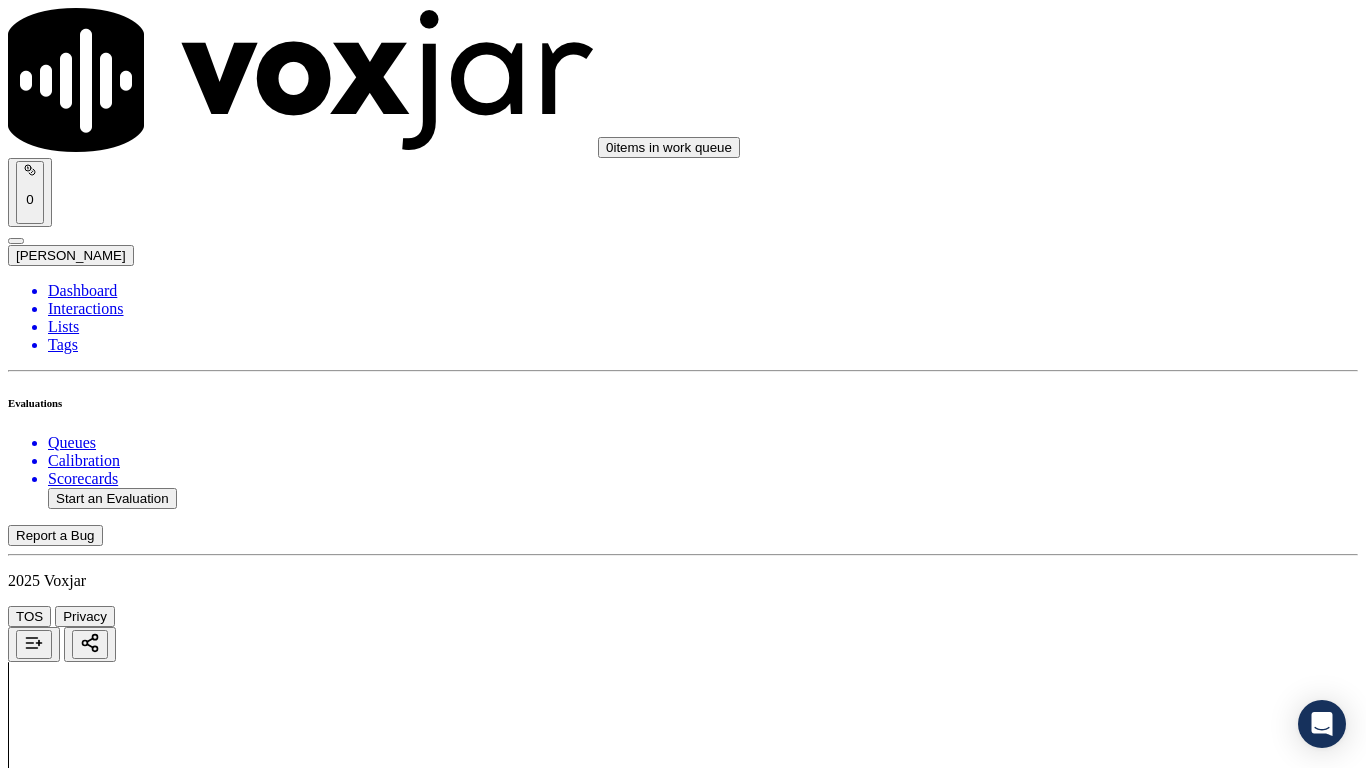 click on "Select an answer" at bounding box center (67, 5081) 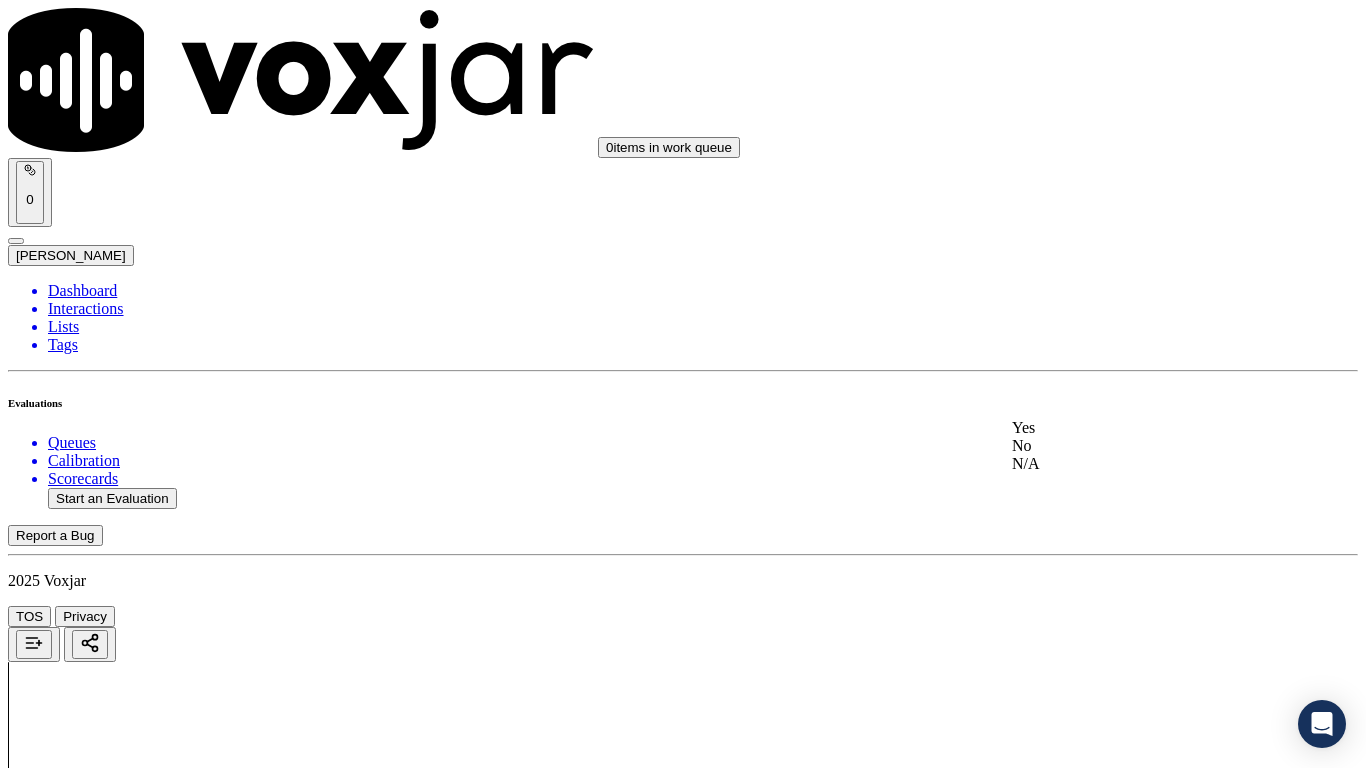 click on "No" 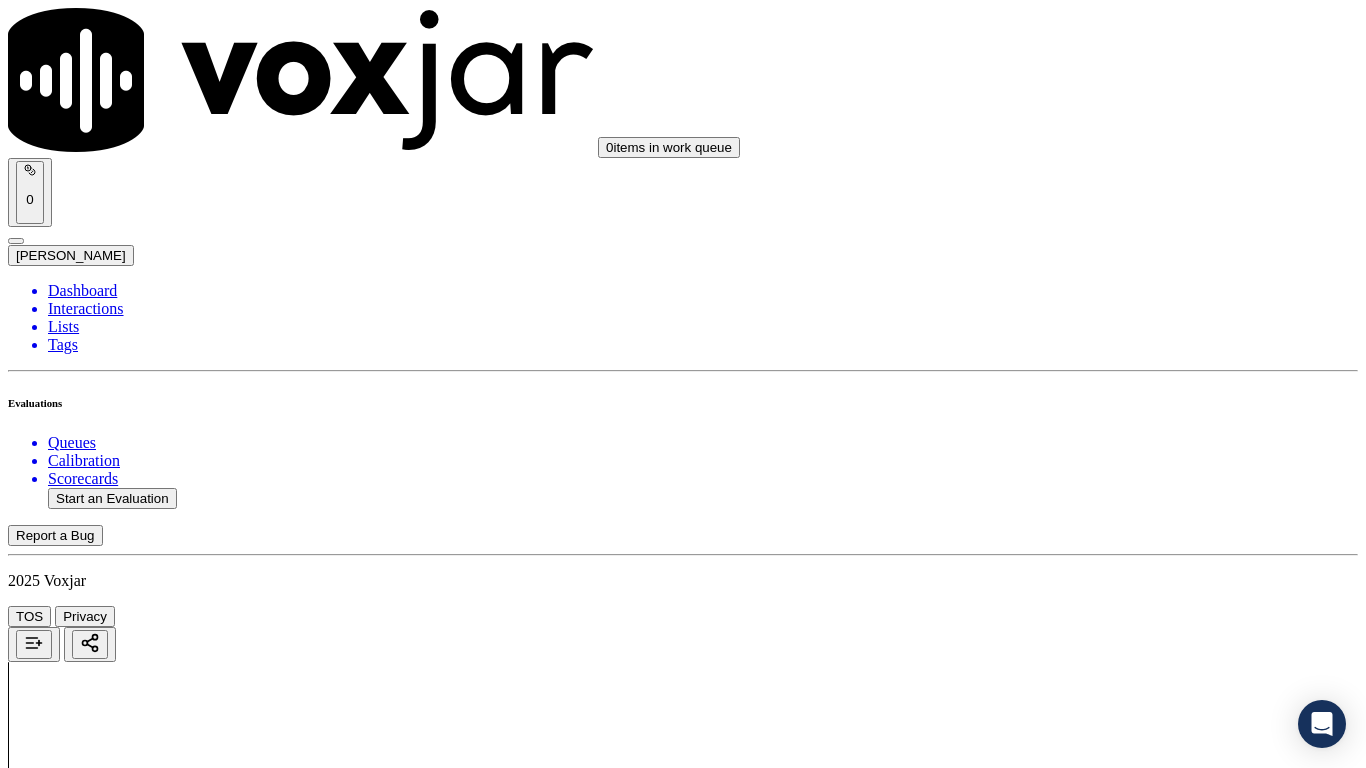 click on "No" at bounding box center [28, 5081] 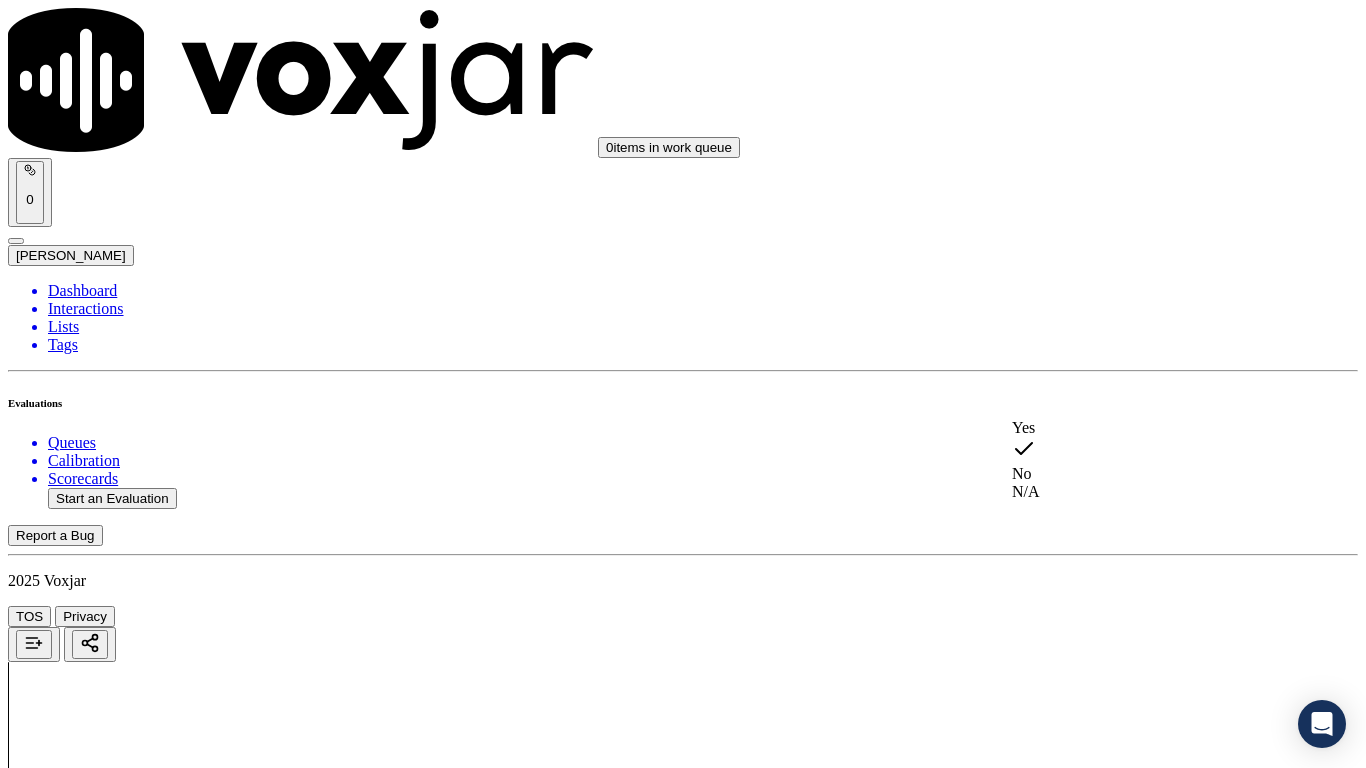 click on "Yes" at bounding box center [1139, 428] 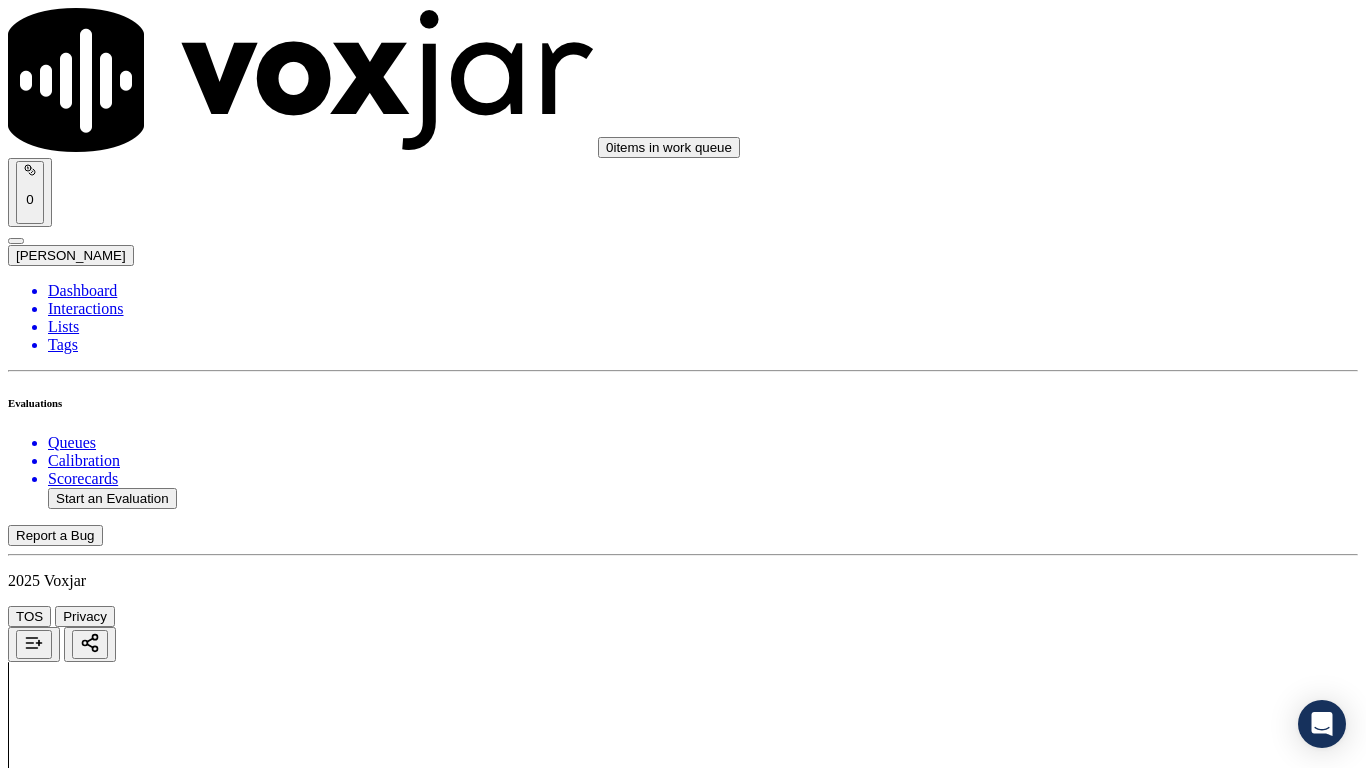 scroll, scrollTop: 3600, scrollLeft: 0, axis: vertical 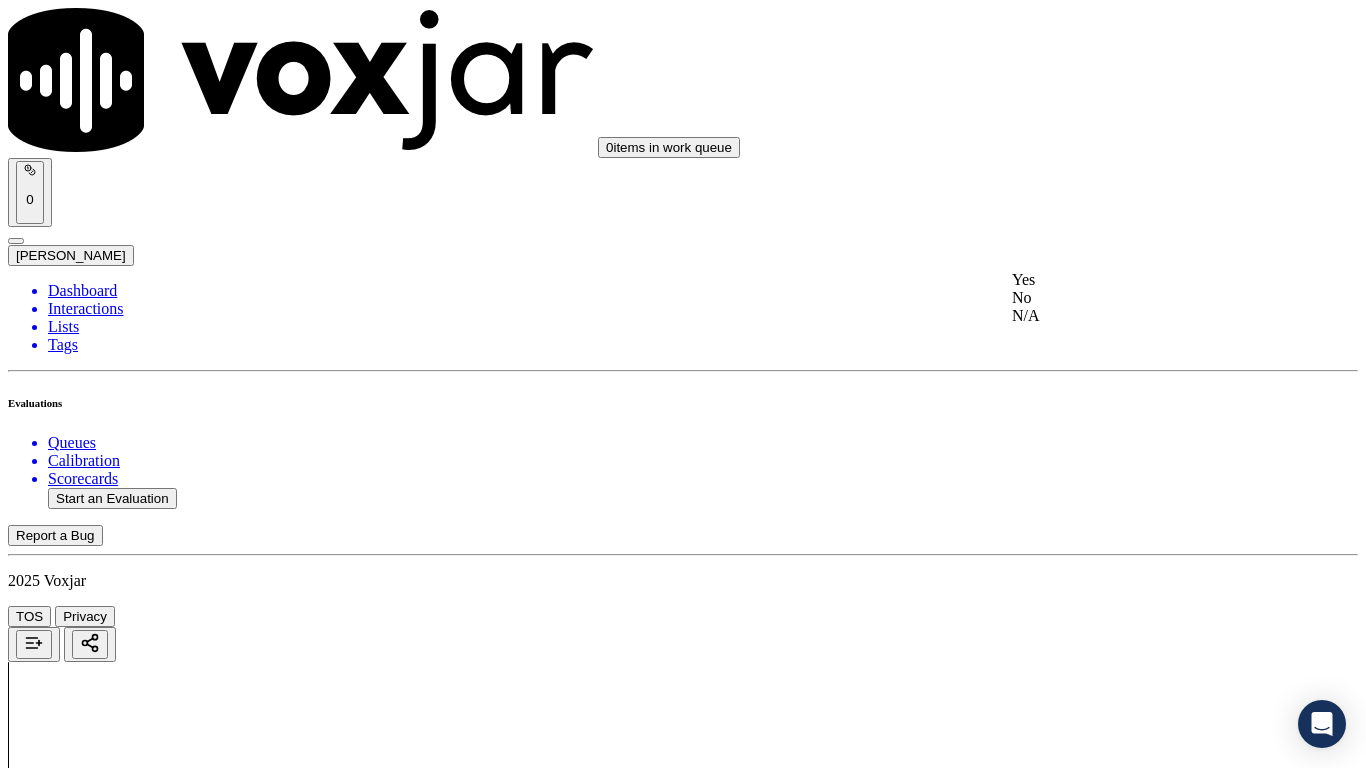 click on "Yes" at bounding box center (1139, 280) 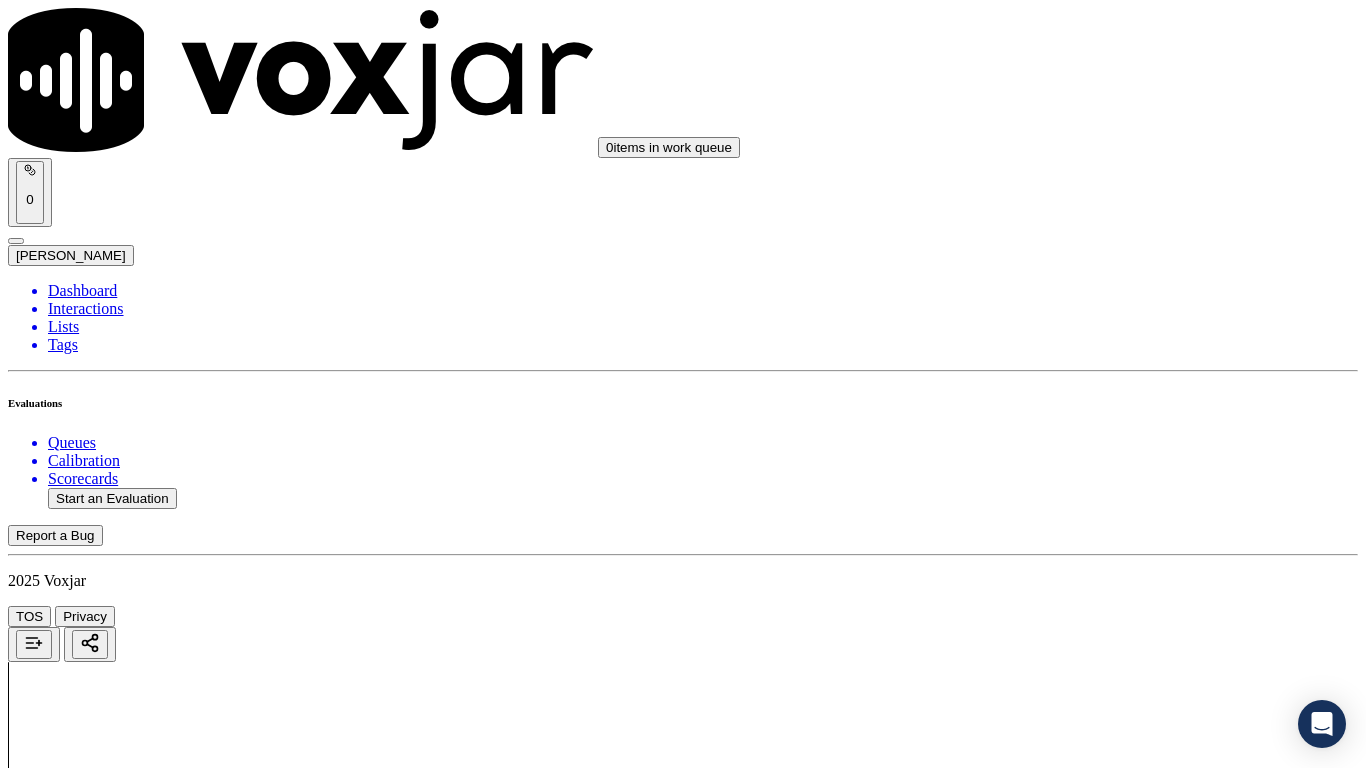 click on "Select an answer" at bounding box center [67, 5554] 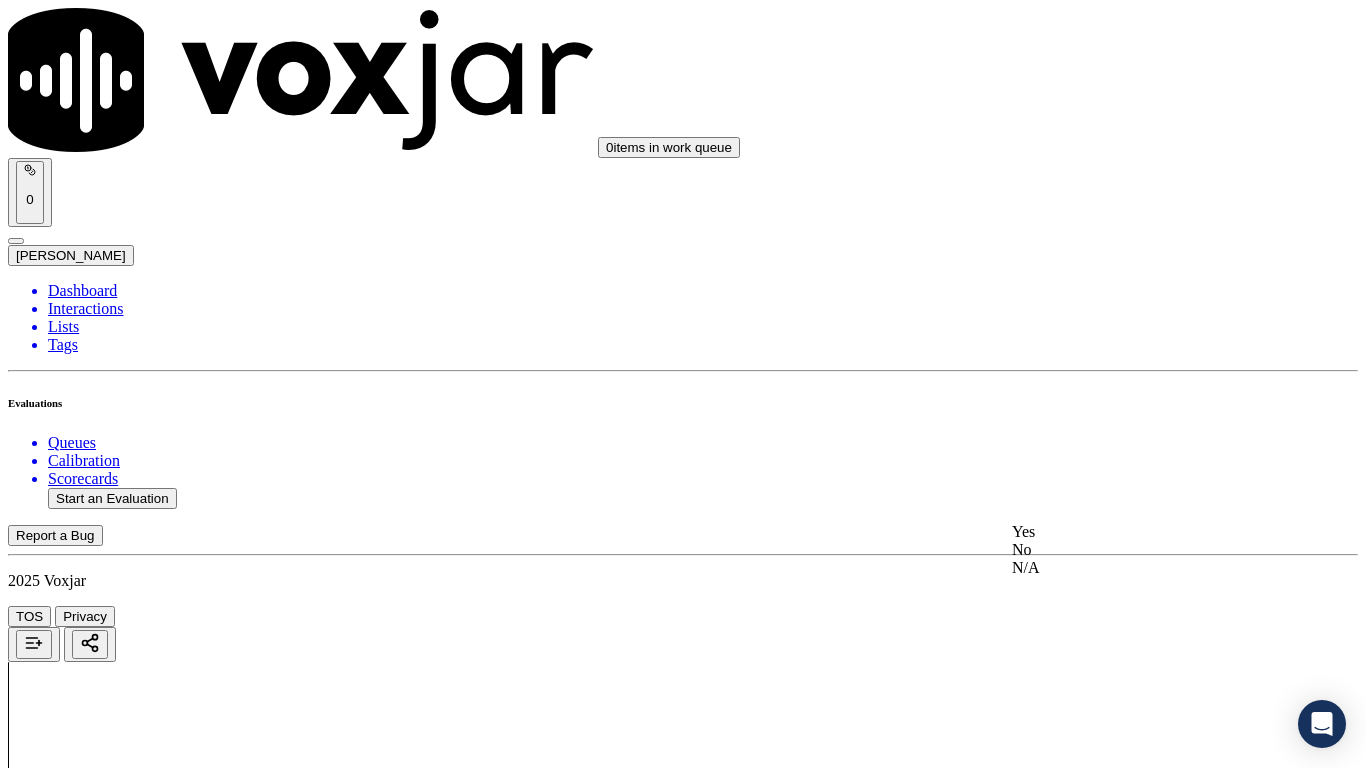click on "Yes" at bounding box center [1139, 532] 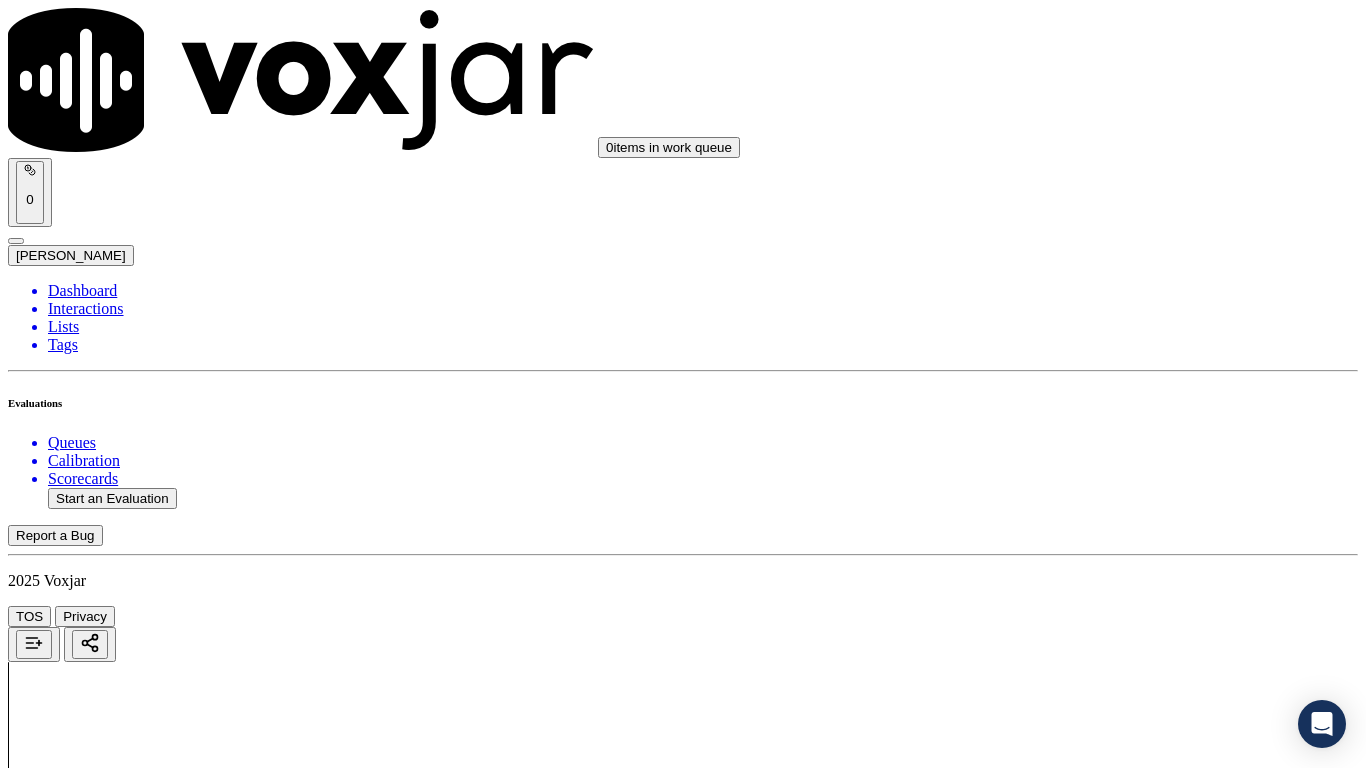 scroll, scrollTop: 4200, scrollLeft: 0, axis: vertical 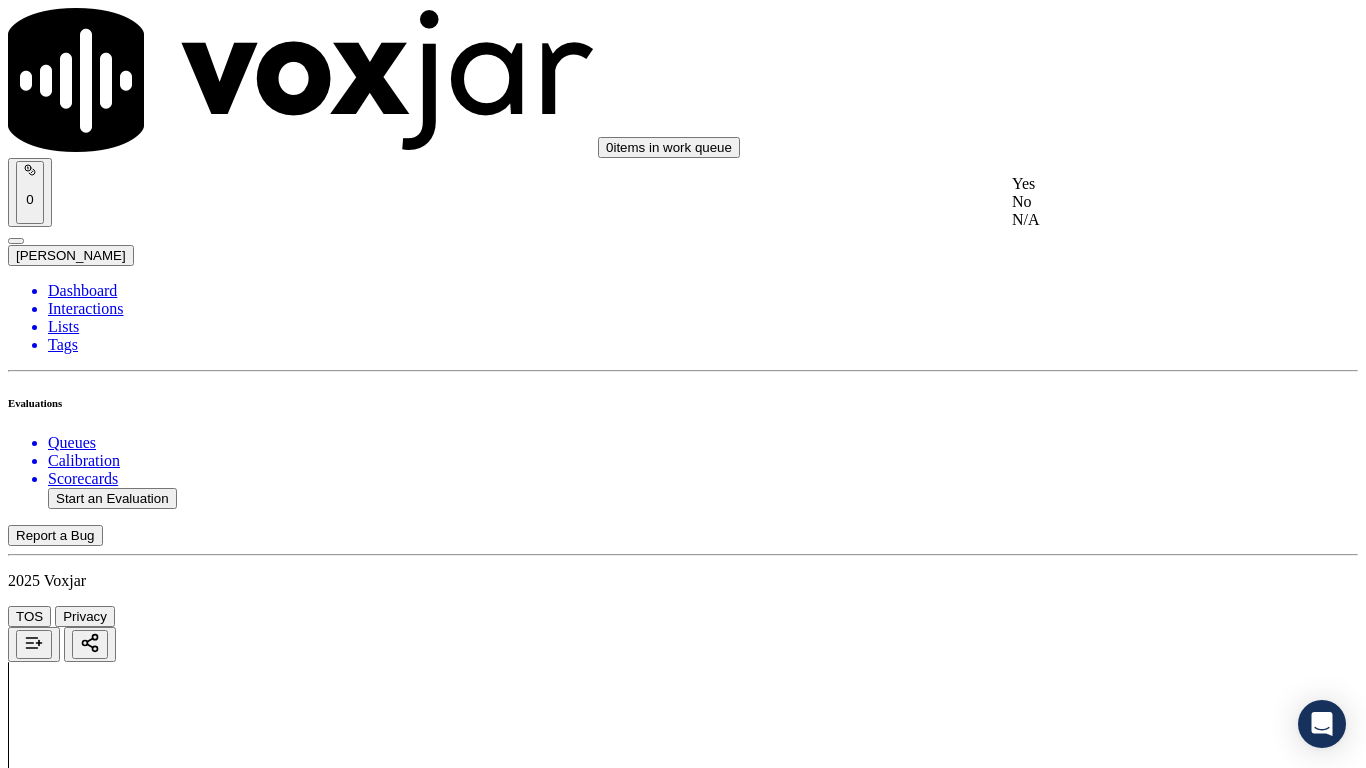 click on "Yes" at bounding box center (1139, 184) 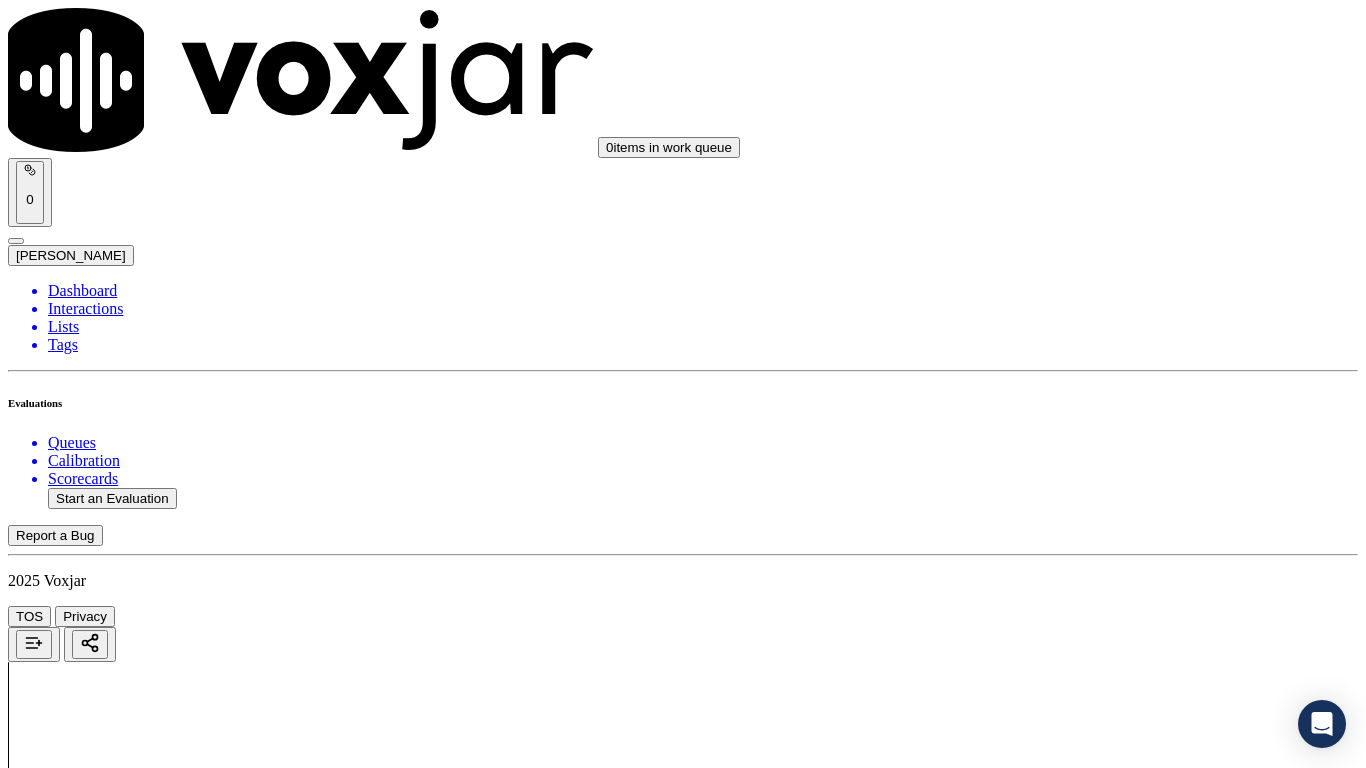 click on "Select an answer" at bounding box center (67, 6026) 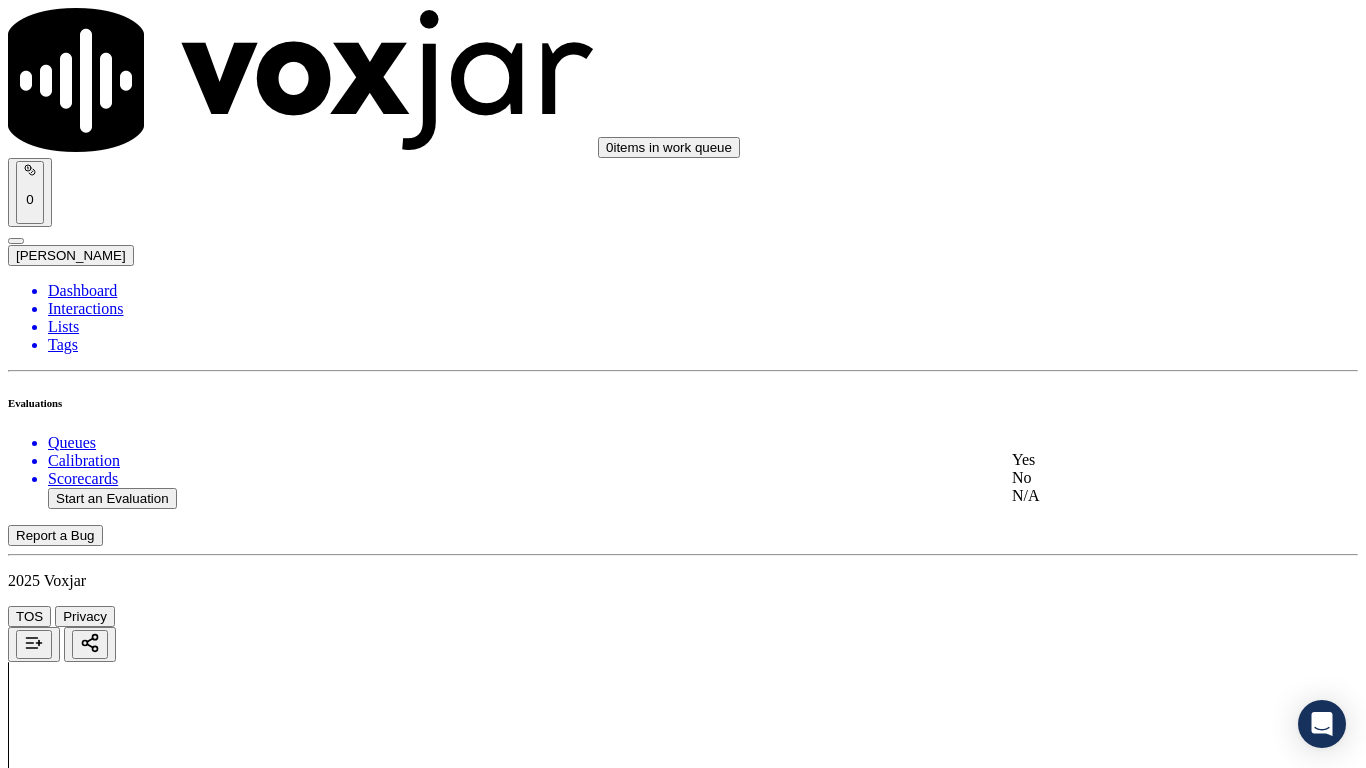 click on "Yes" at bounding box center (1139, 460) 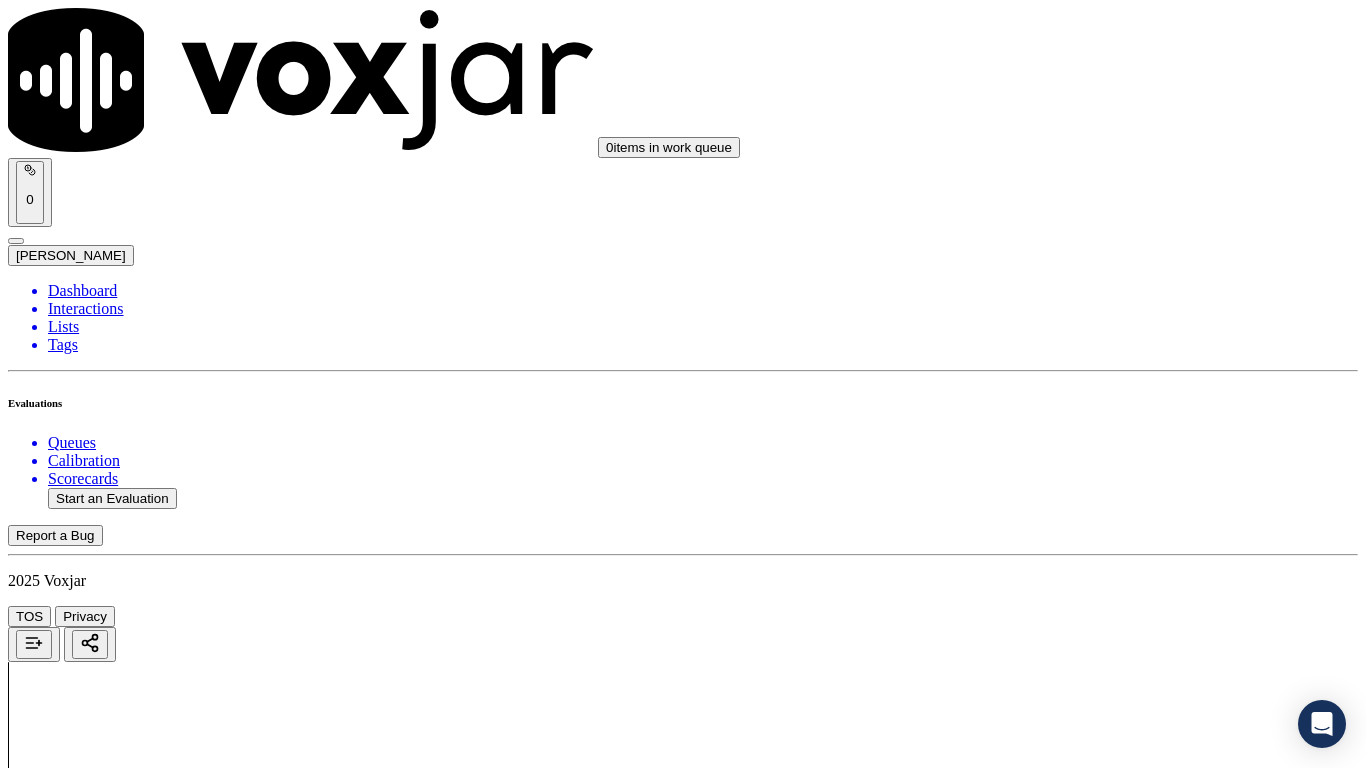 scroll, scrollTop: 4600, scrollLeft: 0, axis: vertical 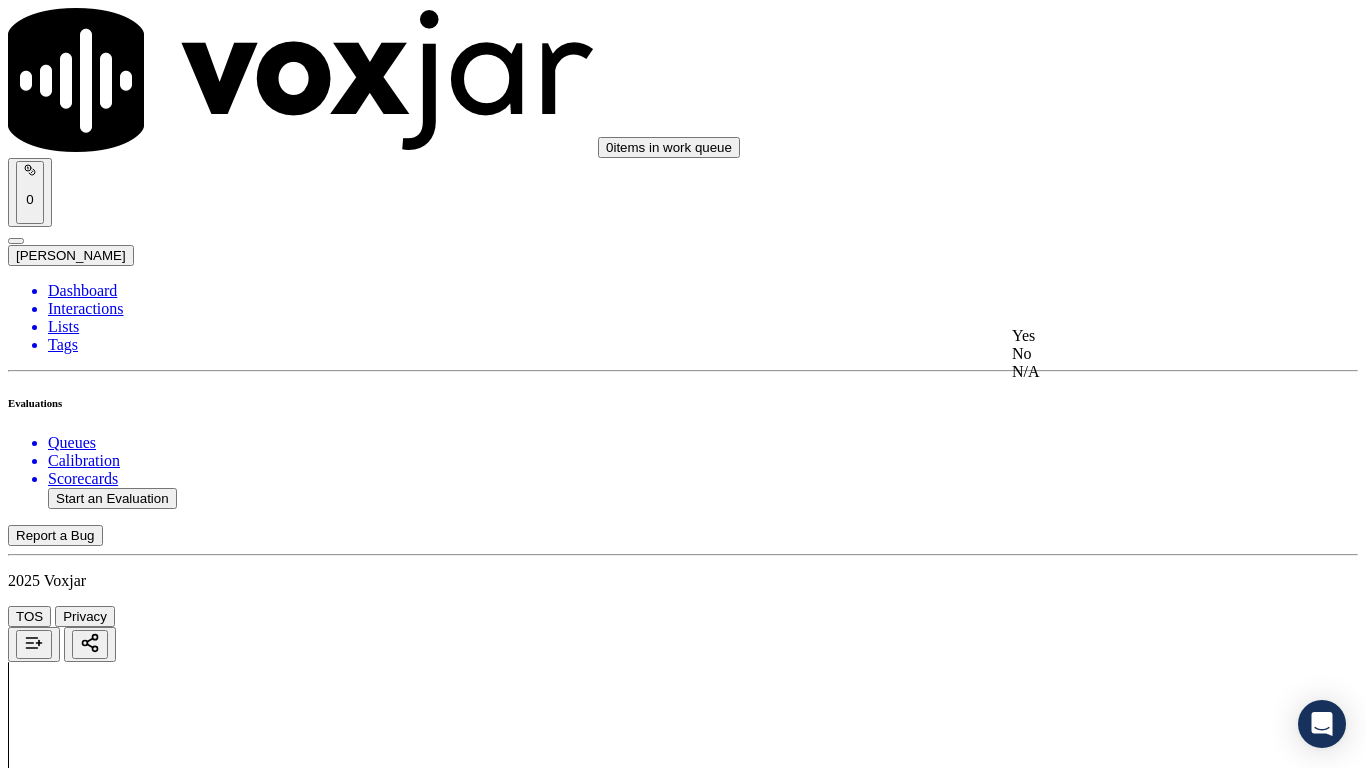 click on "Yes" at bounding box center (1139, 336) 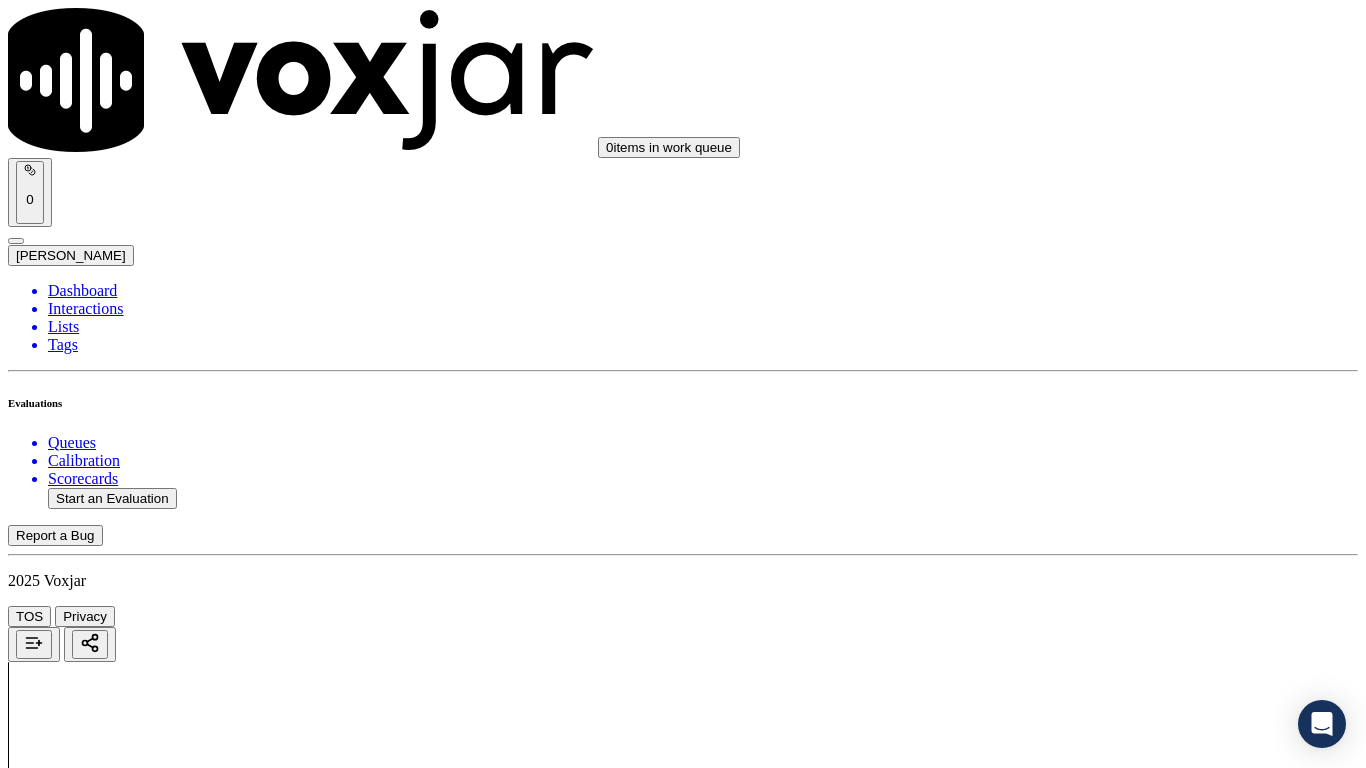 click on "Select an answer" at bounding box center (67, 6499) 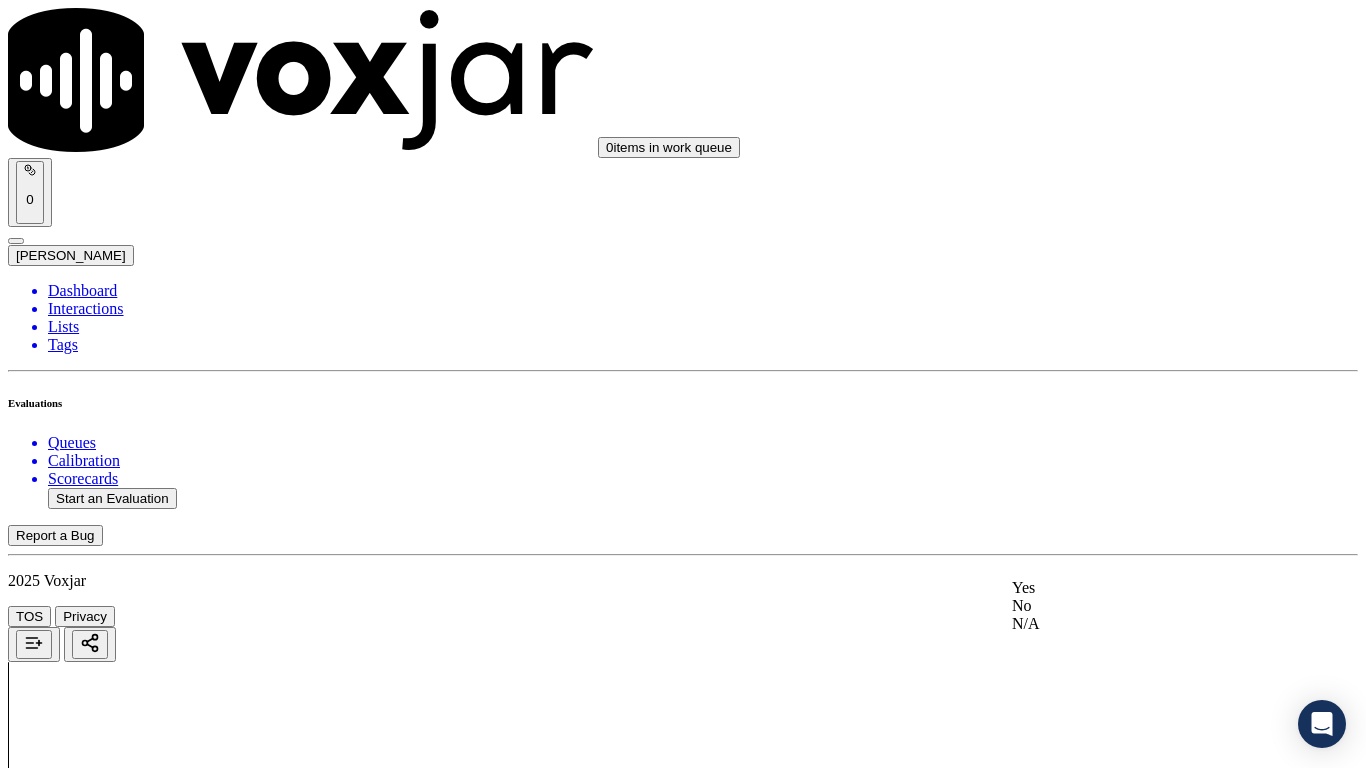 click on "Yes" at bounding box center (1139, 588) 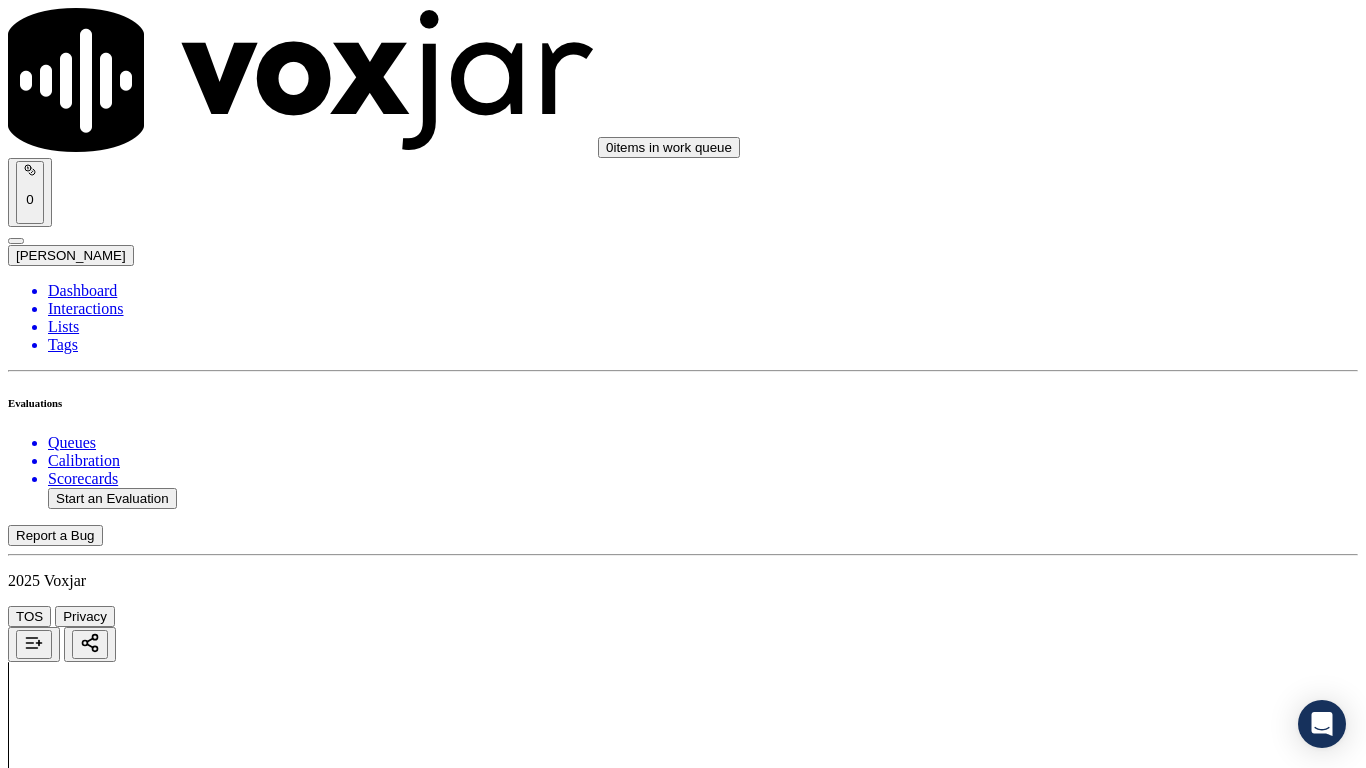 scroll, scrollTop: 5200, scrollLeft: 0, axis: vertical 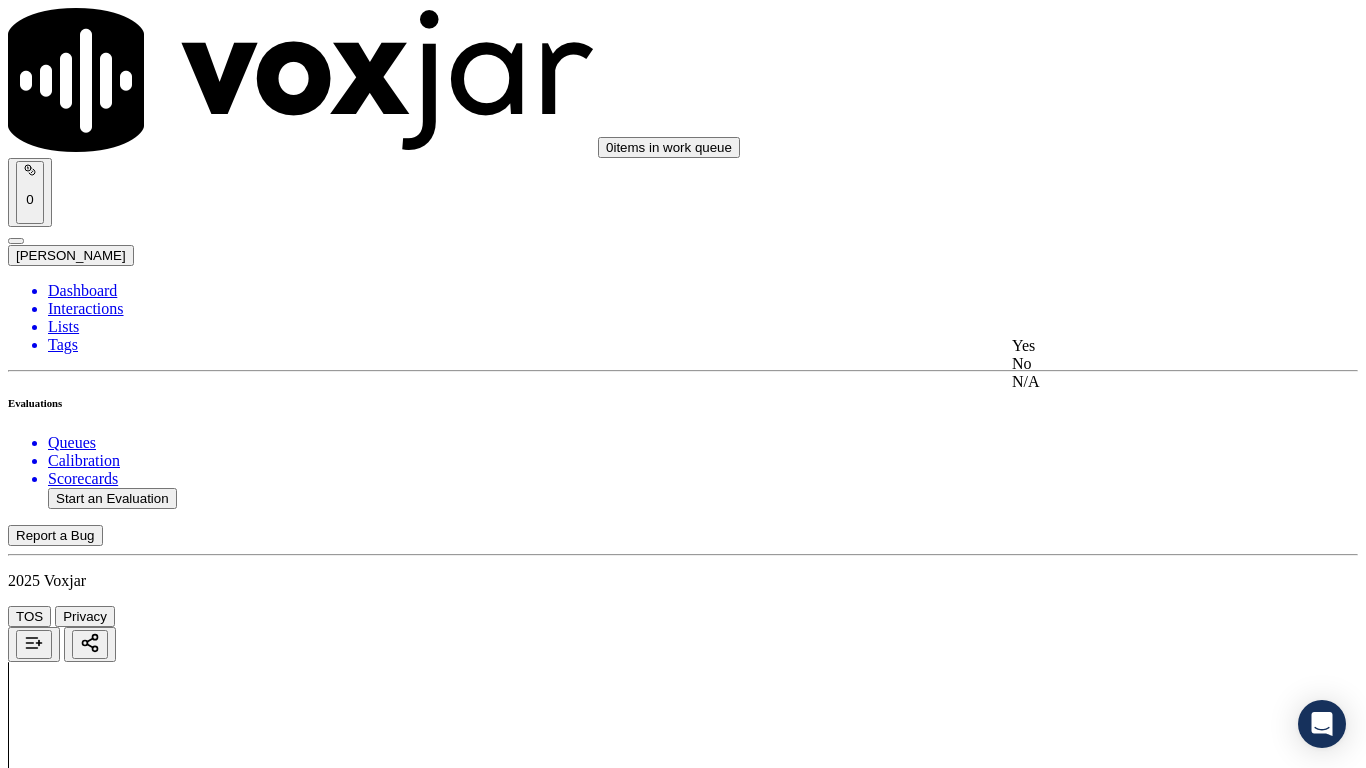 click on "Yes   No     N/A" at bounding box center (1139, 364) 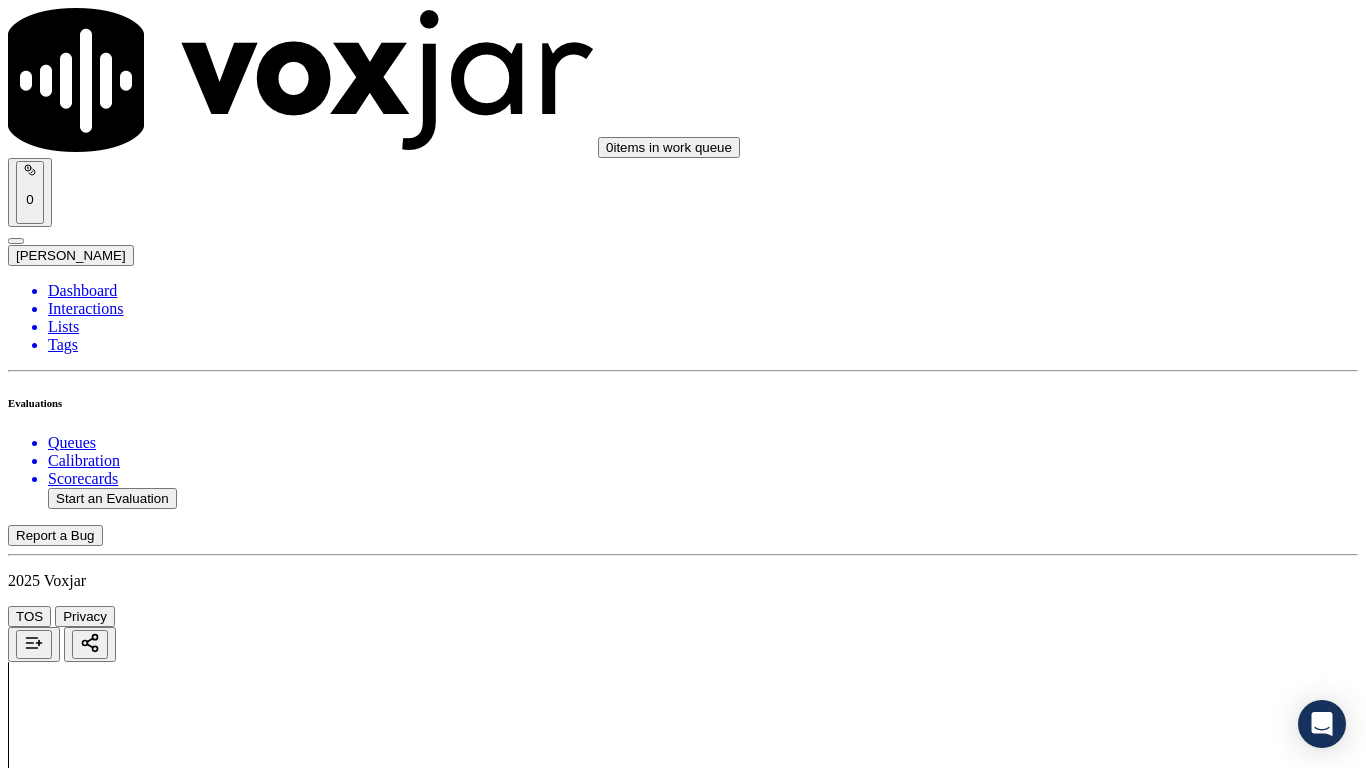 click on "Select an answer" at bounding box center [683, 7050] 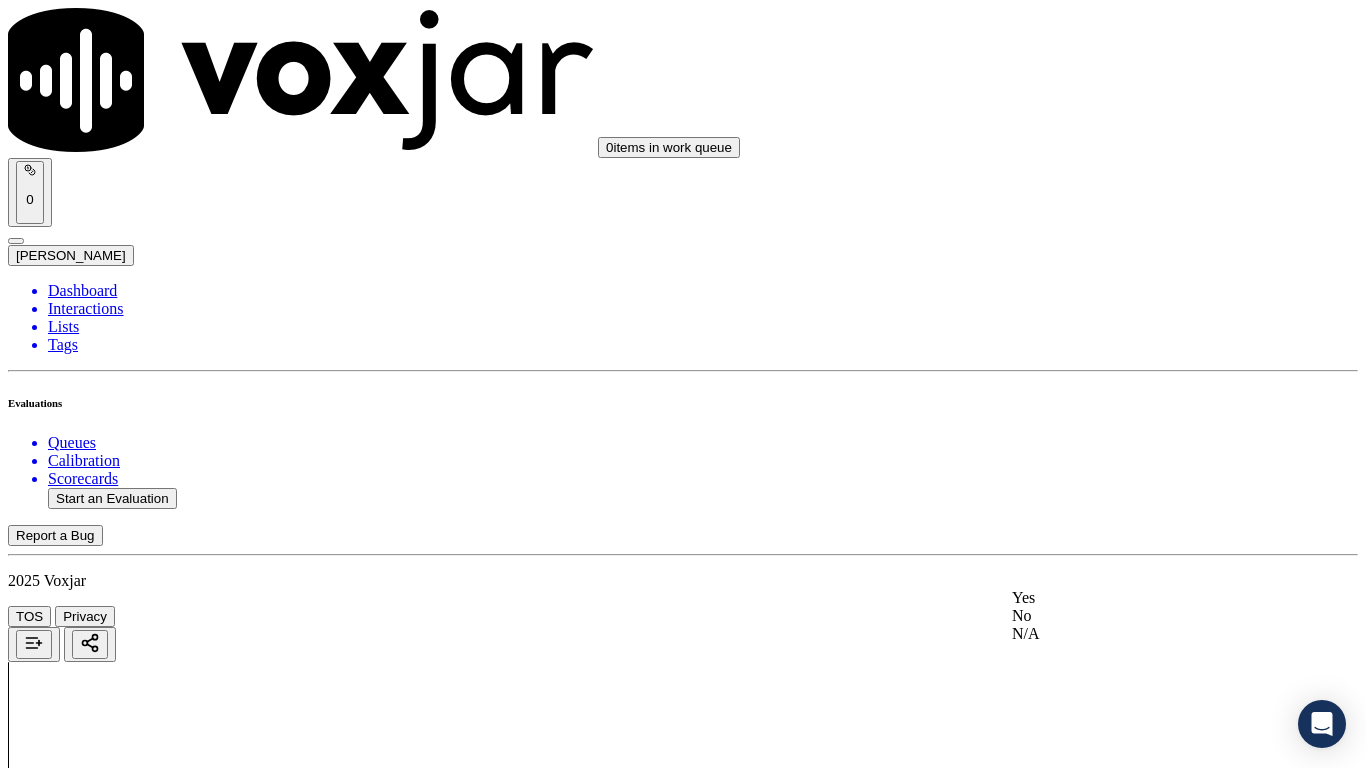click on "Yes" at bounding box center (1139, 598) 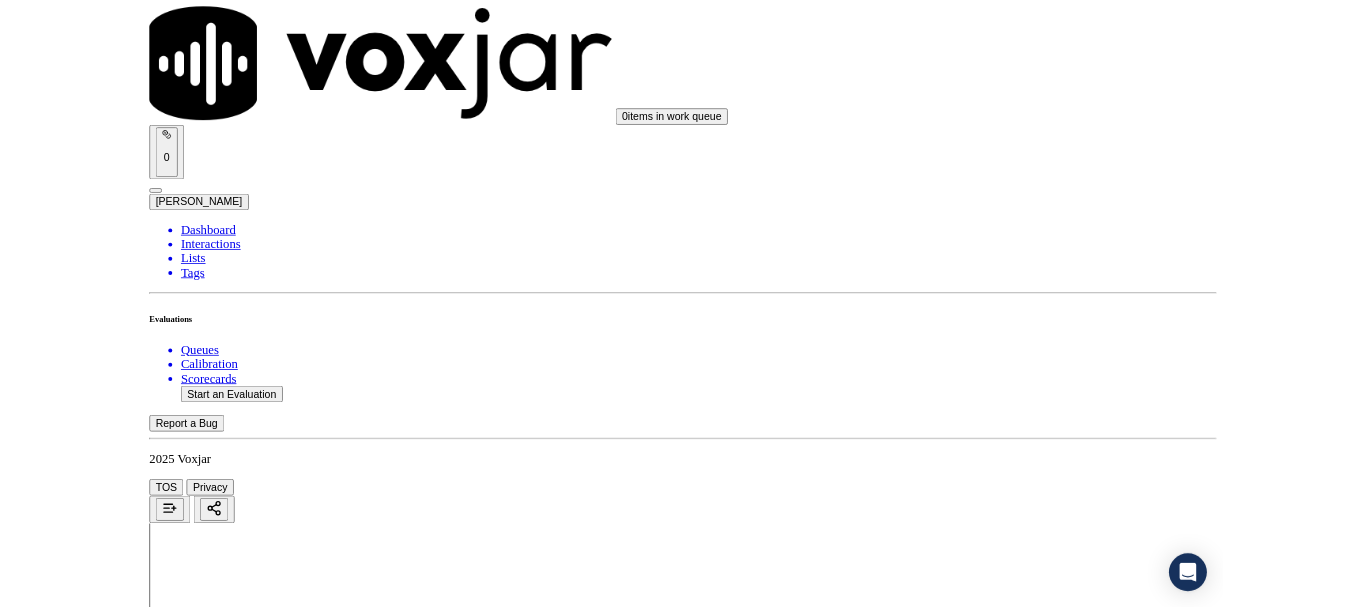scroll, scrollTop: 5533, scrollLeft: 0, axis: vertical 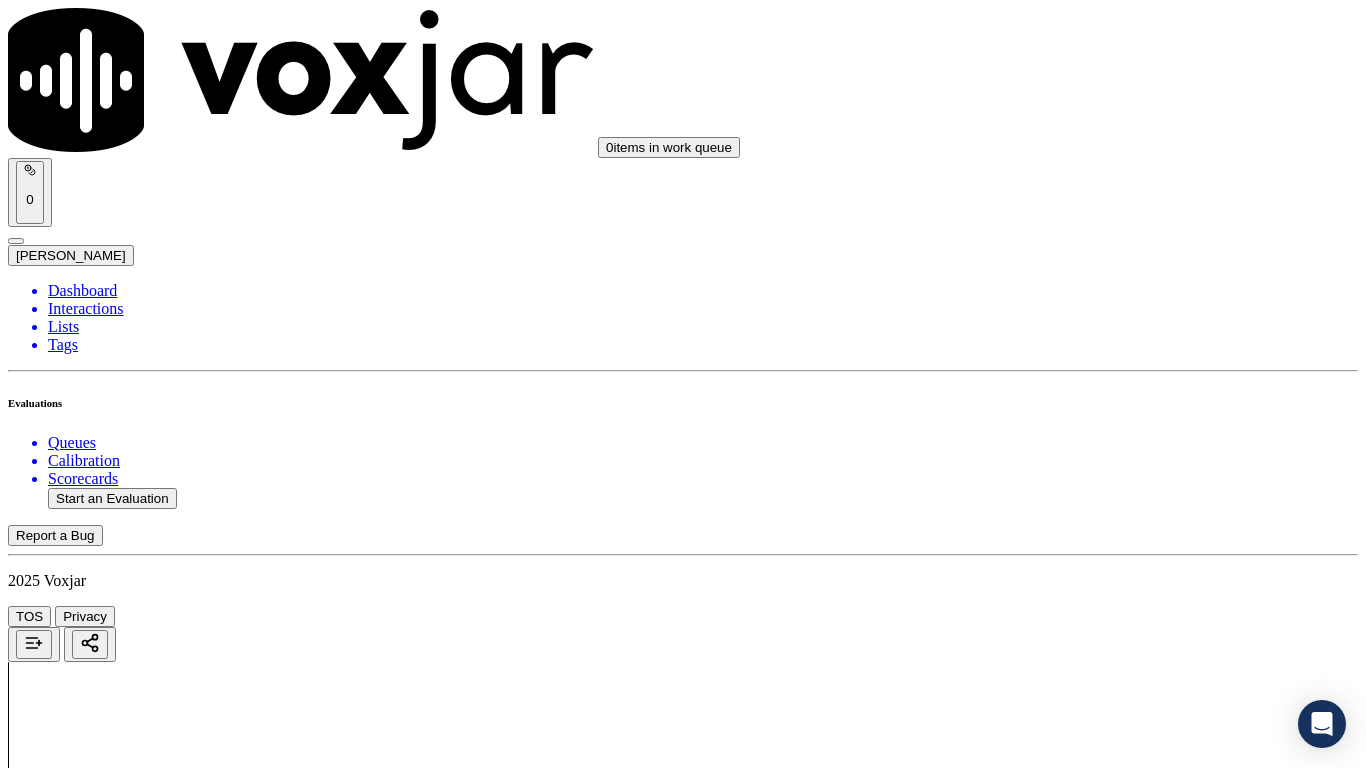 click on "Select an answer" at bounding box center (67, 7286) 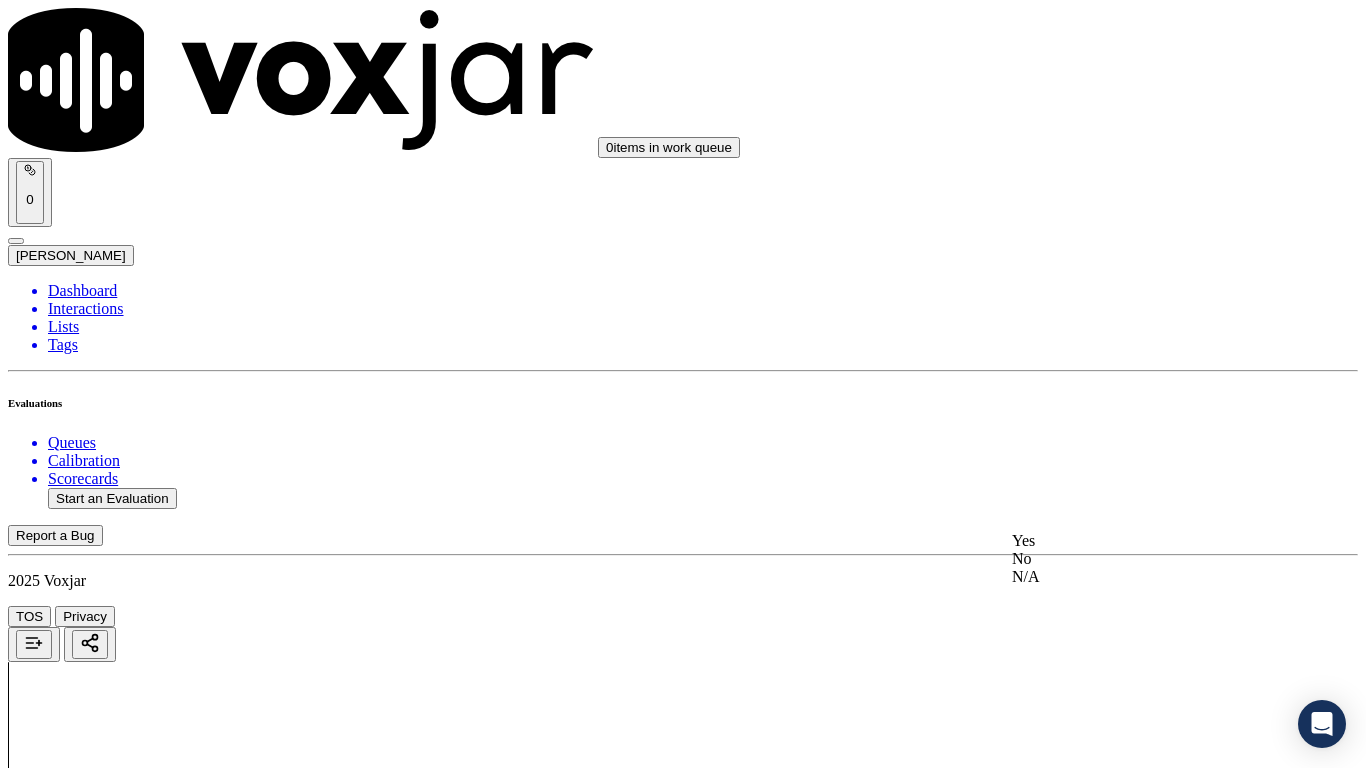 click on "Yes" at bounding box center (1139, 541) 